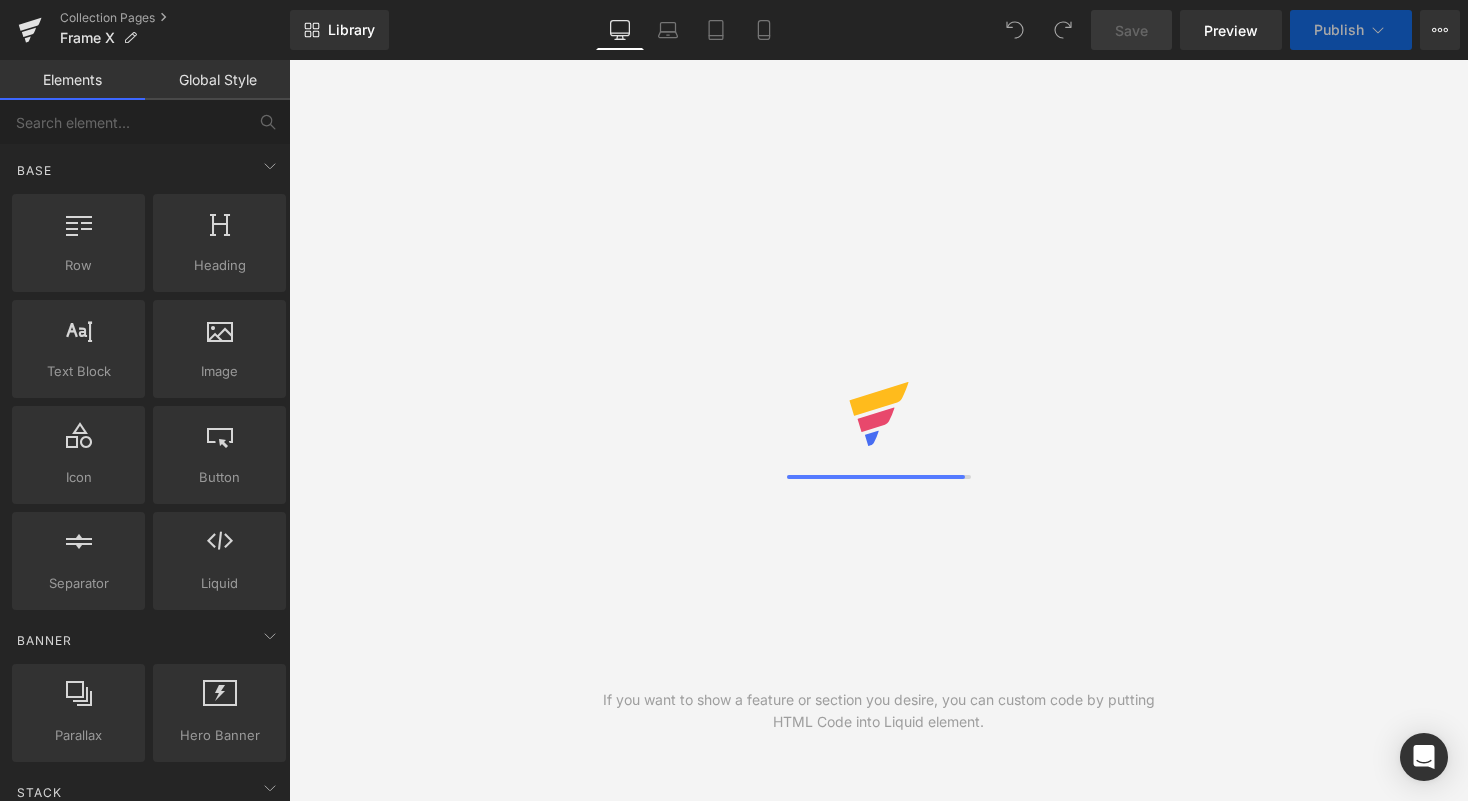 scroll, scrollTop: 0, scrollLeft: 0, axis: both 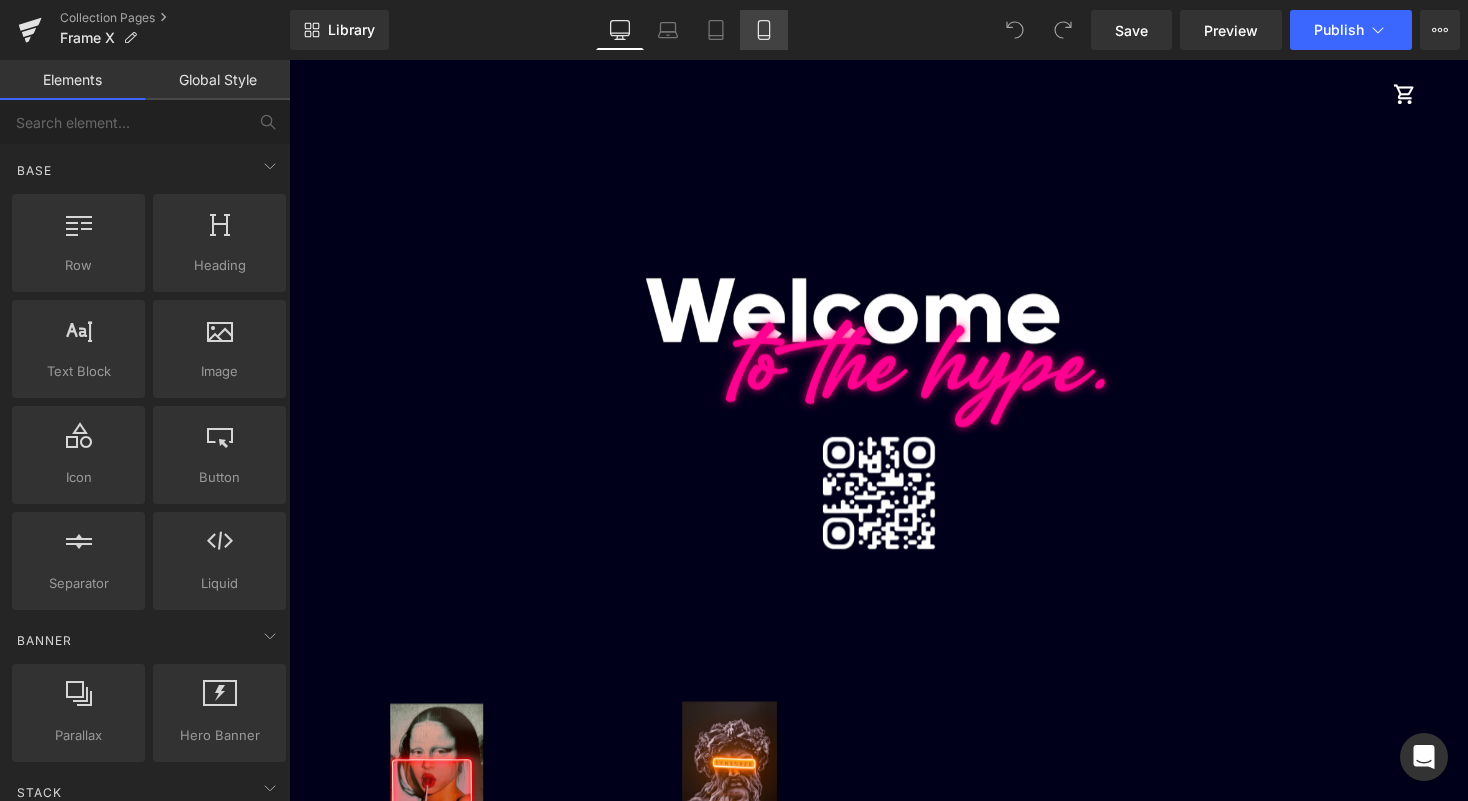 click on "Mobile" at bounding box center (764, 30) 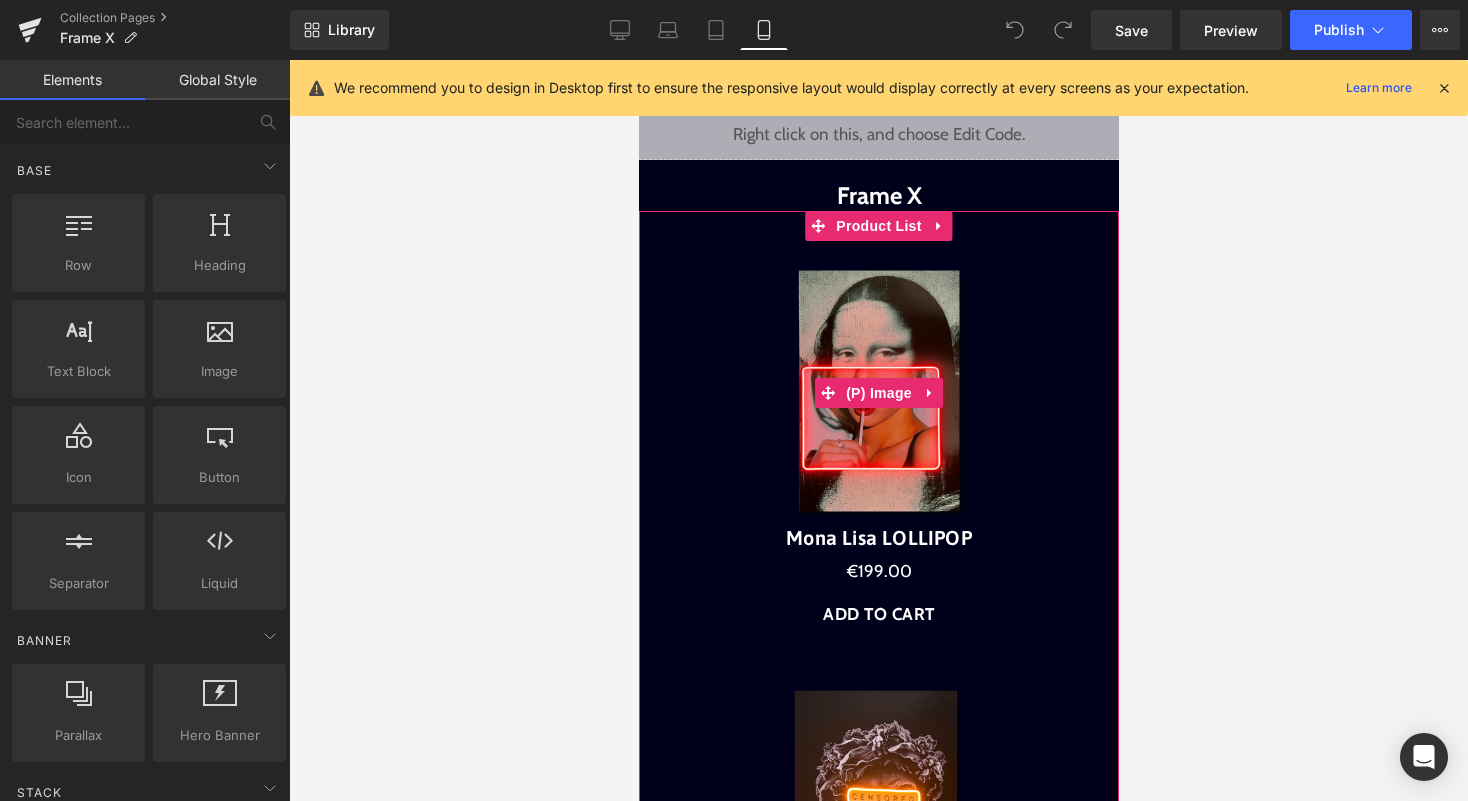 scroll, scrollTop: 0, scrollLeft: 0, axis: both 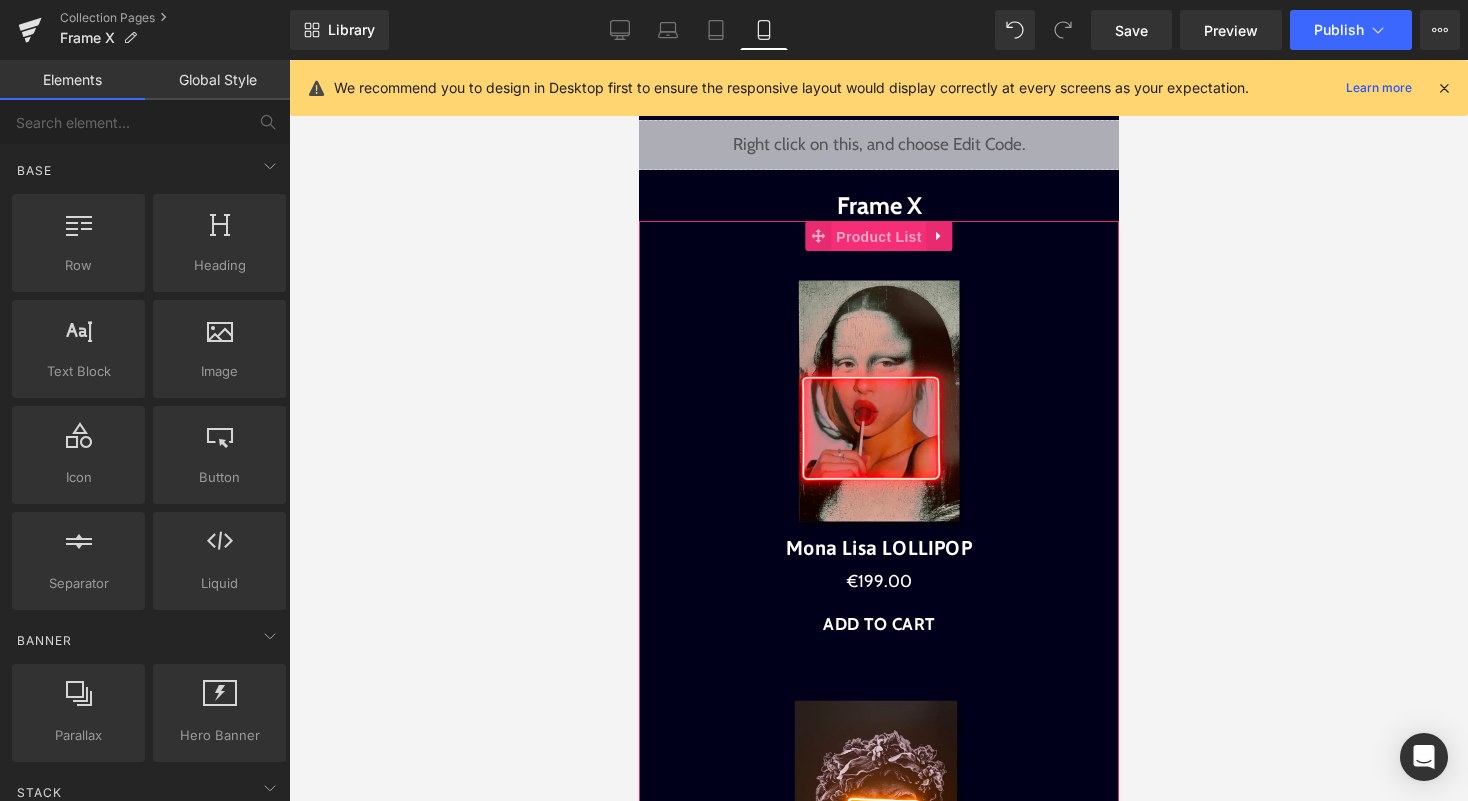 click on "Product List" at bounding box center (877, 237) 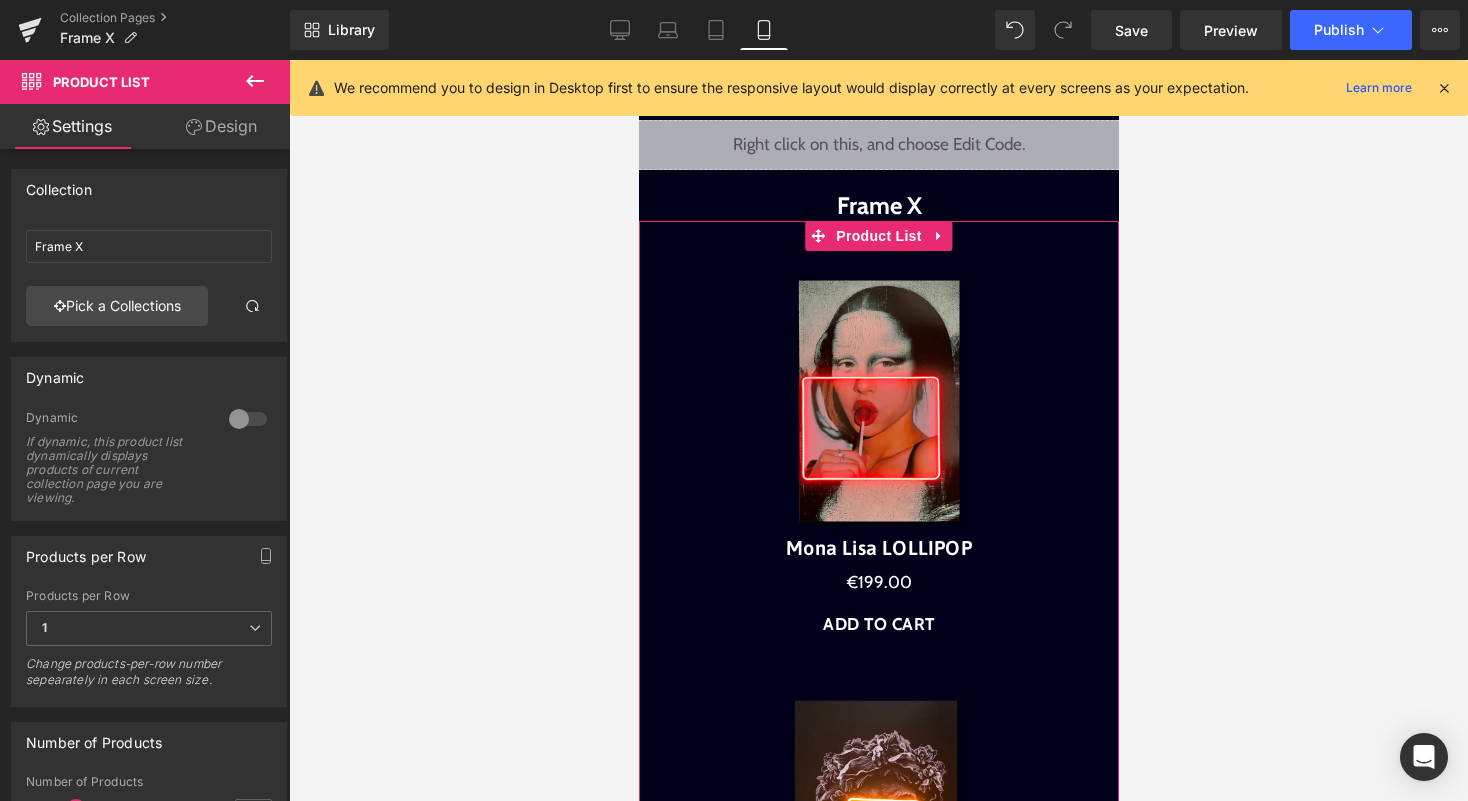 click on "Design" at bounding box center (221, 126) 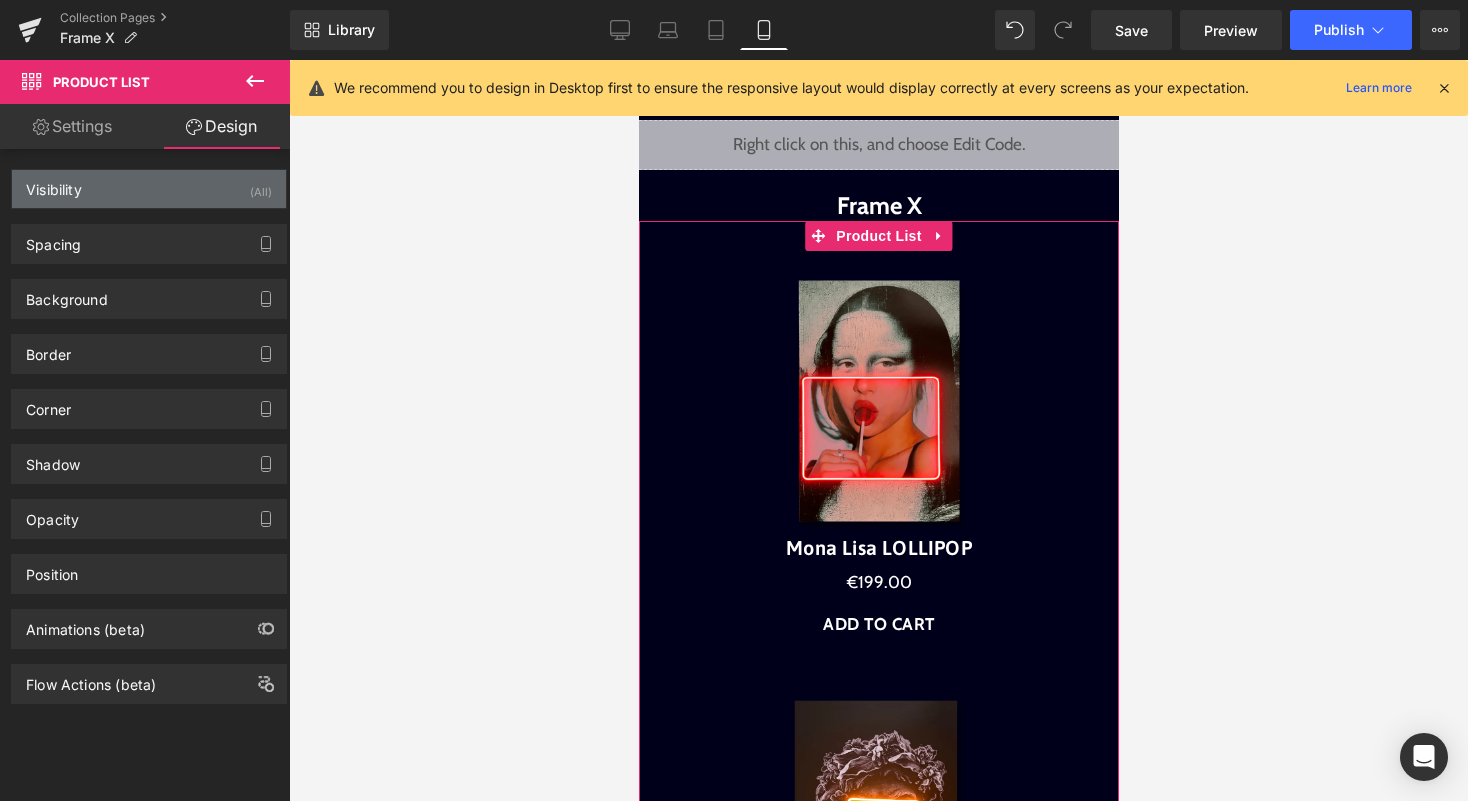 click on "Visibility
(All)" at bounding box center [149, 189] 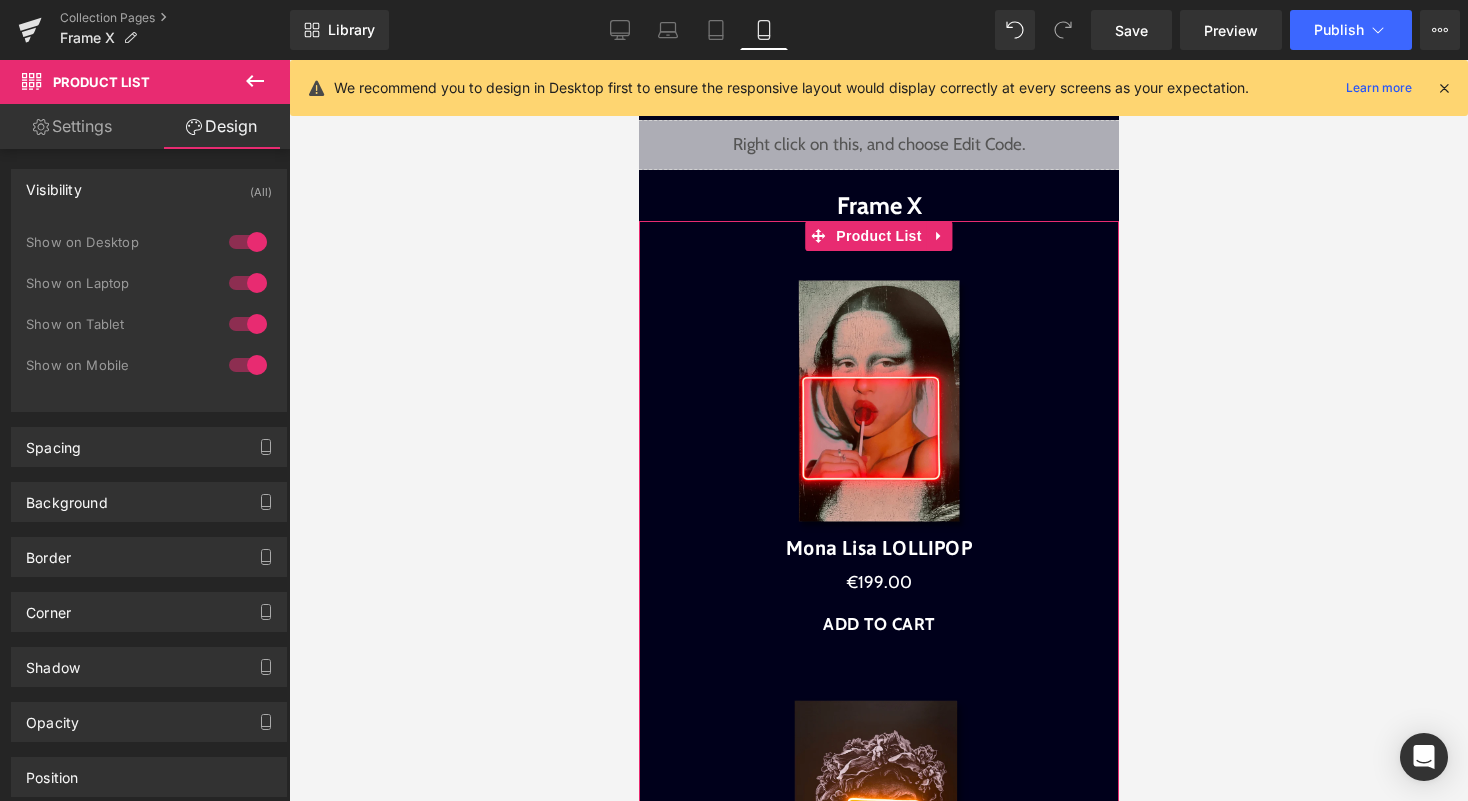 click at bounding box center (248, 242) 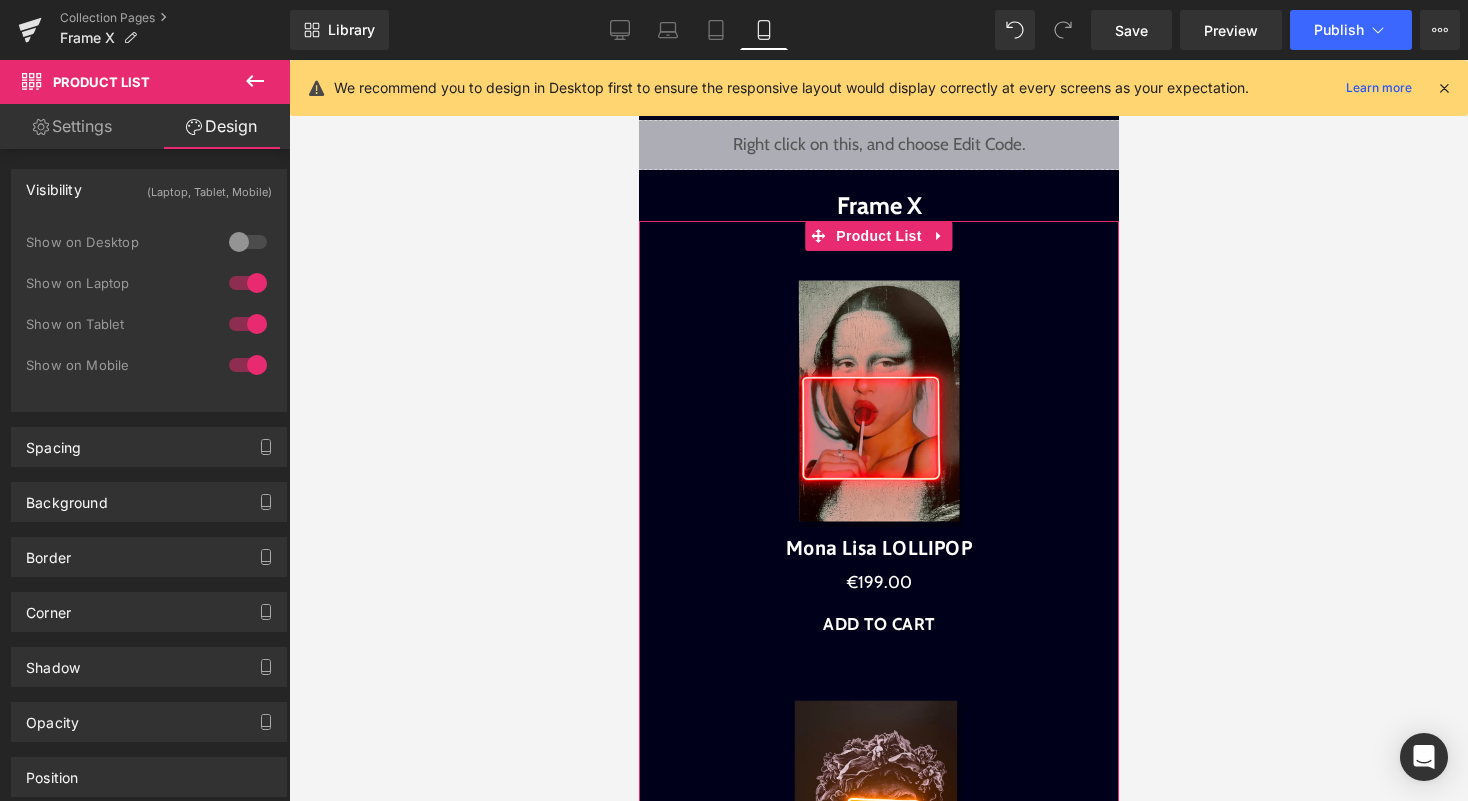 click at bounding box center (248, 283) 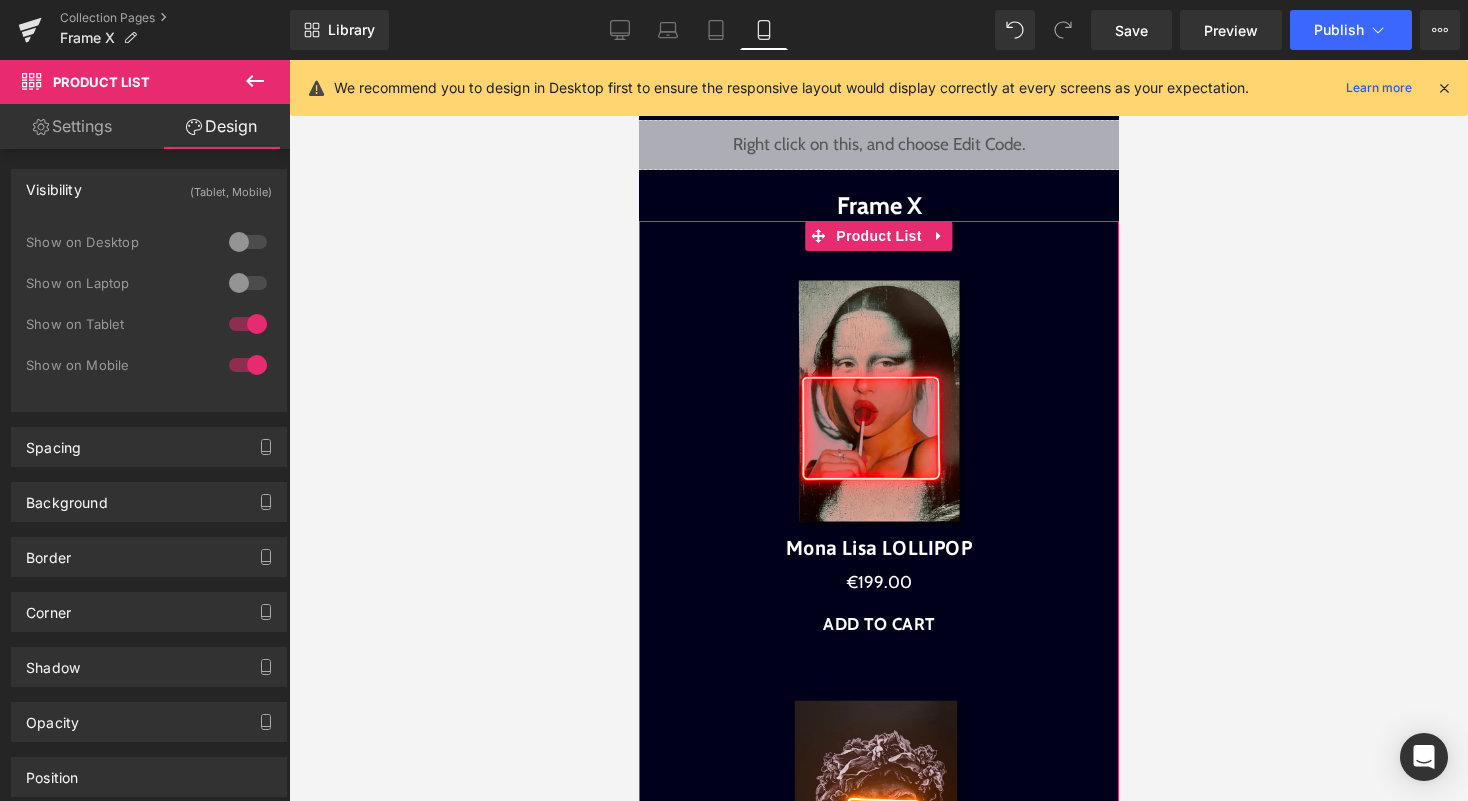 click at bounding box center [248, 324] 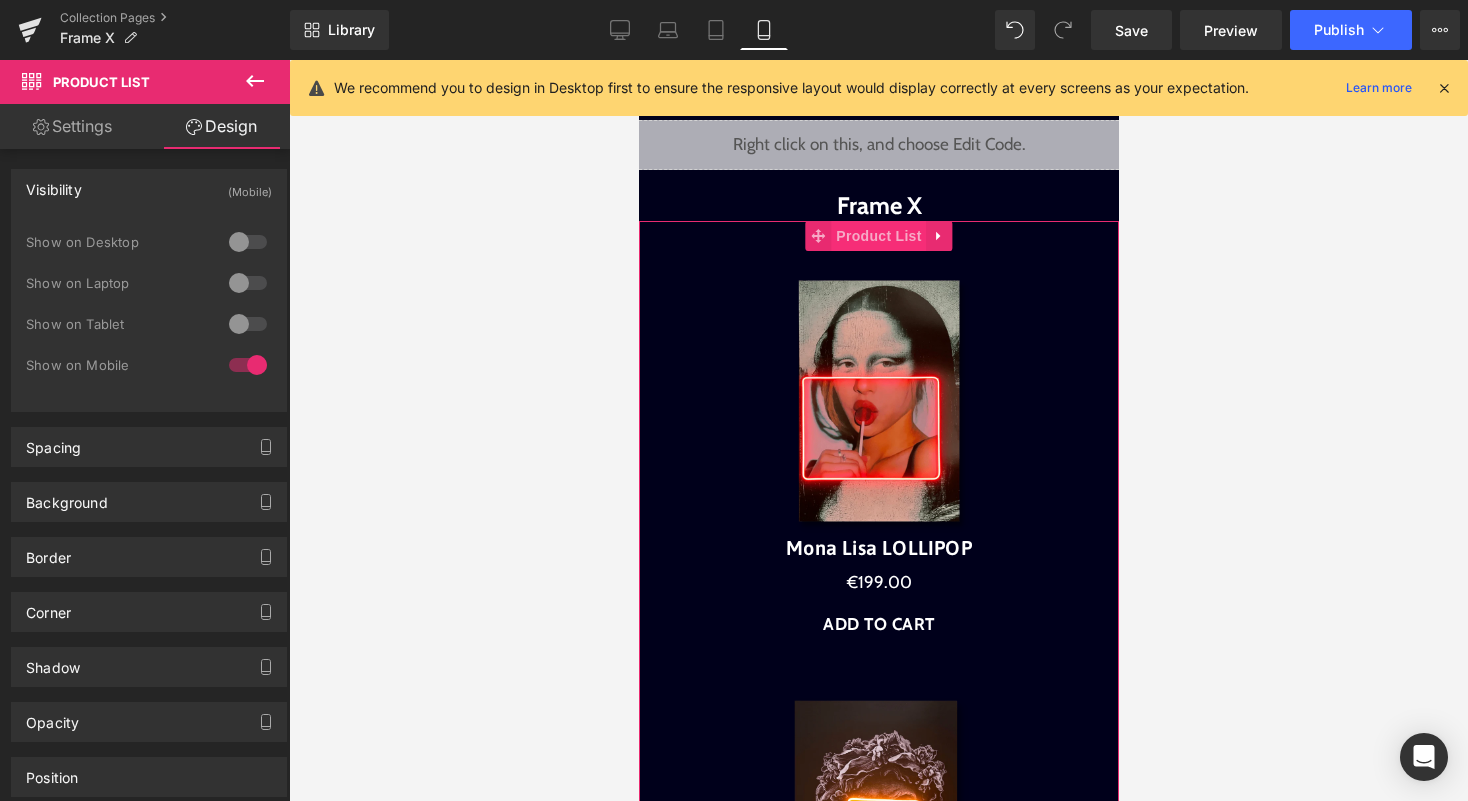 click on "Product List" at bounding box center (877, 236) 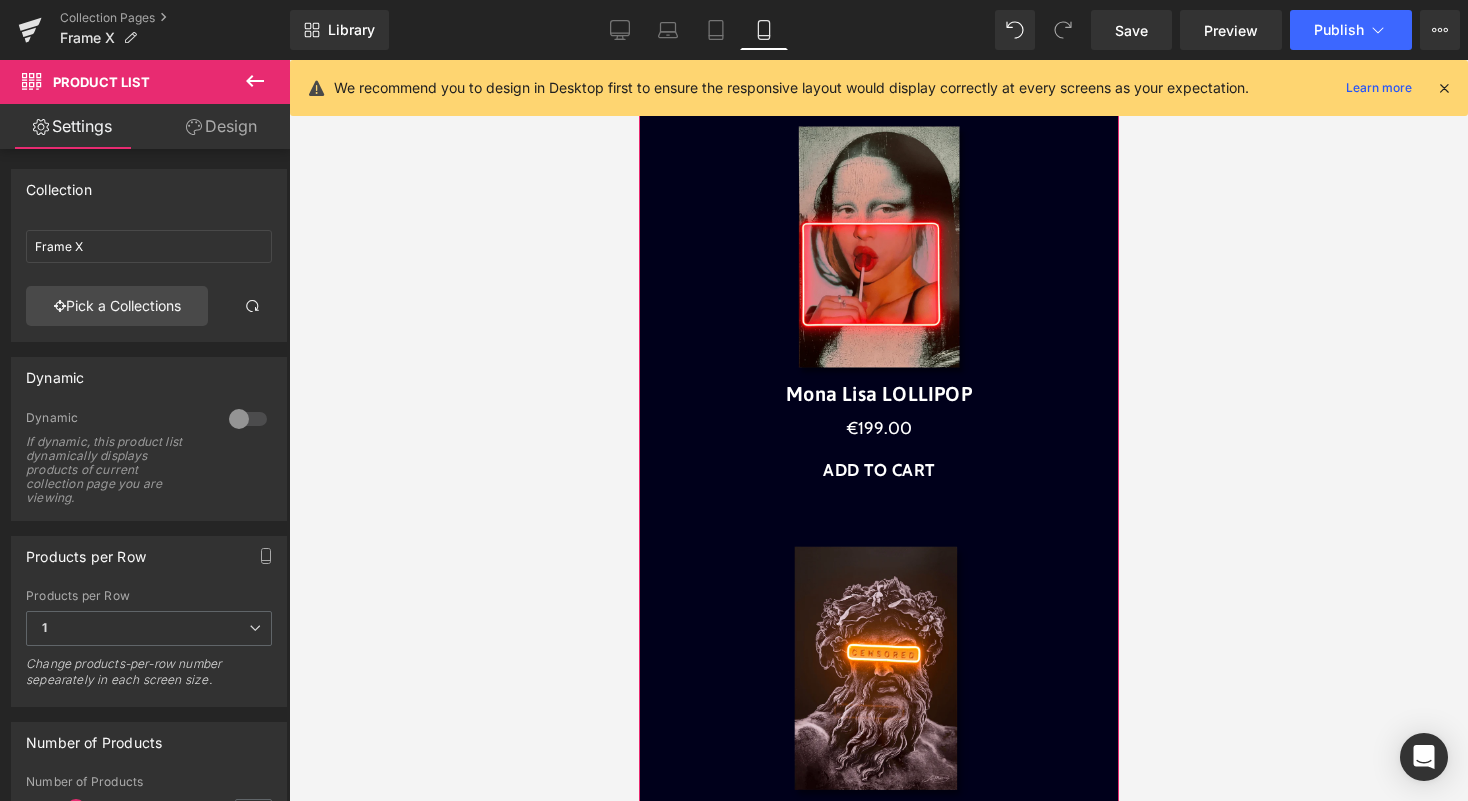 scroll, scrollTop: 0, scrollLeft: 0, axis: both 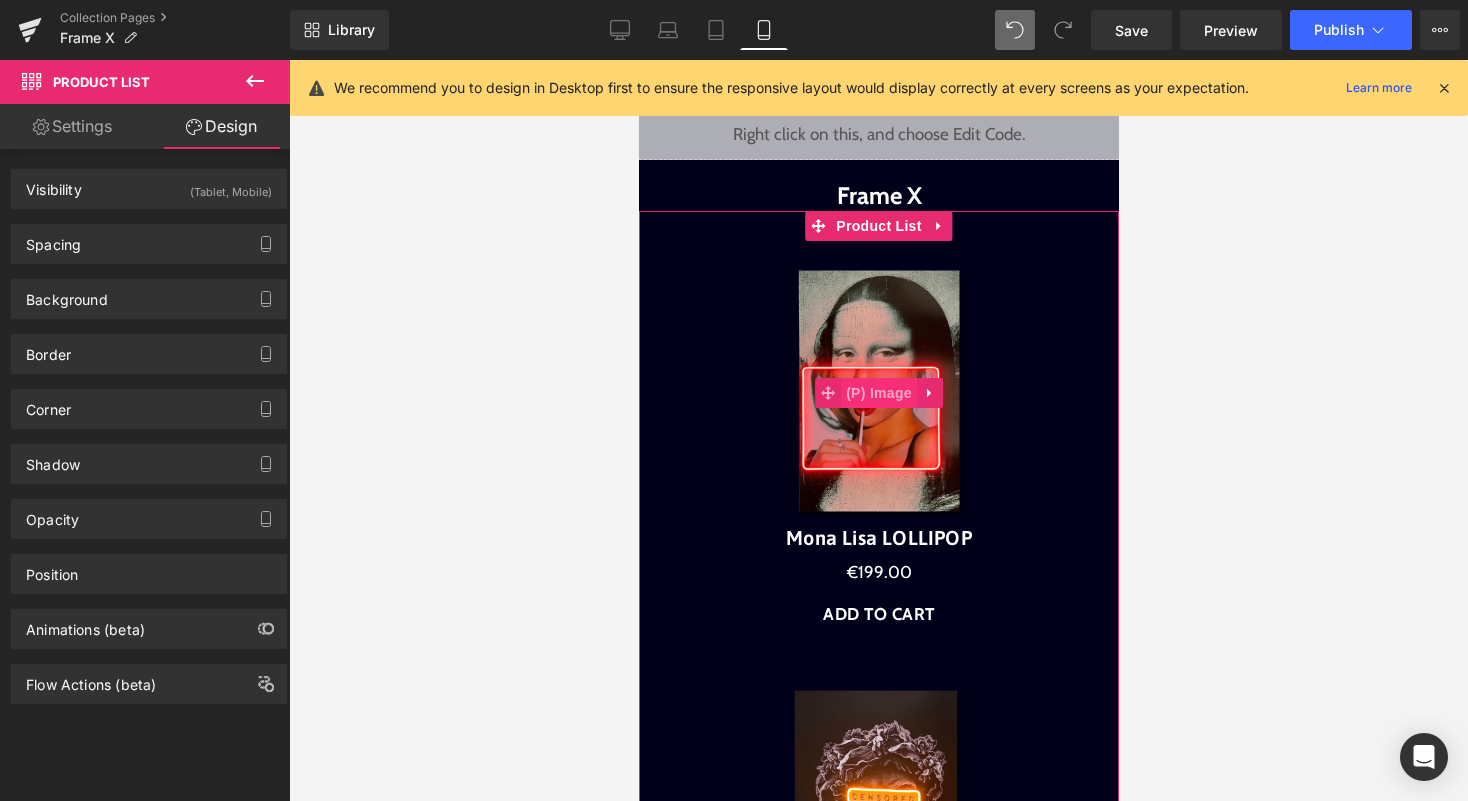 click on "(P) Image" at bounding box center [878, 393] 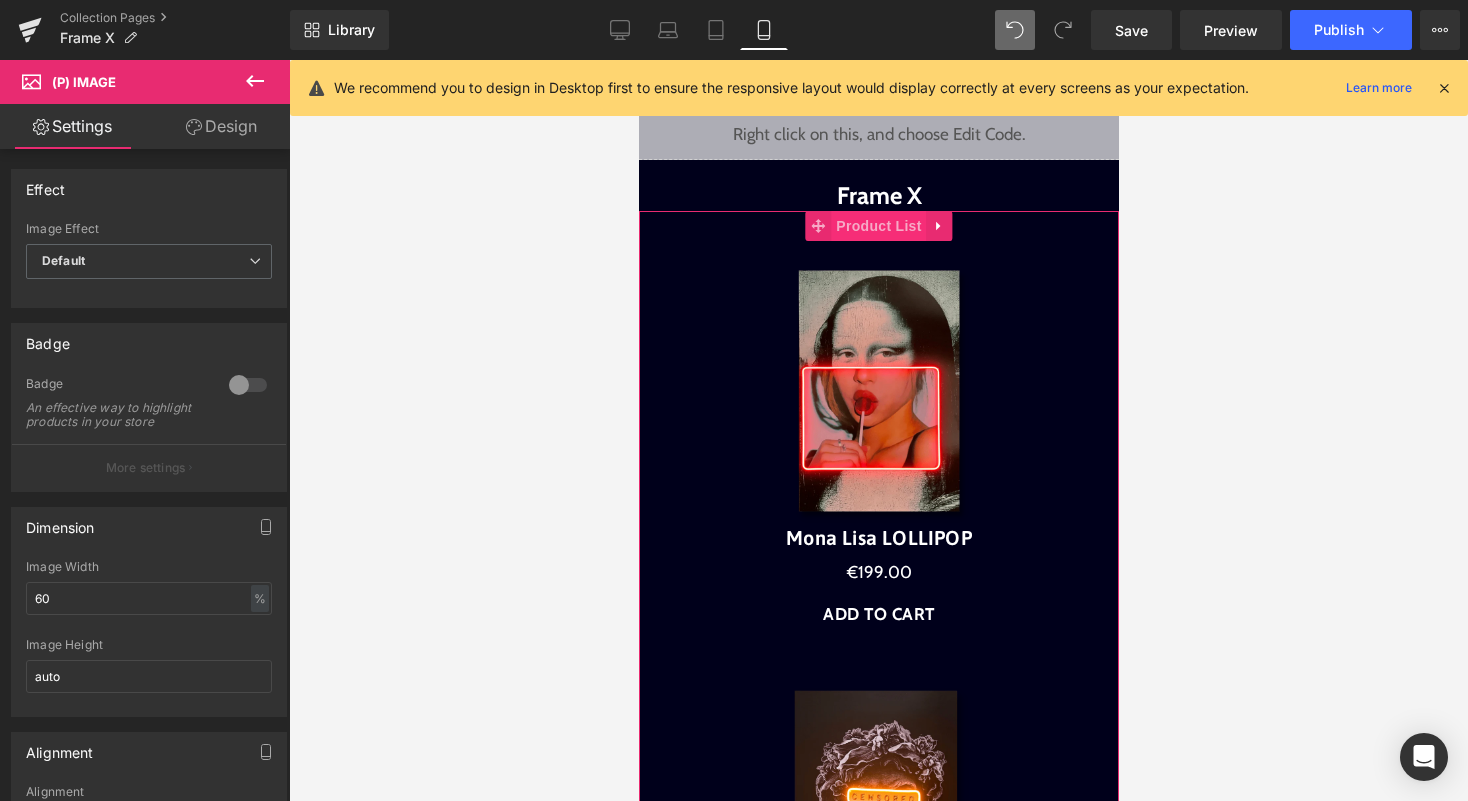 click on "Product List" at bounding box center [877, 226] 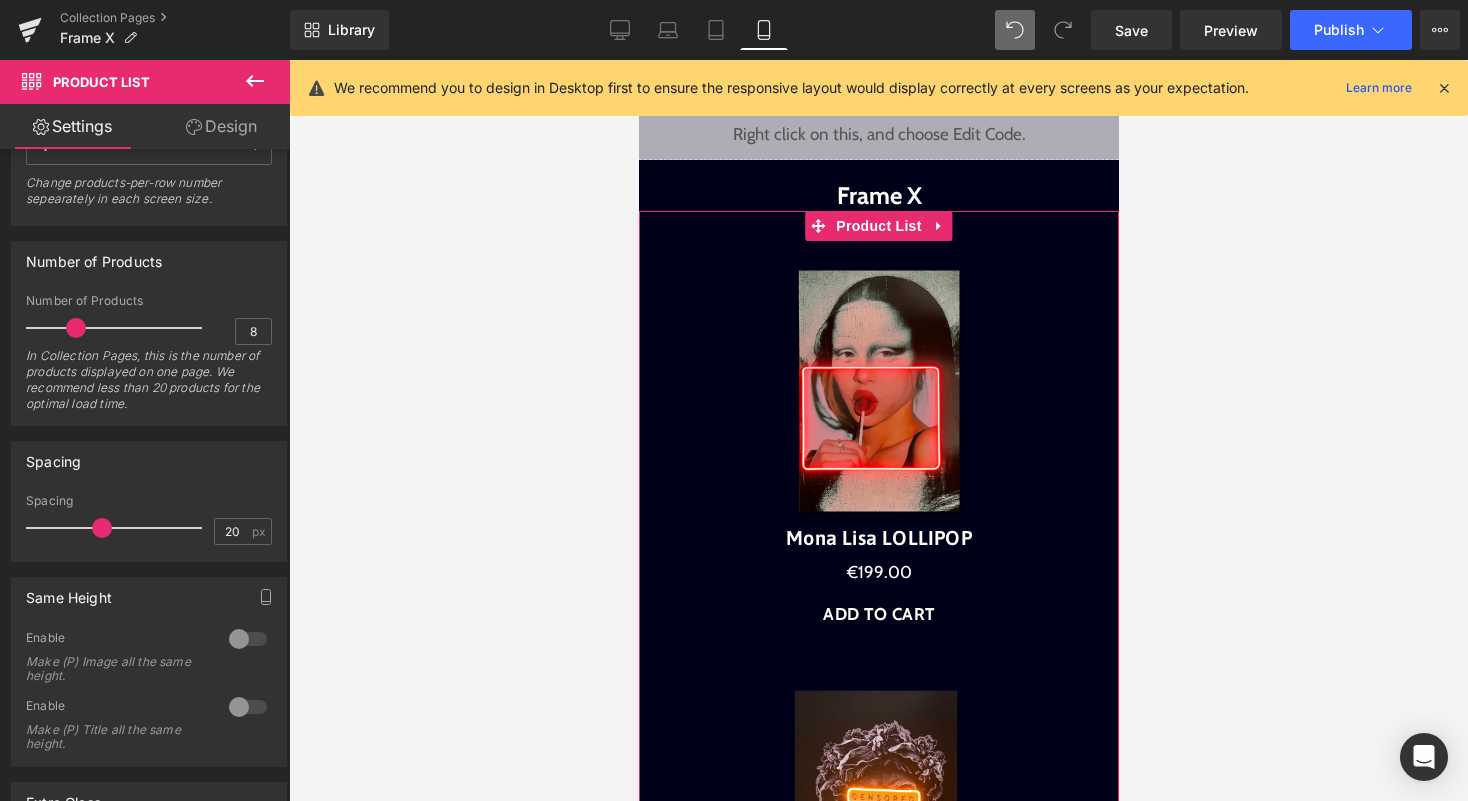 scroll, scrollTop: 669, scrollLeft: 0, axis: vertical 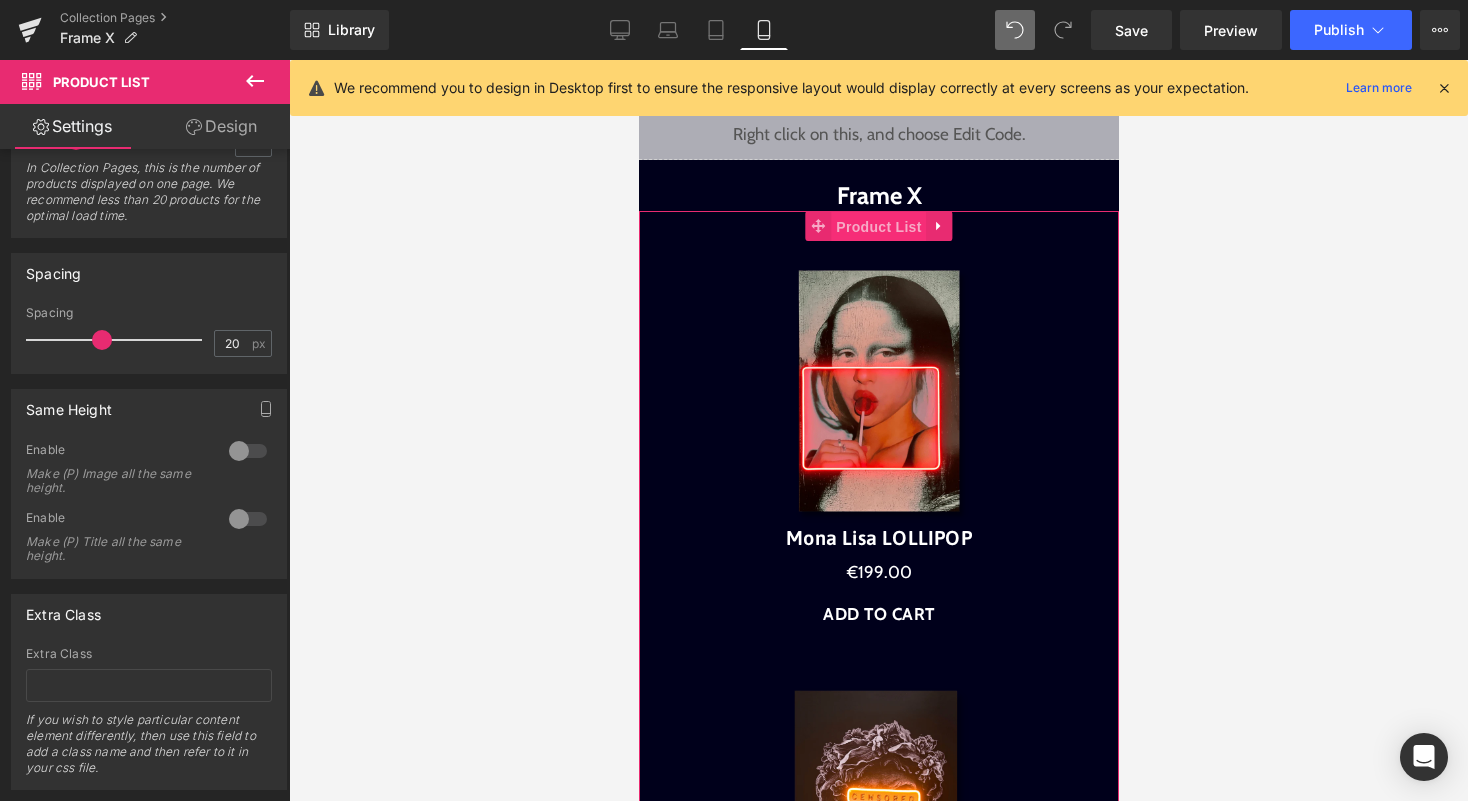 click on "Product List" at bounding box center [877, 227] 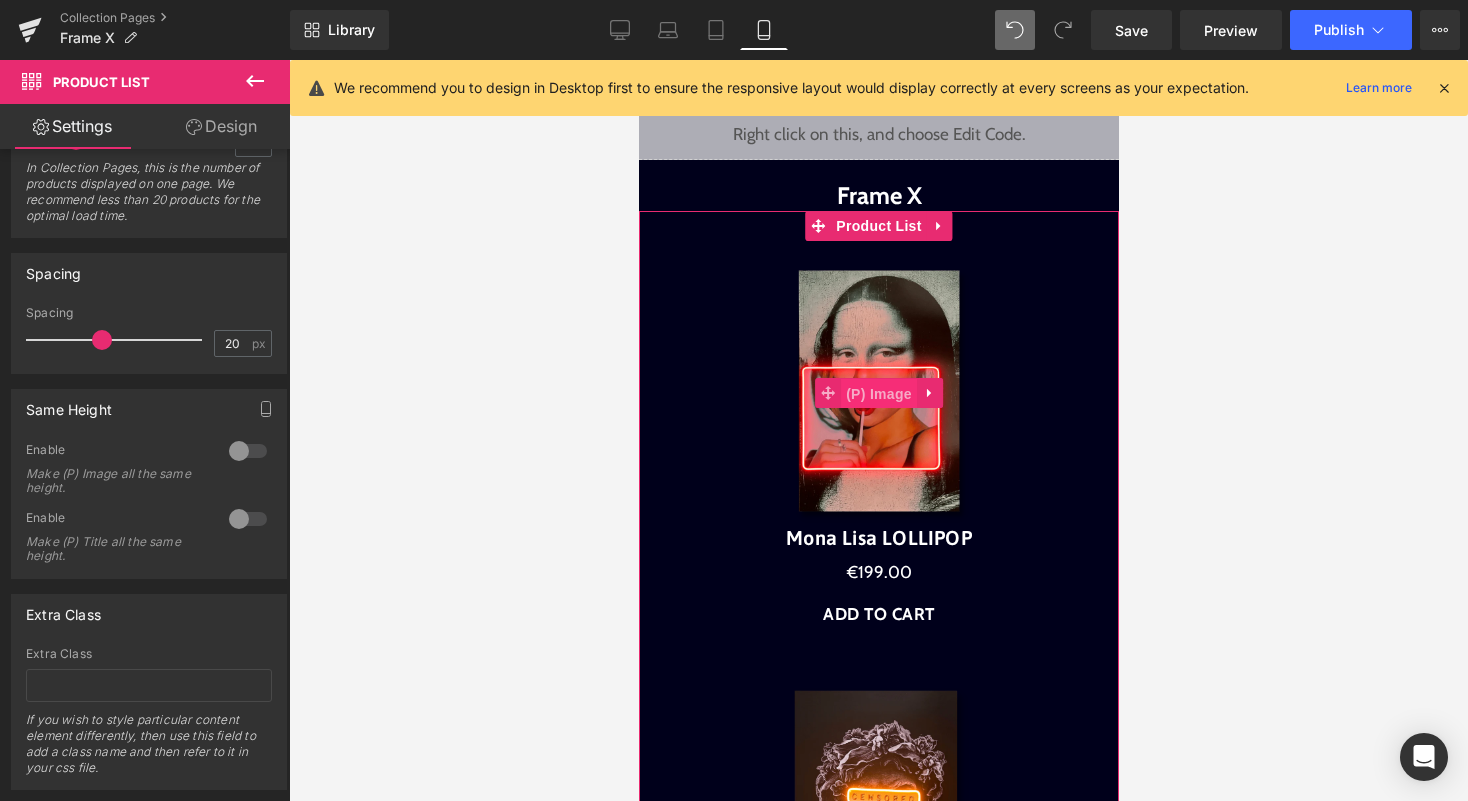 click on "(P) Image" at bounding box center (878, 394) 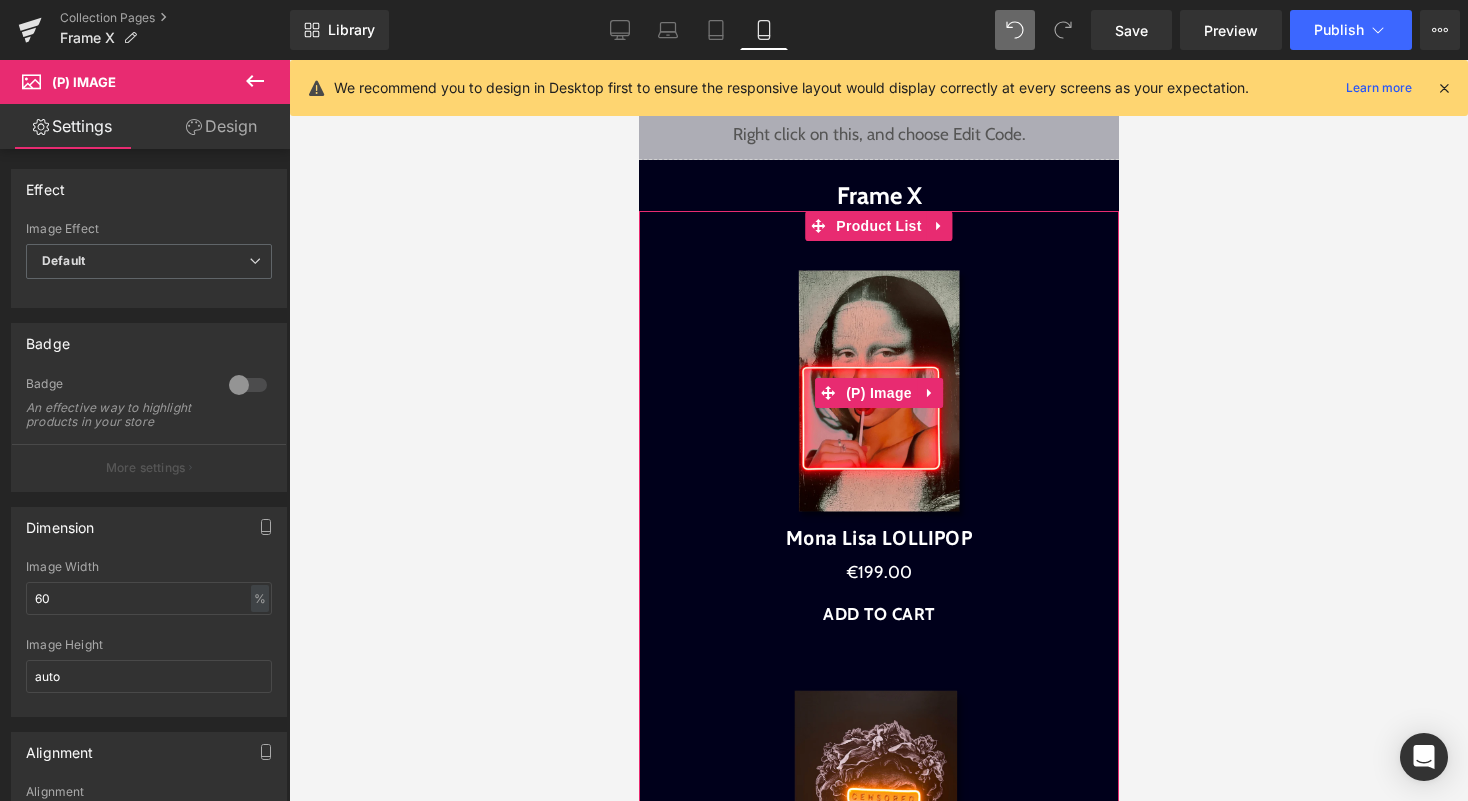 click at bounding box center [878, 393] 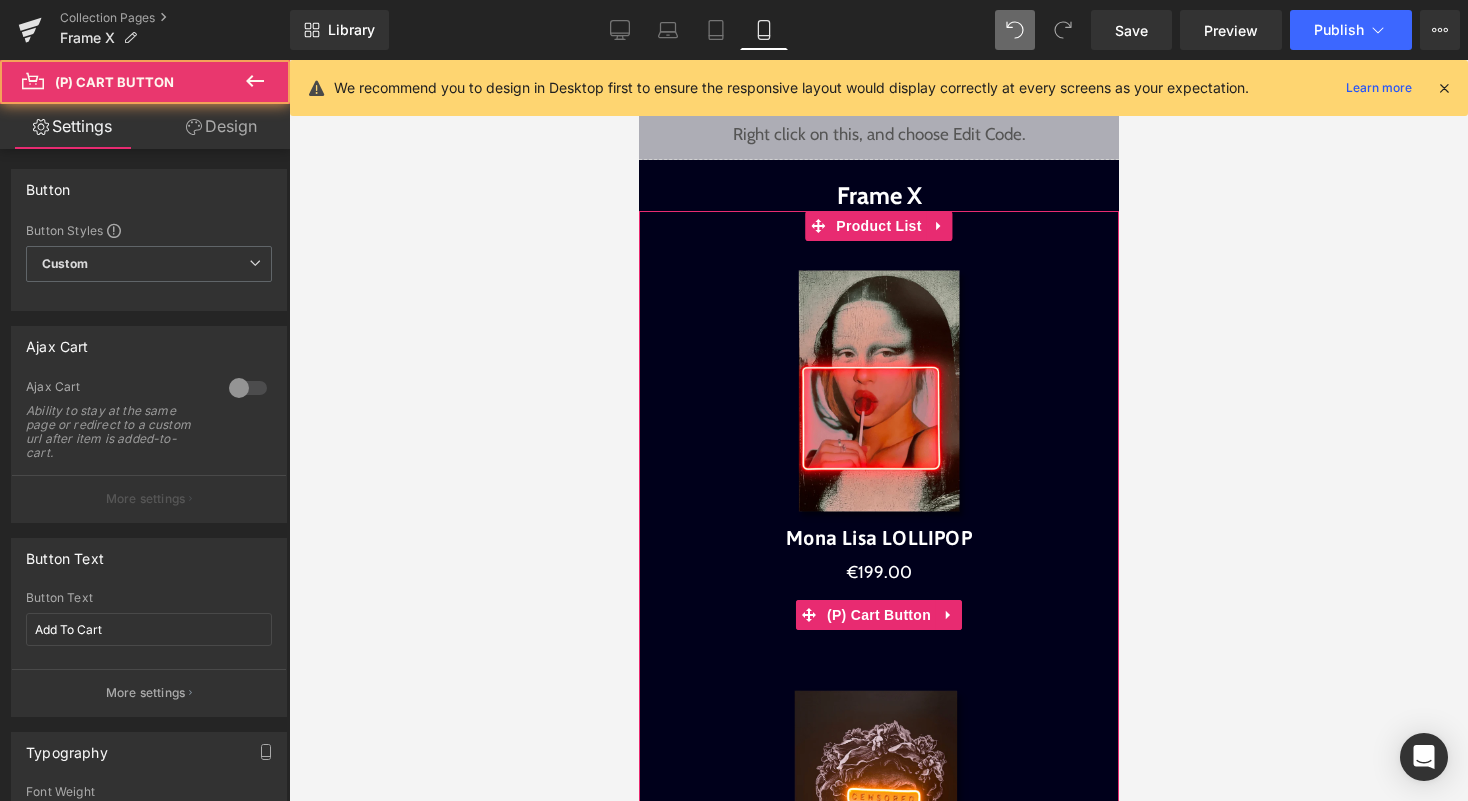 click on "Add To Cart" at bounding box center (878, 615) 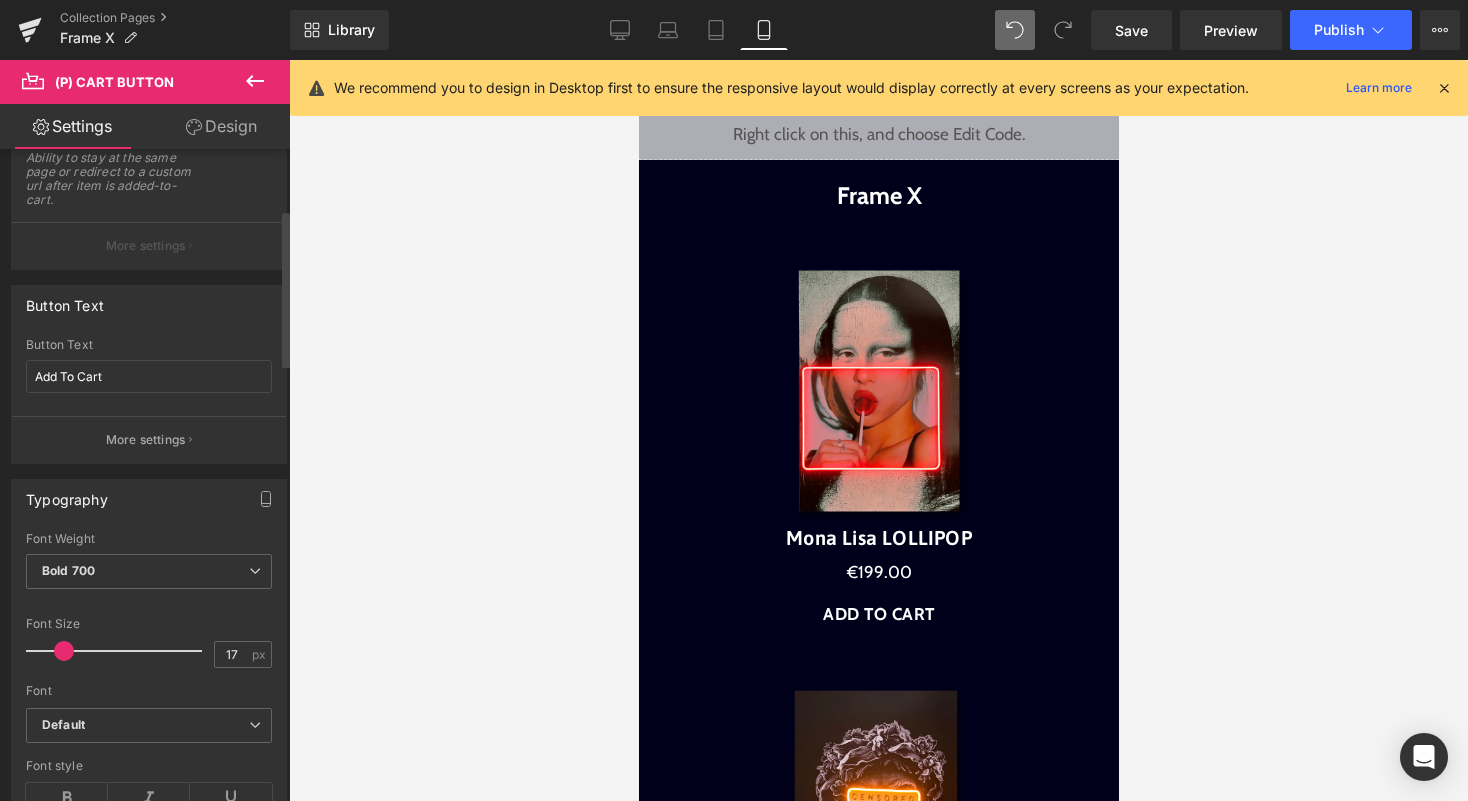 scroll, scrollTop: 250, scrollLeft: 0, axis: vertical 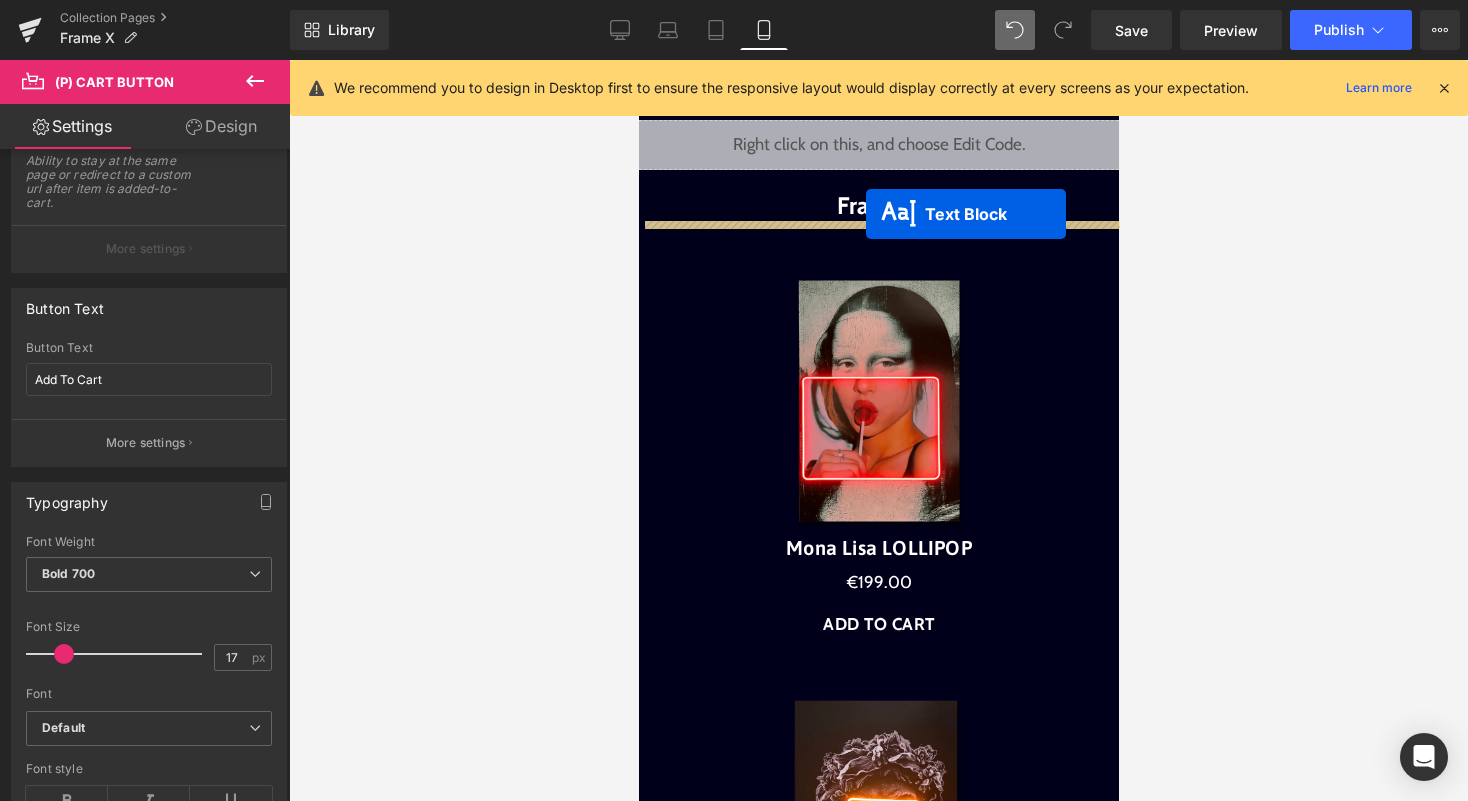 drag, startPoint x: 874, startPoint y: 227, endPoint x: 865, endPoint y: 215, distance: 15 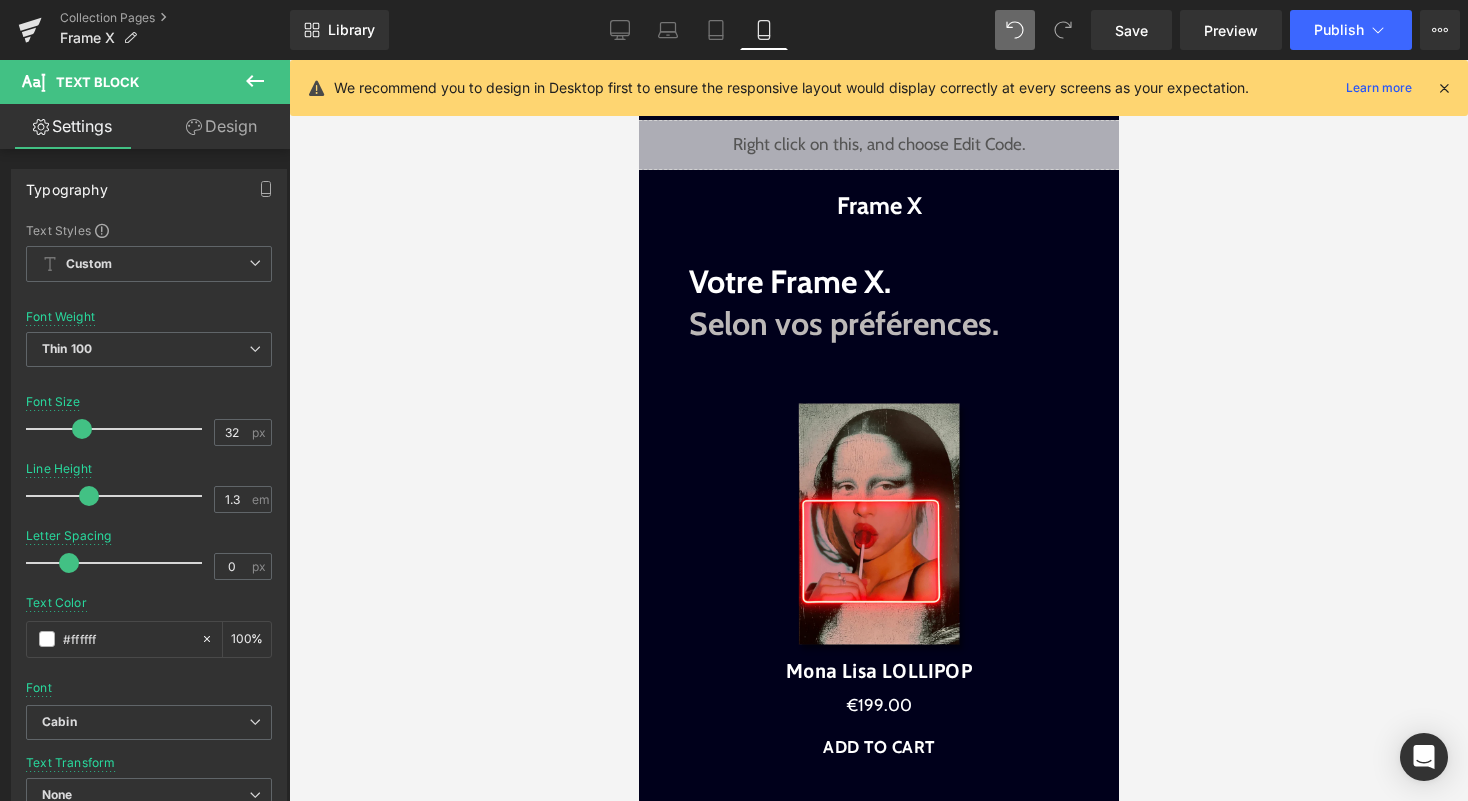 click at bounding box center [878, 430] 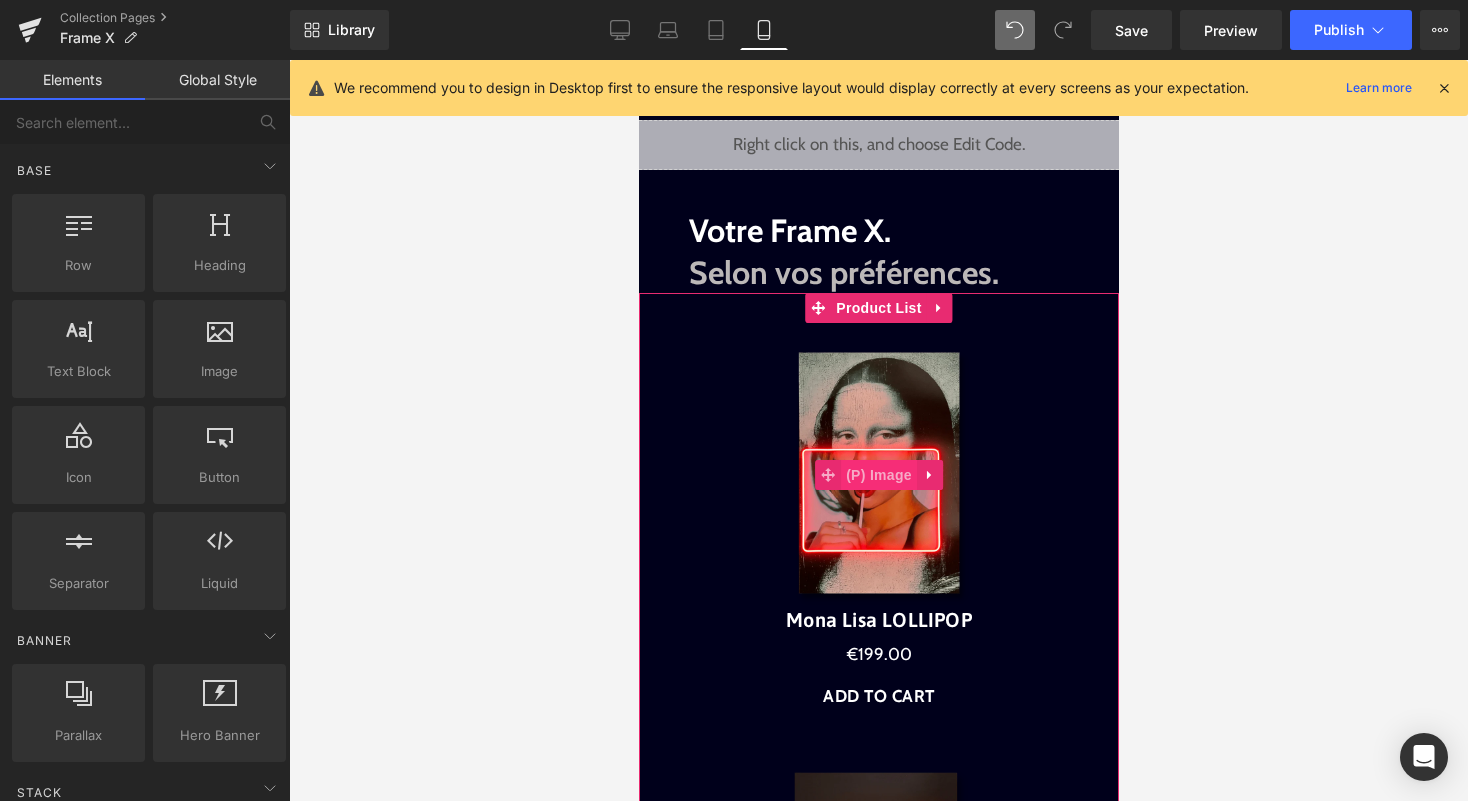 click on "(P) Image" at bounding box center [878, 475] 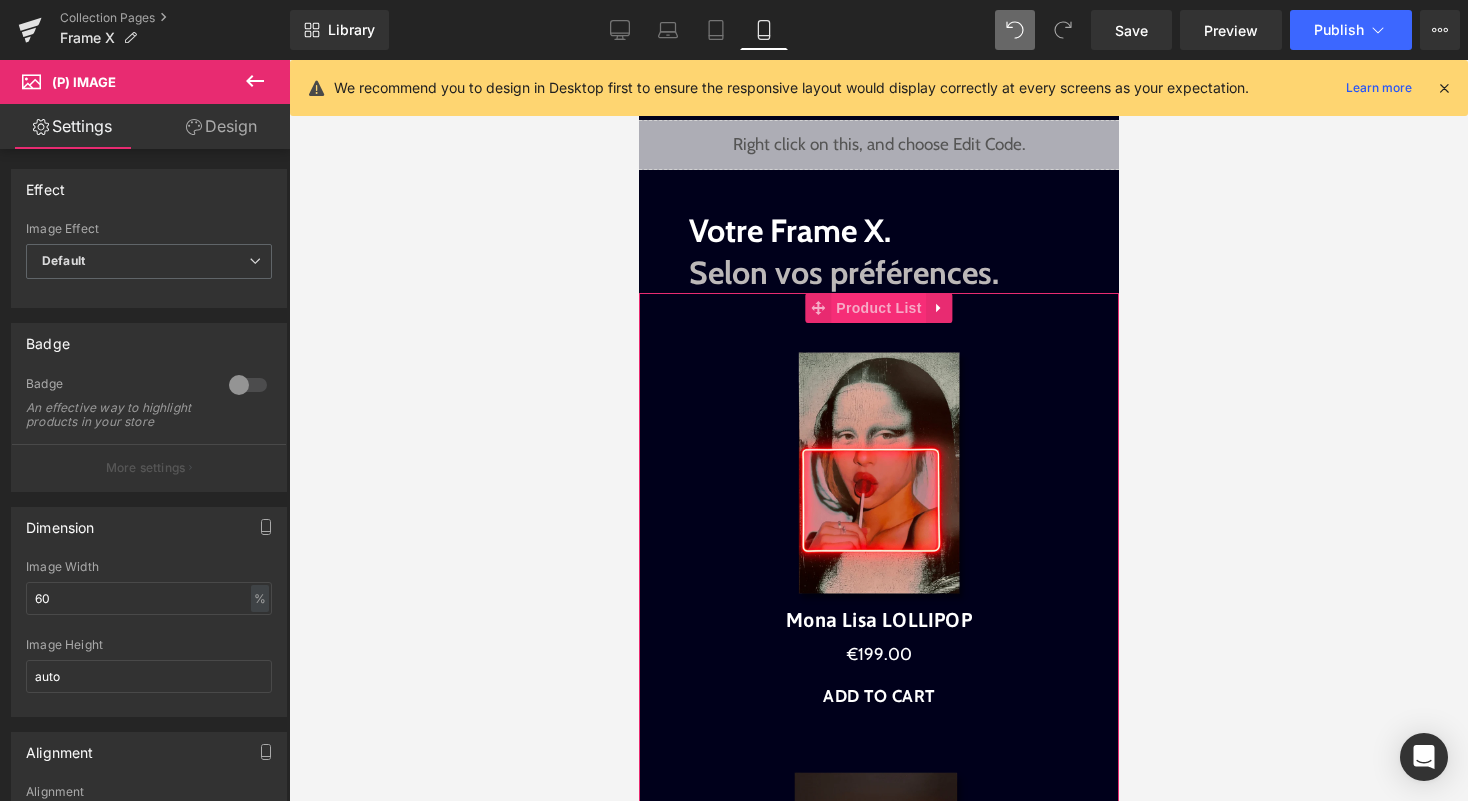 click on "Product List" at bounding box center (877, 308) 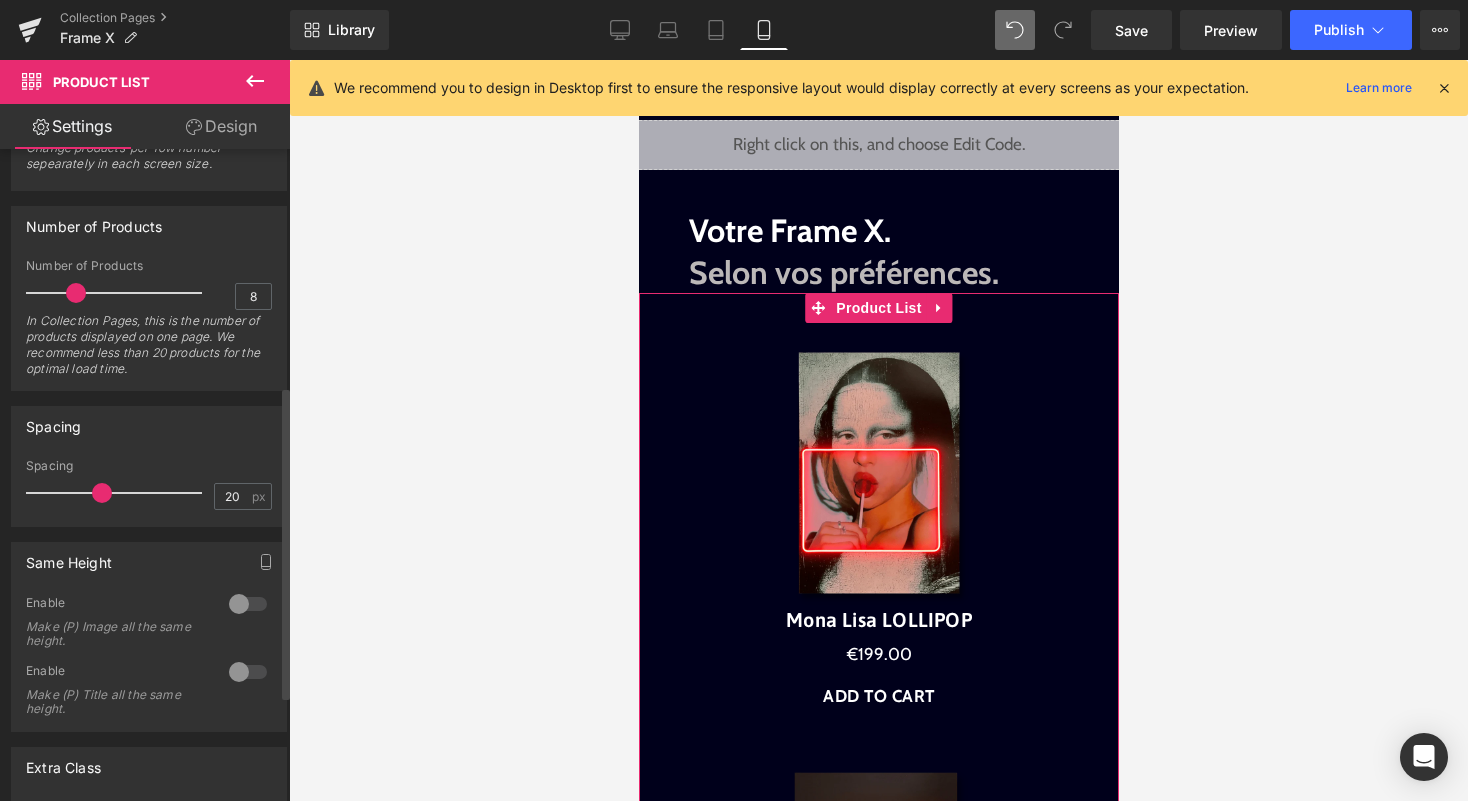 scroll, scrollTop: 518, scrollLeft: 0, axis: vertical 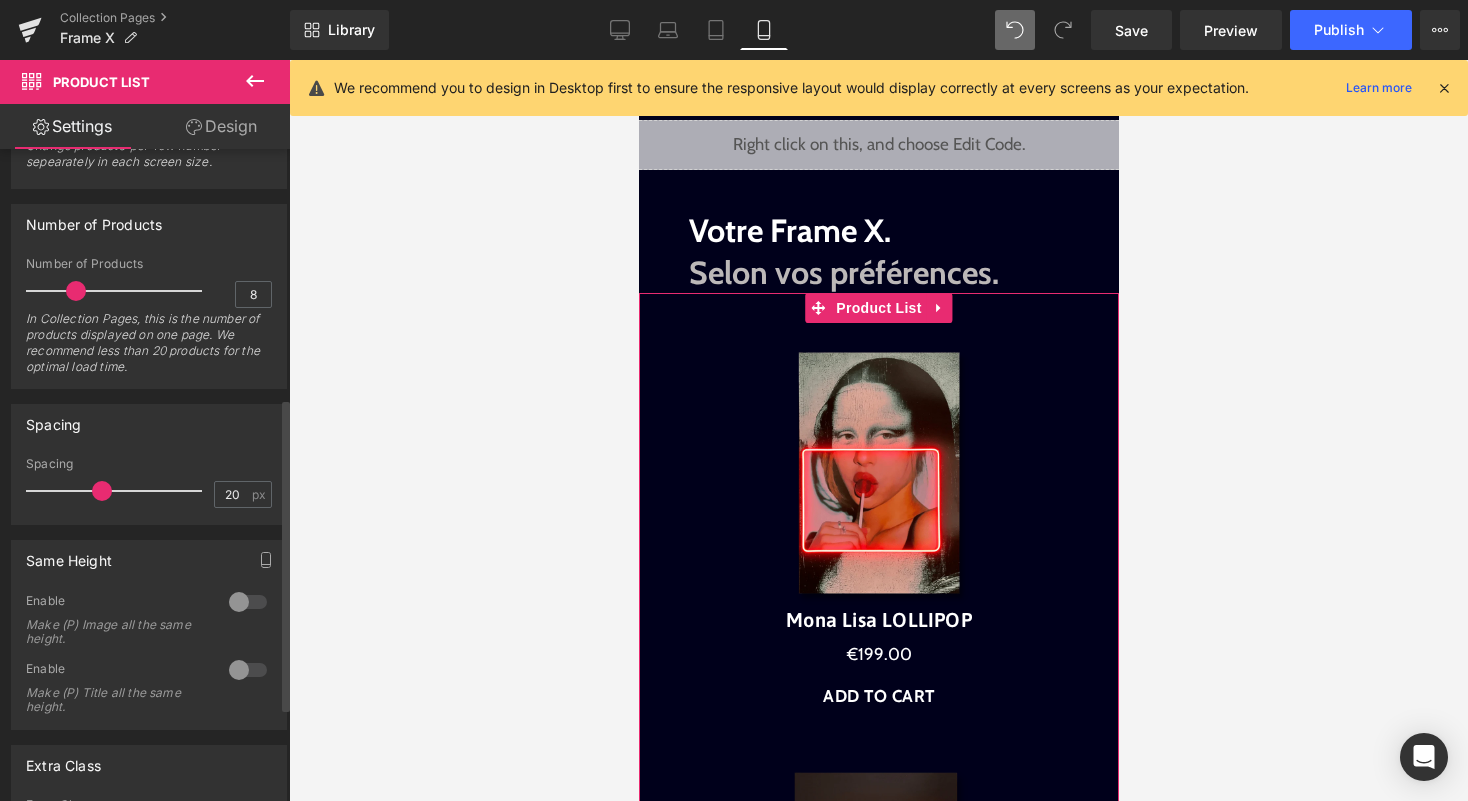 click at bounding box center (248, 602) 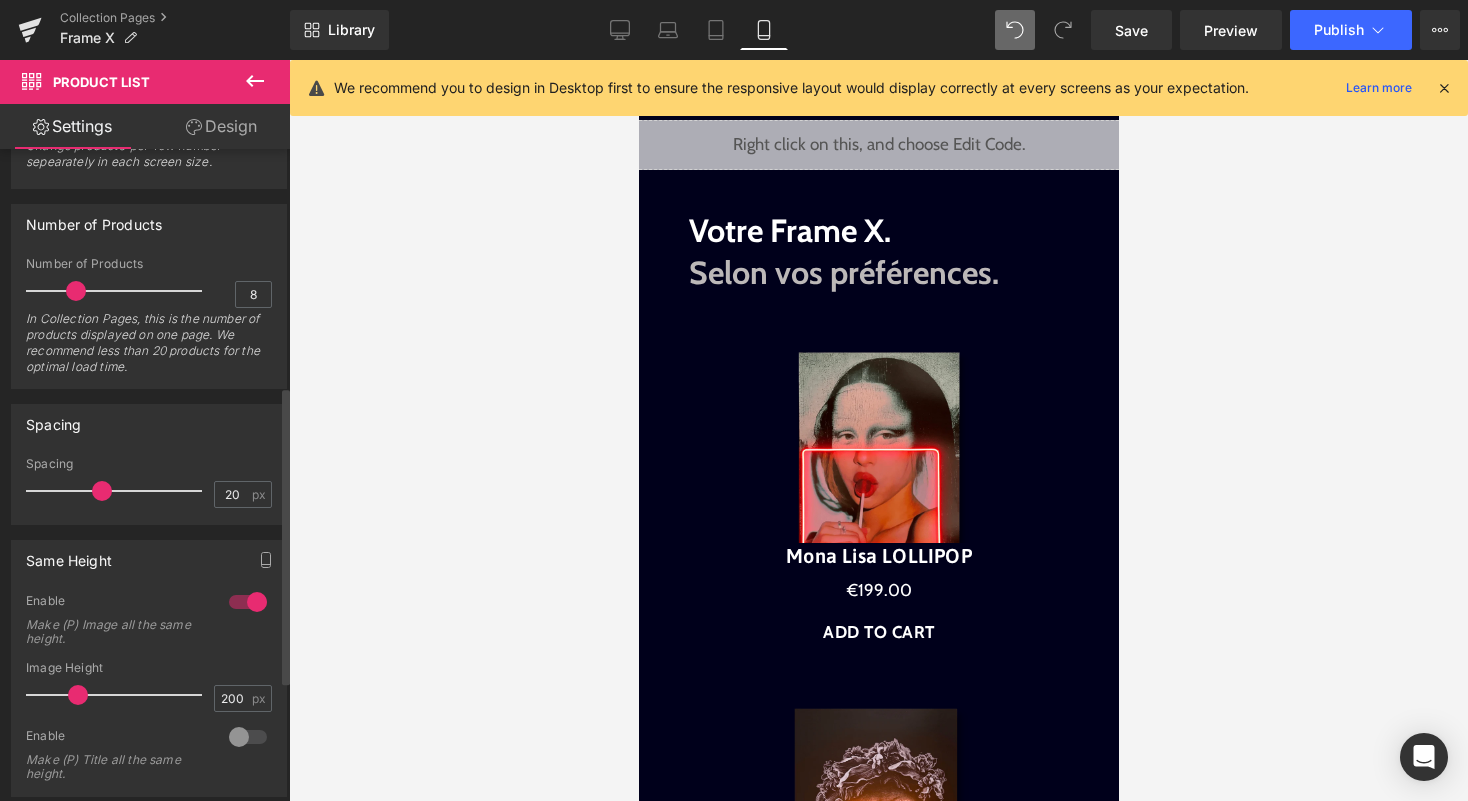 click at bounding box center (248, 602) 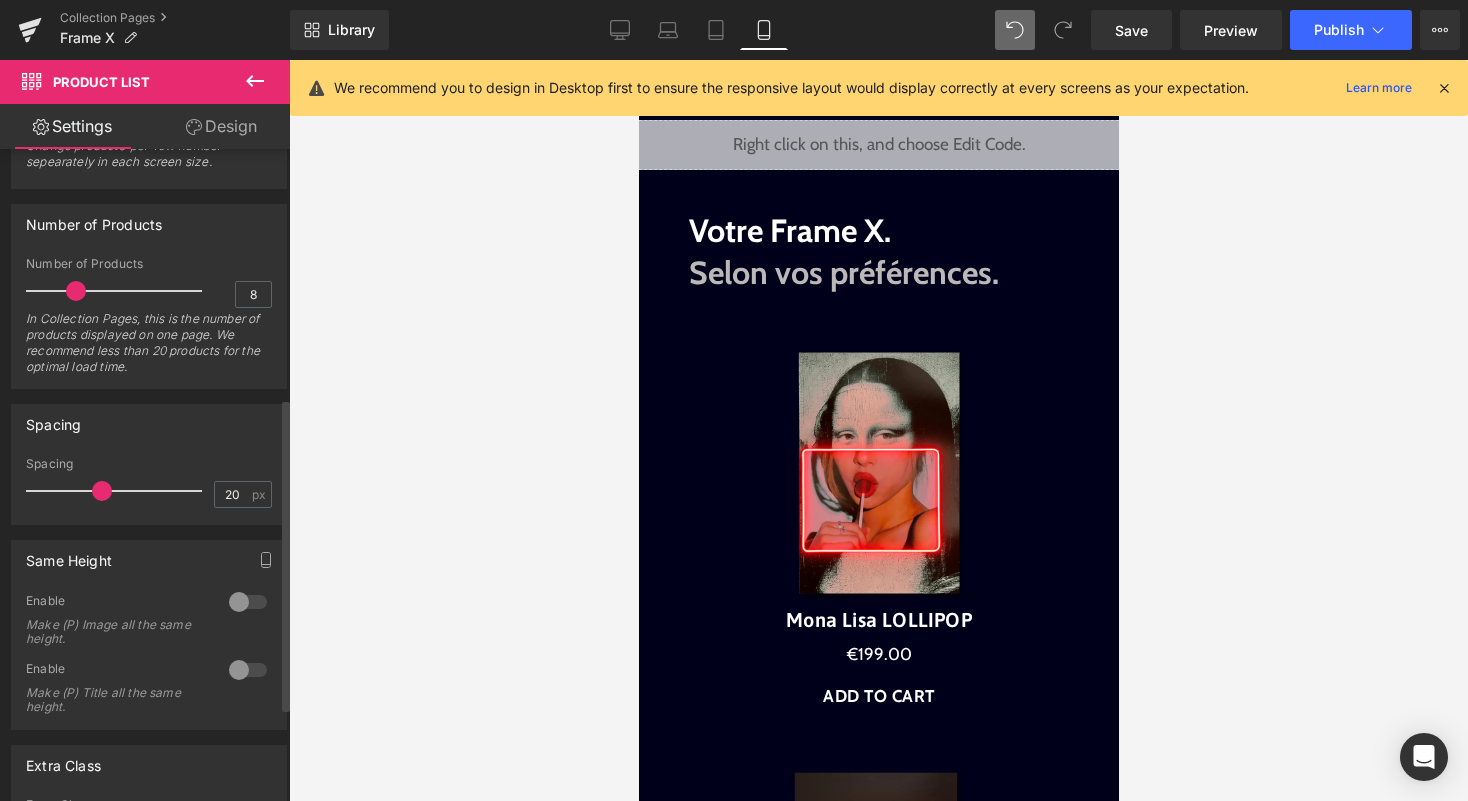 click at bounding box center [248, 602] 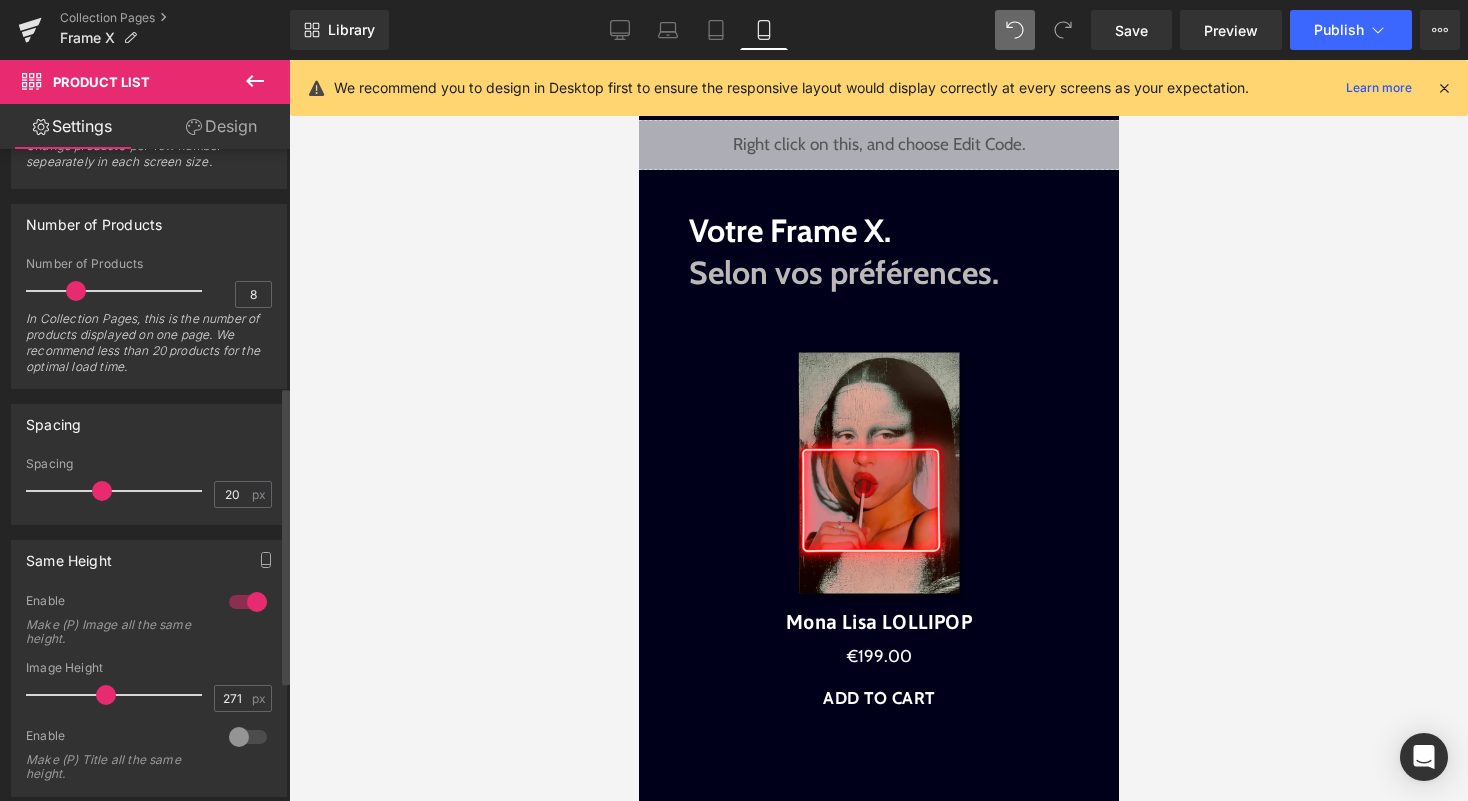 type on "273" 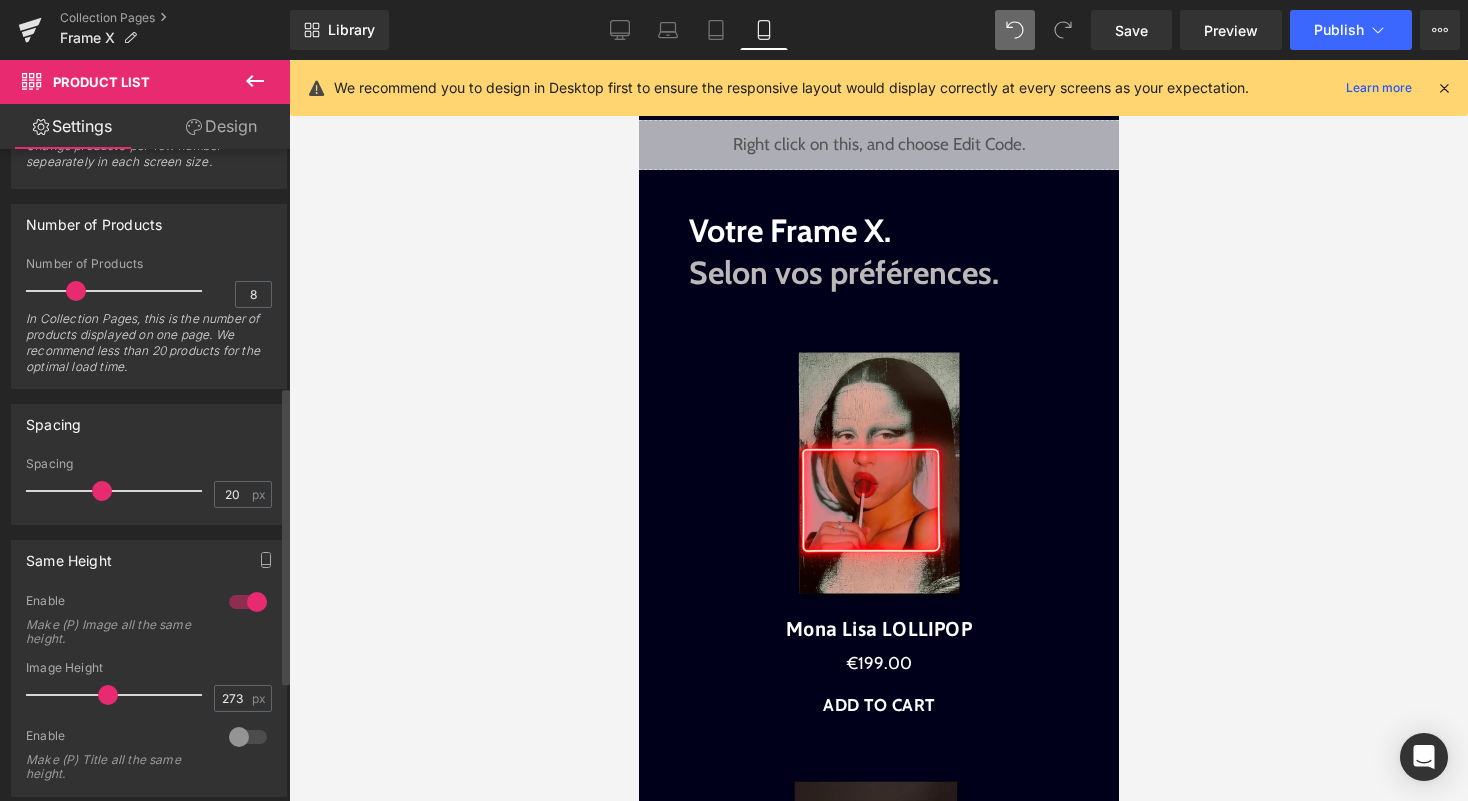 drag, startPoint x: 80, startPoint y: 689, endPoint x: 109, endPoint y: 697, distance: 30.083218 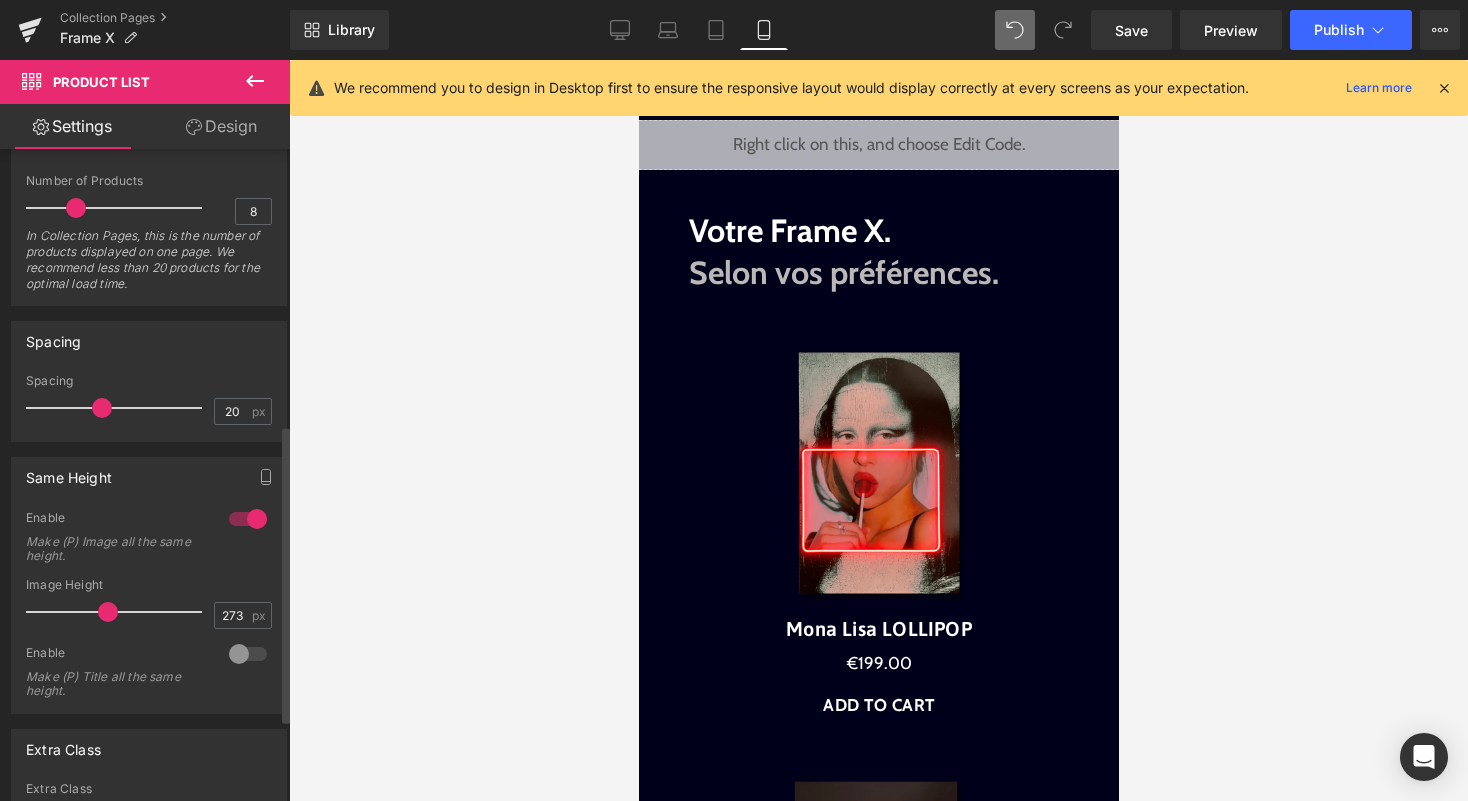 scroll, scrollTop: 602, scrollLeft: 0, axis: vertical 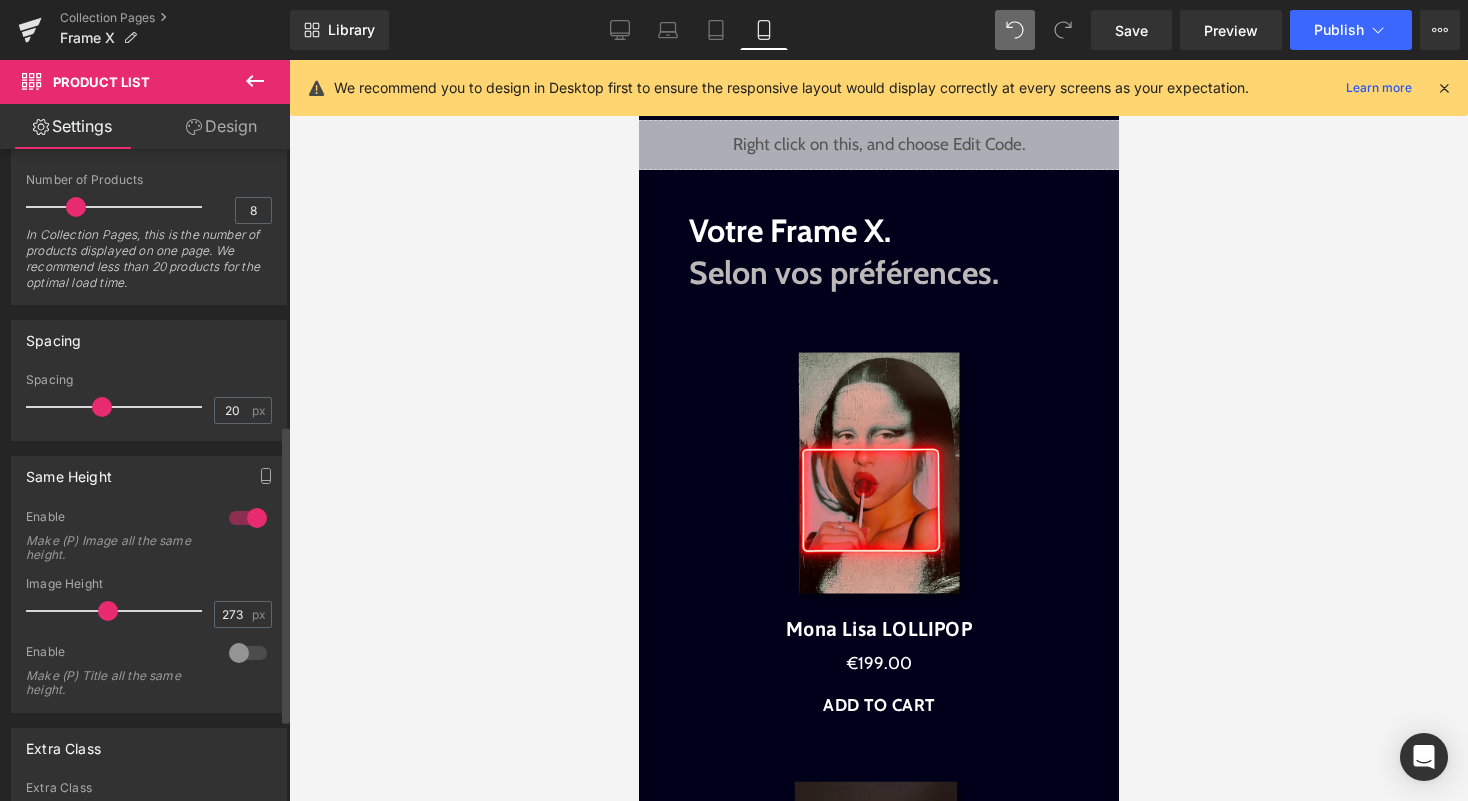 click at bounding box center (248, 653) 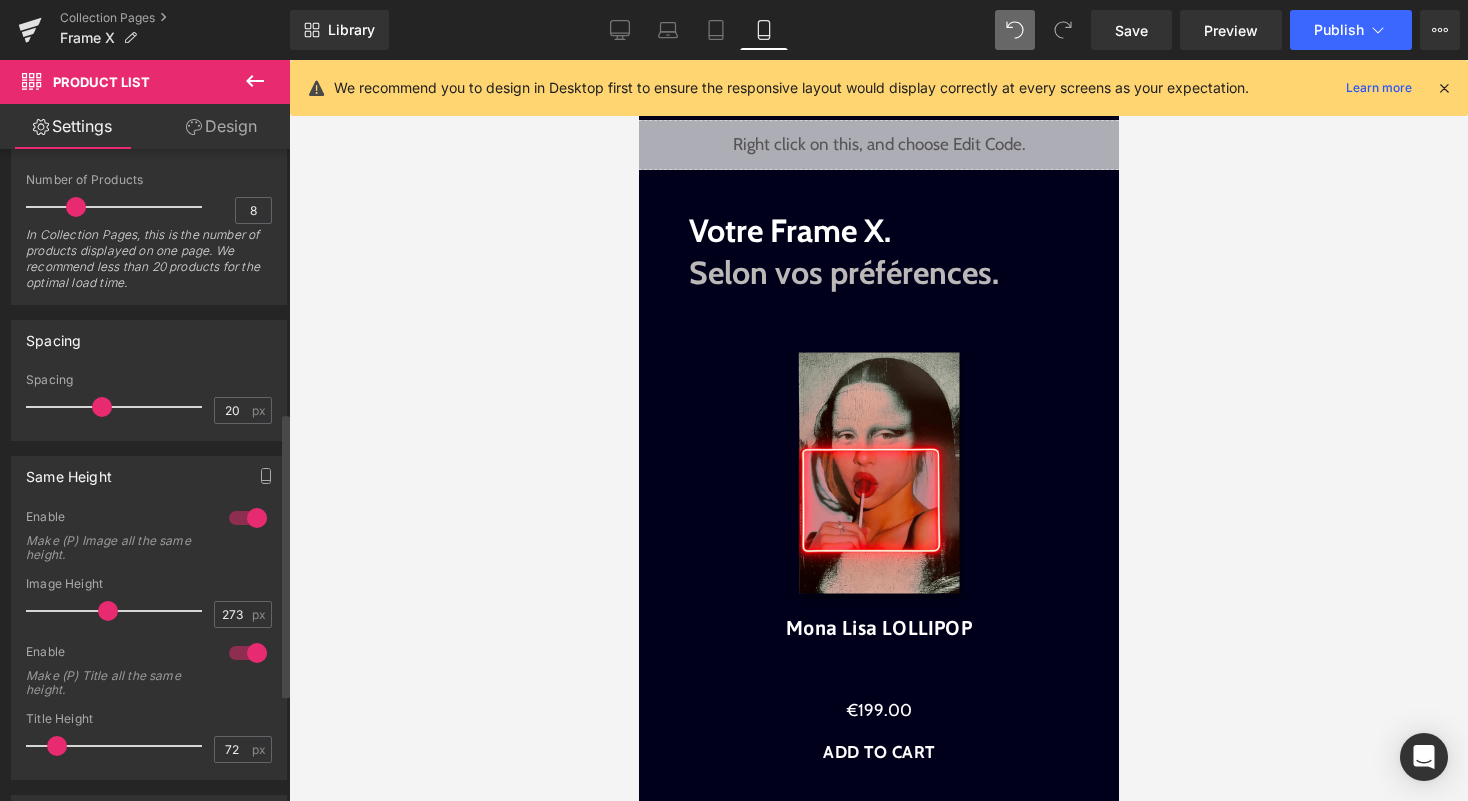 click at bounding box center (248, 653) 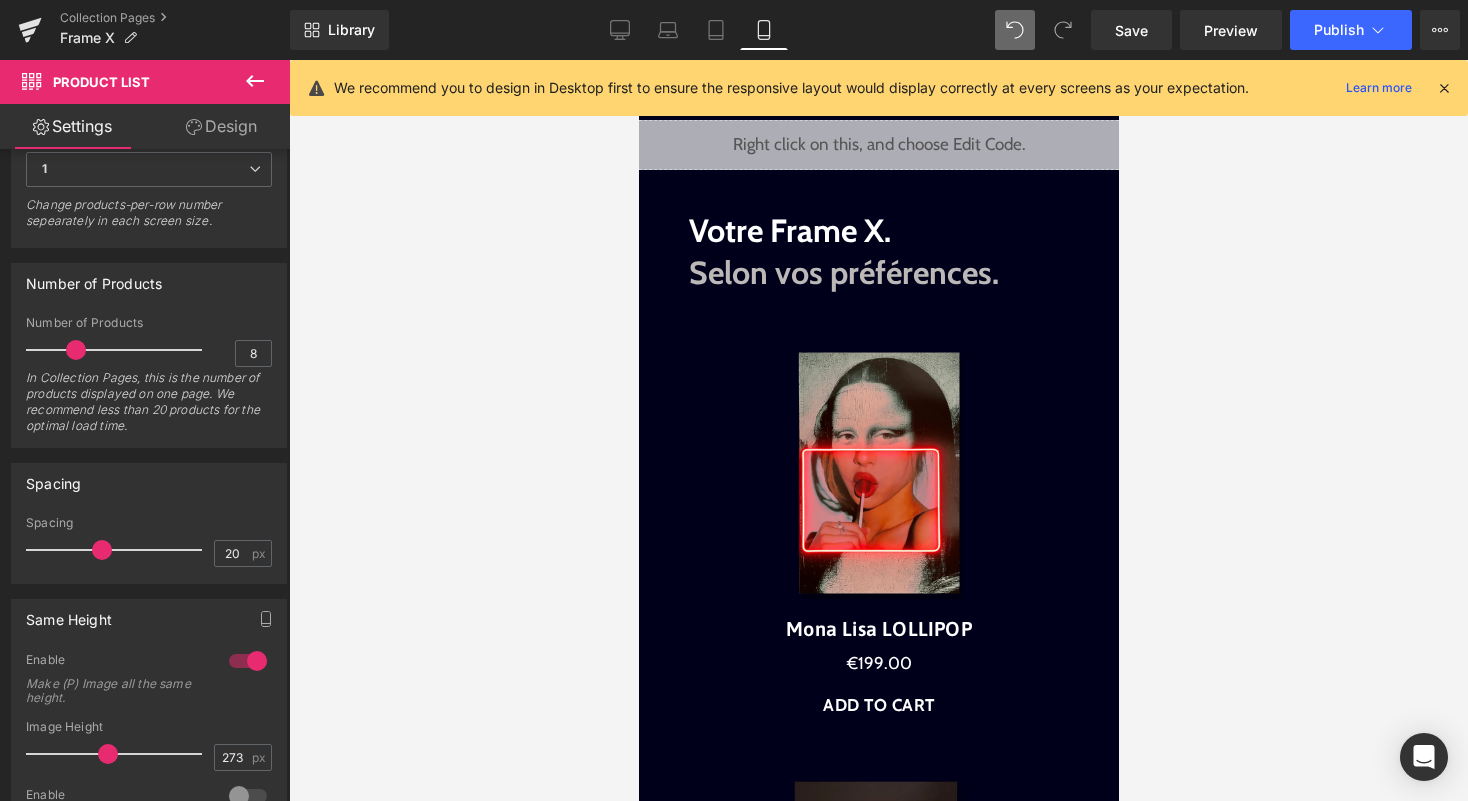 scroll, scrollTop: 448, scrollLeft: 0, axis: vertical 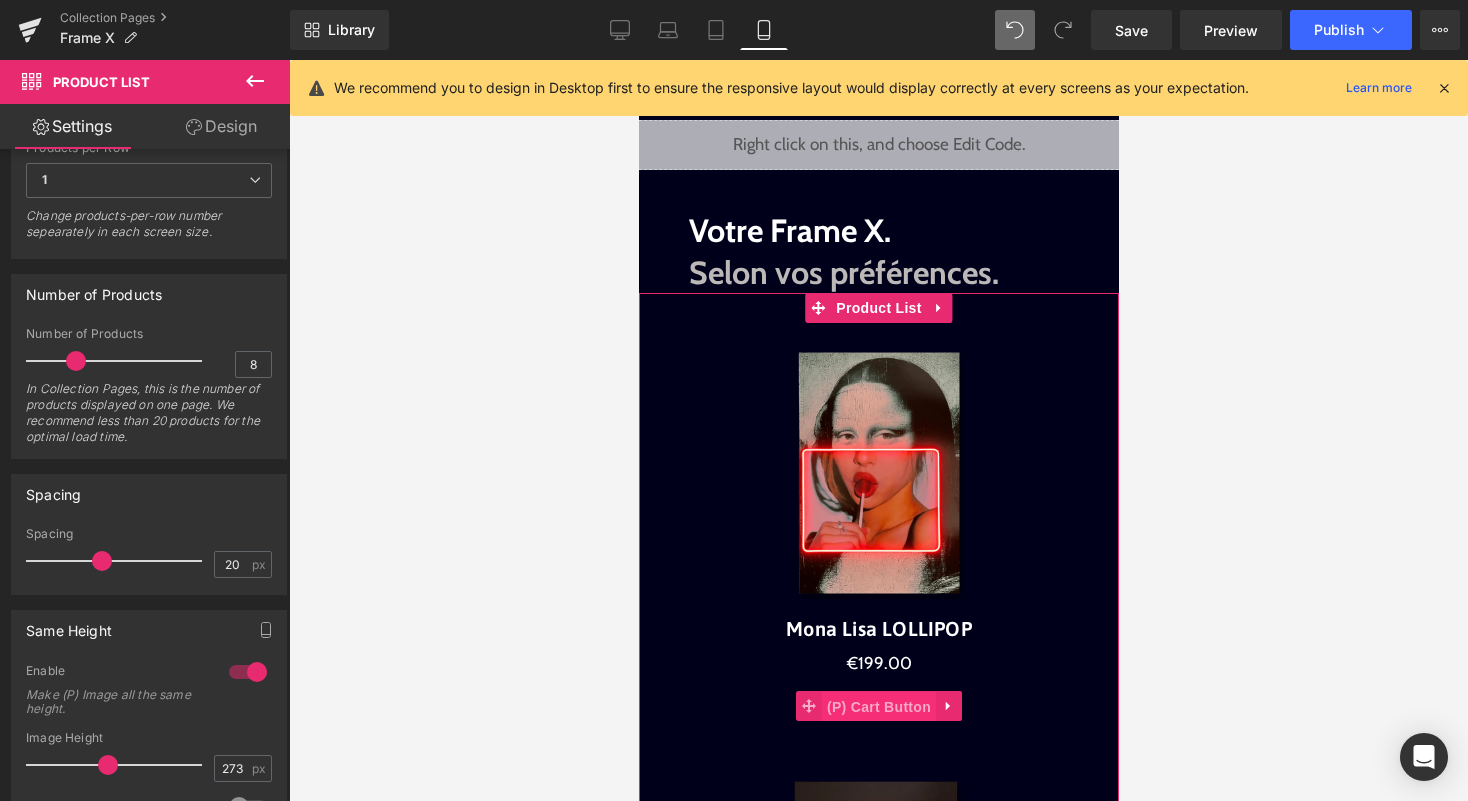 click on "(P) Cart Button" at bounding box center [878, 707] 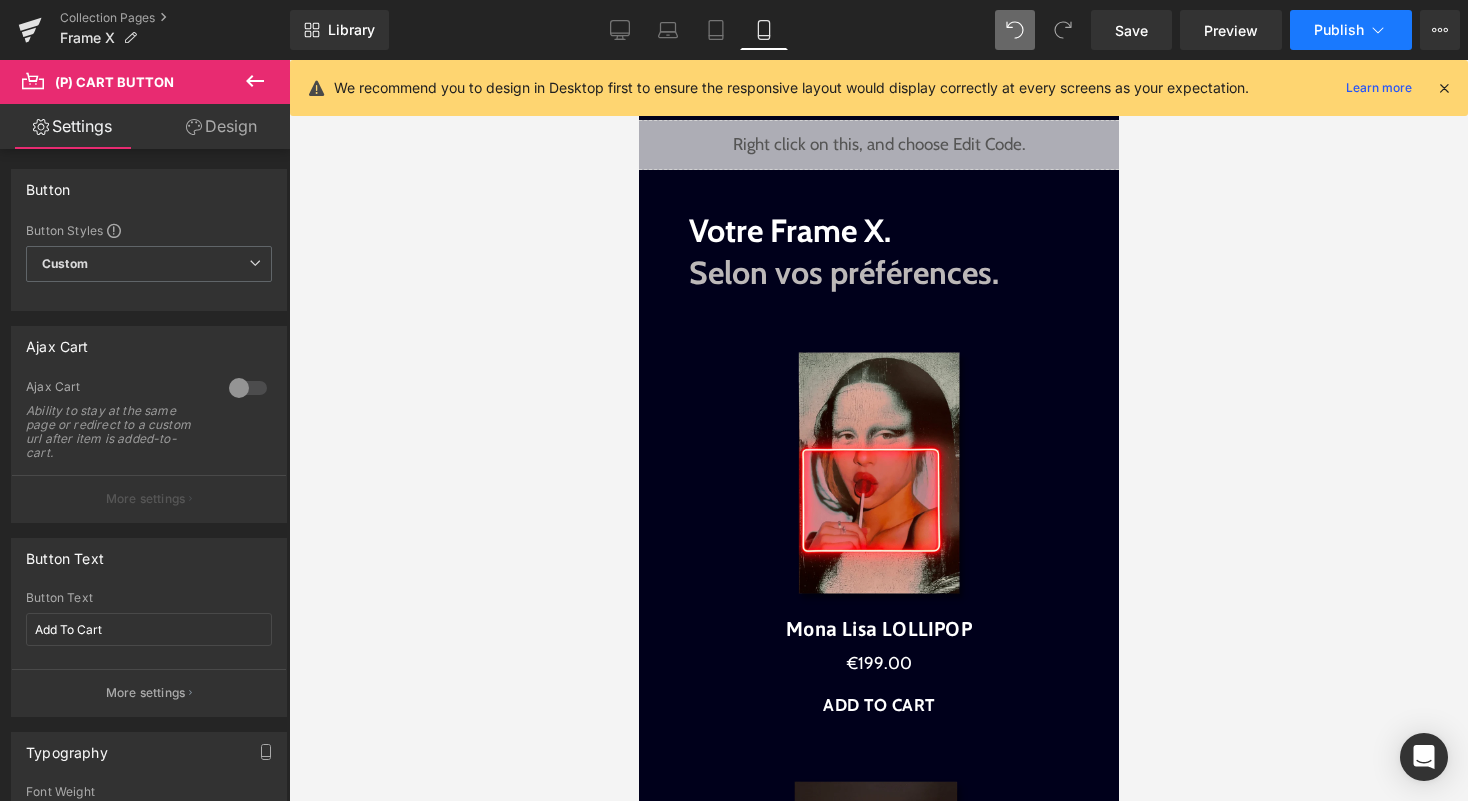 click on "Publish" at bounding box center (1351, 30) 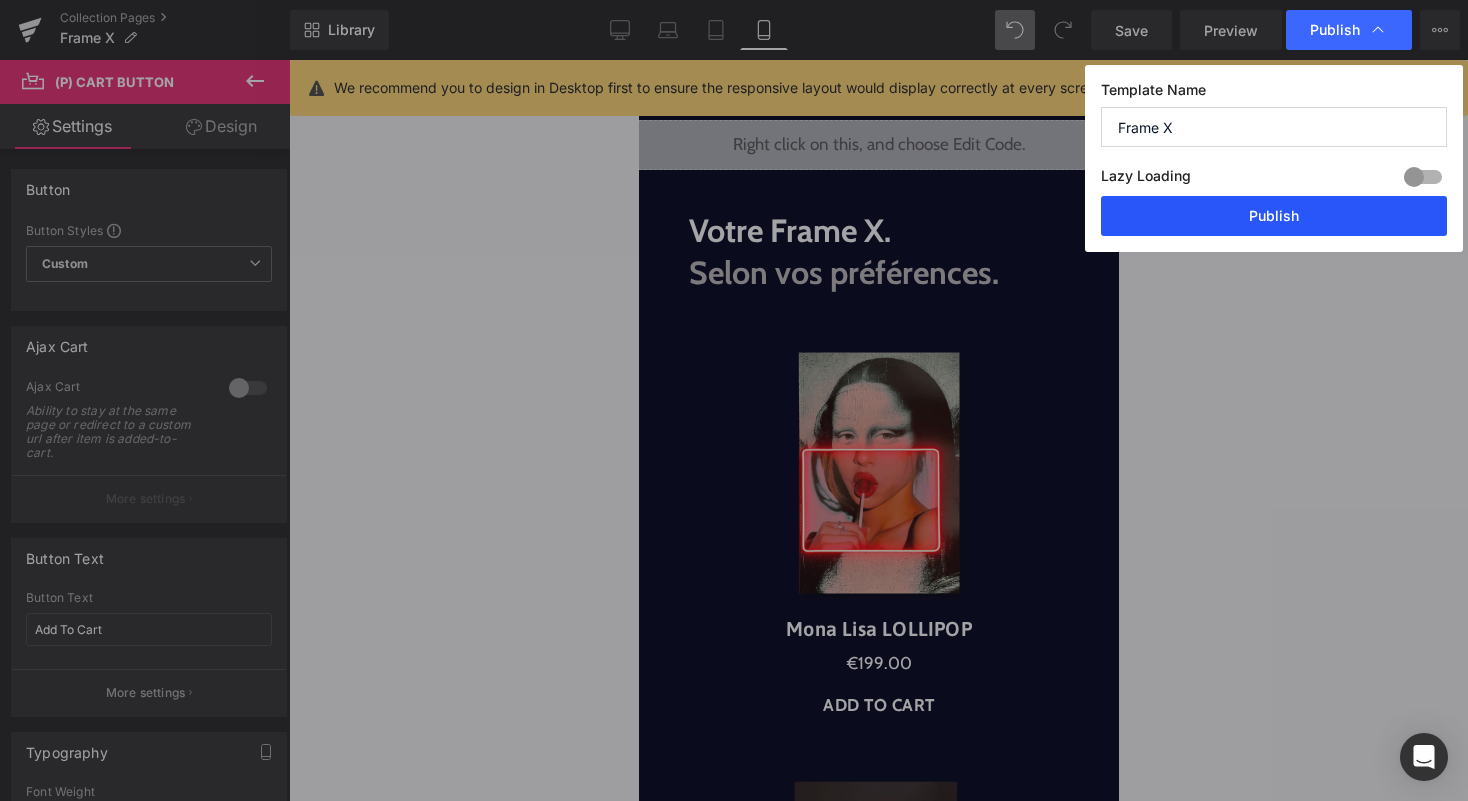 click on "Publish" at bounding box center [1274, 216] 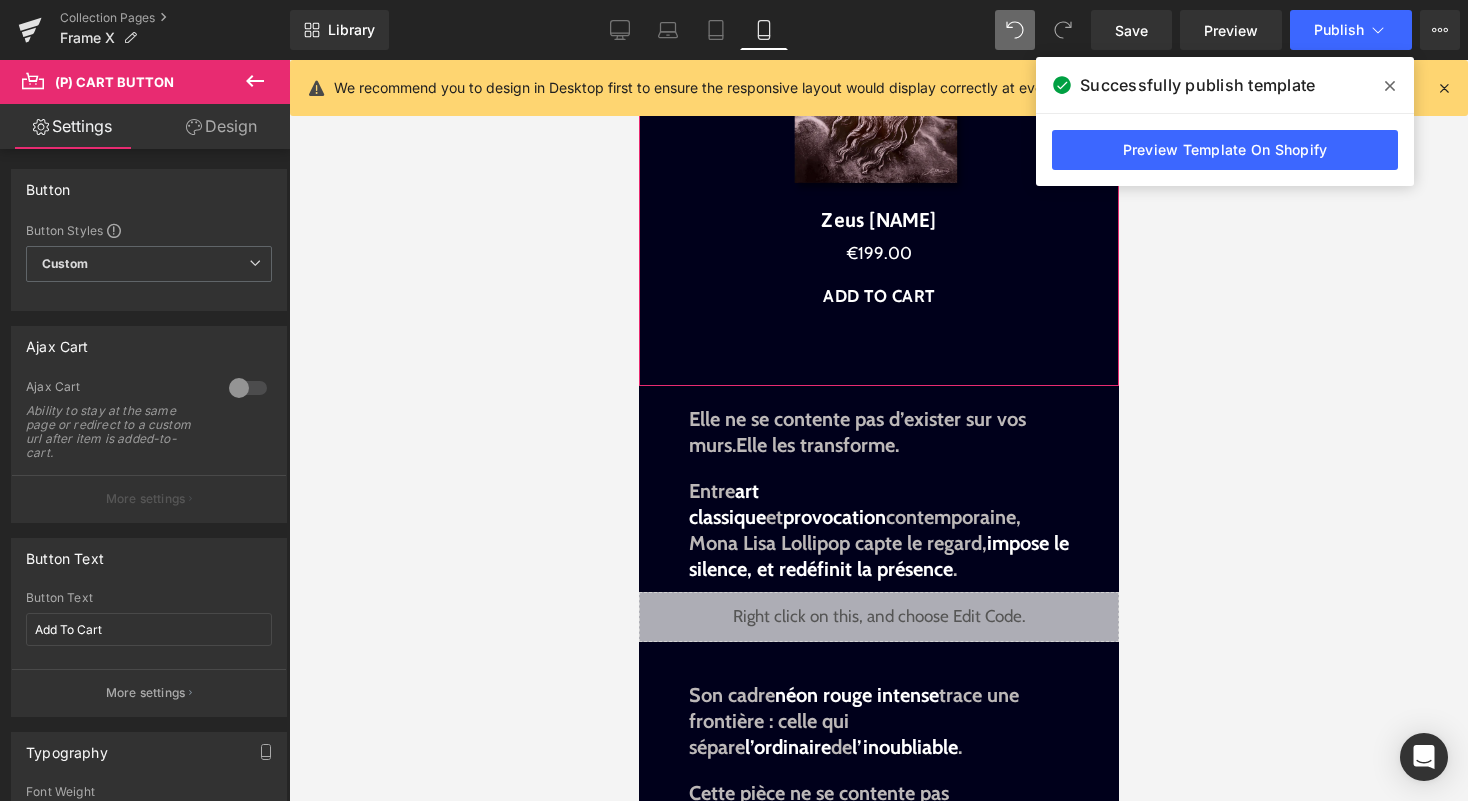 scroll, scrollTop: 879, scrollLeft: 0, axis: vertical 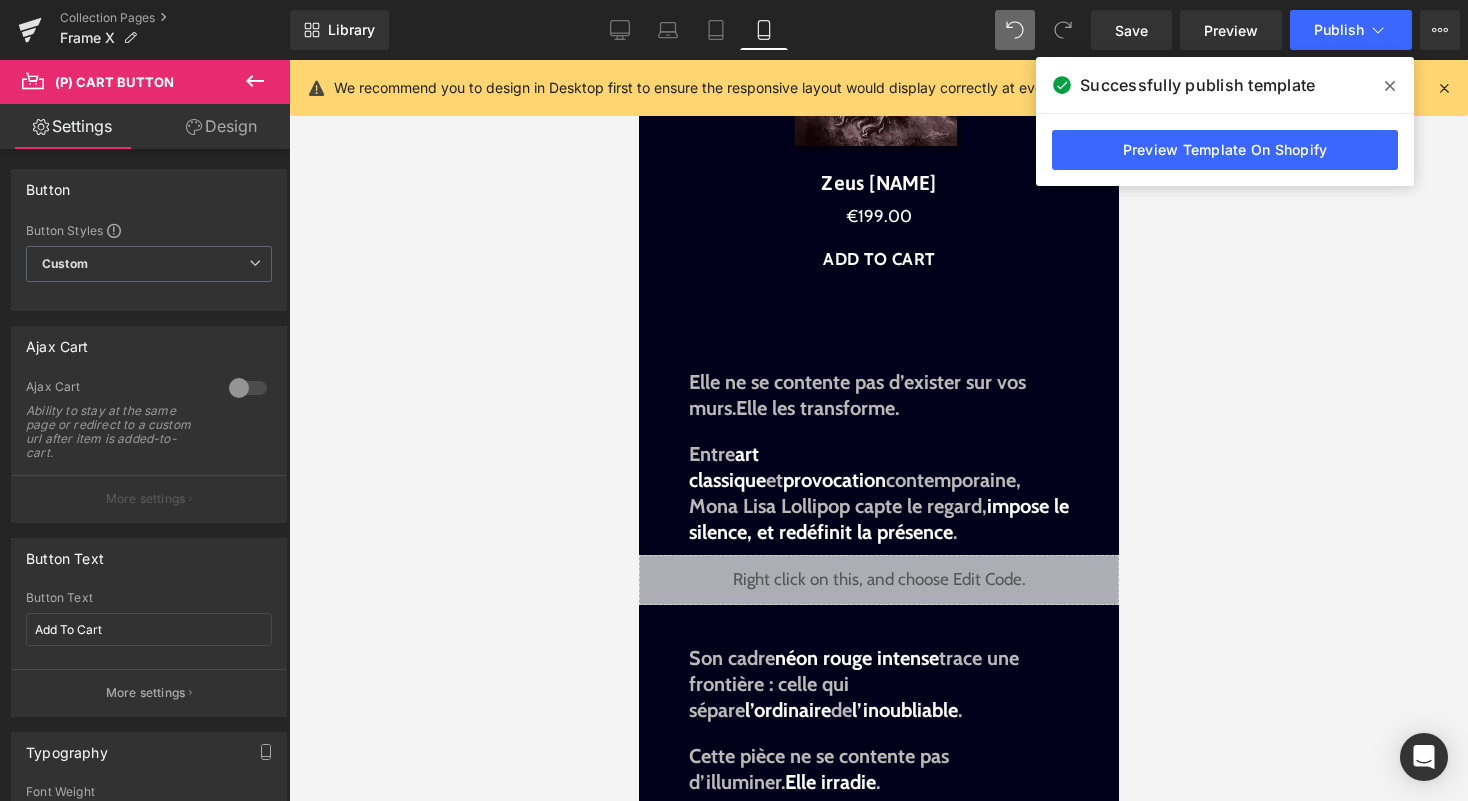 drag, startPoint x: 994, startPoint y: 620, endPoint x: 894, endPoint y: 497, distance: 158.52129 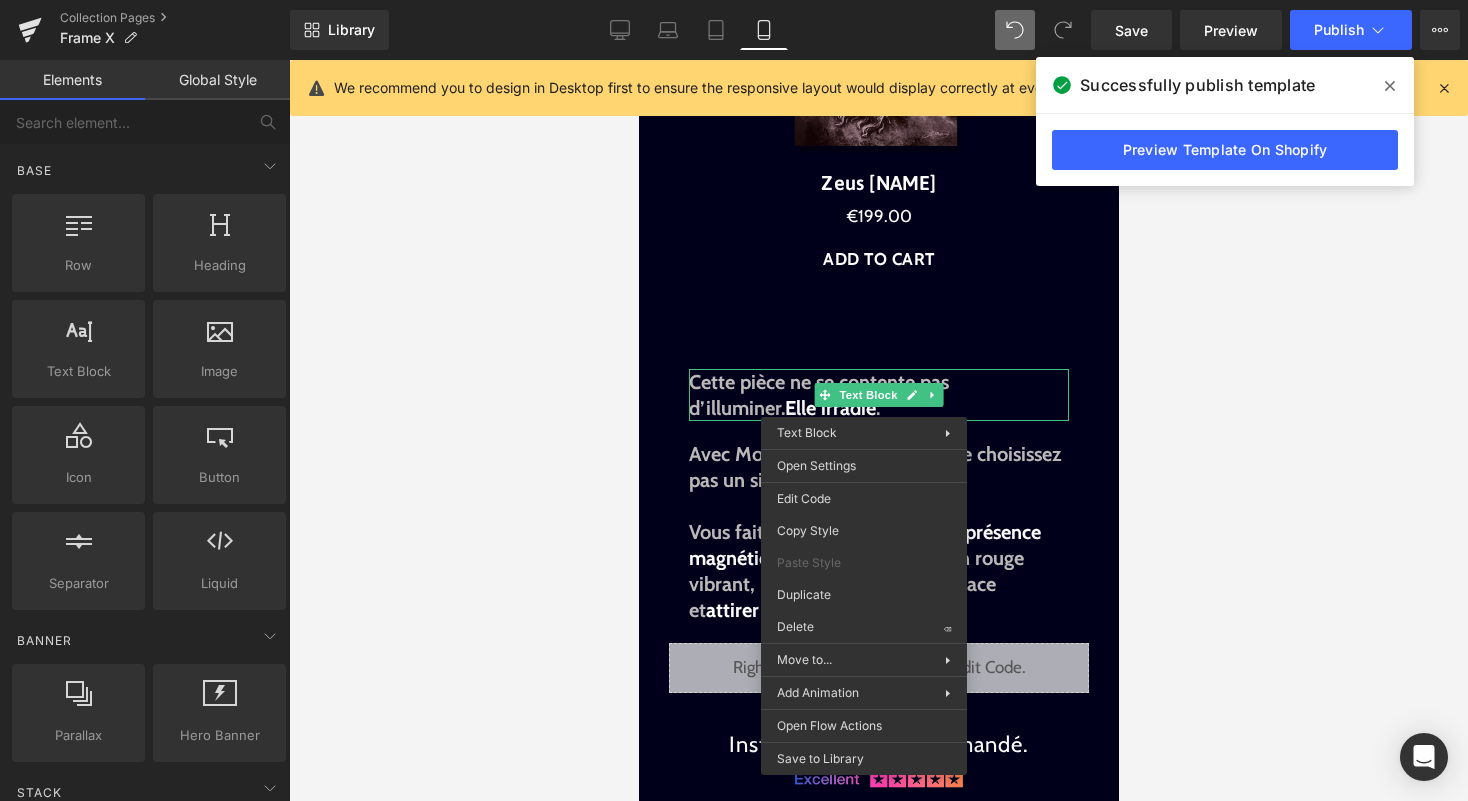 click on "Sale Off
(P) Image
Mona Lisa LOLLIPOP
(P) Title
€0
€199.00
(P) Price
Add To Cart
(P) Cart Button" at bounding box center [878, -119] 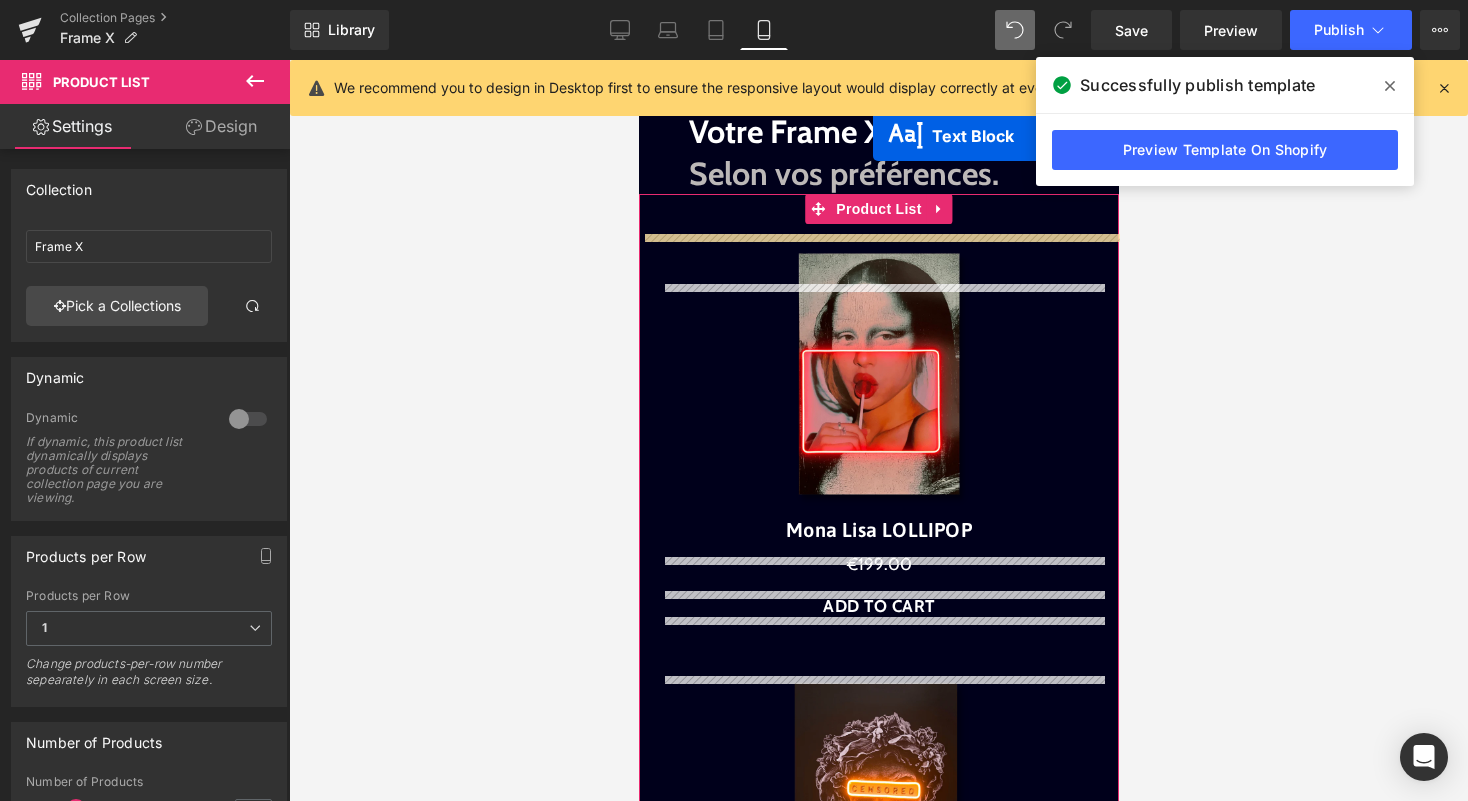 scroll, scrollTop: 0, scrollLeft: 0, axis: both 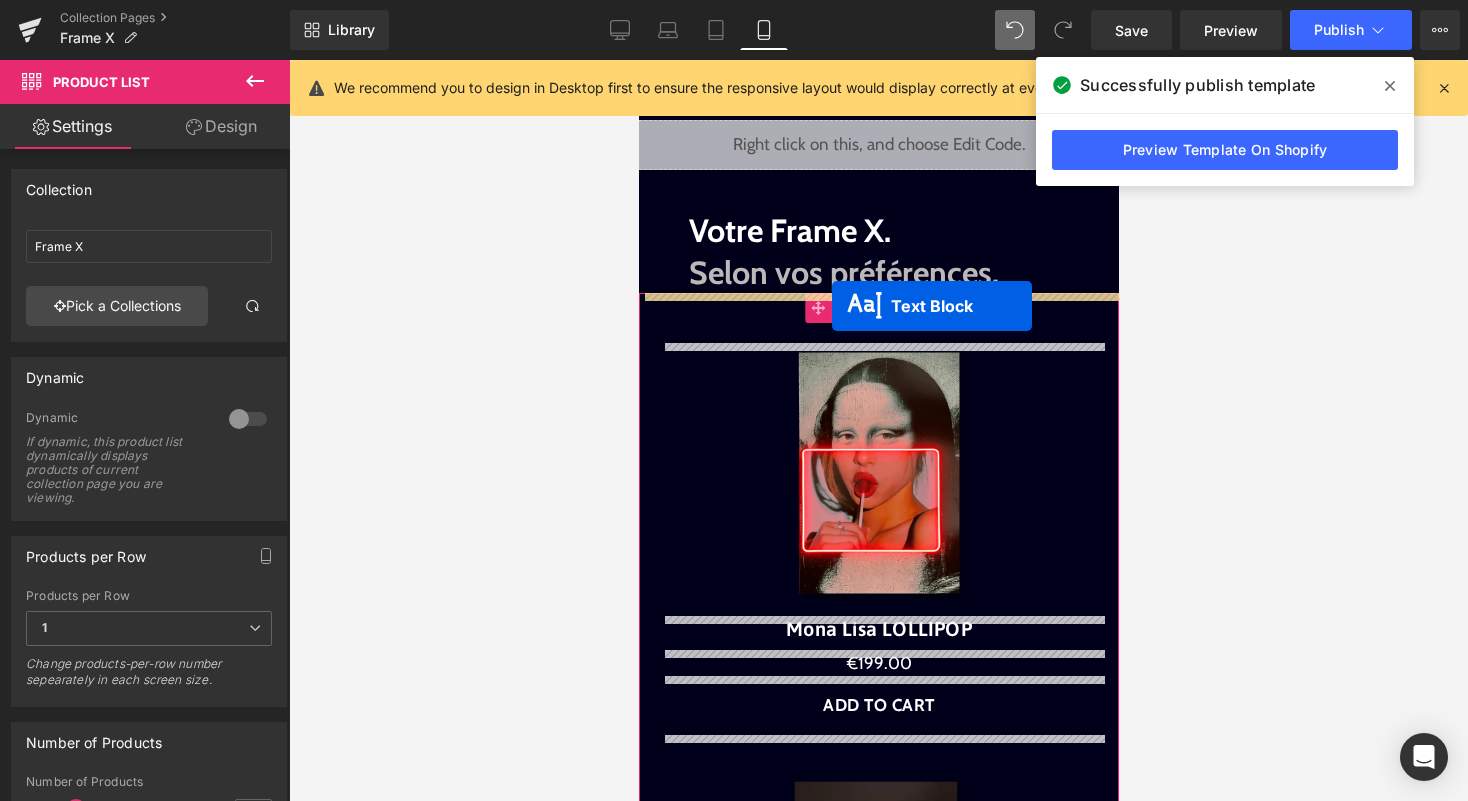 drag, startPoint x: 856, startPoint y: 525, endPoint x: 831, endPoint y: 306, distance: 220.42232 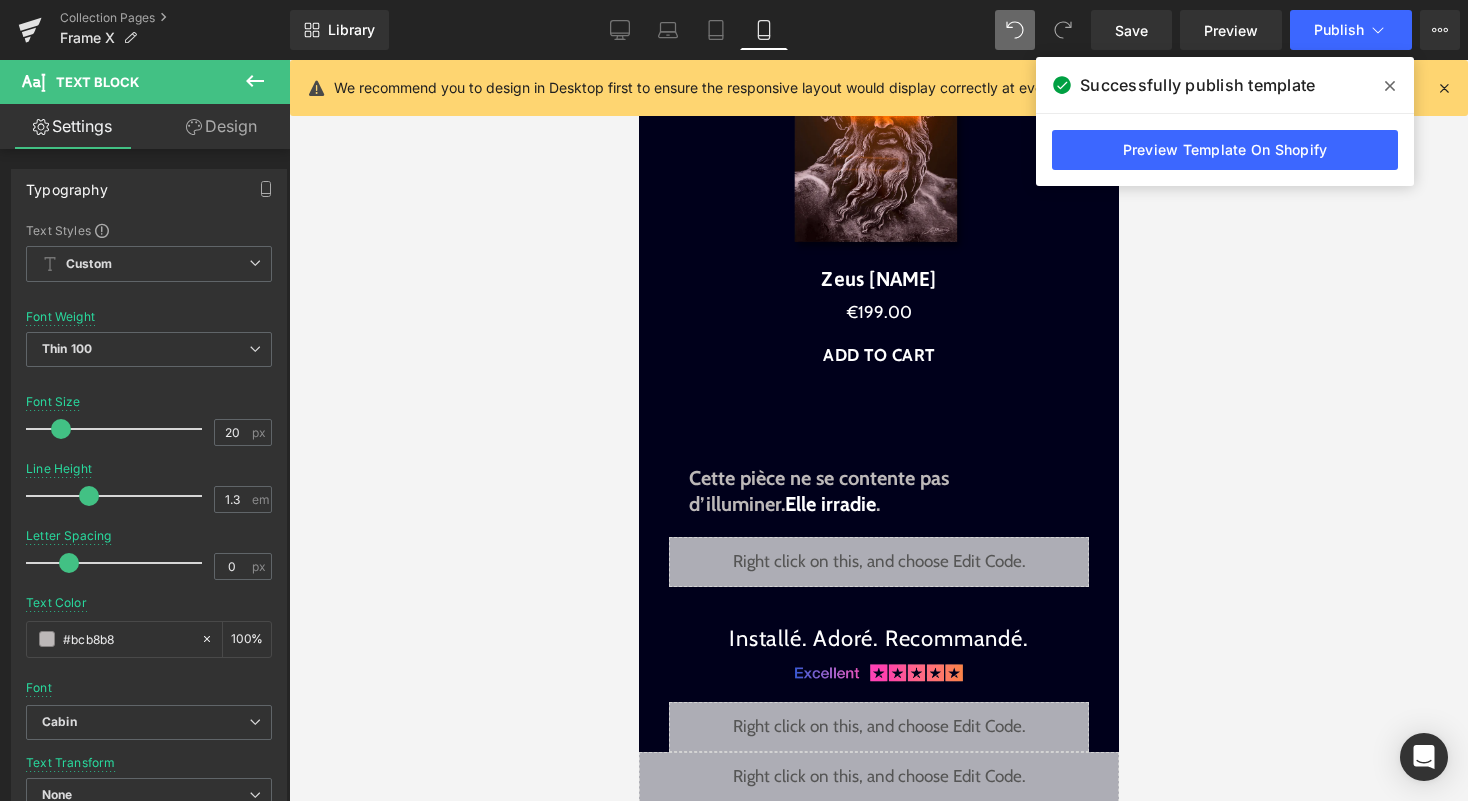 scroll, scrollTop: 1065, scrollLeft: 0, axis: vertical 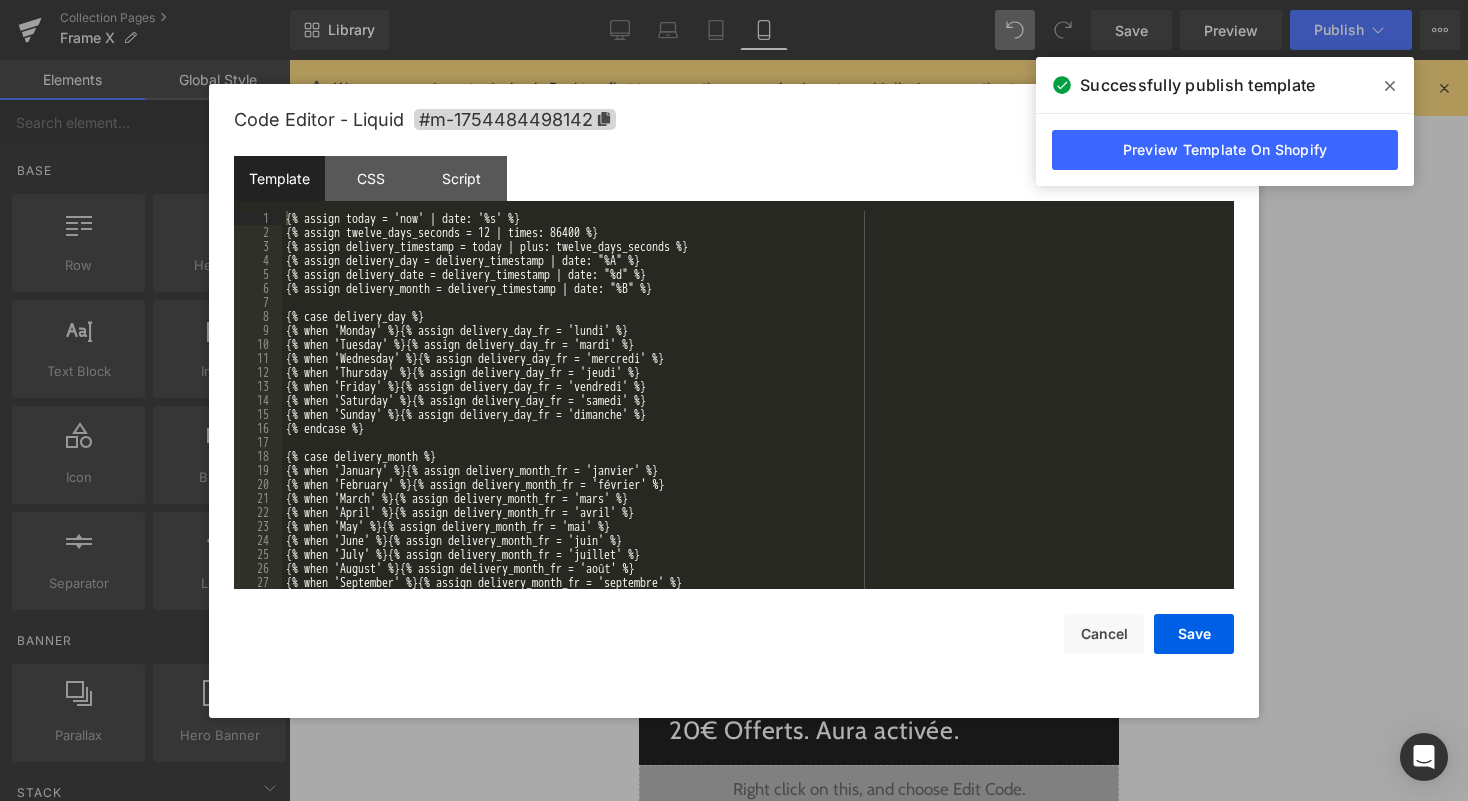 click on "Liquid" at bounding box center [878, 410] 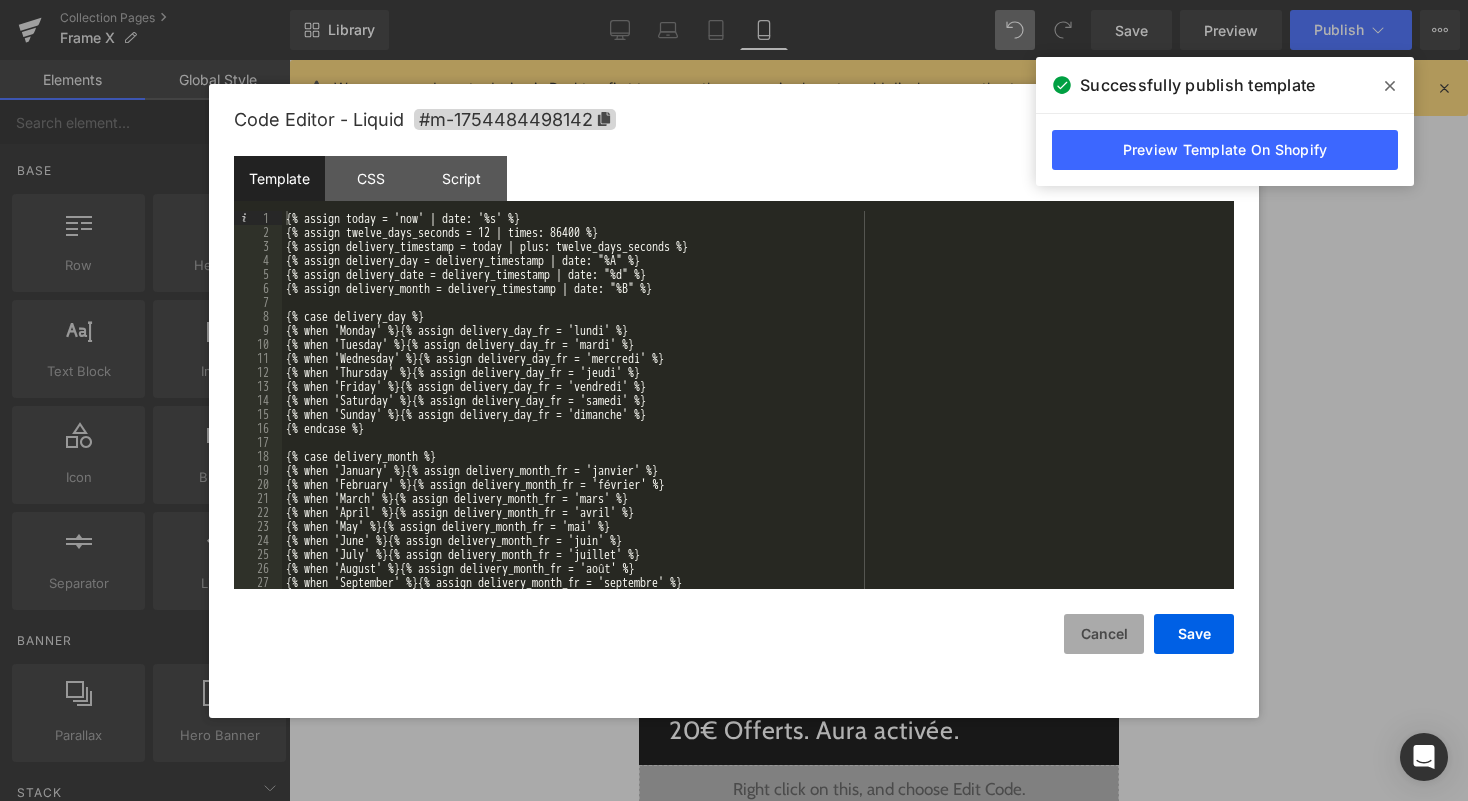click on "Cancel" at bounding box center [1104, 634] 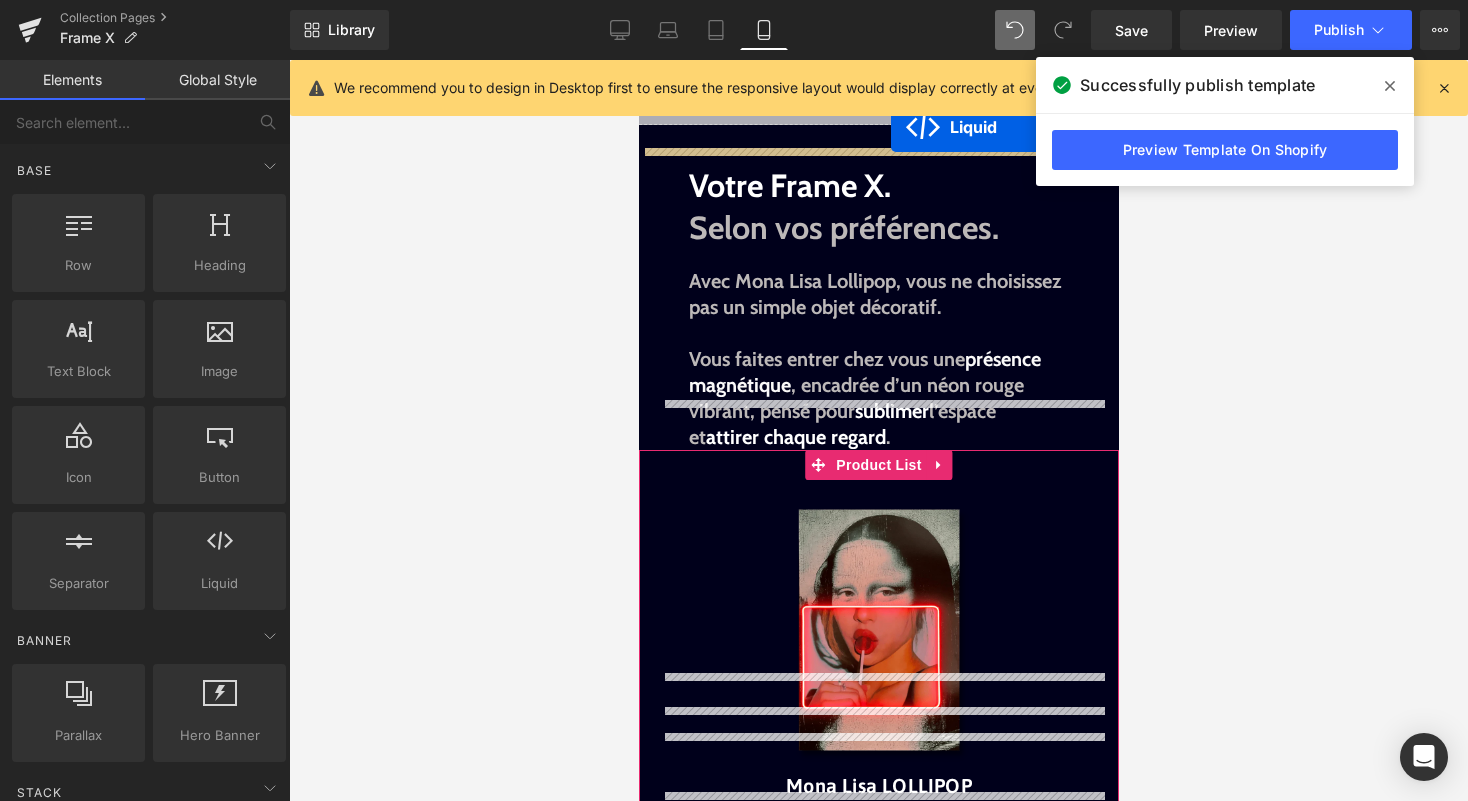 scroll, scrollTop: 0, scrollLeft: 0, axis: both 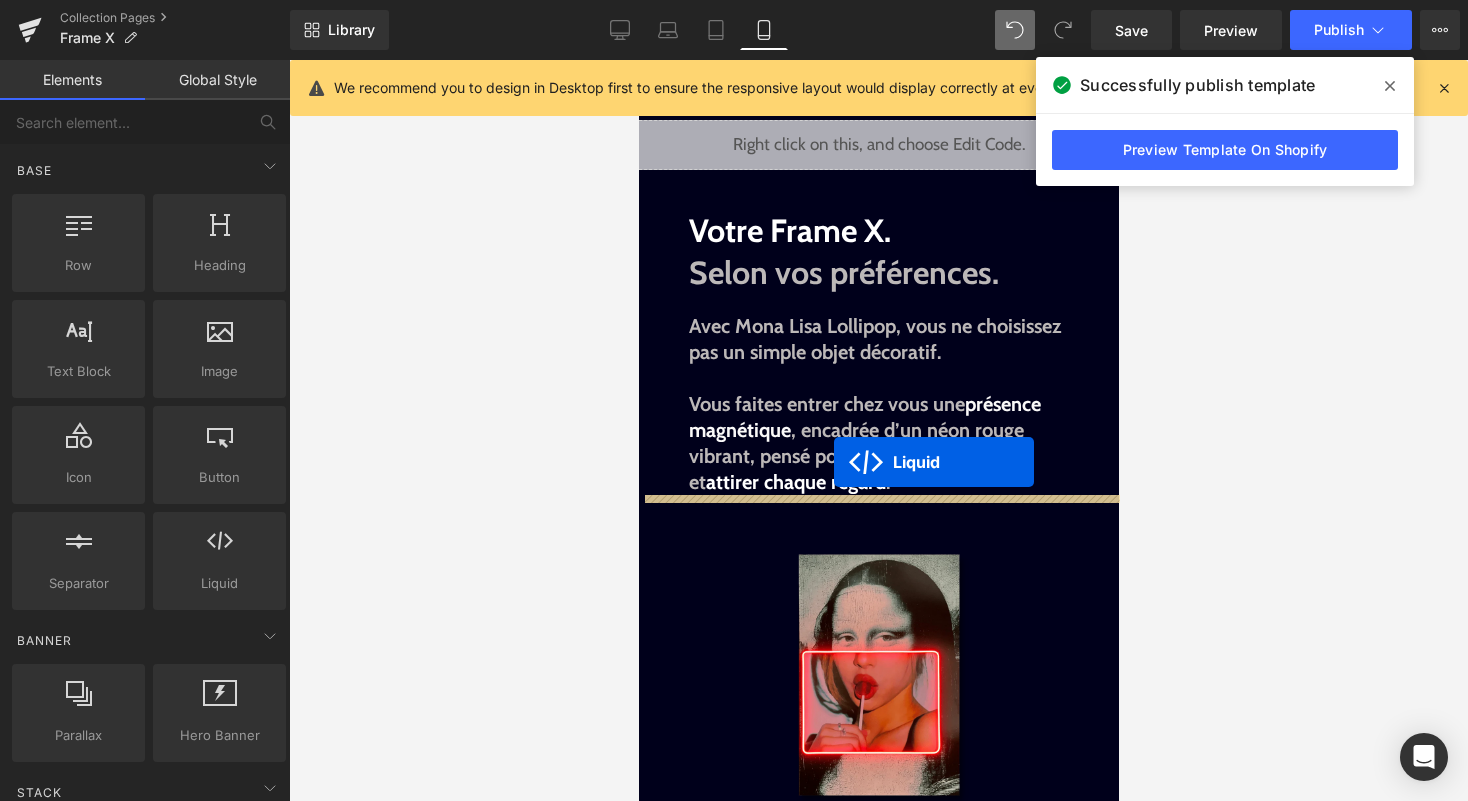 drag, startPoint x: 870, startPoint y: 403, endPoint x: 833, endPoint y: 462, distance: 69.641945 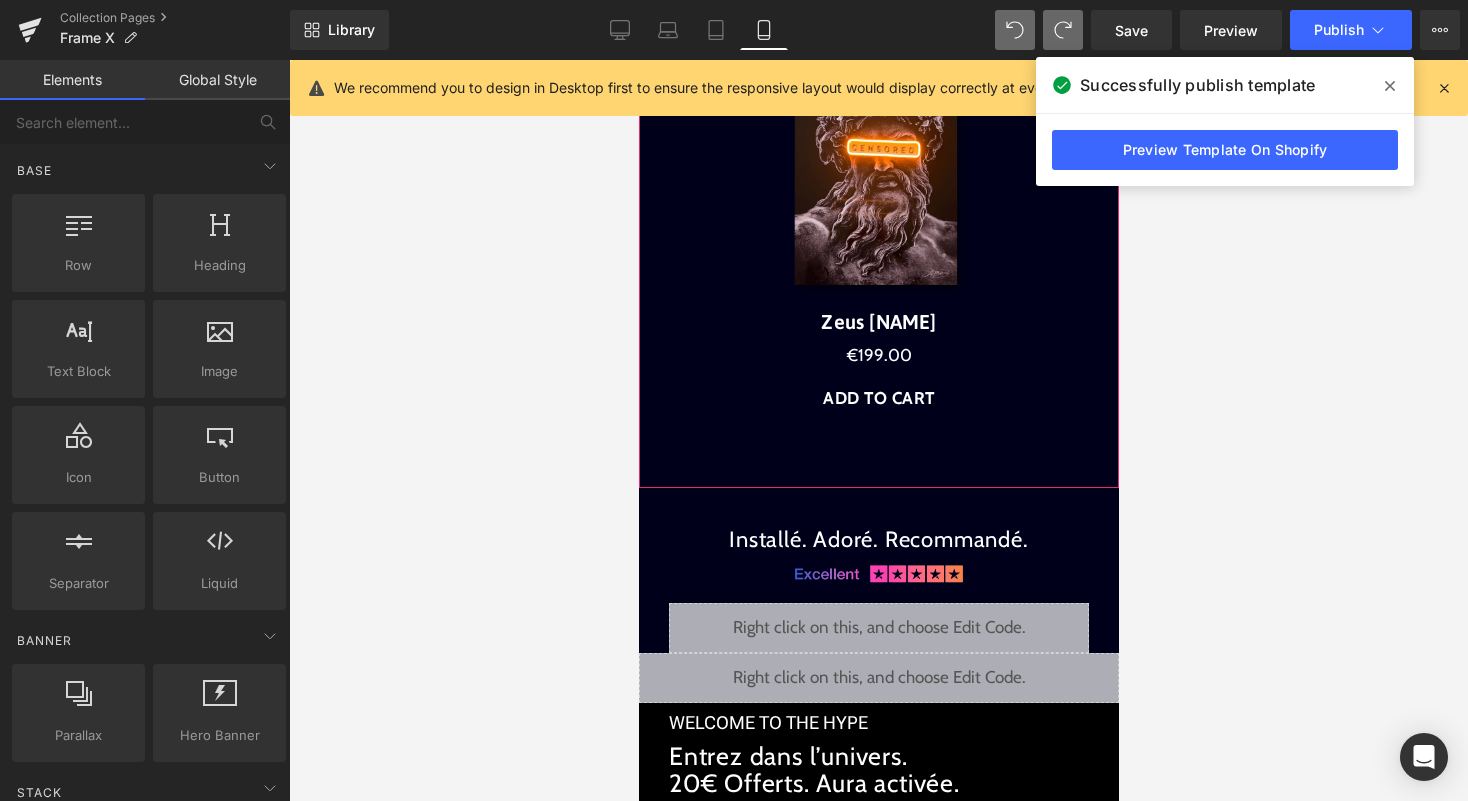 scroll, scrollTop: 958, scrollLeft: 0, axis: vertical 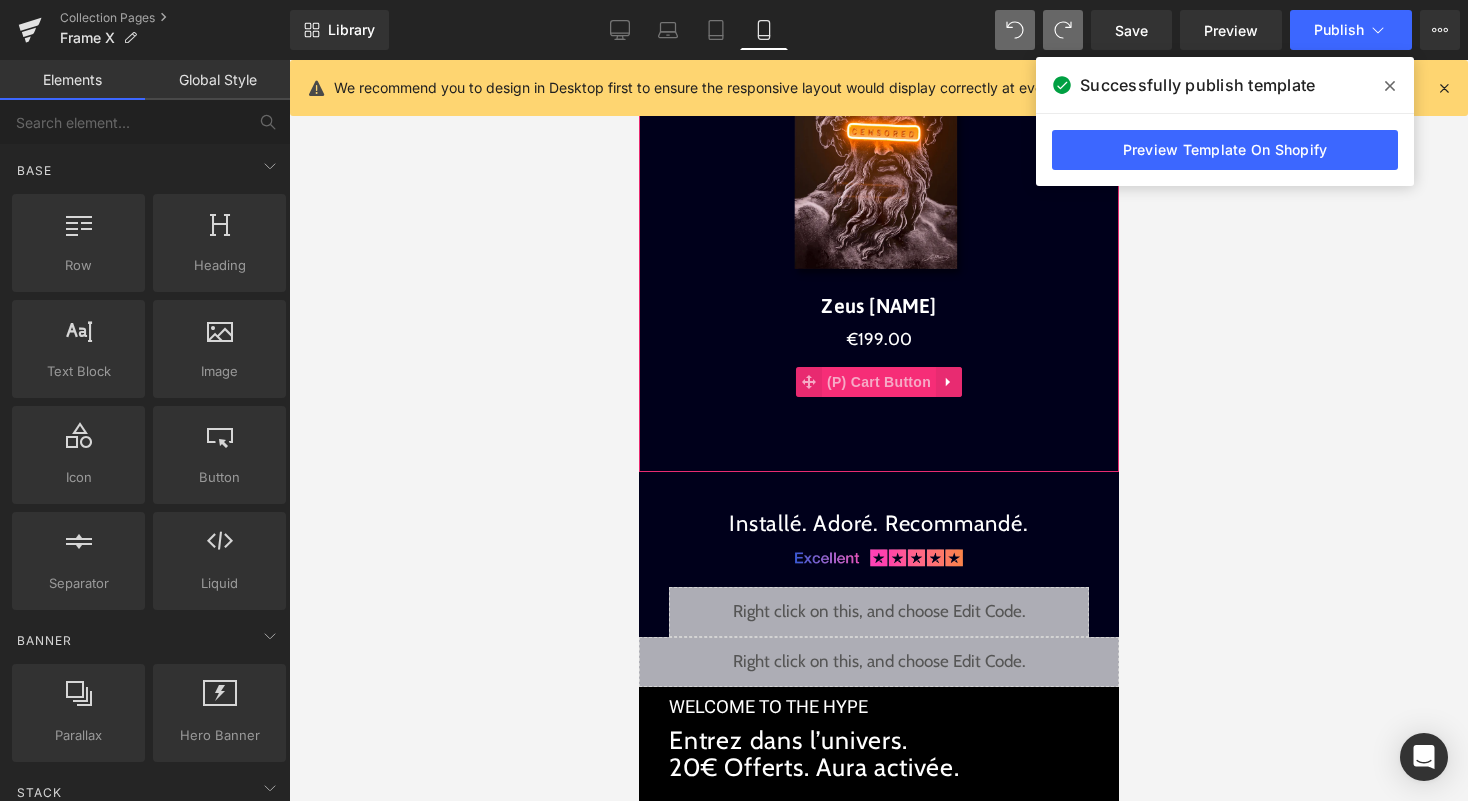 click on "(P) Cart Button" at bounding box center (878, 382) 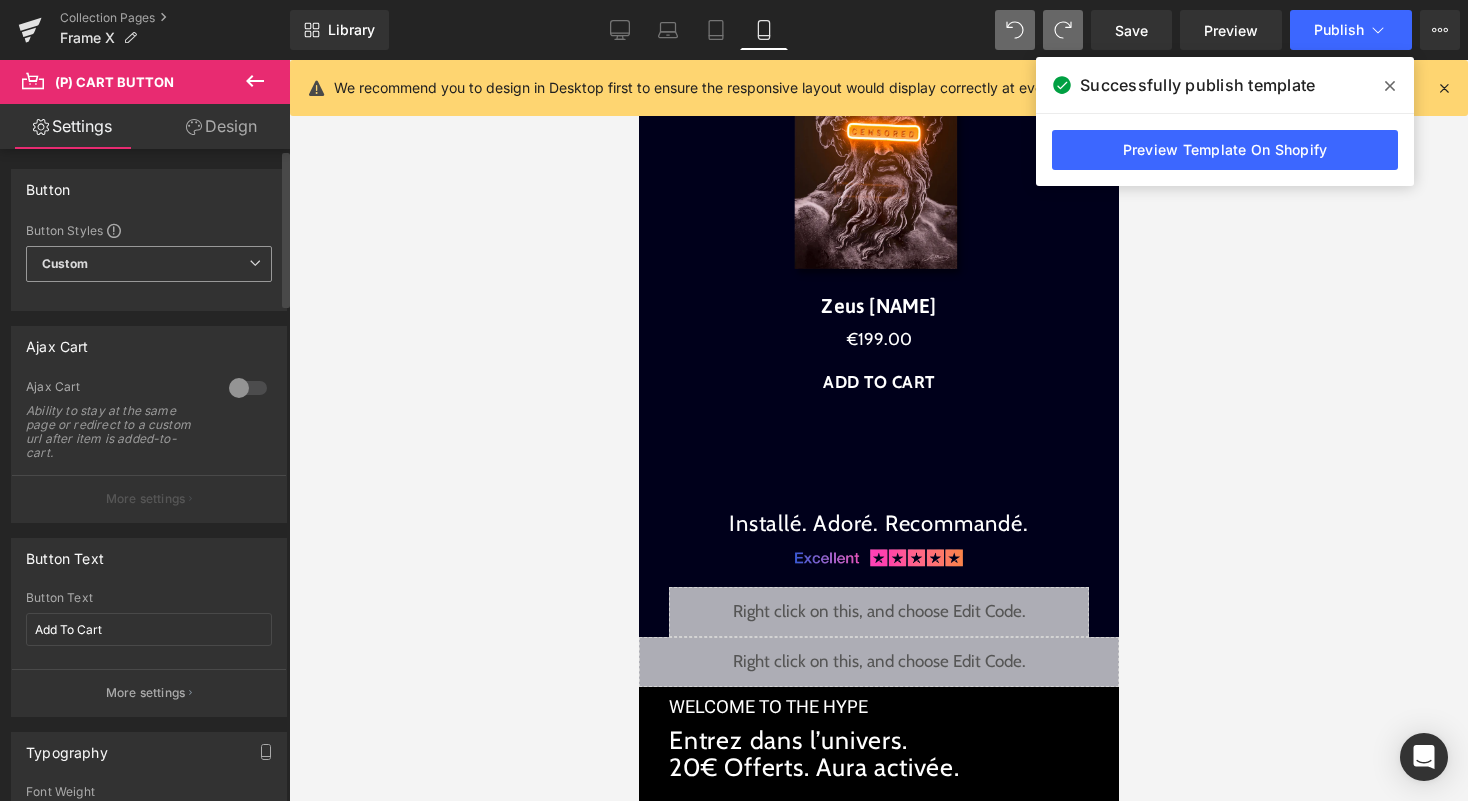 click on "Custom
Setup Global Style" at bounding box center [149, 264] 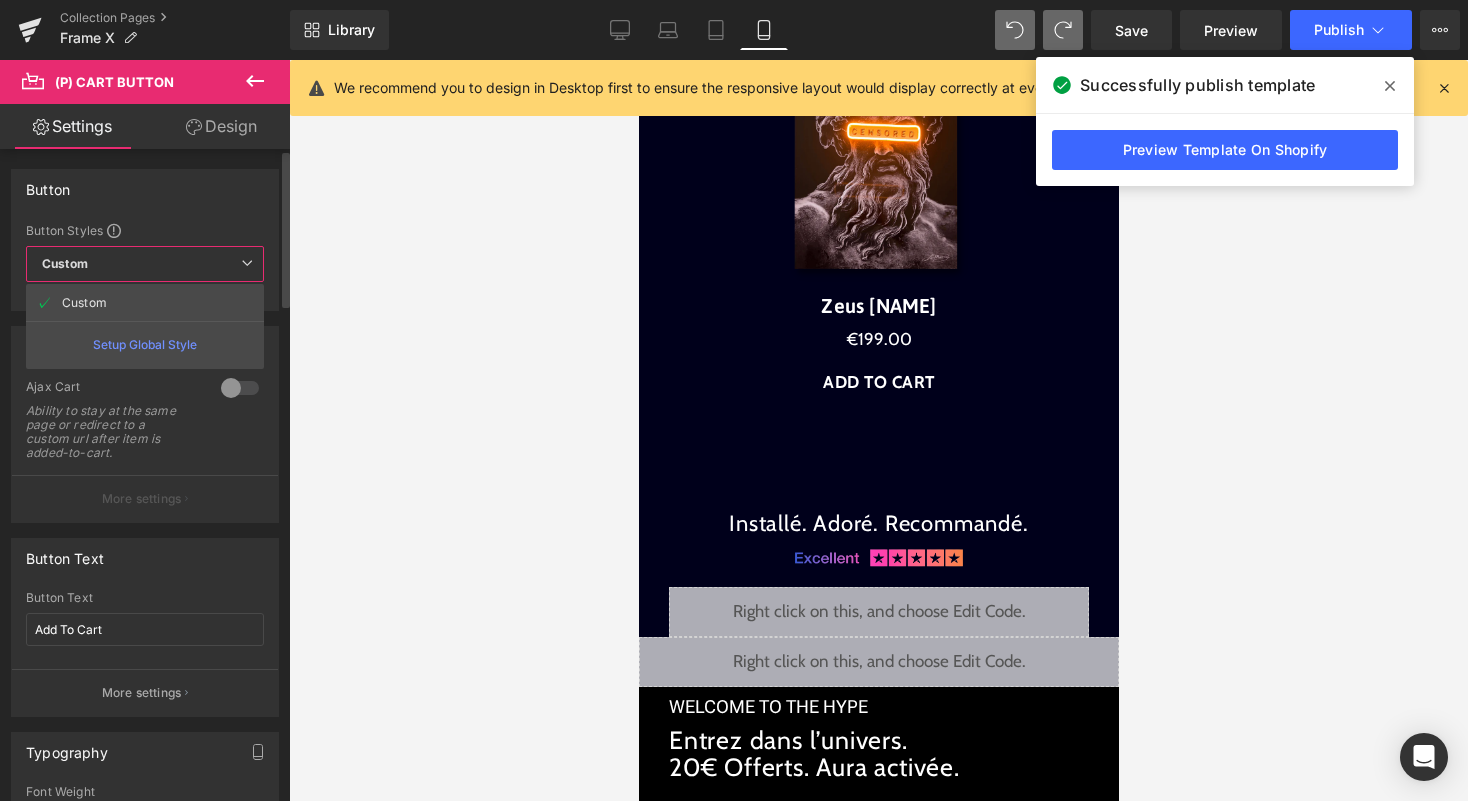 click on "Button
Button Styles Custom
Custom
Setup Global Style
Custom
Setup Global Style
Button Size Large Medium Small
Large
Large Medium Small" at bounding box center (145, 240) 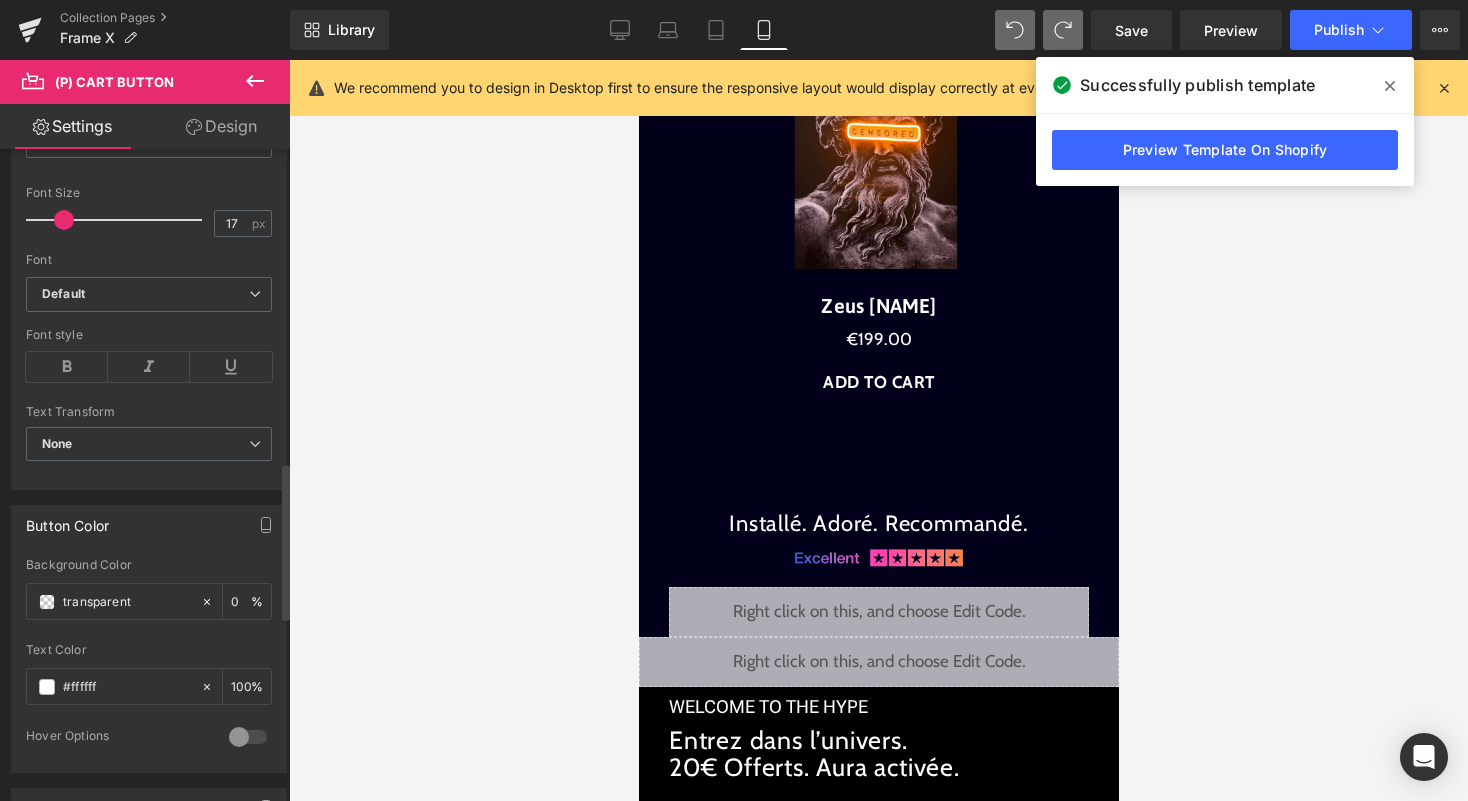 scroll, scrollTop: 0, scrollLeft: 0, axis: both 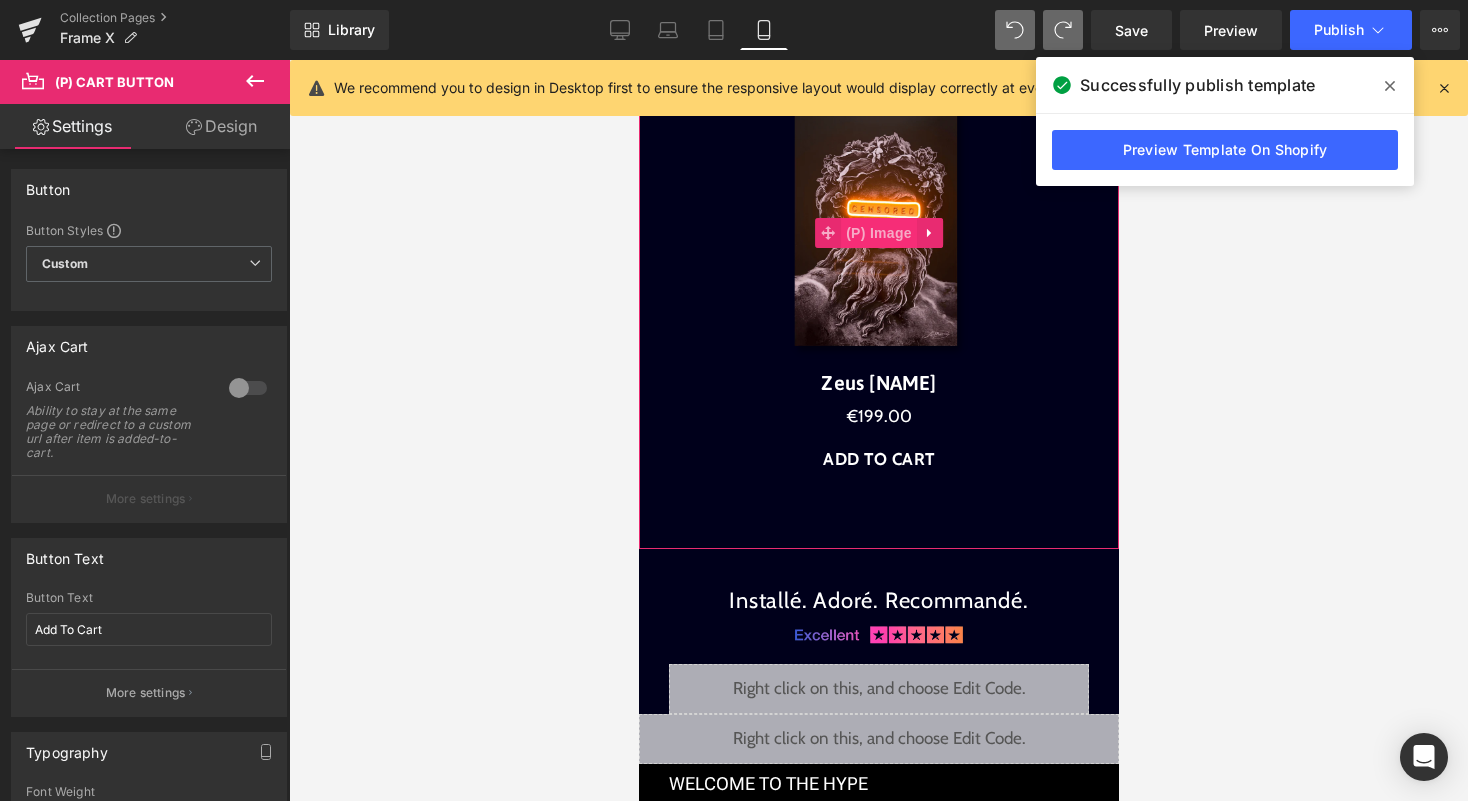 click on "(P) Image" at bounding box center (878, 233) 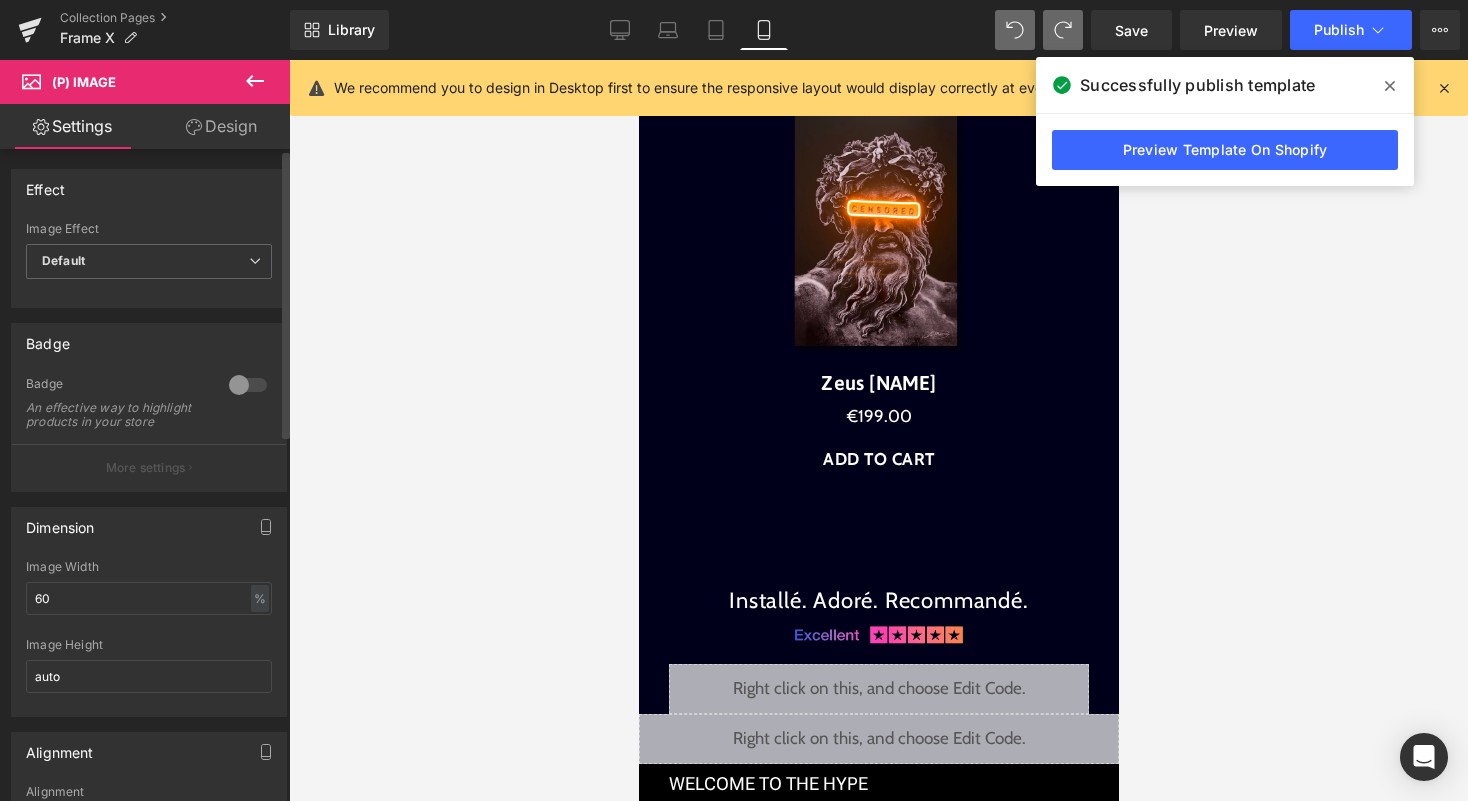 click at bounding box center [248, 385] 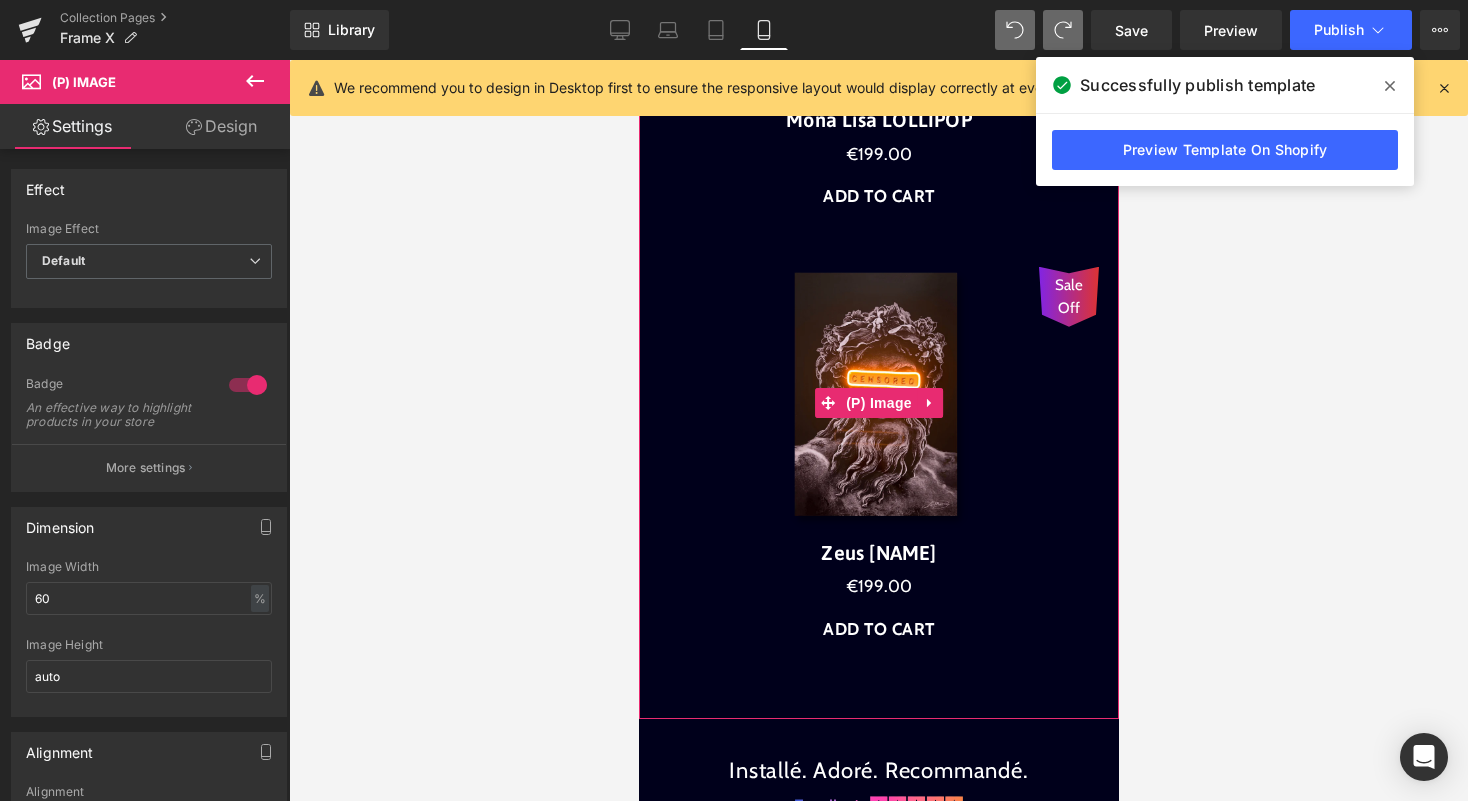 scroll, scrollTop: 689, scrollLeft: 0, axis: vertical 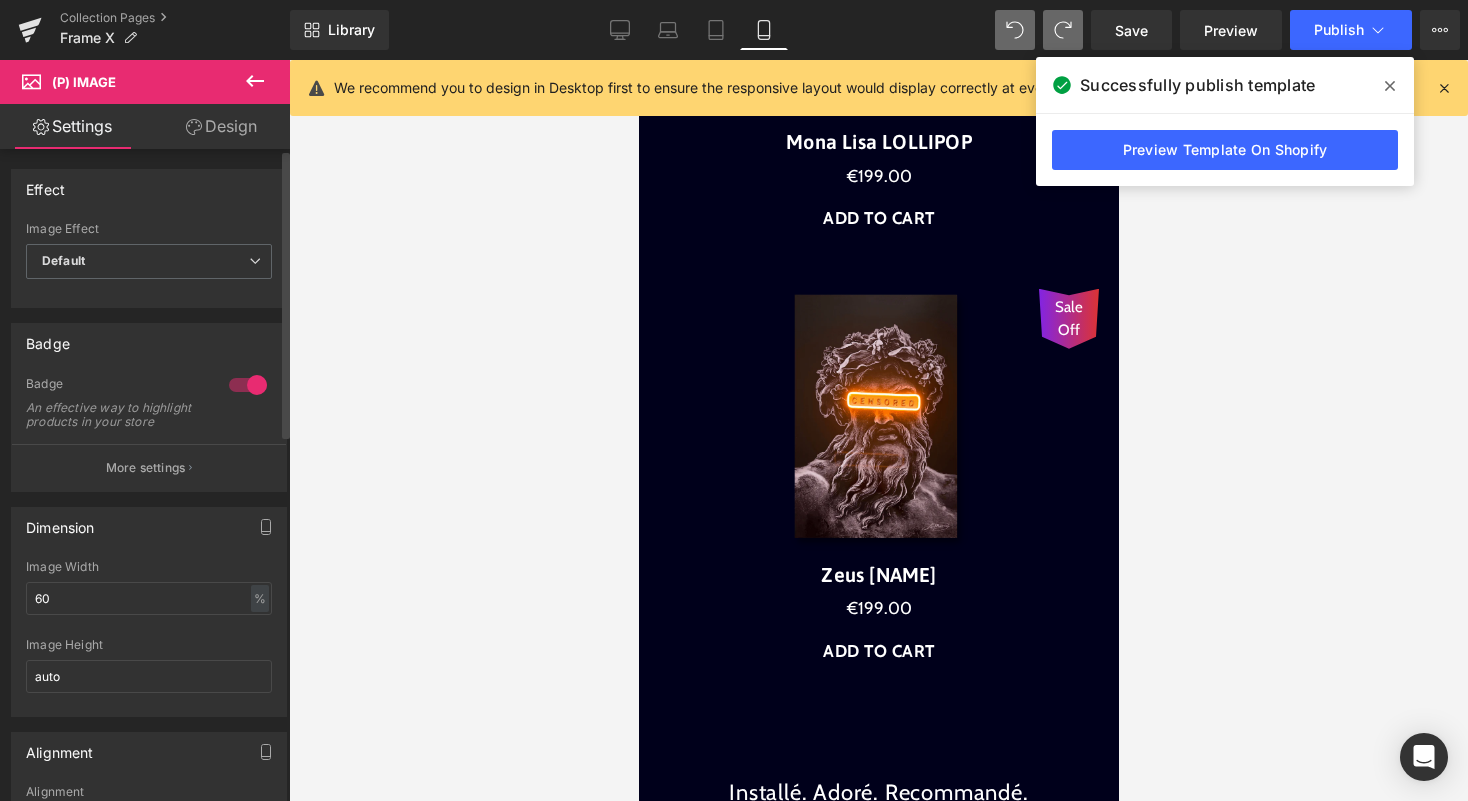 click at bounding box center [248, 385] 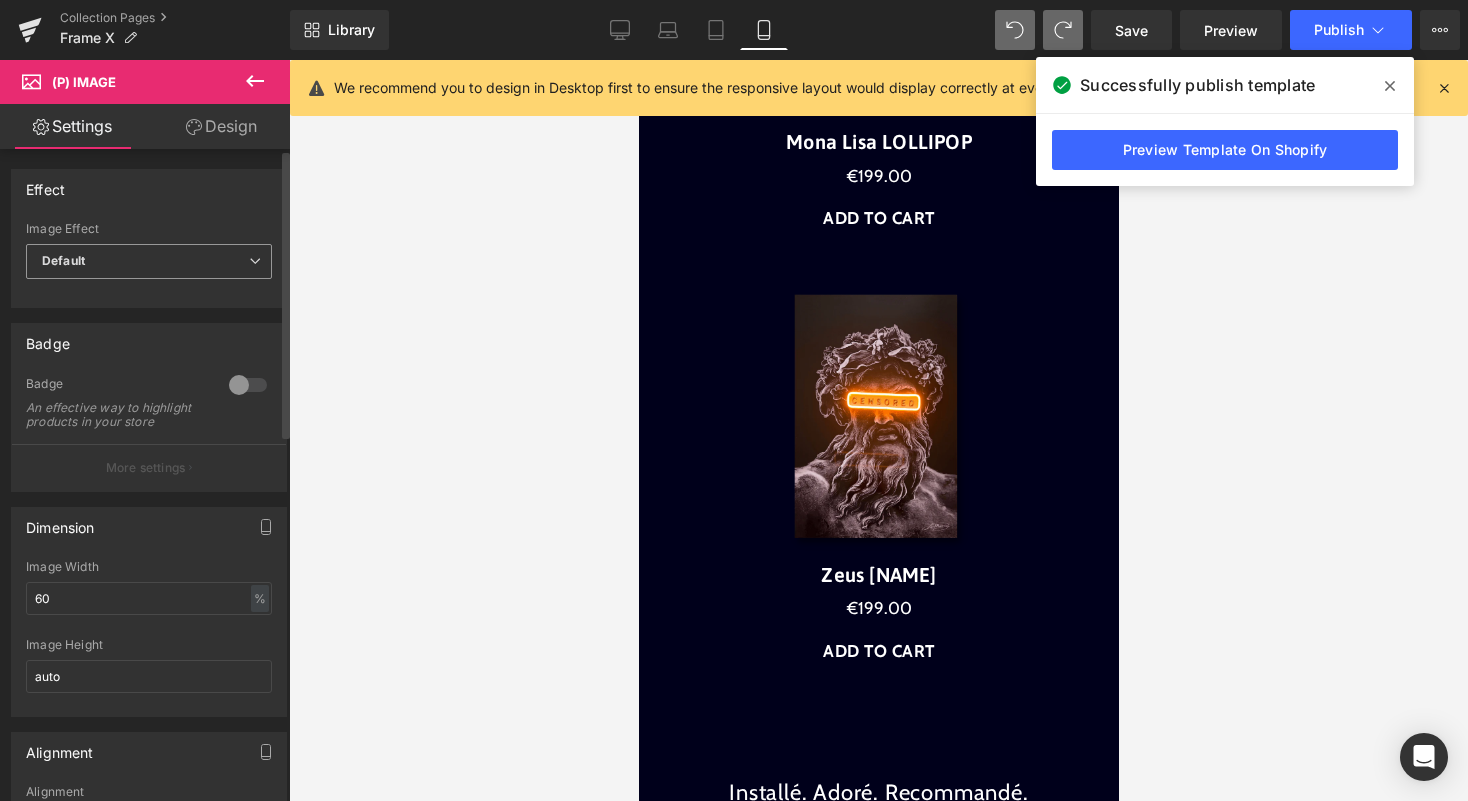 click on "Default" at bounding box center [149, 261] 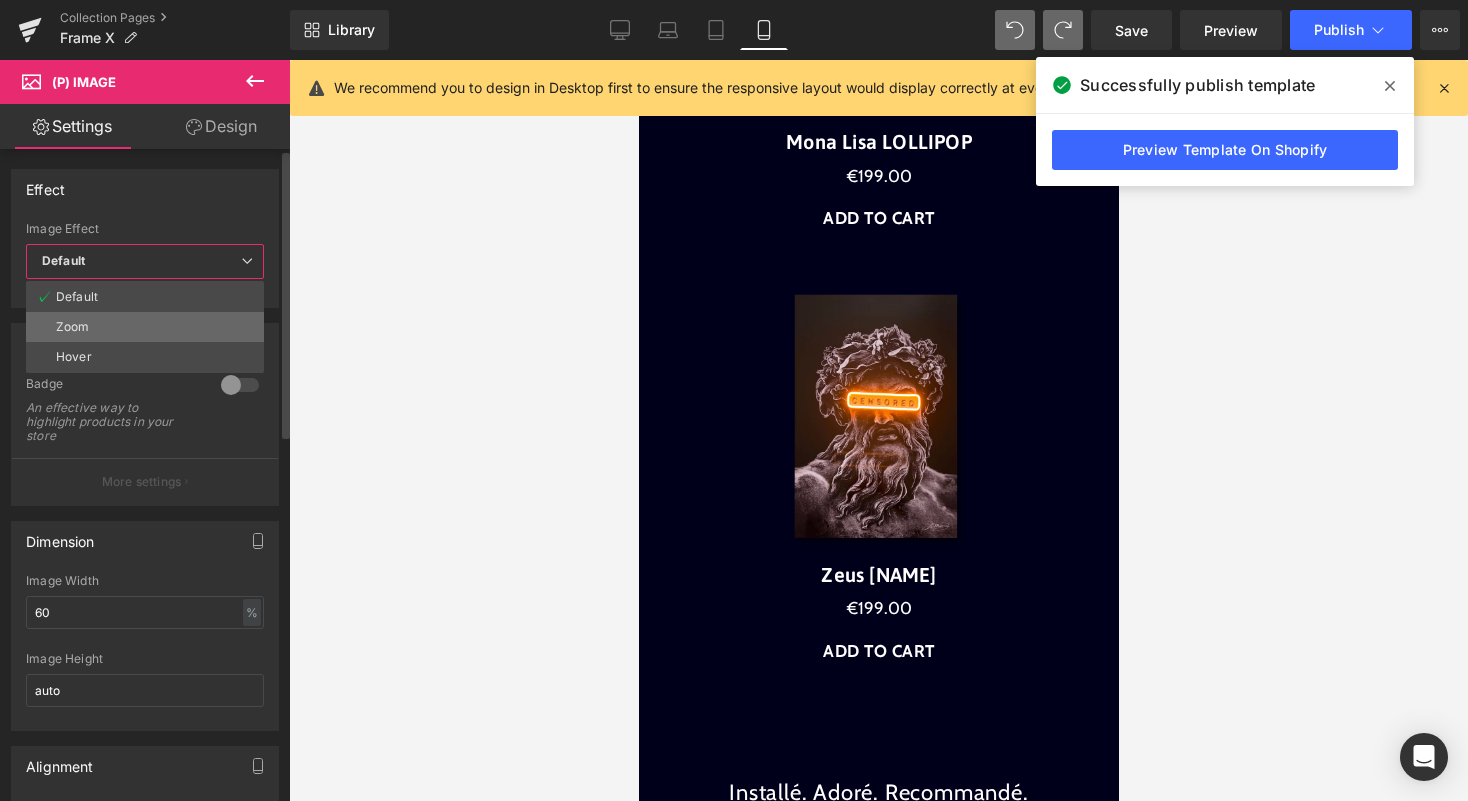 click on "Zoom" at bounding box center [145, 327] 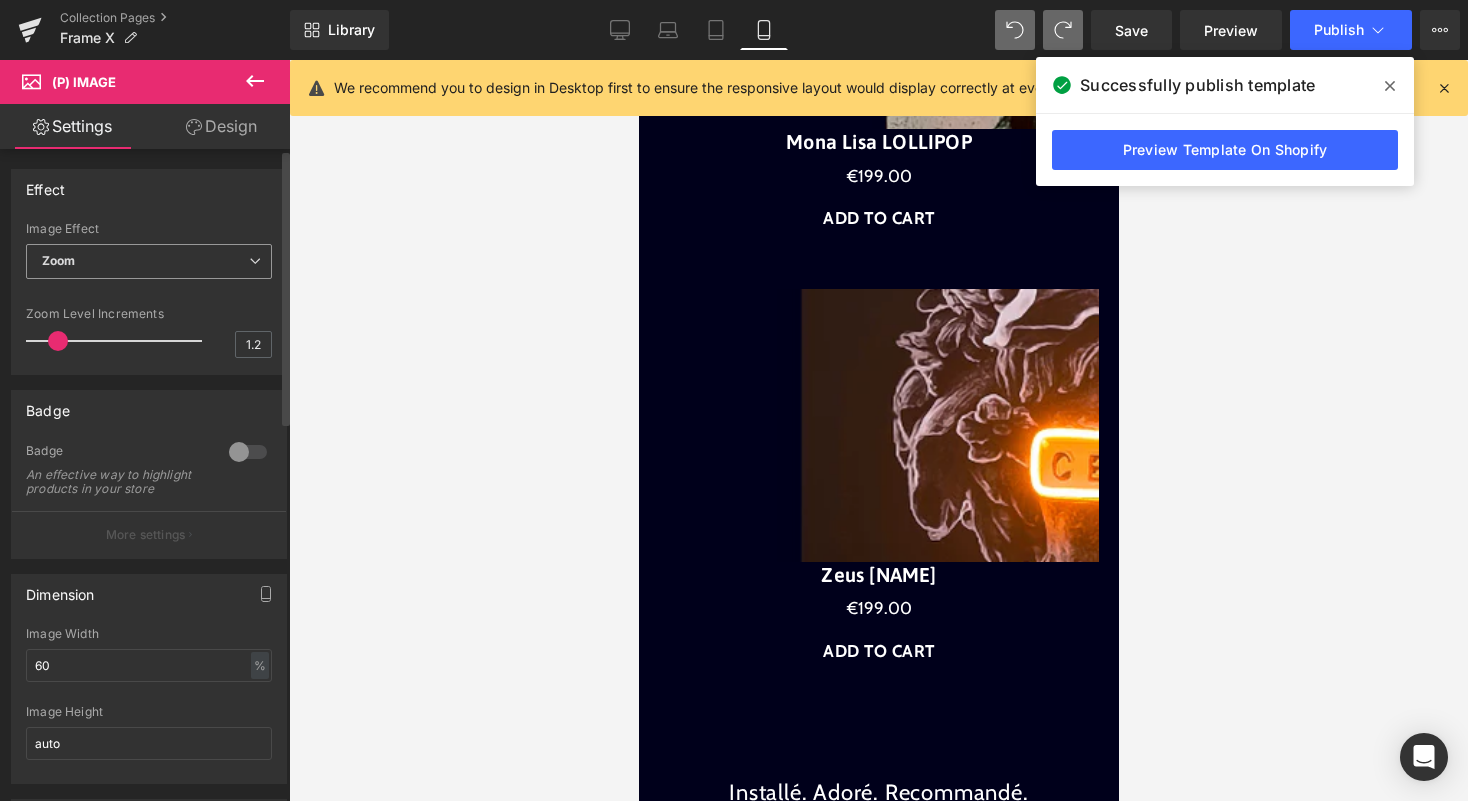 click on "Zoom
Default Zoom Hover" at bounding box center (149, 266) 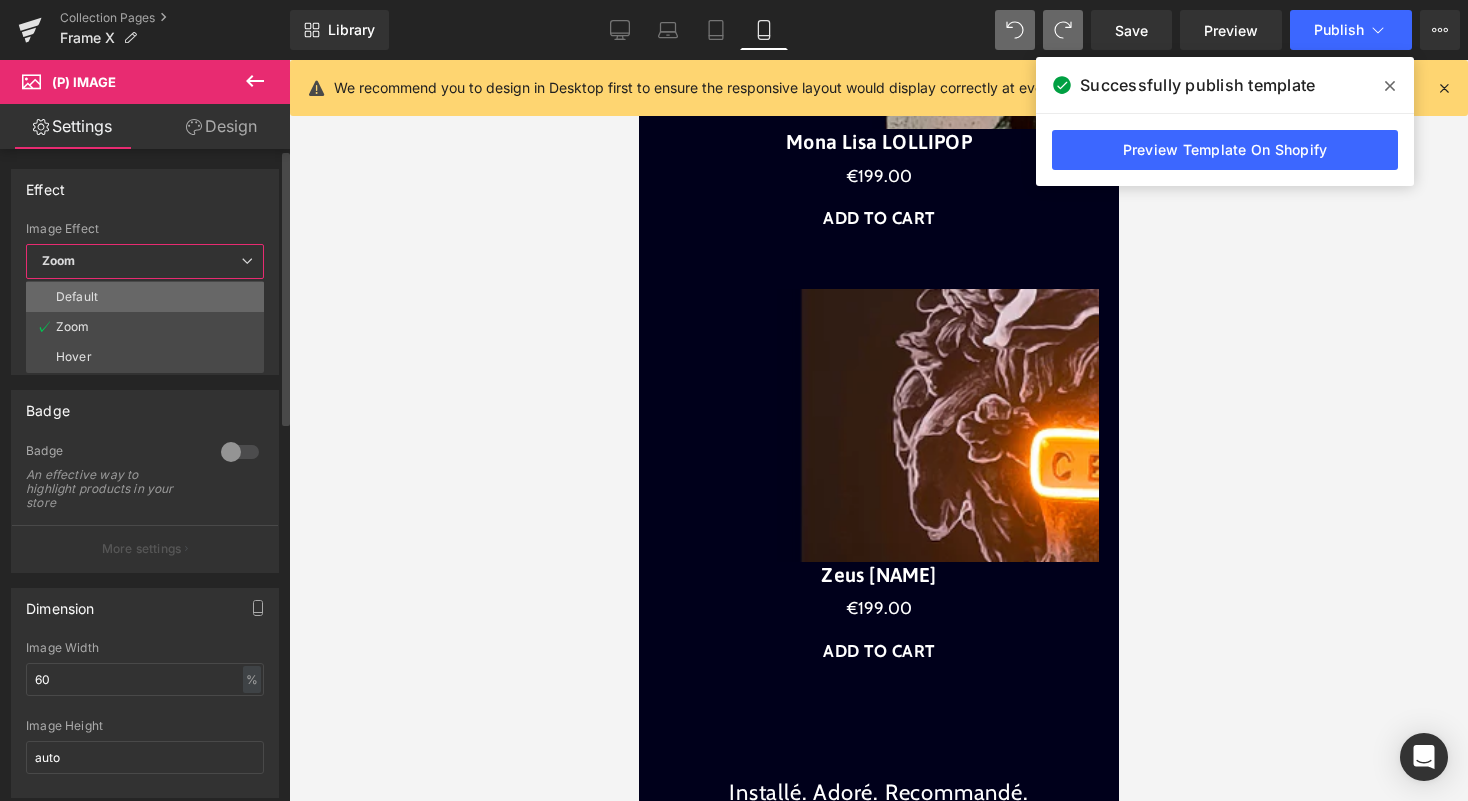 click on "Default" at bounding box center [145, 297] 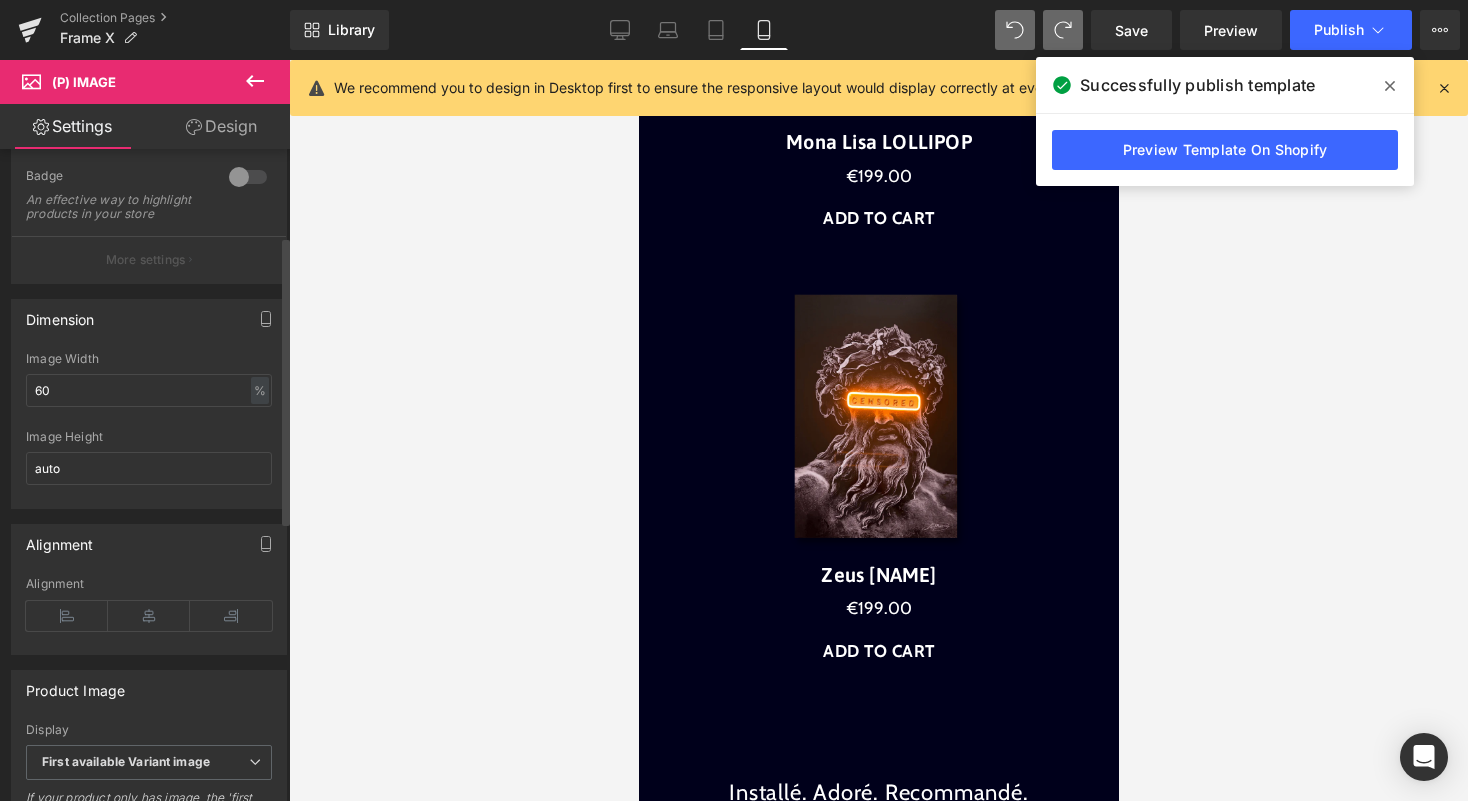 scroll, scrollTop: 209, scrollLeft: 0, axis: vertical 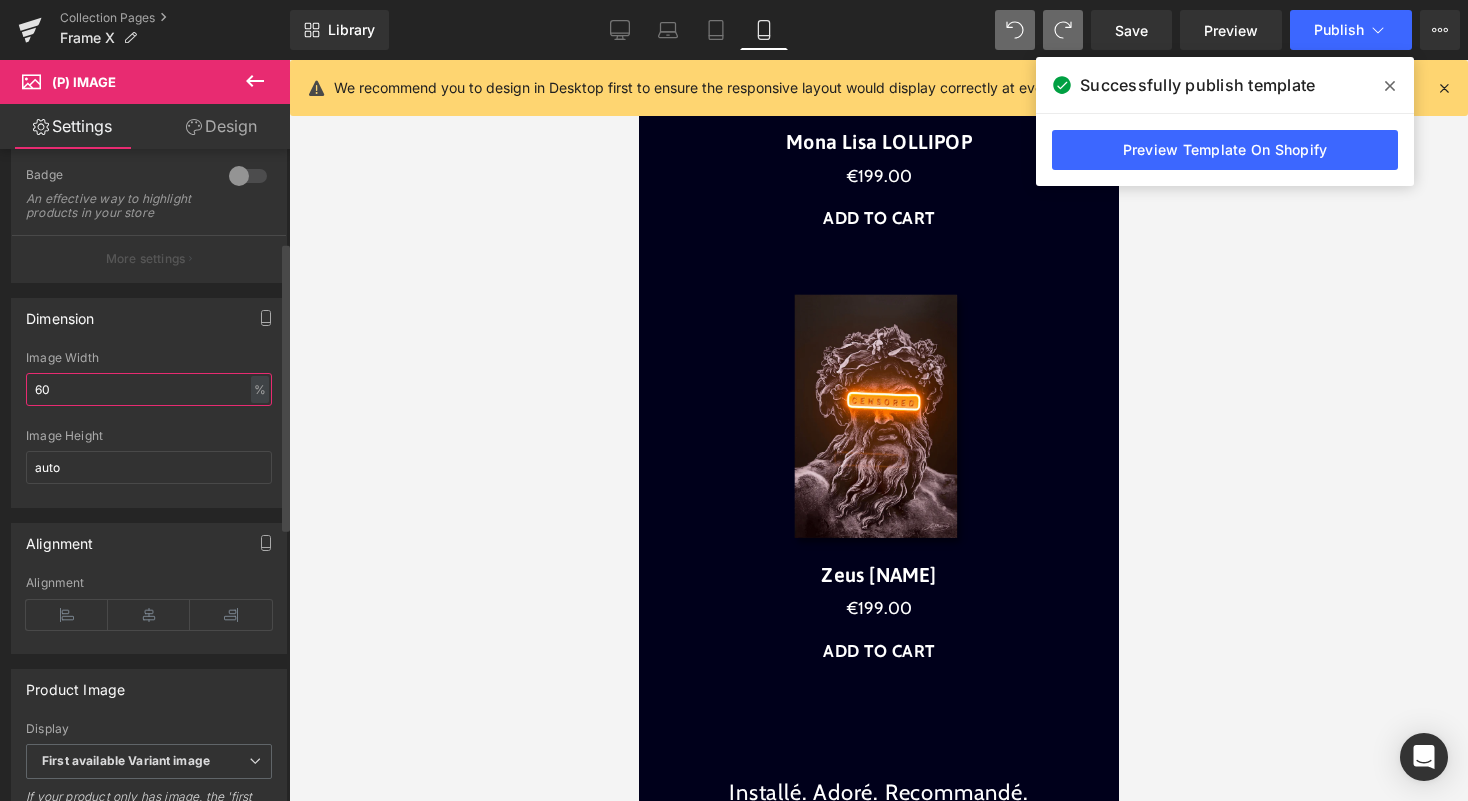 click on "60" at bounding box center [149, 389] 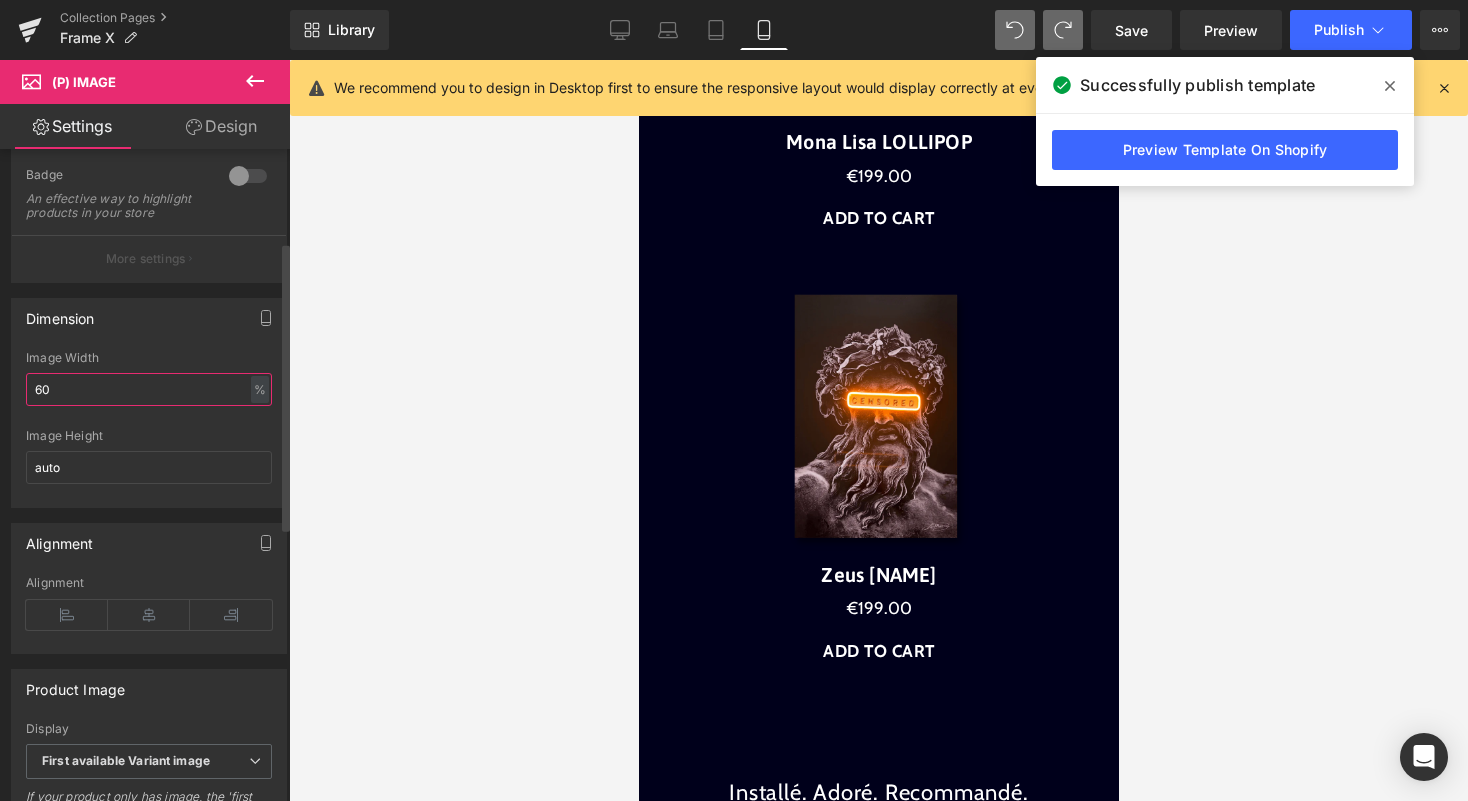 type on "6" 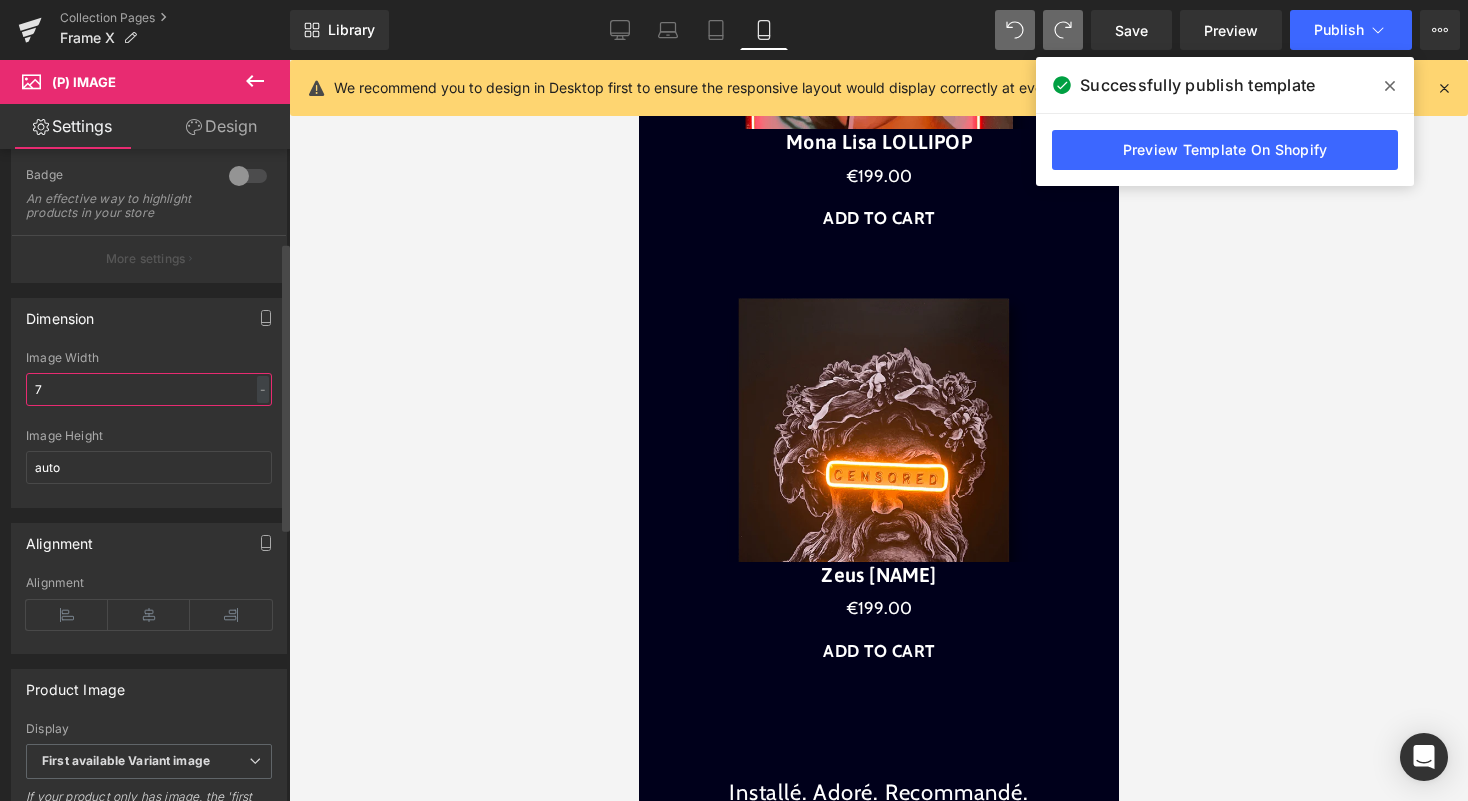 type on "75" 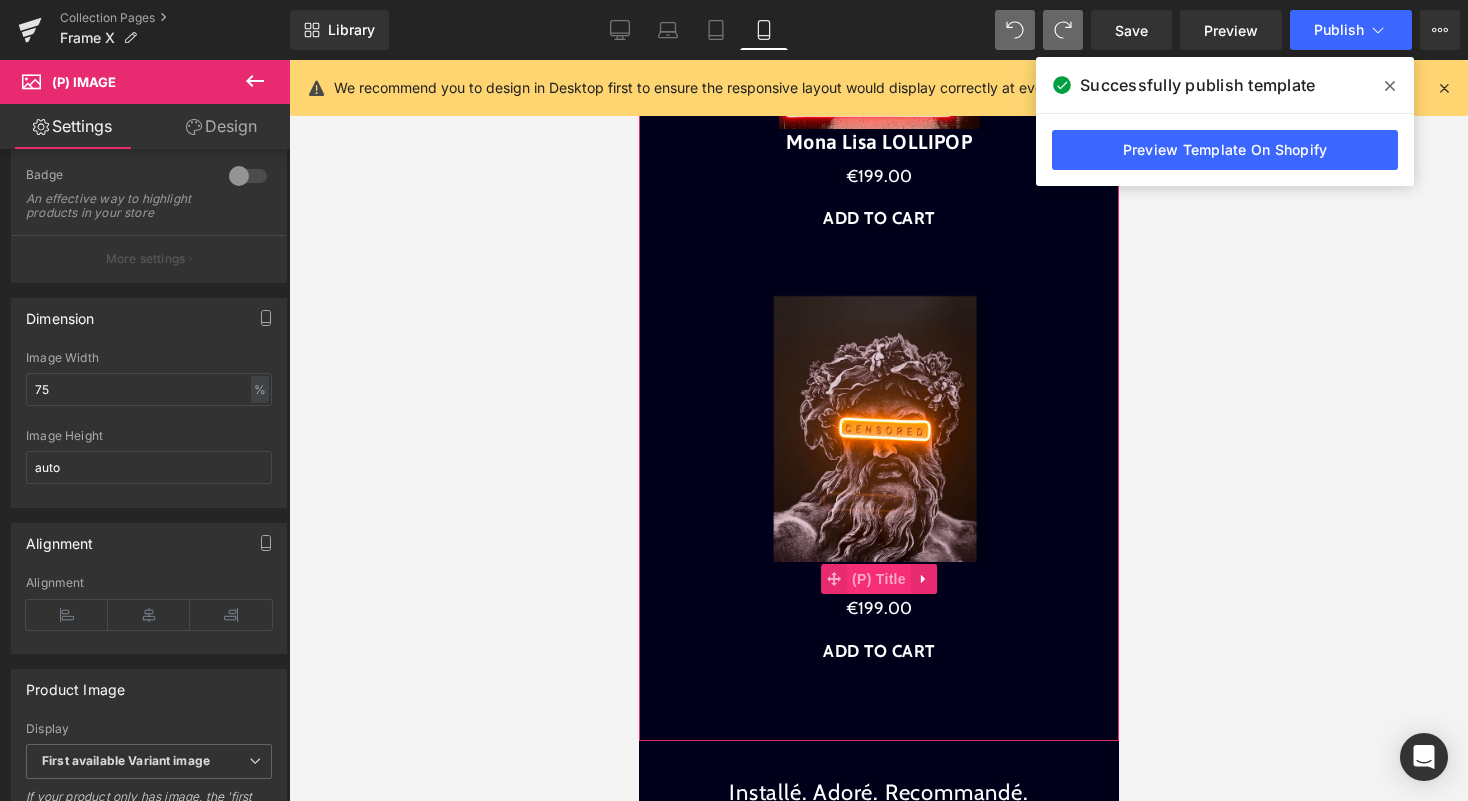 click on "(P) Title" at bounding box center (878, 579) 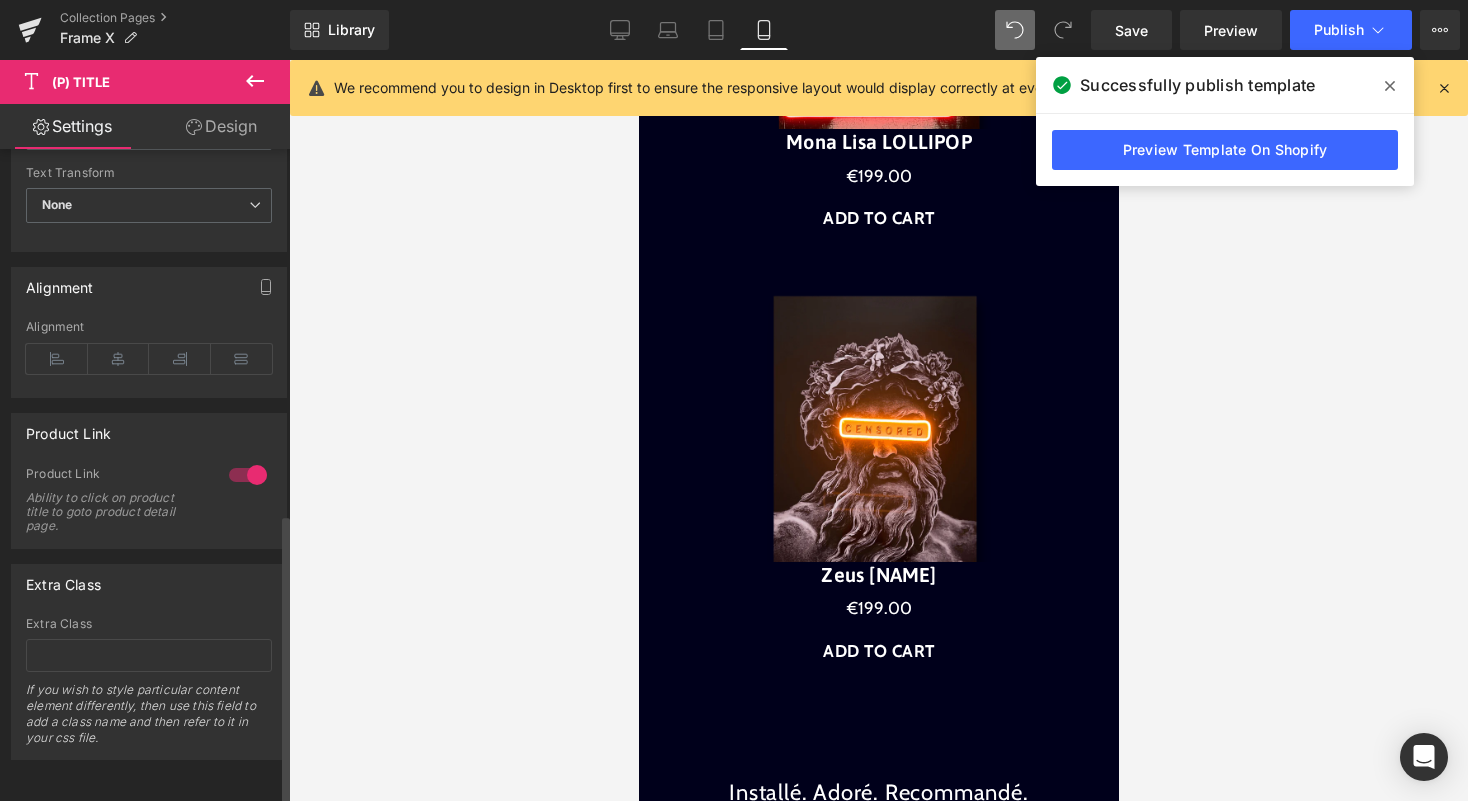 scroll, scrollTop: 0, scrollLeft: 0, axis: both 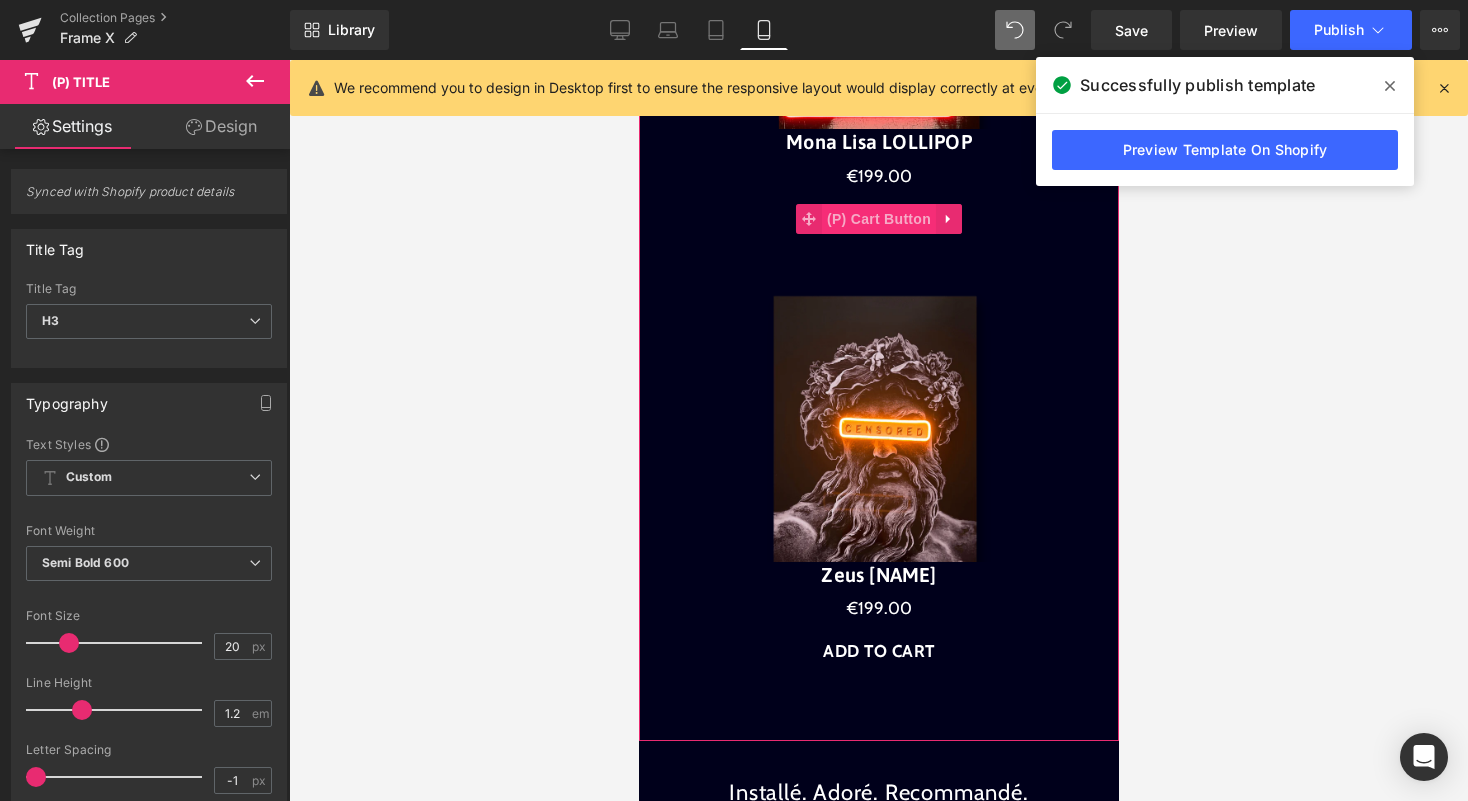 click on "(P) Cart Button" at bounding box center [878, 219] 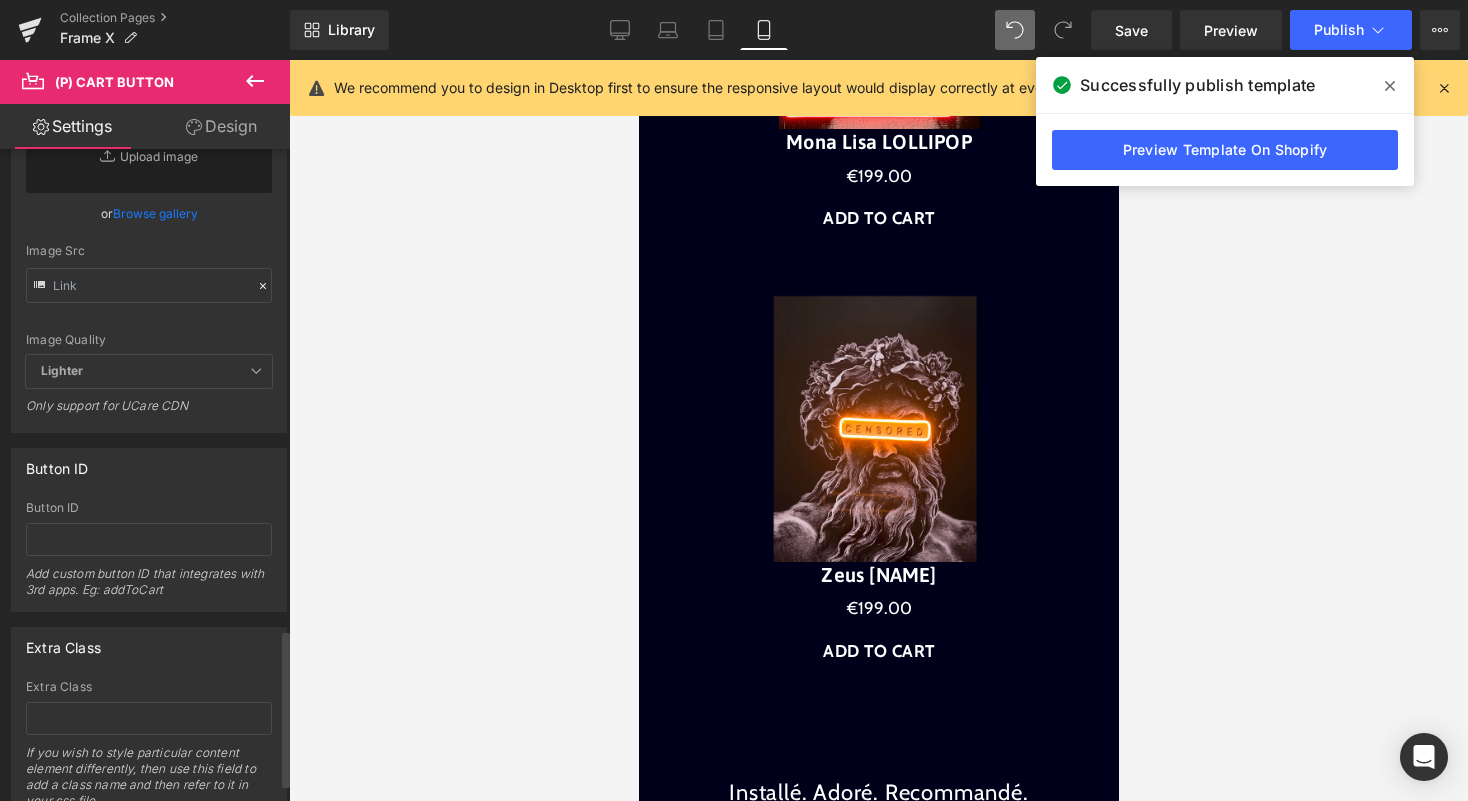scroll, scrollTop: 2004, scrollLeft: 0, axis: vertical 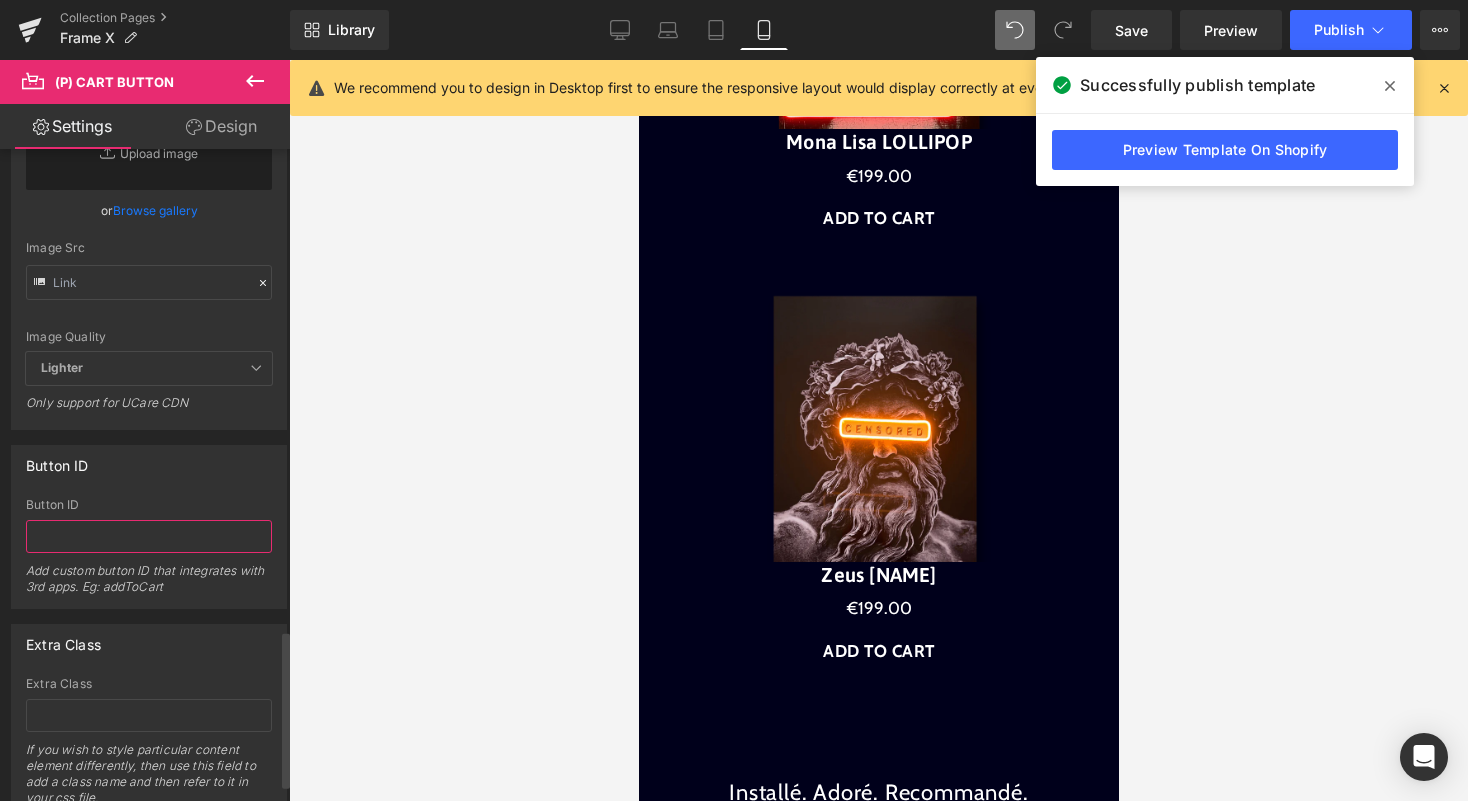 click at bounding box center (149, 536) 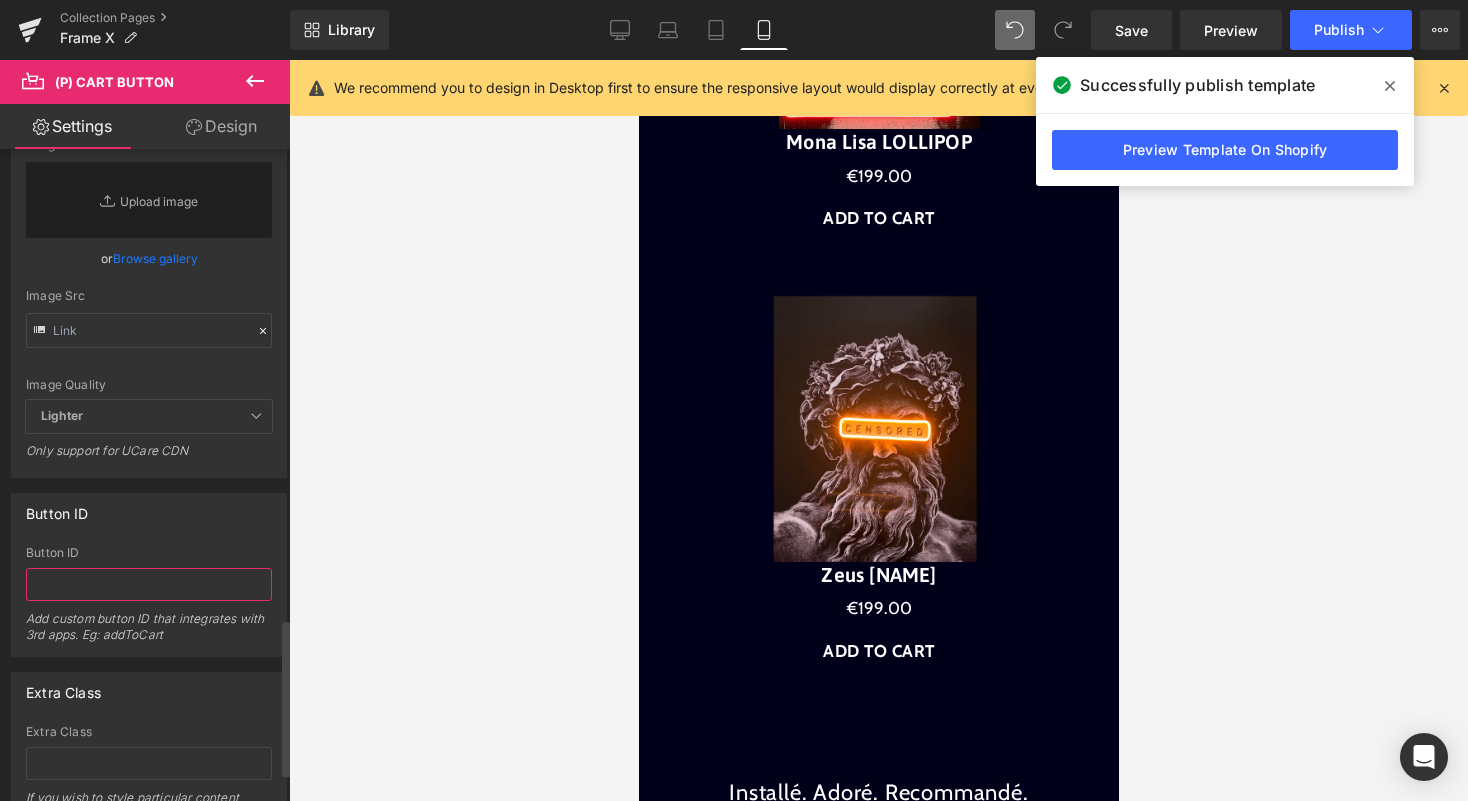 scroll, scrollTop: 1951, scrollLeft: 0, axis: vertical 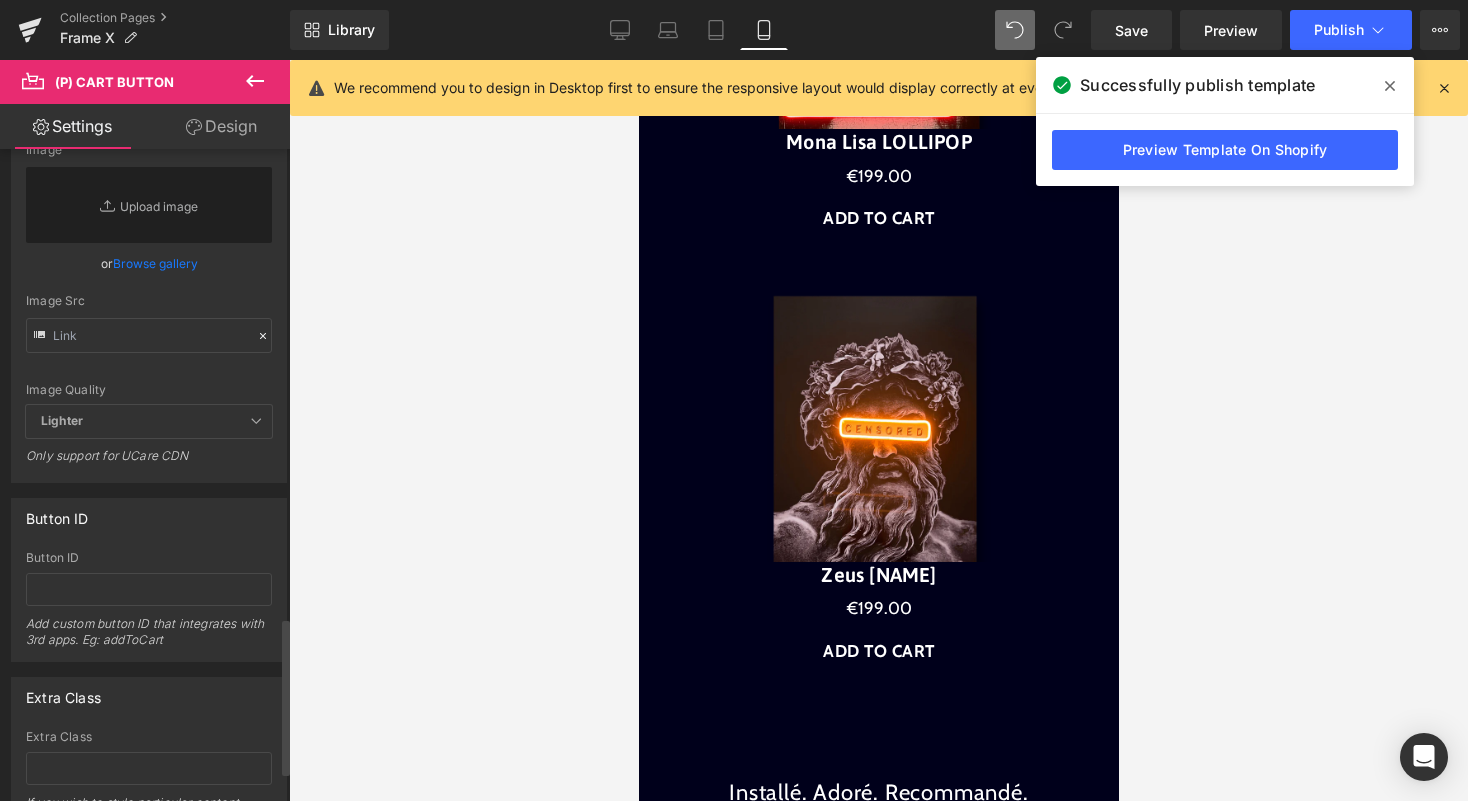 click on "Lighter" at bounding box center [149, 421] 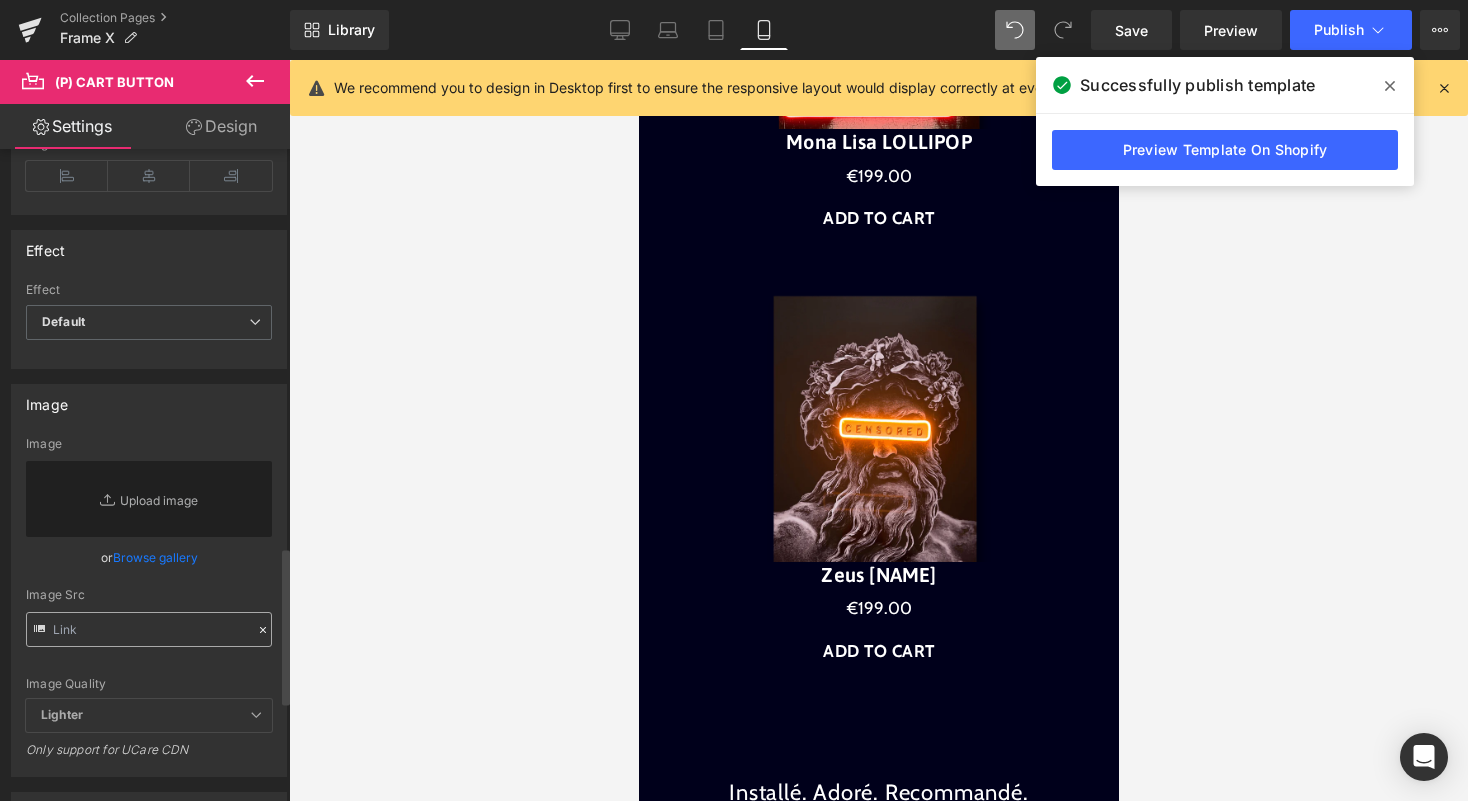 scroll, scrollTop: 1648, scrollLeft: 0, axis: vertical 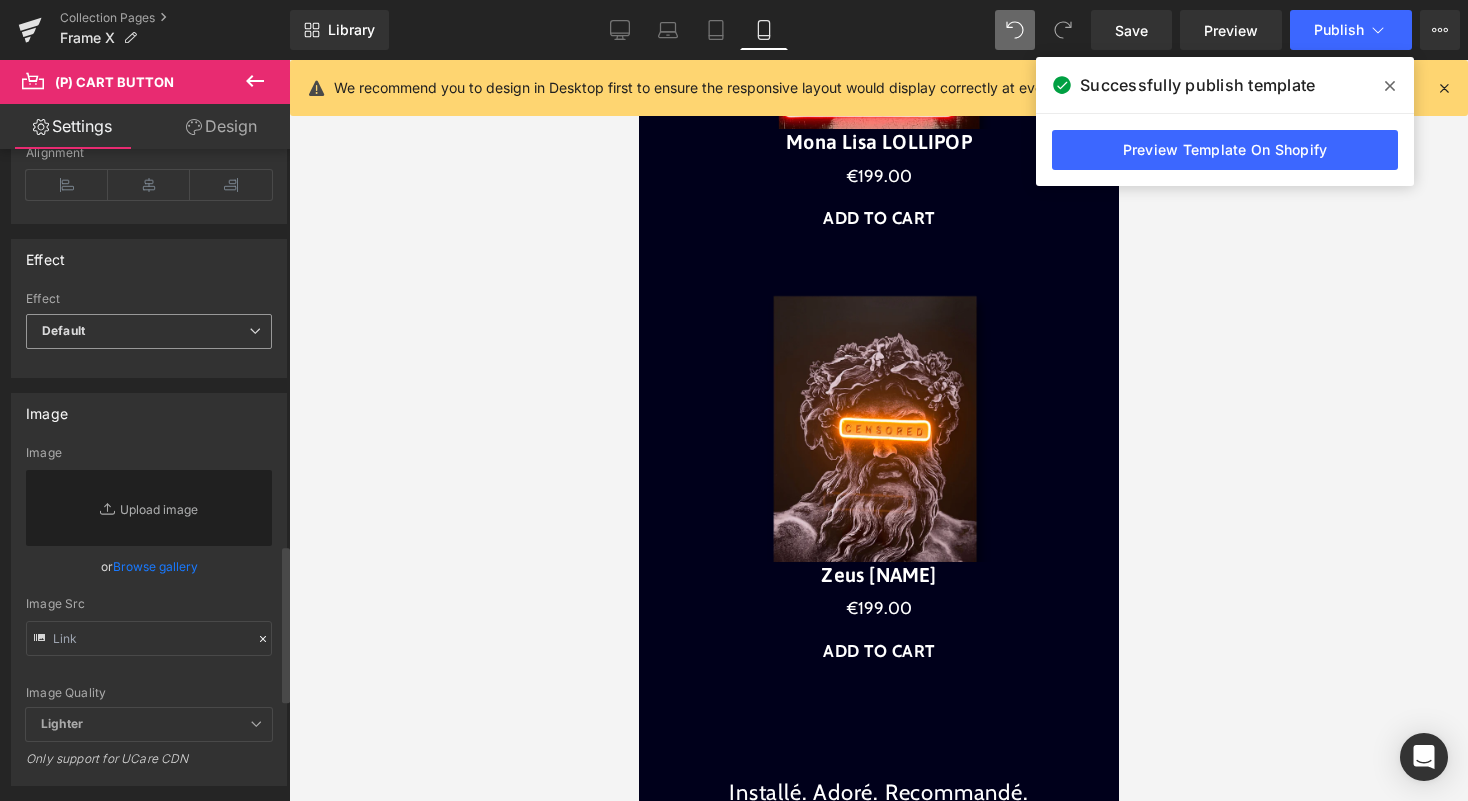 click on "Default" at bounding box center [149, 331] 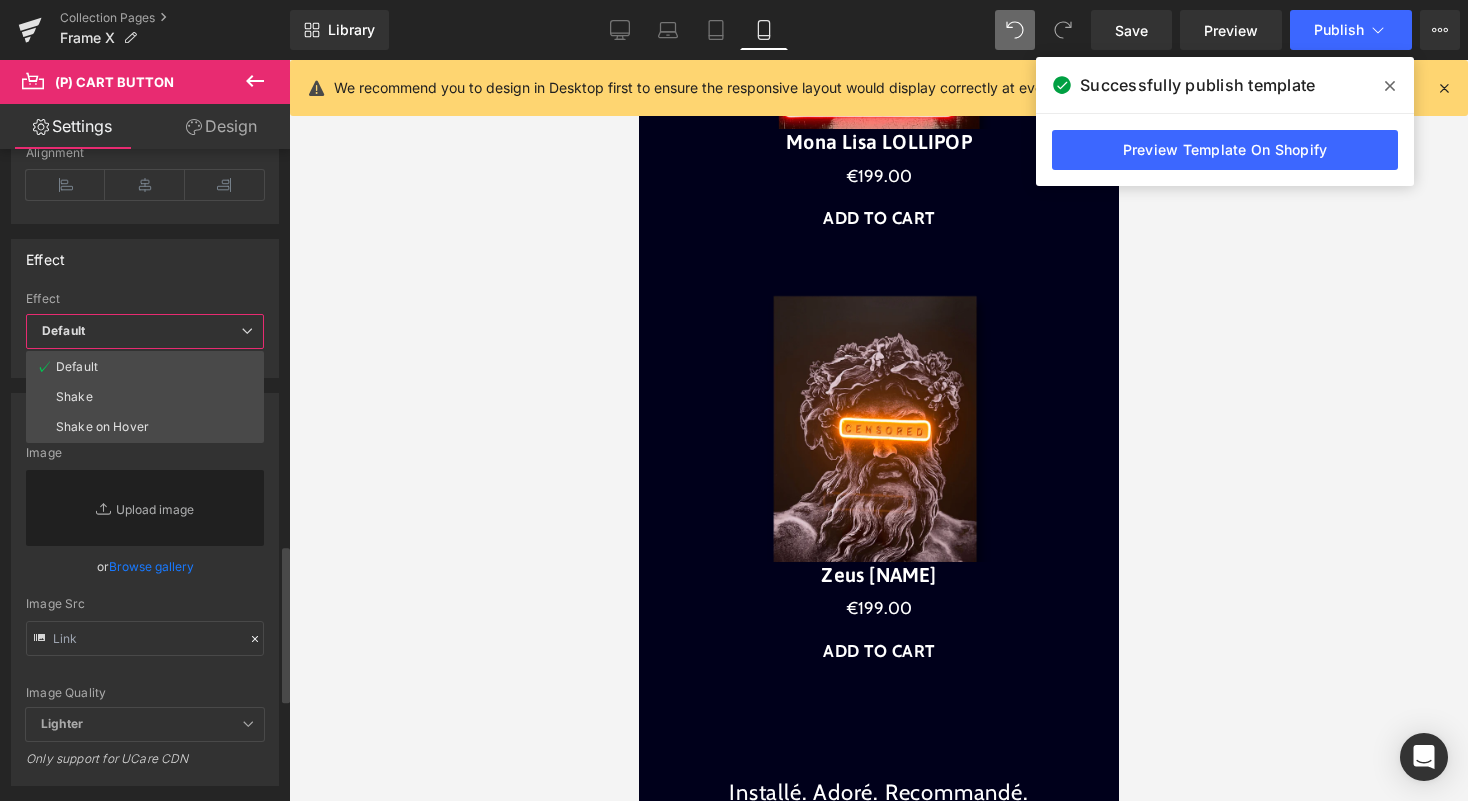 click on "Default" at bounding box center (145, 331) 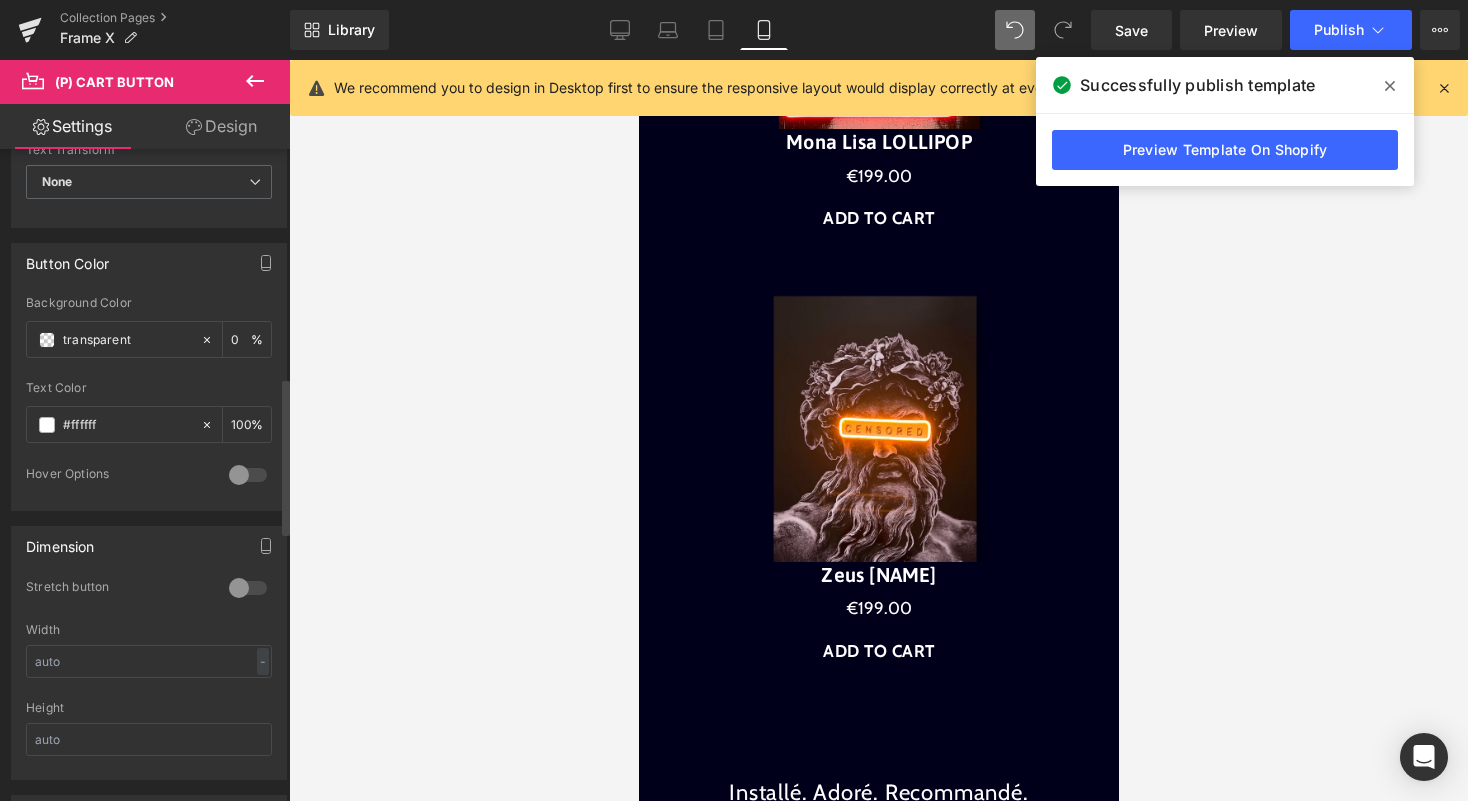 scroll, scrollTop: 933, scrollLeft: 0, axis: vertical 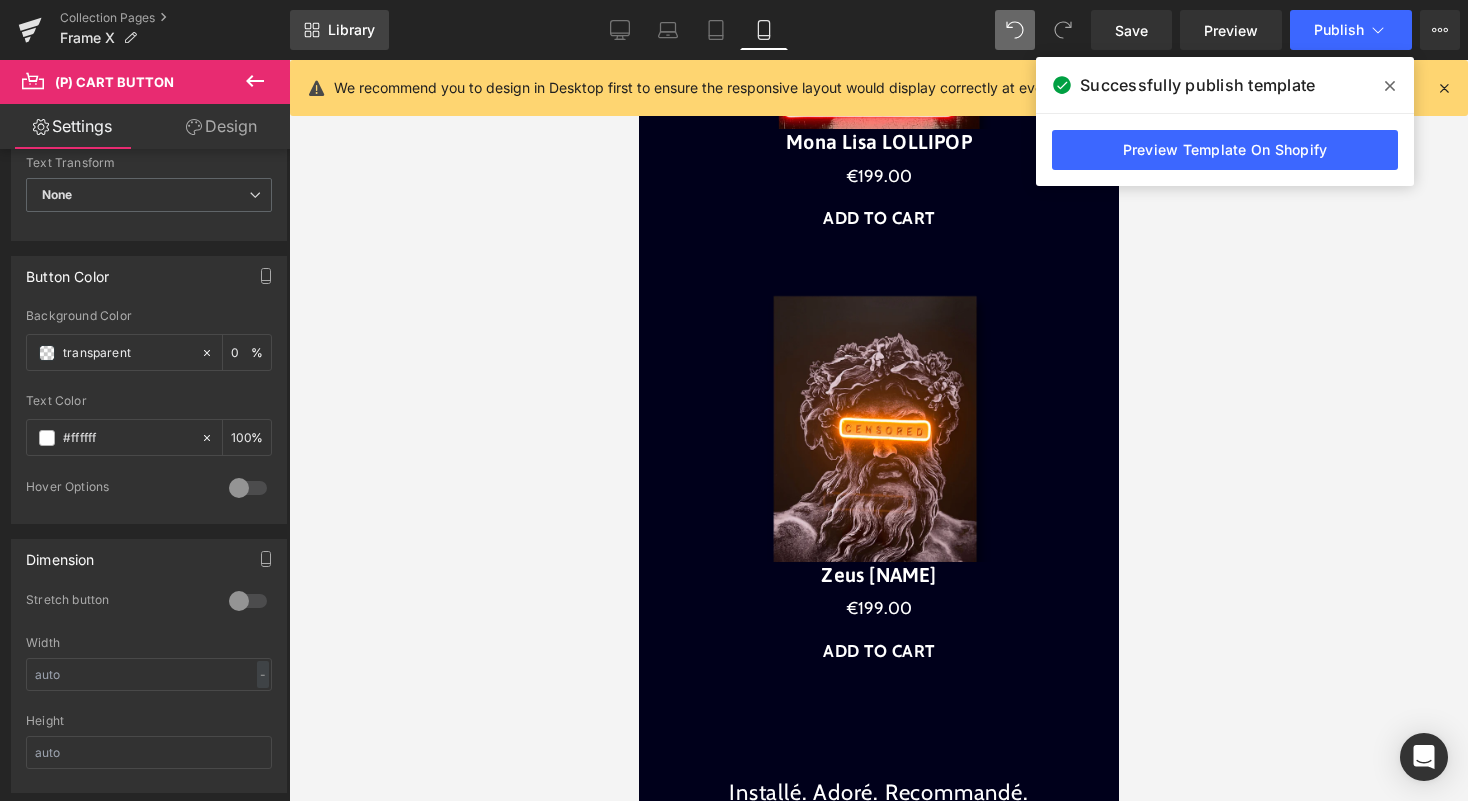 click on "Library" at bounding box center (339, 30) 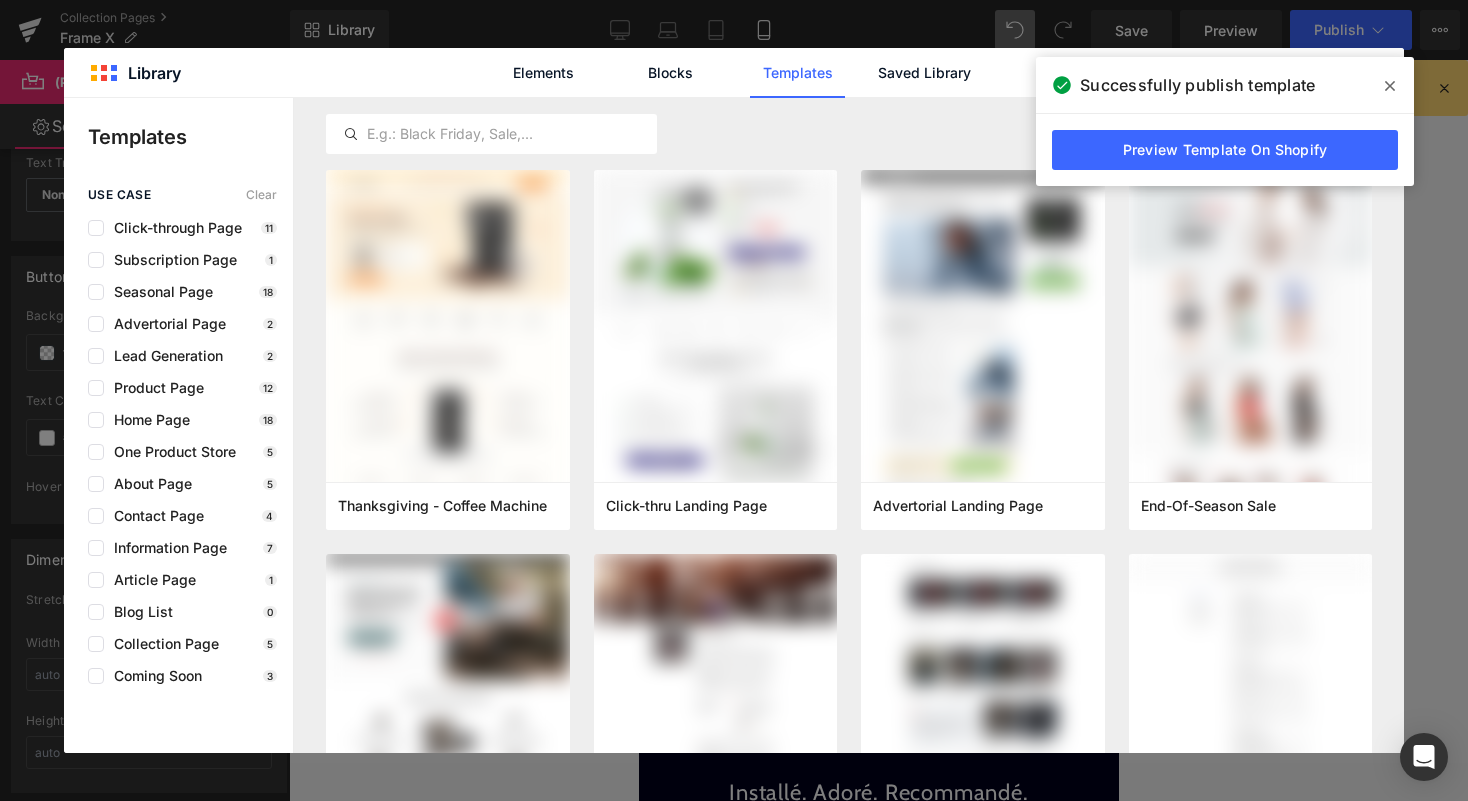 click 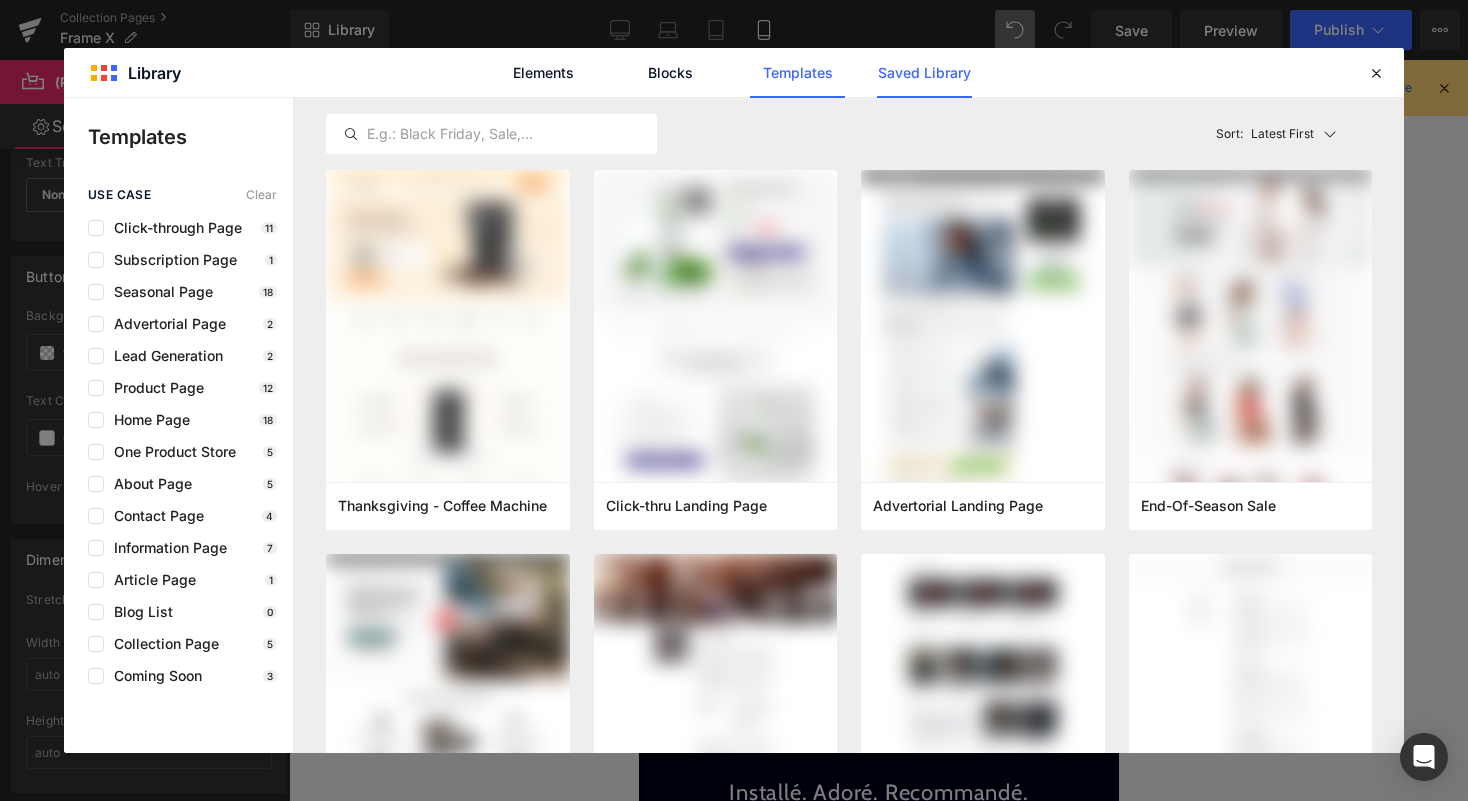 click on "Saved Library" 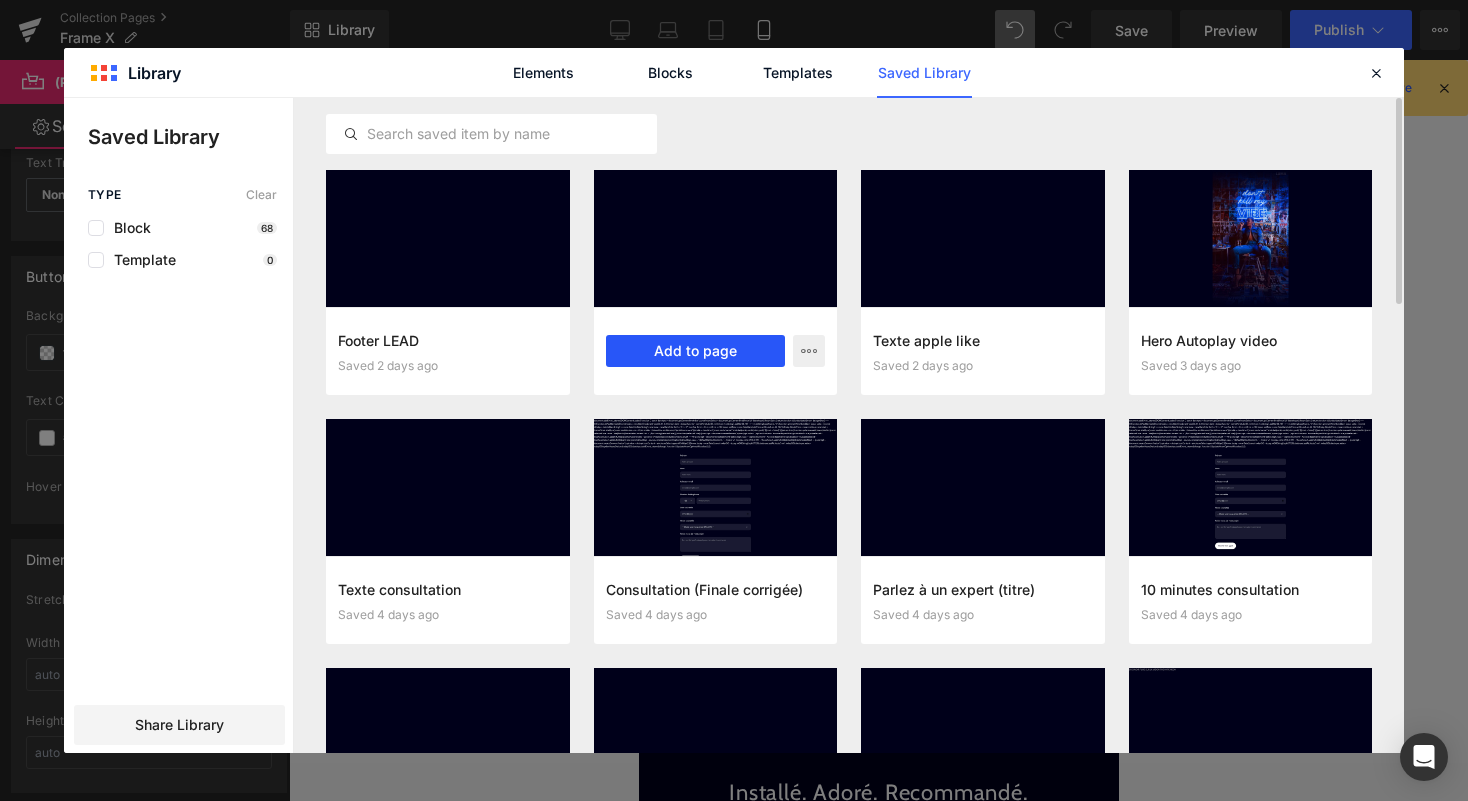 click on "Add to page" at bounding box center (696, 351) 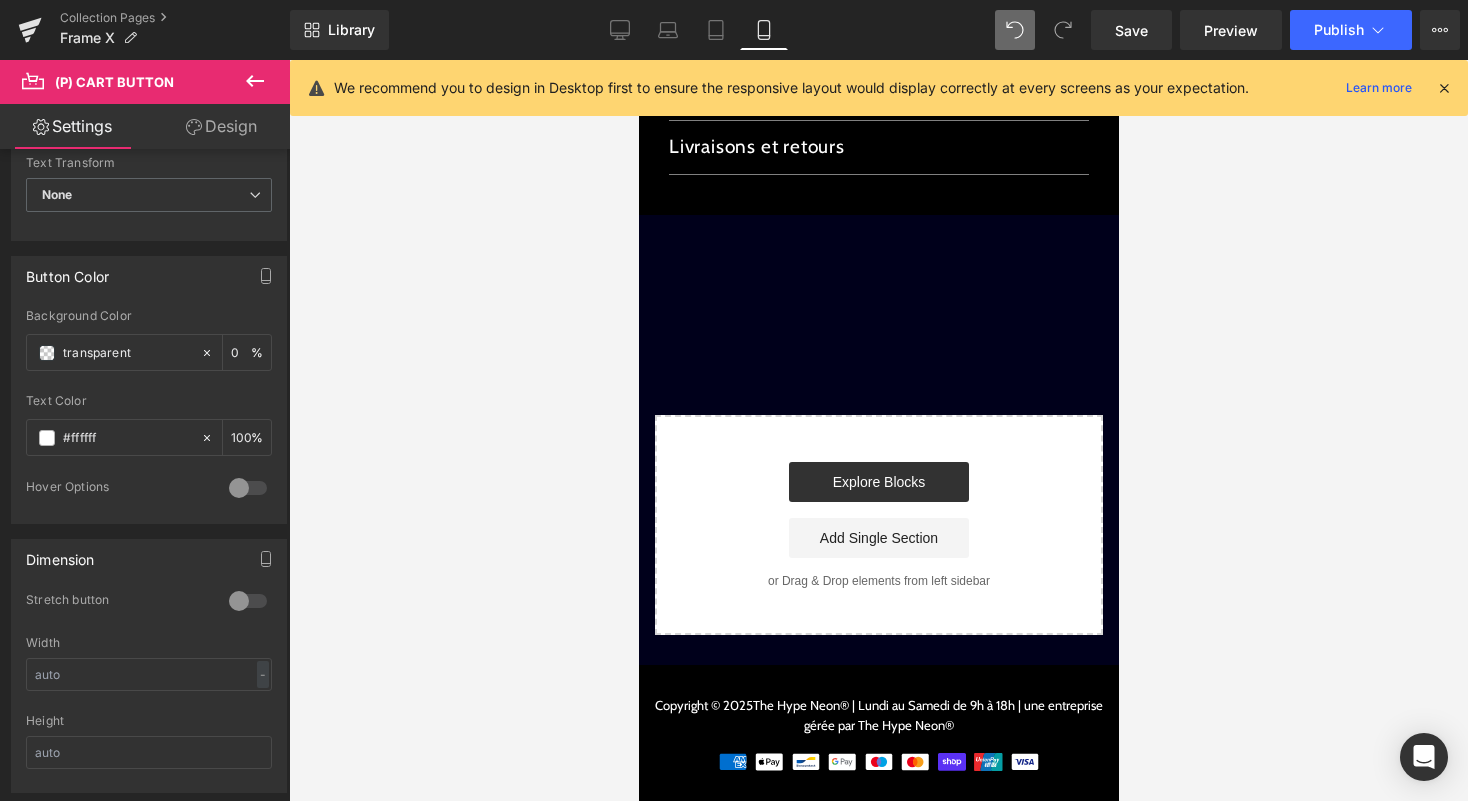 scroll, scrollTop: 2190, scrollLeft: 0, axis: vertical 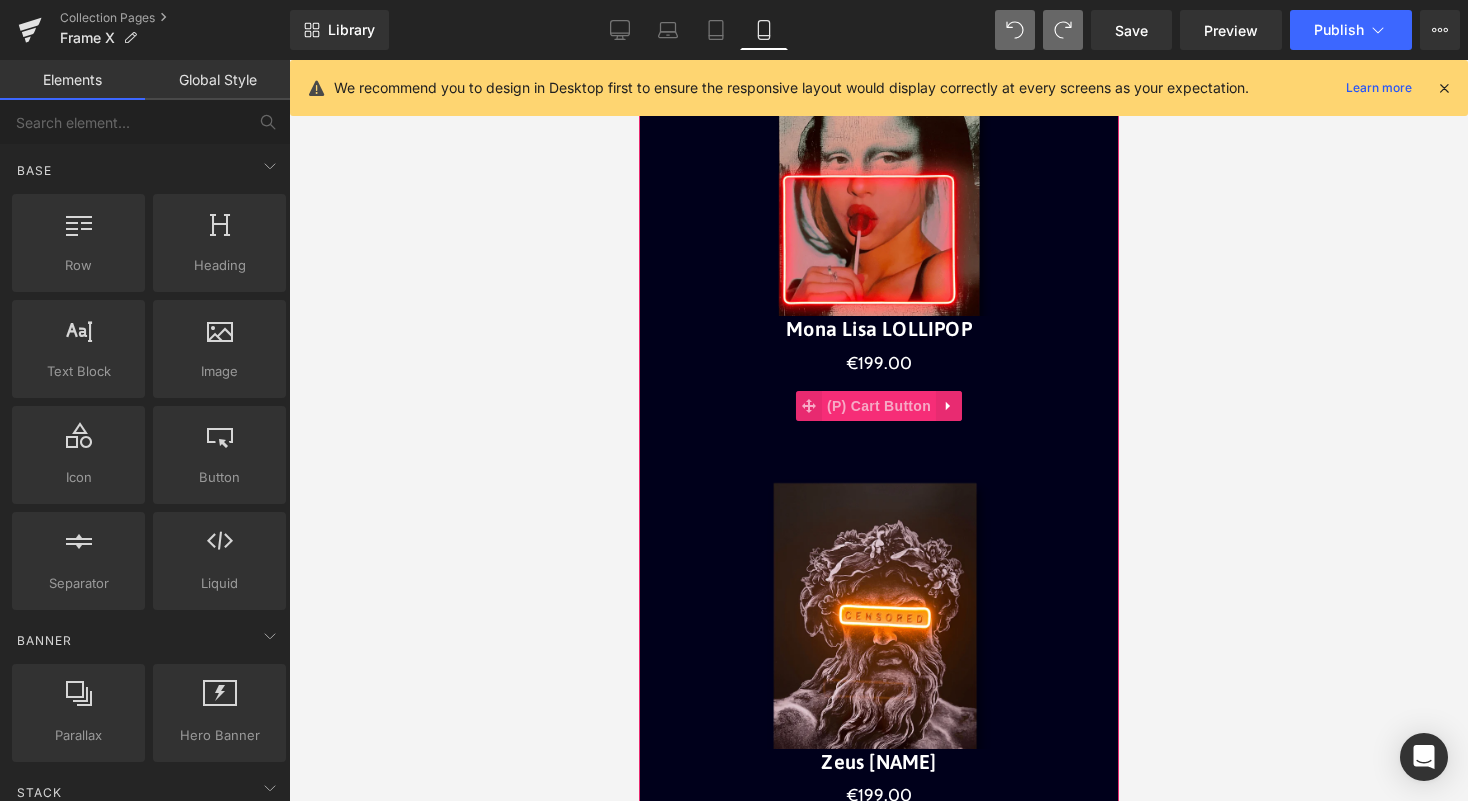 click on "(P) Cart Button" at bounding box center (878, 406) 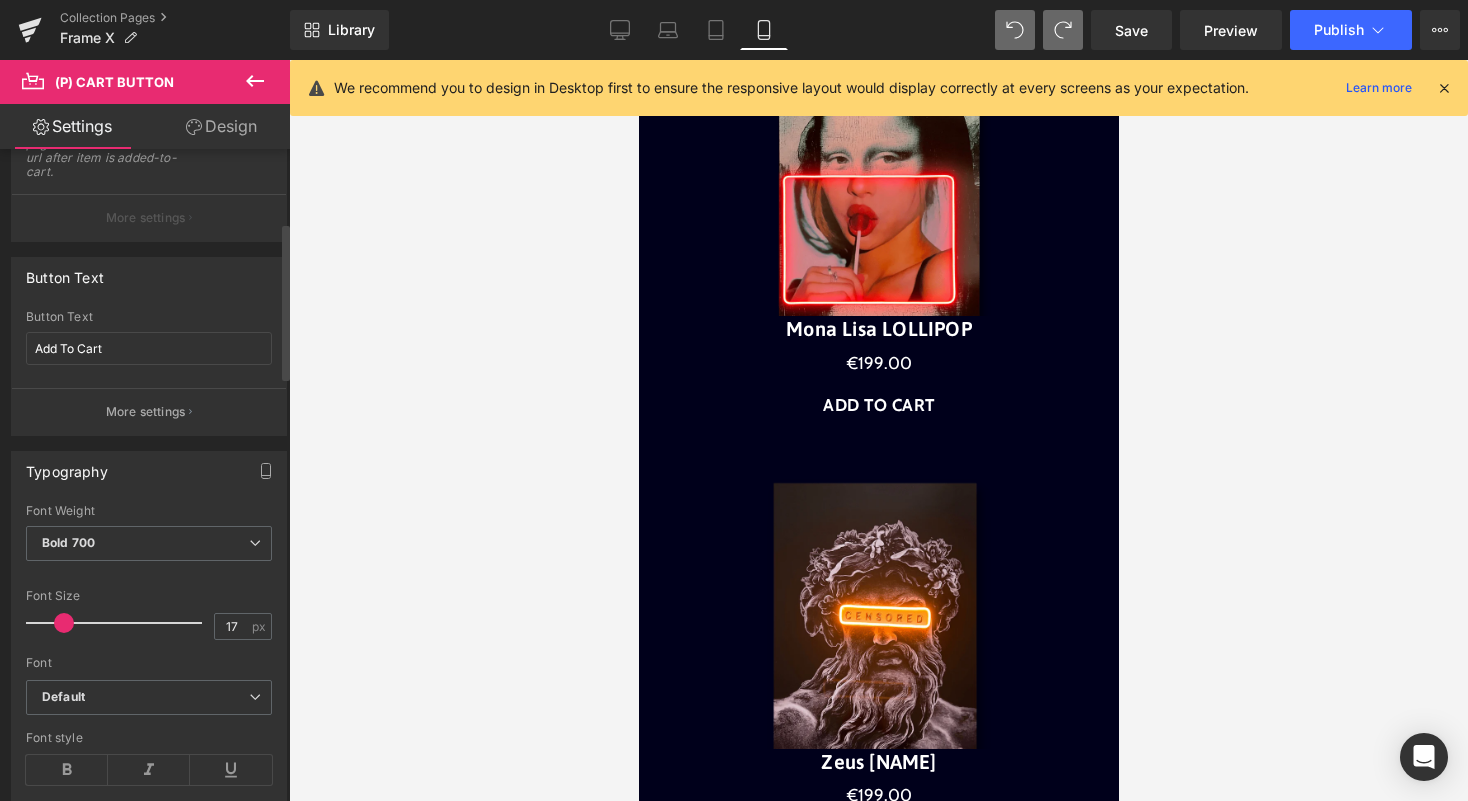 scroll, scrollTop: 310, scrollLeft: 0, axis: vertical 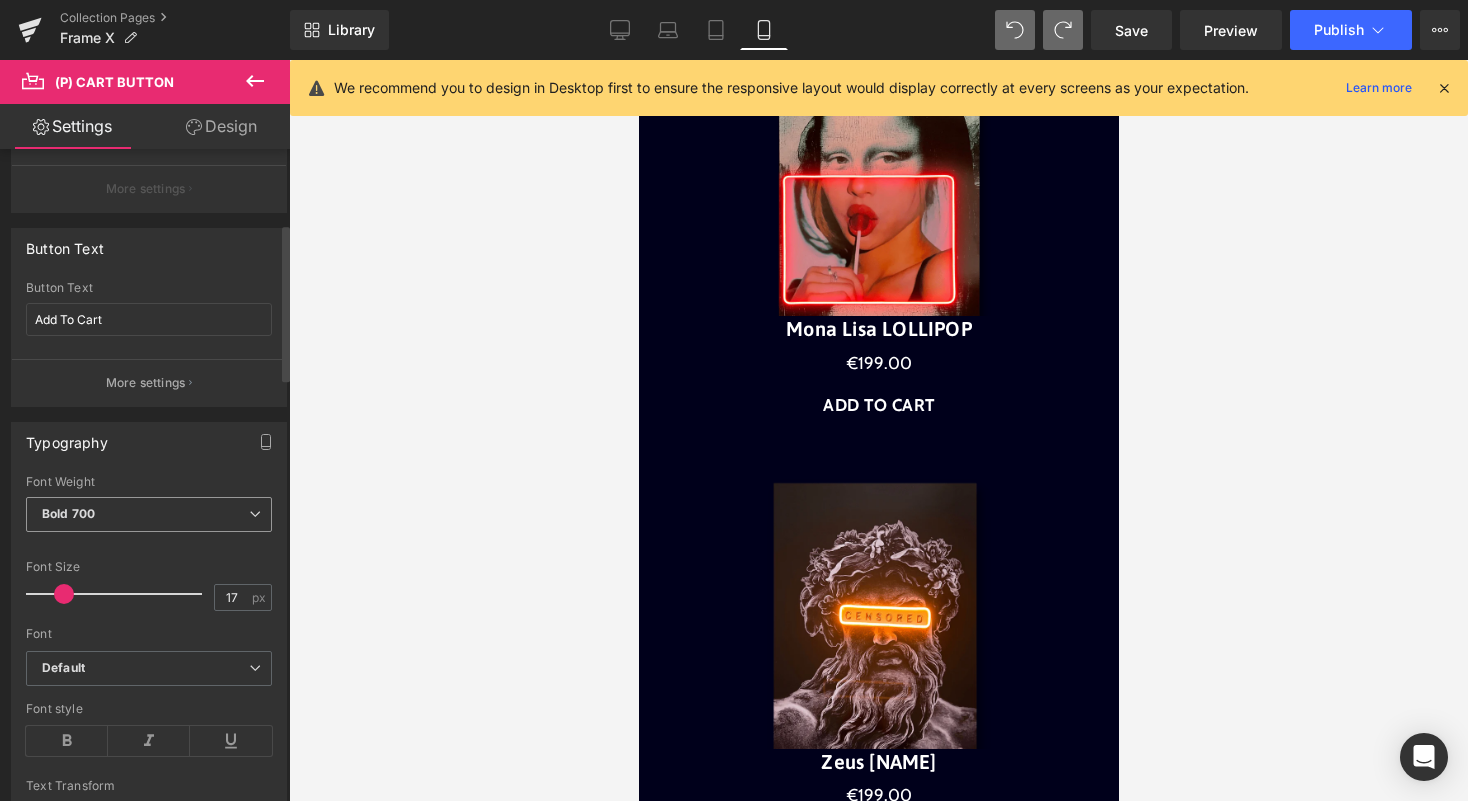 click on "Bold 700" at bounding box center (149, 514) 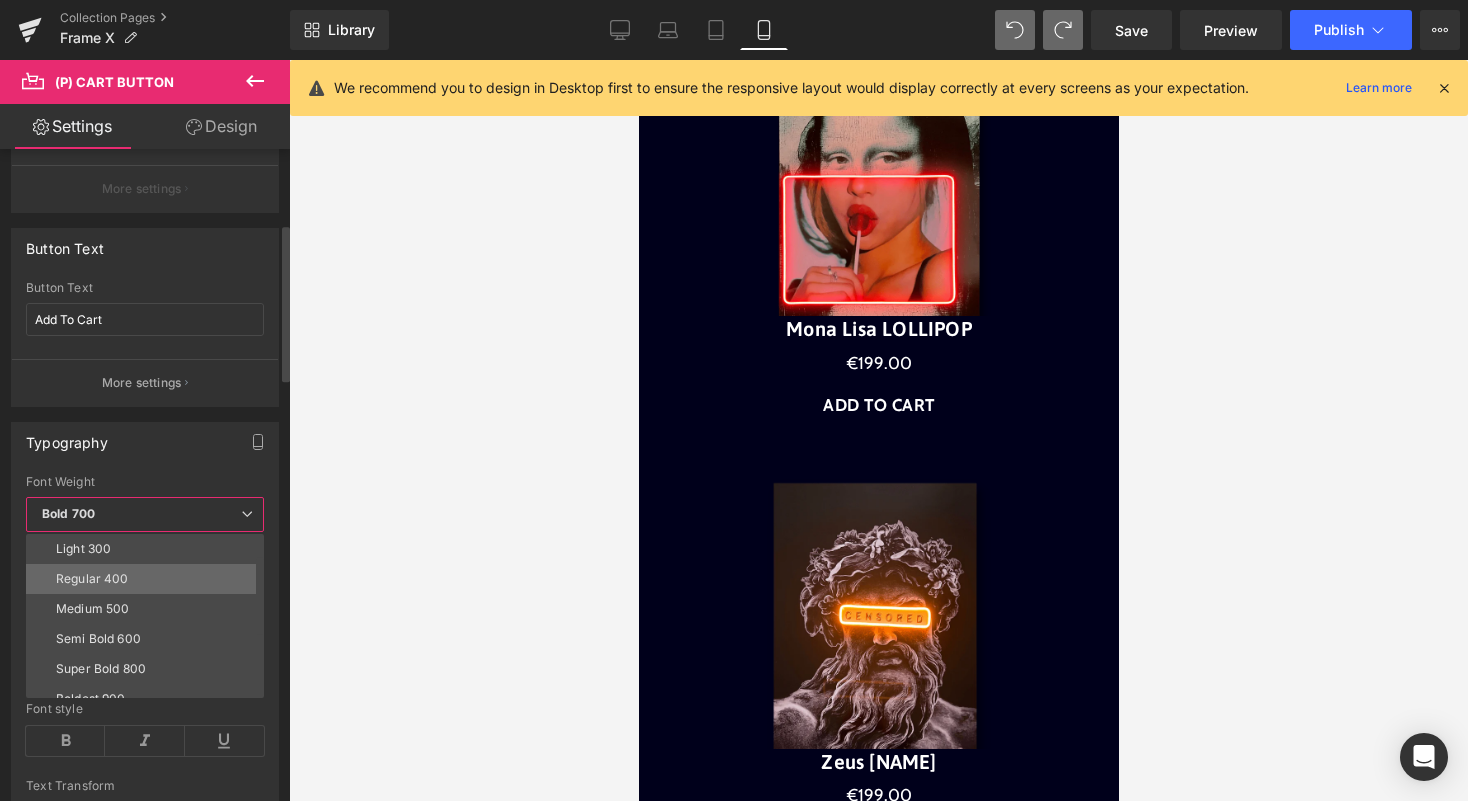 scroll, scrollTop: 0, scrollLeft: 0, axis: both 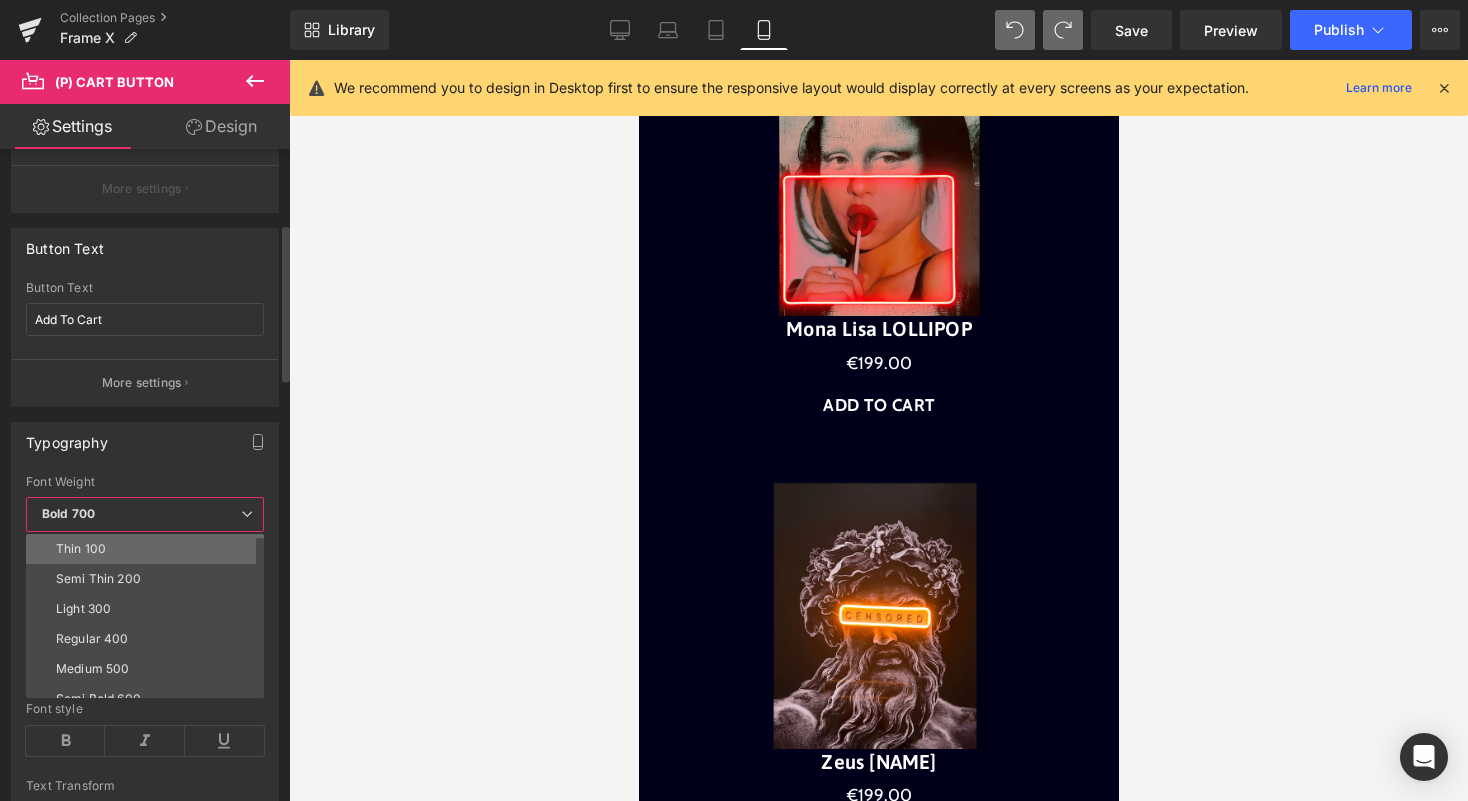 click on "Thin 100" at bounding box center (149, 549) 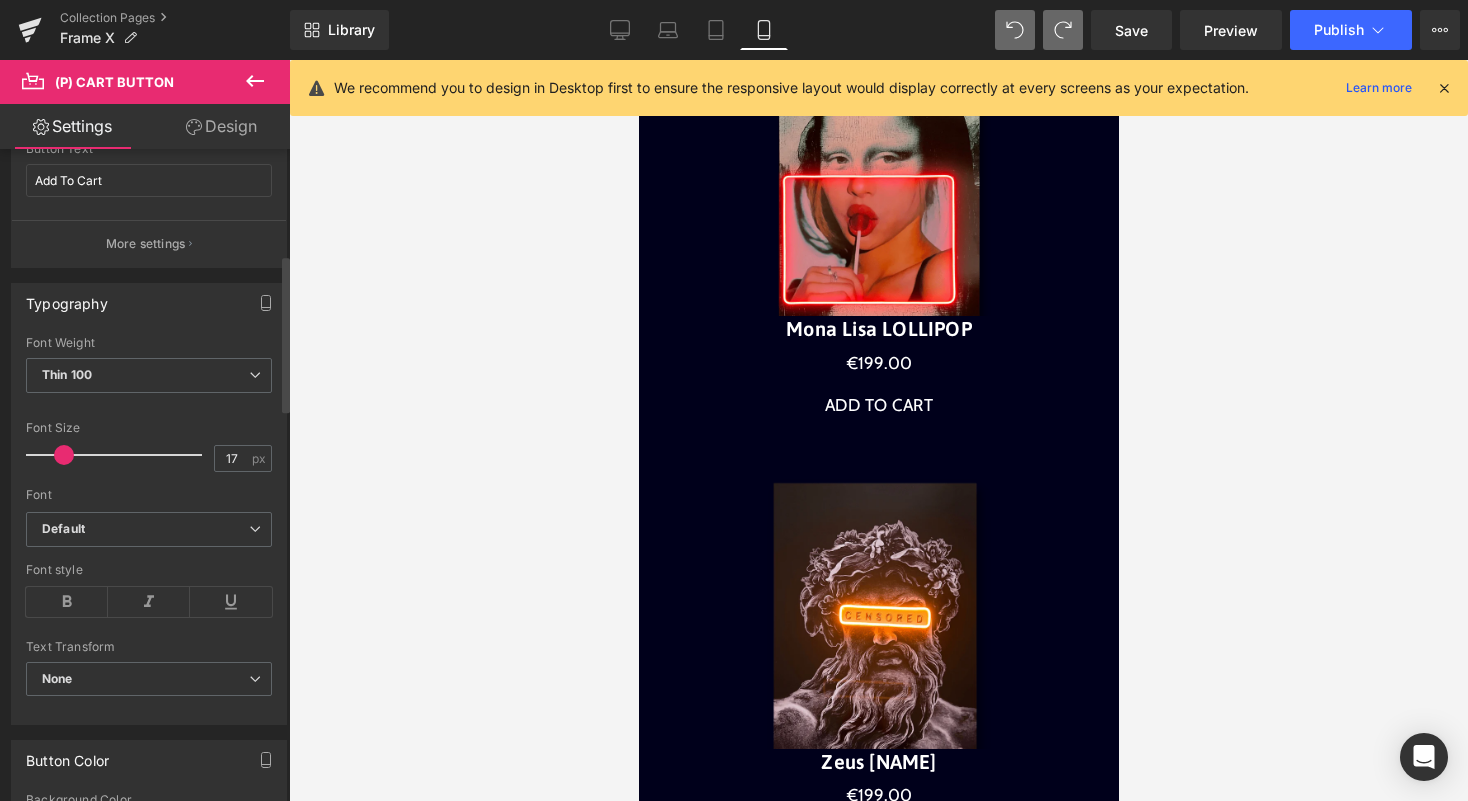 scroll, scrollTop: 457, scrollLeft: 0, axis: vertical 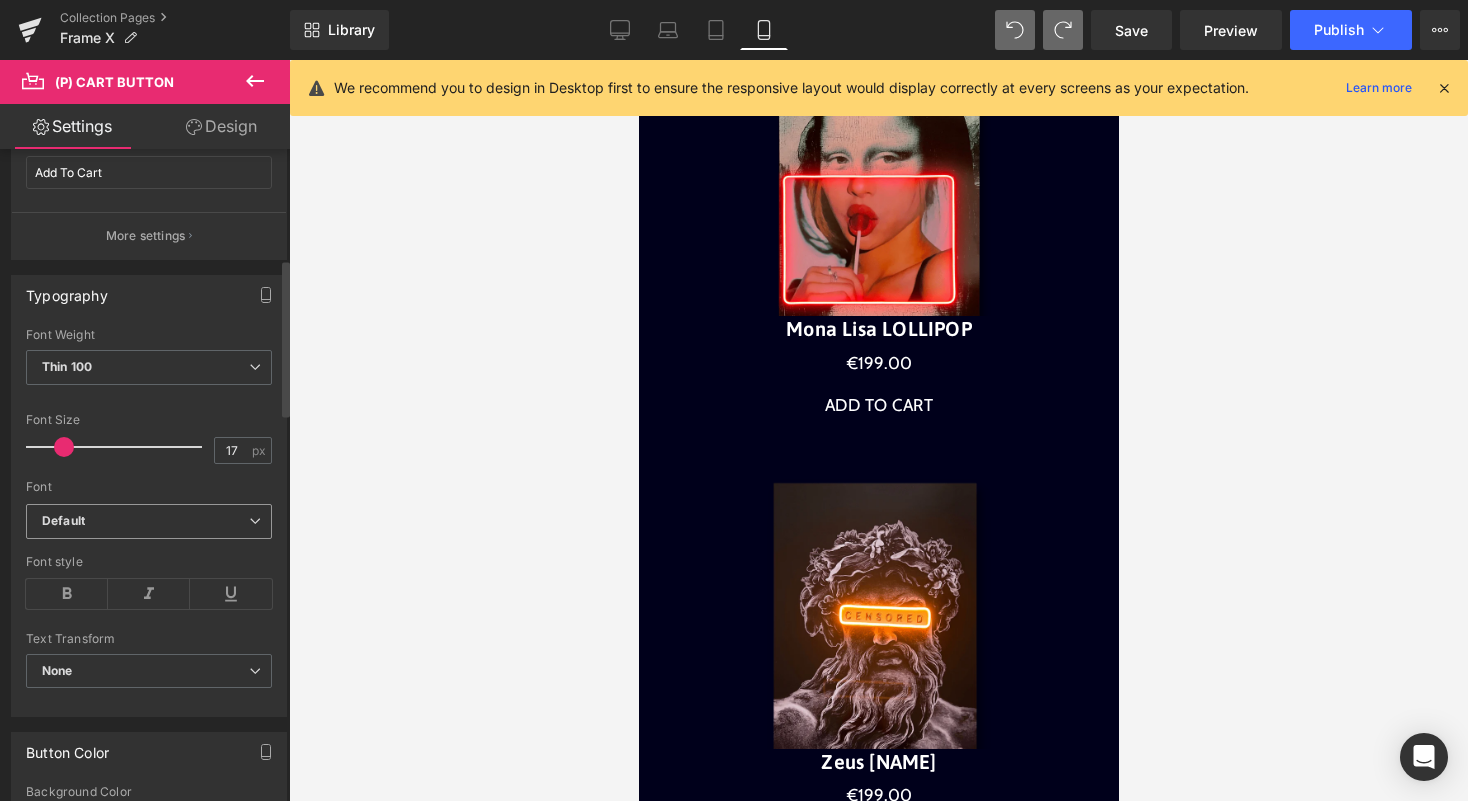 click on "Default" at bounding box center (145, 521) 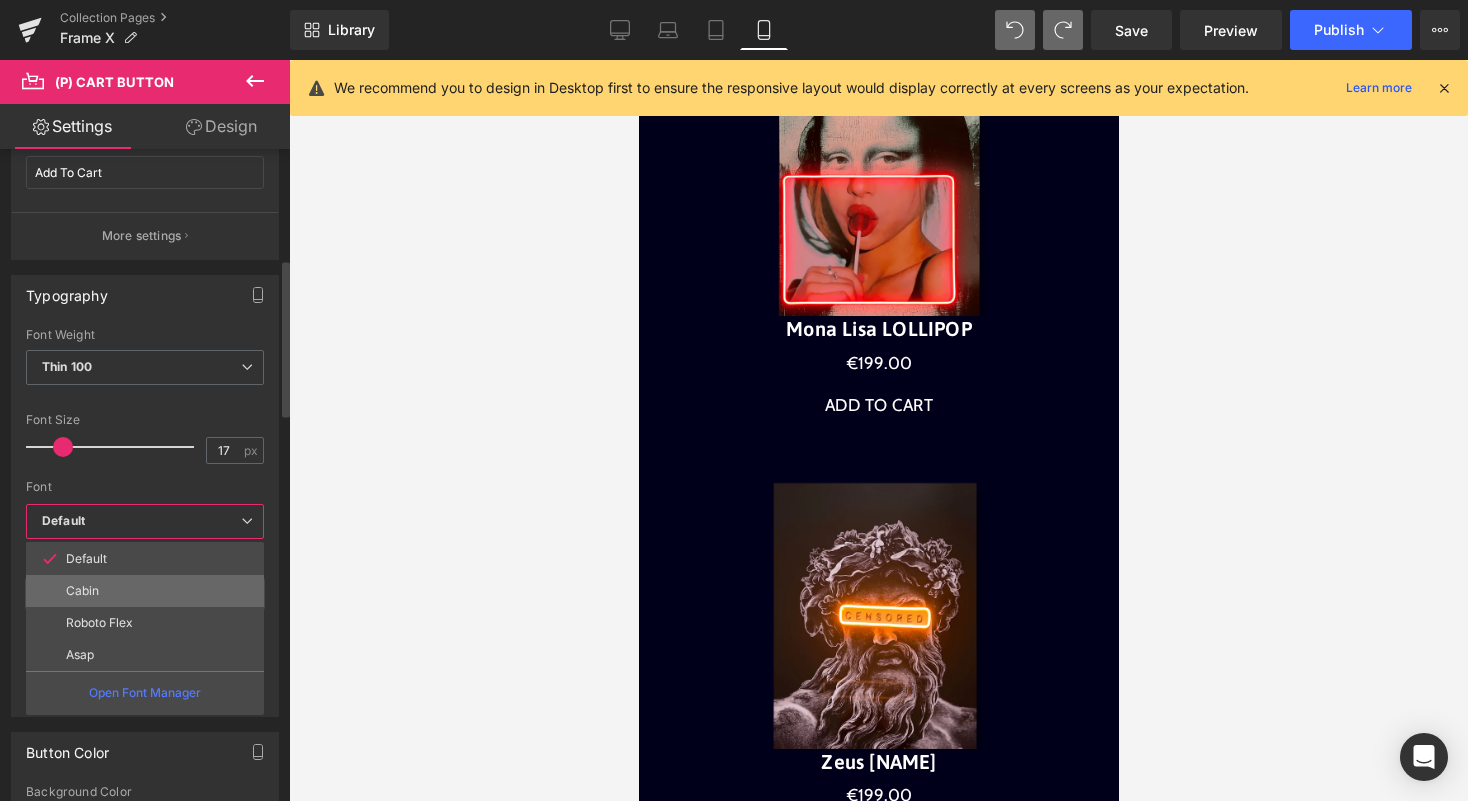 click on "Cabin" at bounding box center (145, 591) 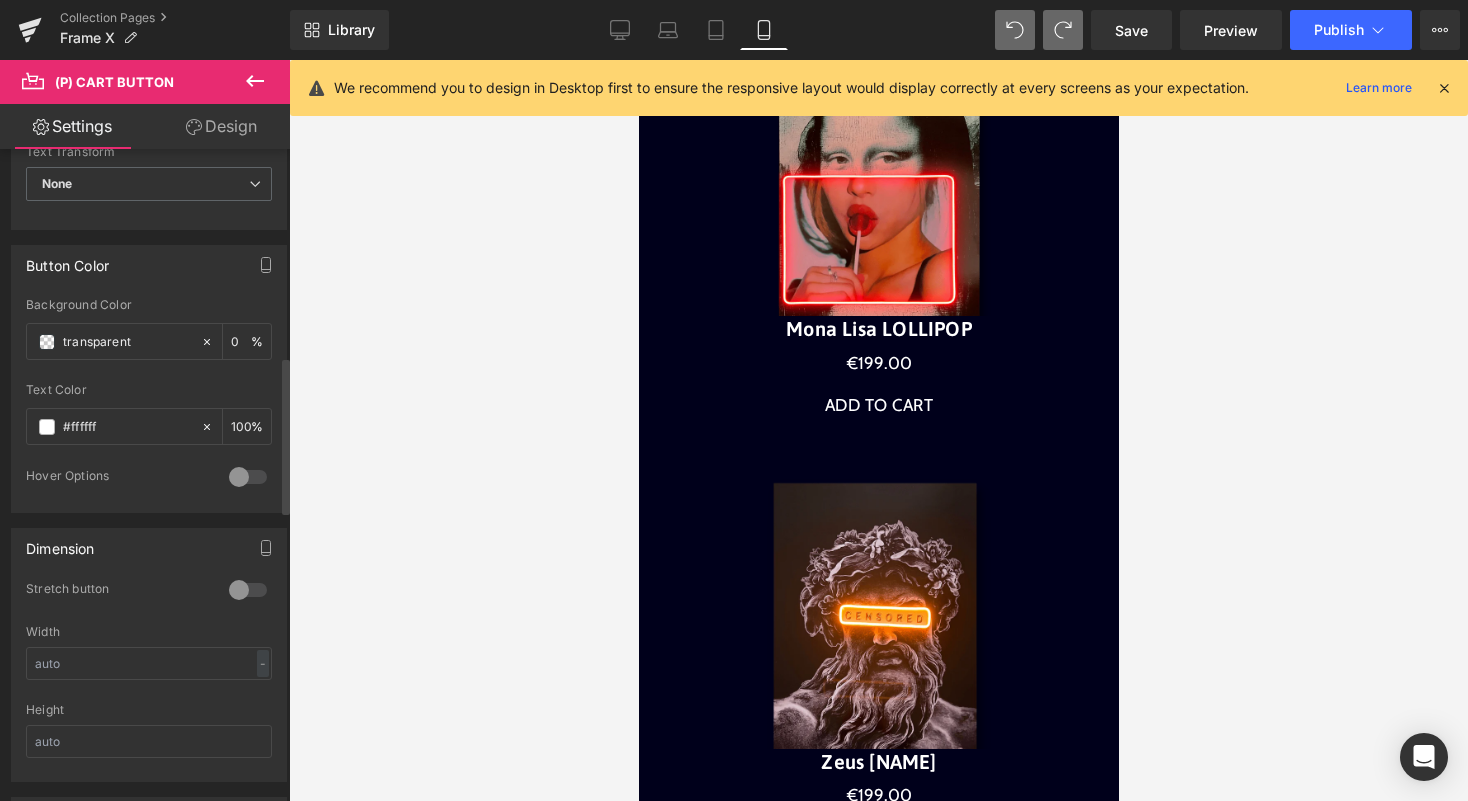 scroll, scrollTop: 964, scrollLeft: 0, axis: vertical 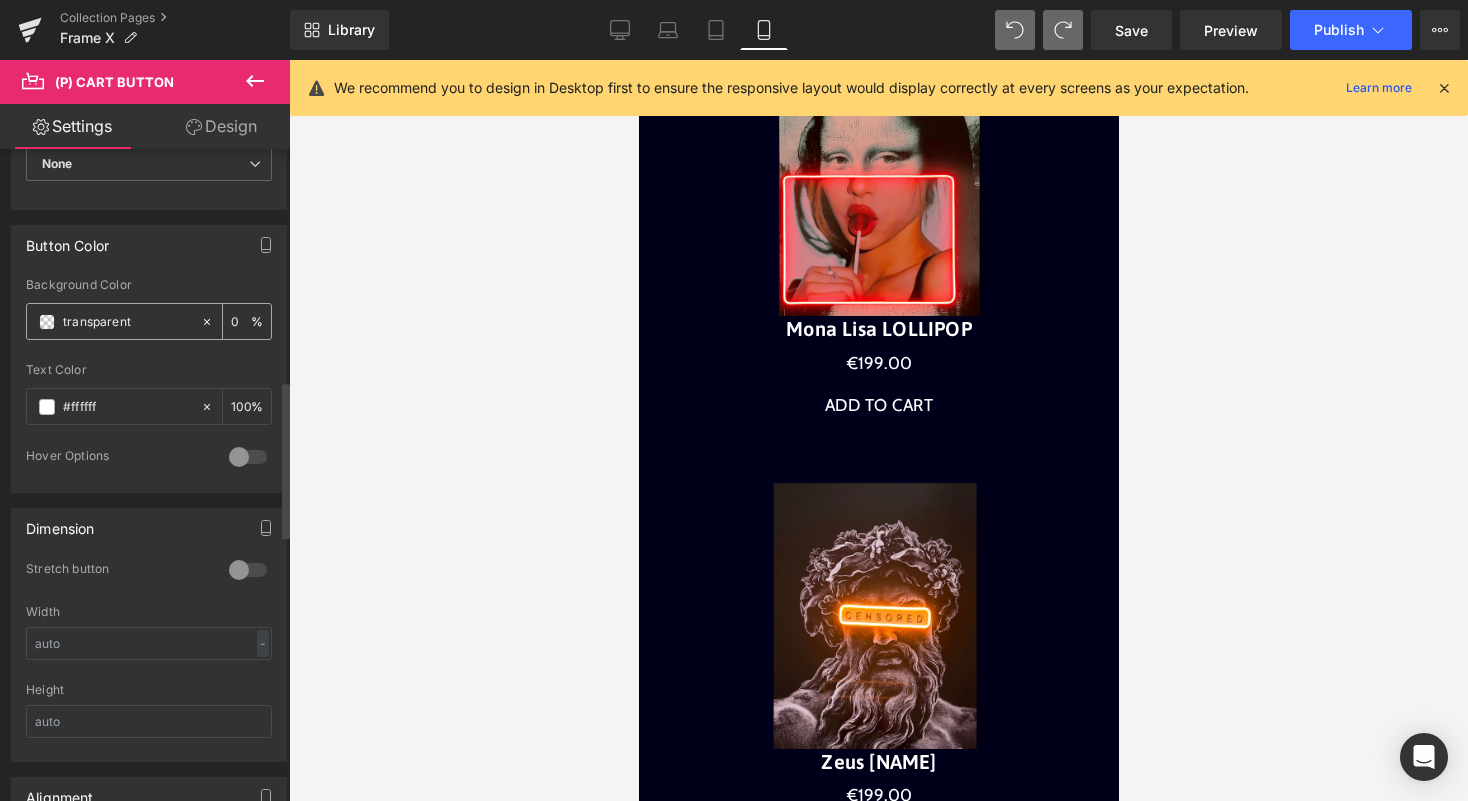 click at bounding box center [47, 322] 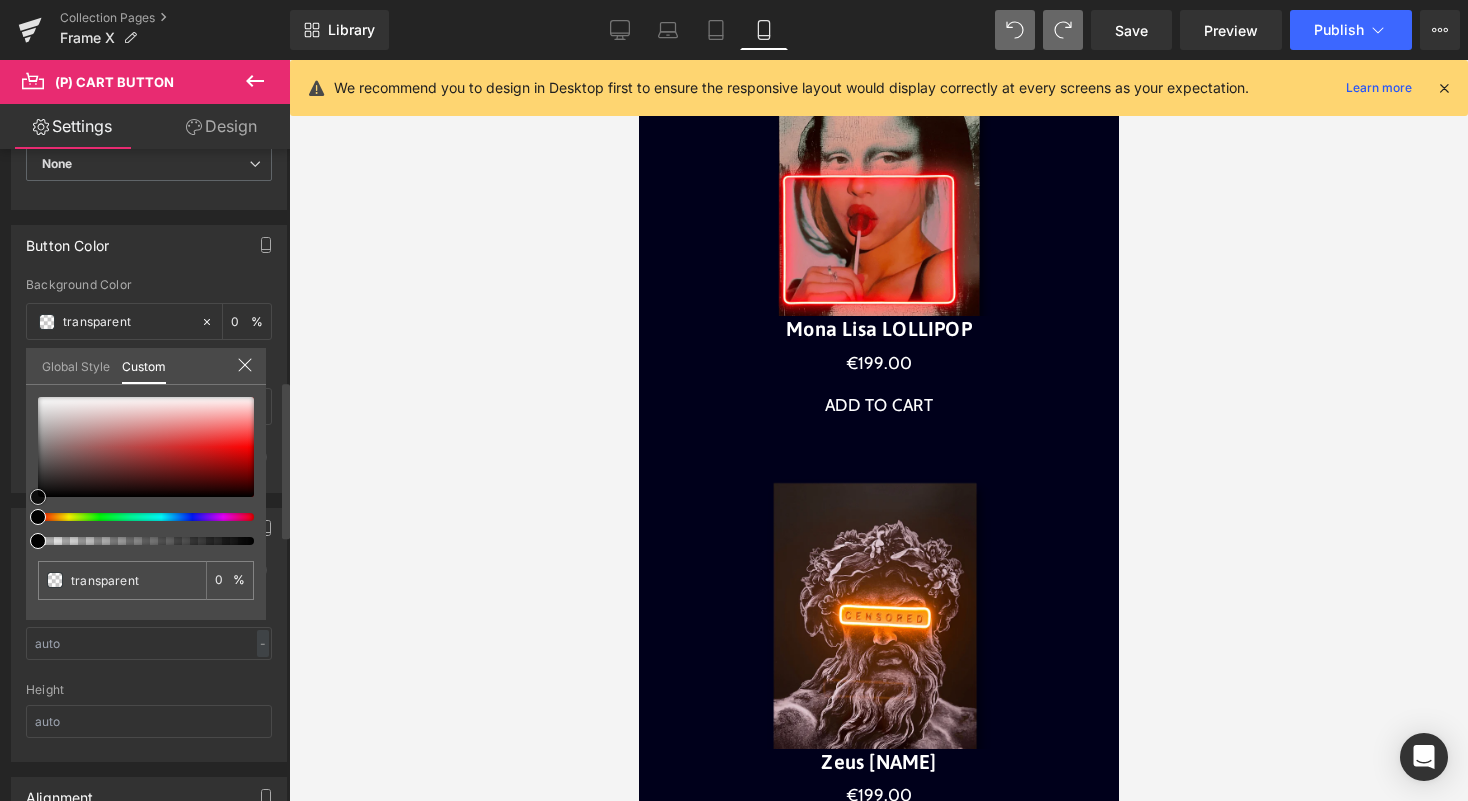 type on "#beb1b1" 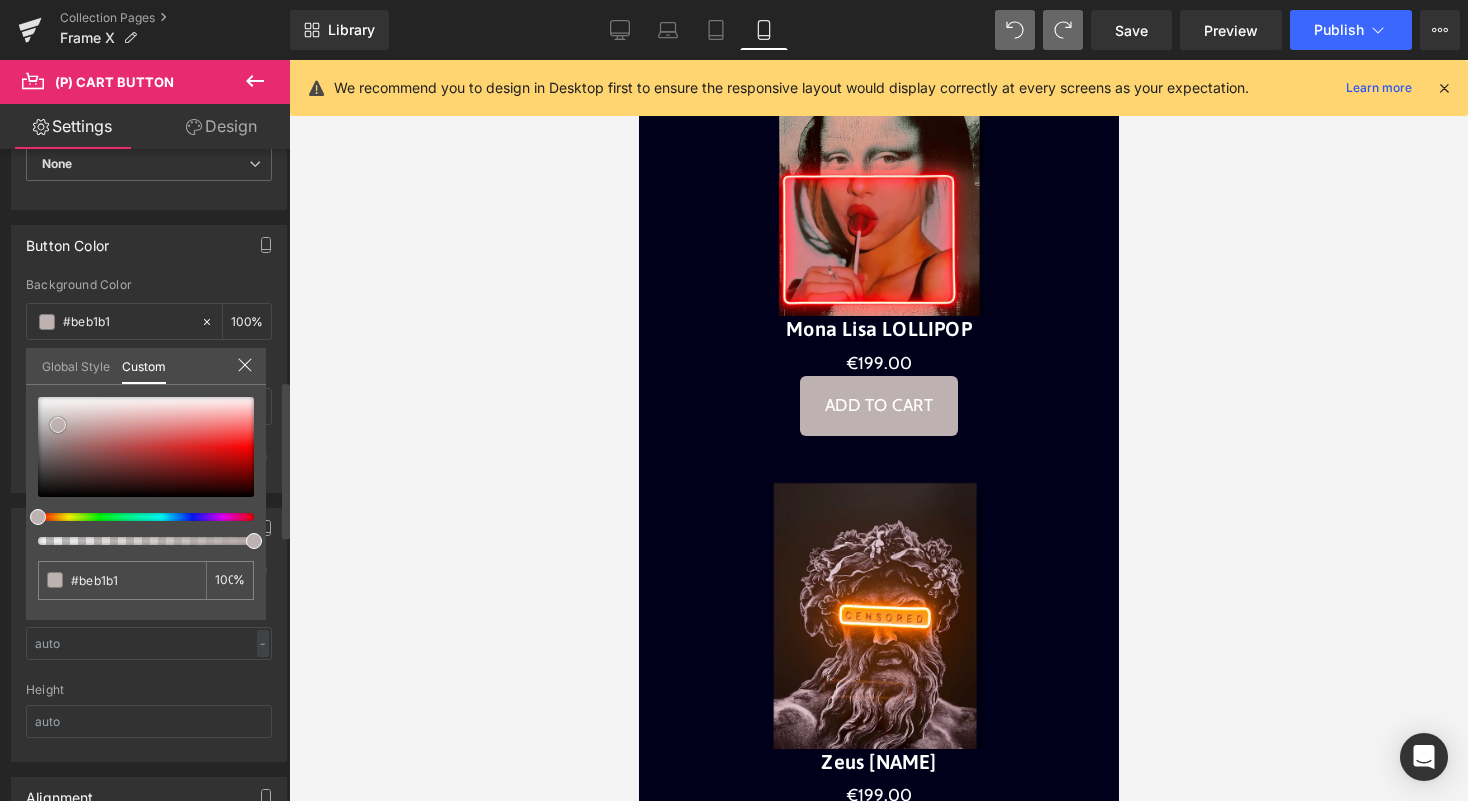 type on "#e2dede" 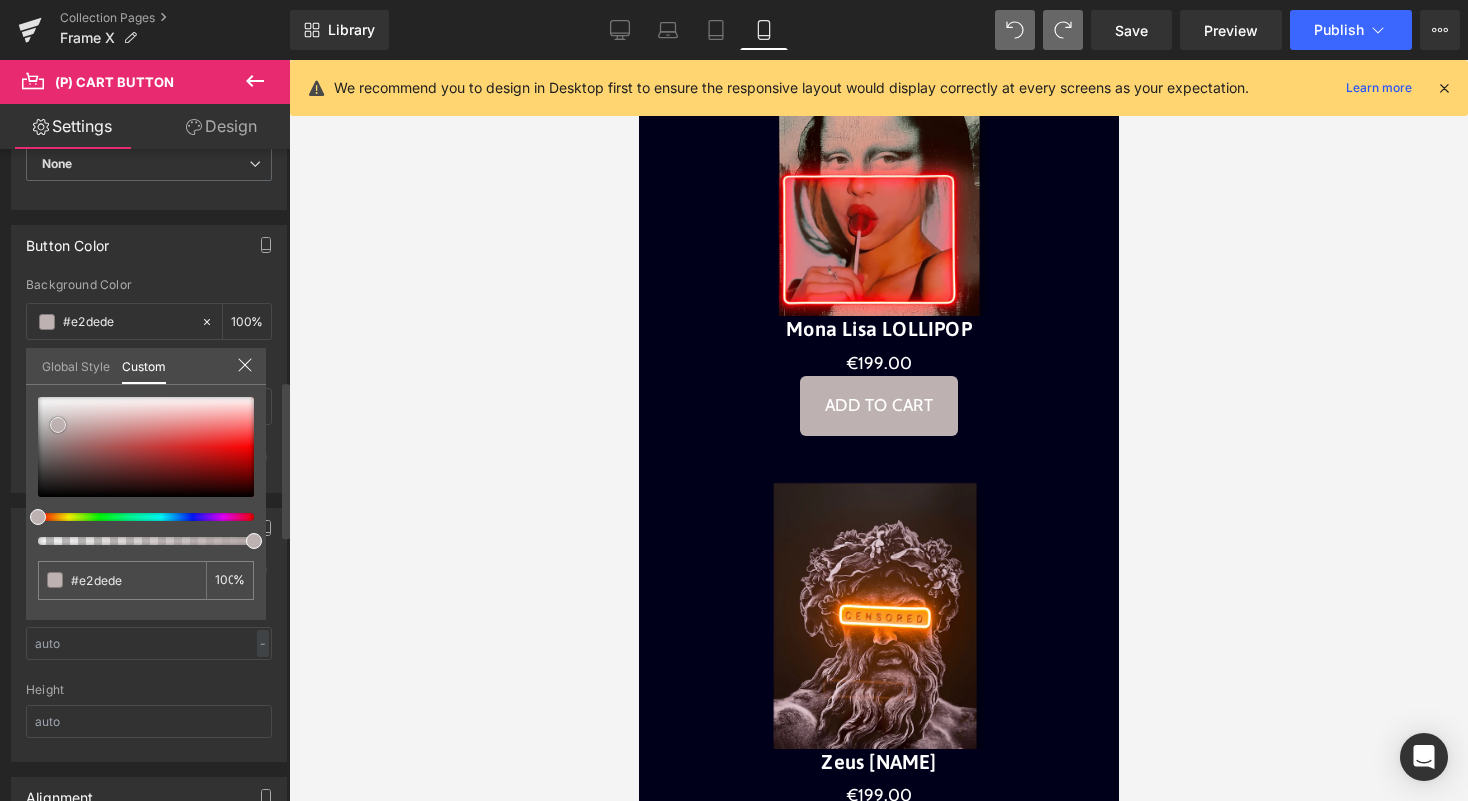 type on "#faf9f9" 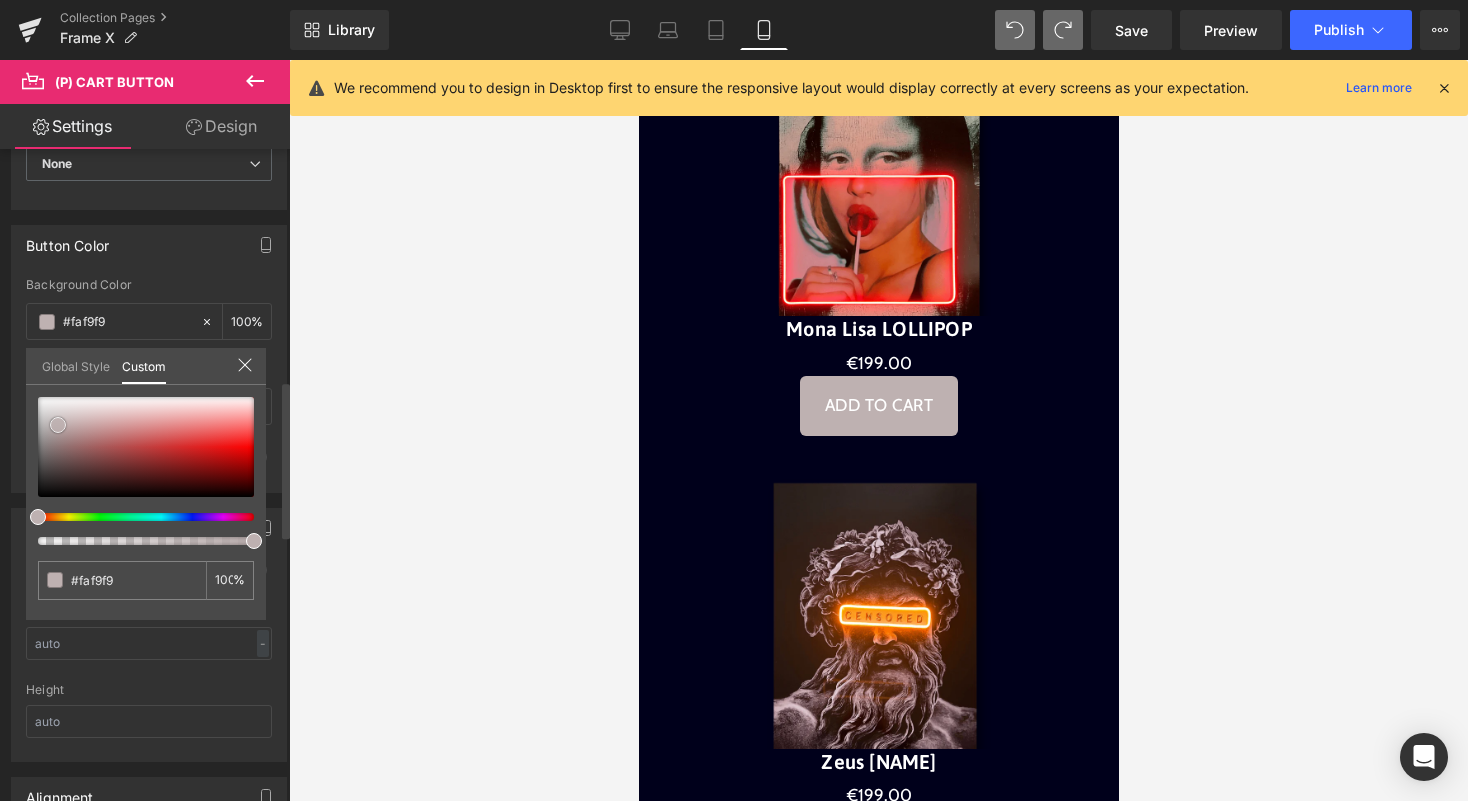 type on "#ffffff" 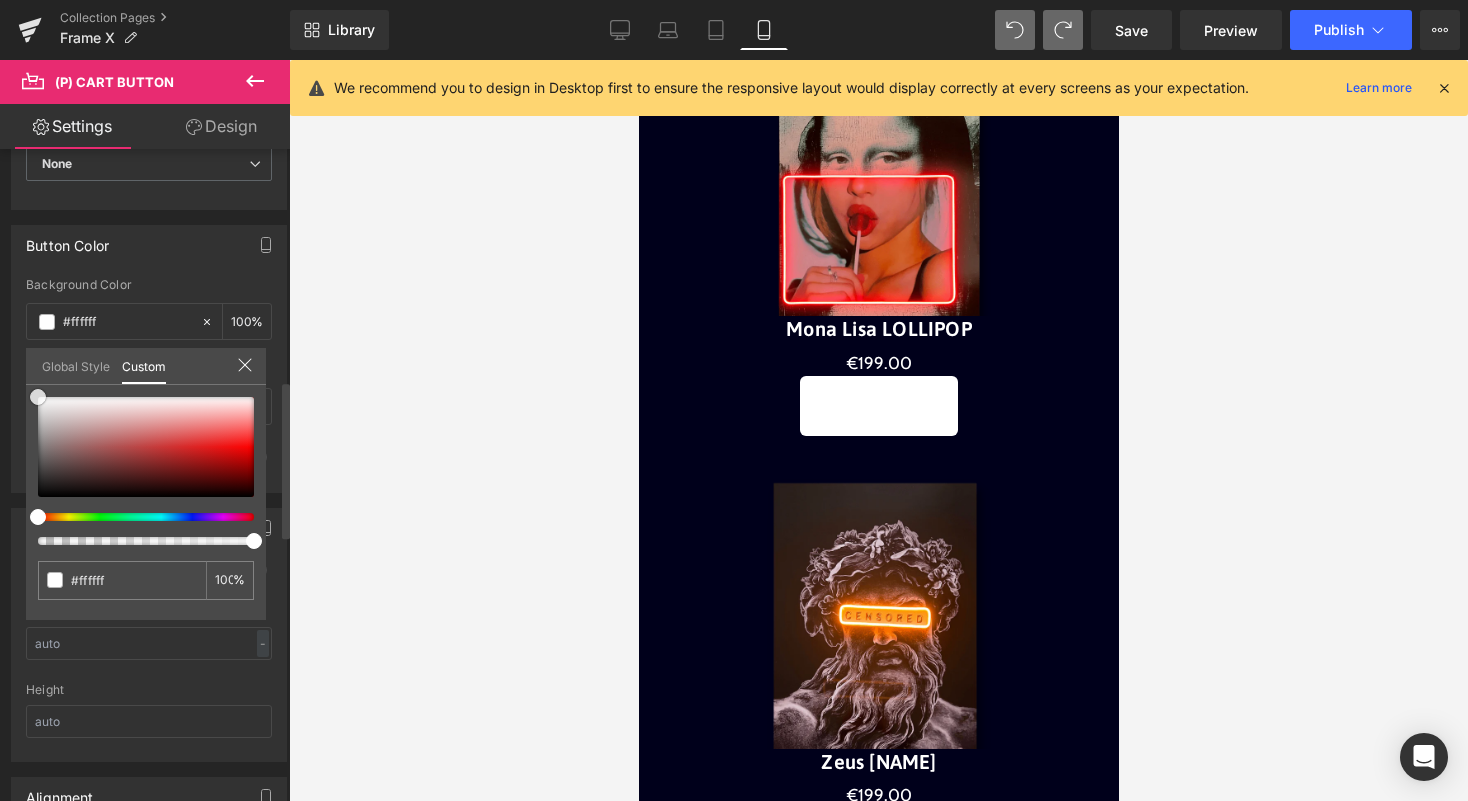 drag, startPoint x: 58, startPoint y: 425, endPoint x: 33, endPoint y: 381, distance: 50.606323 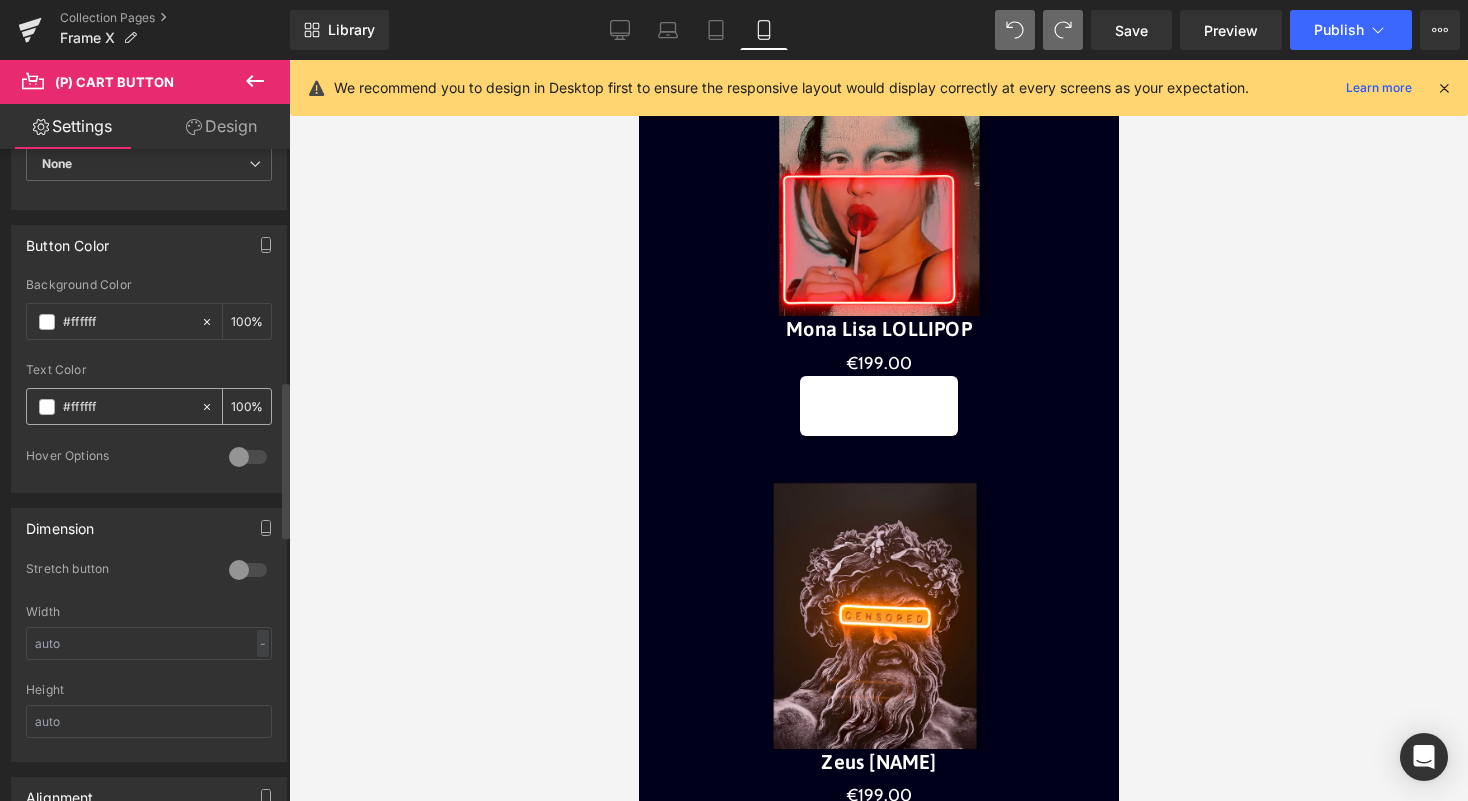 drag, startPoint x: 112, startPoint y: 400, endPoint x: 69, endPoint y: 409, distance: 43.931767 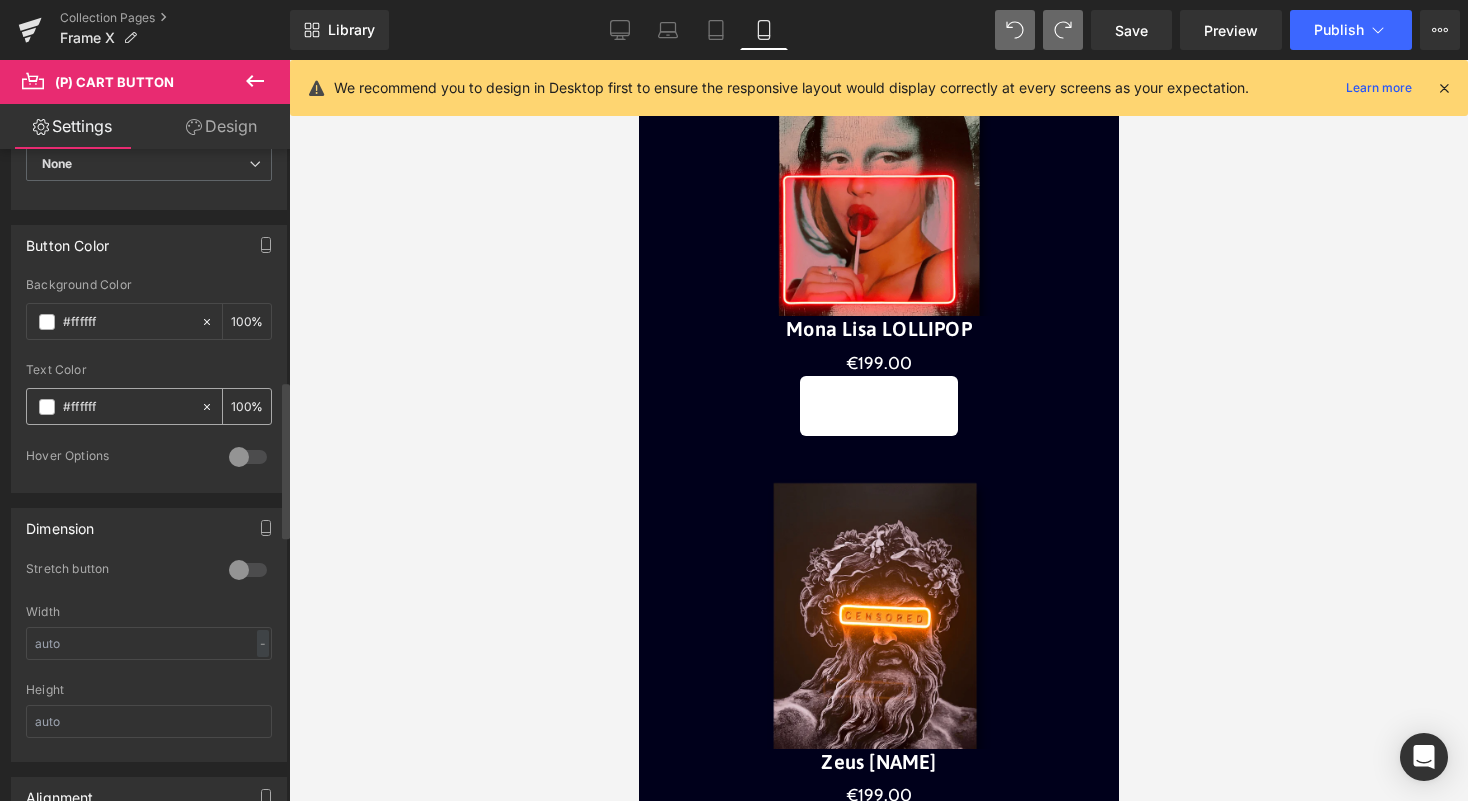 type on "#0" 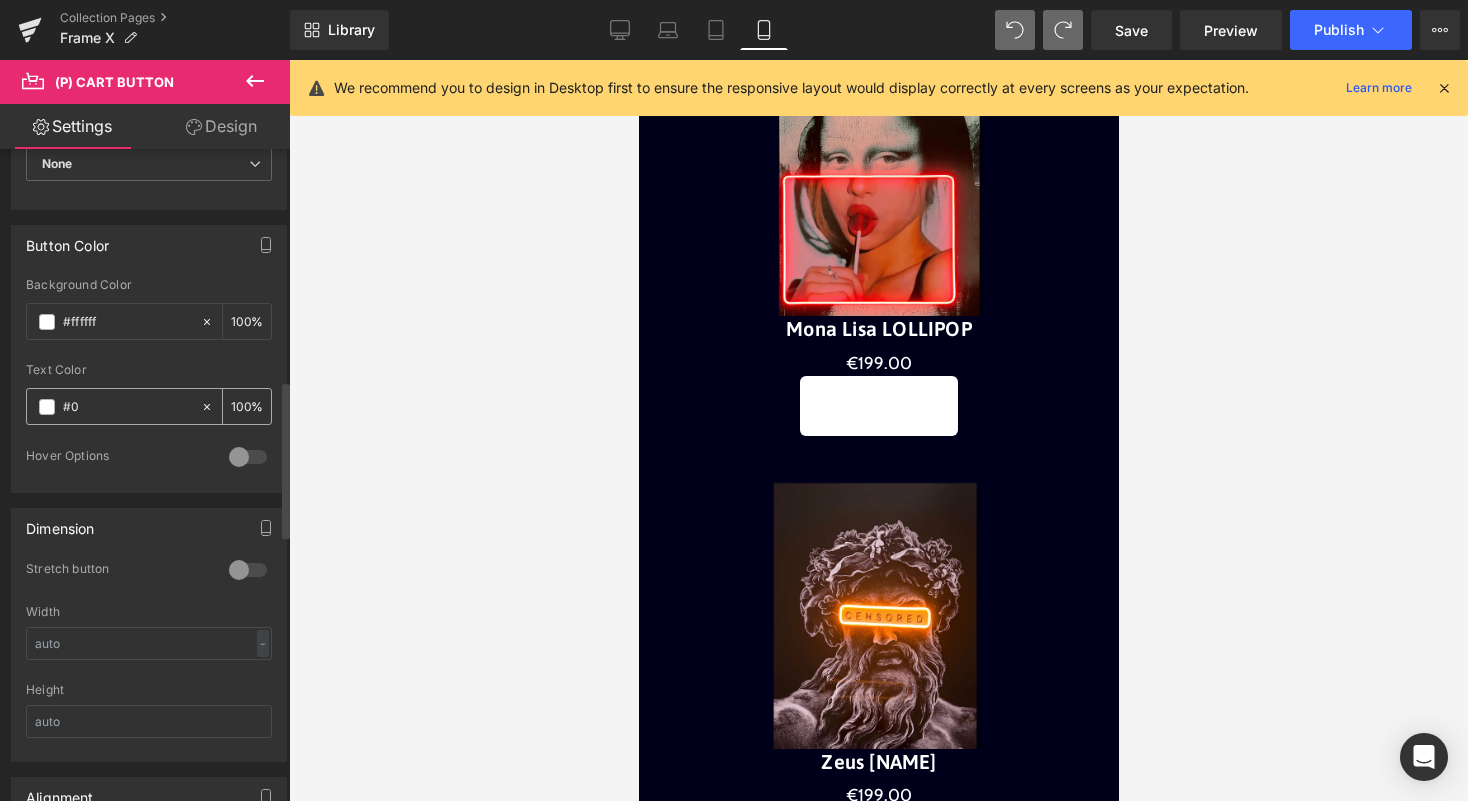 type on "0" 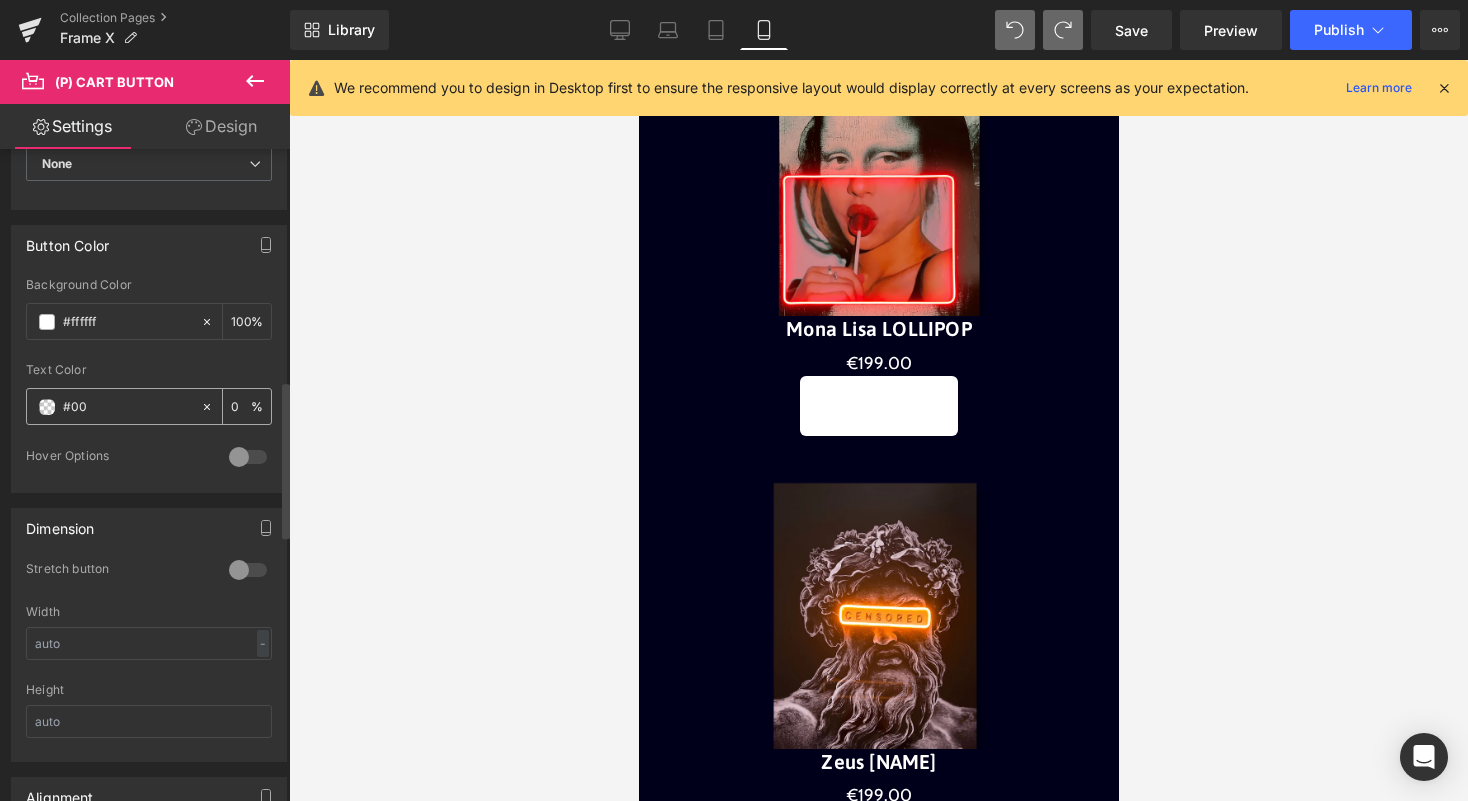 type on "#000" 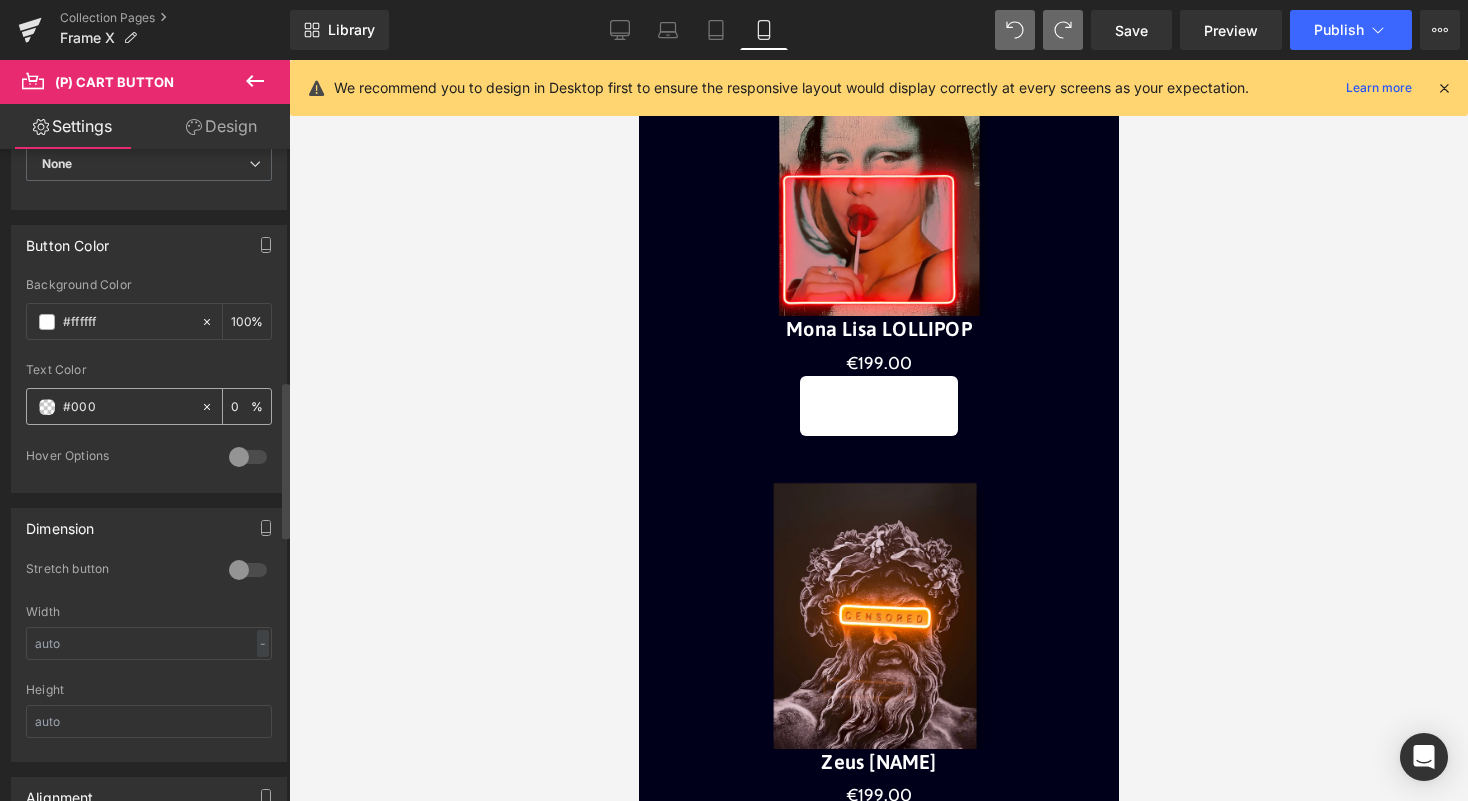type on "100" 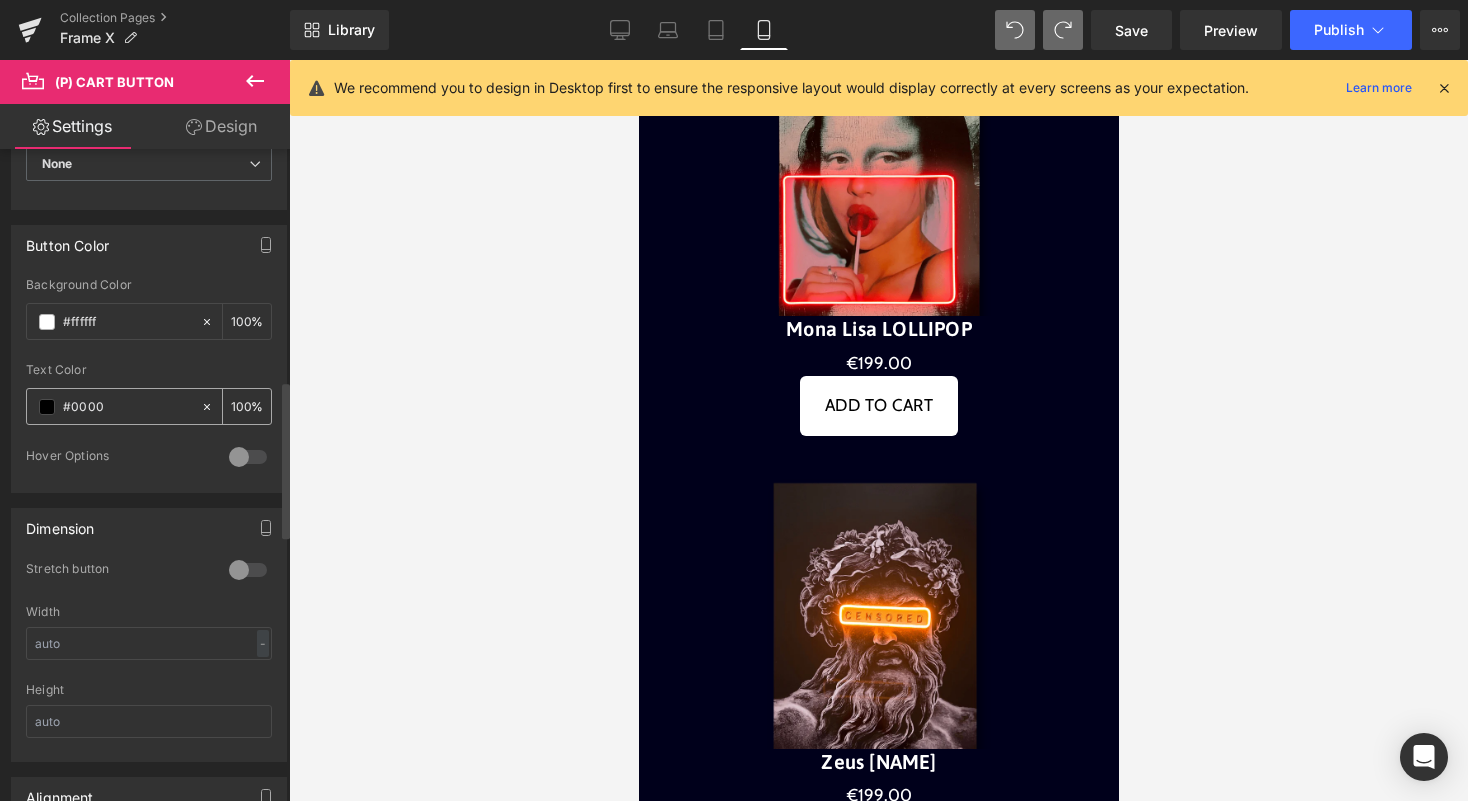 type on "#00001" 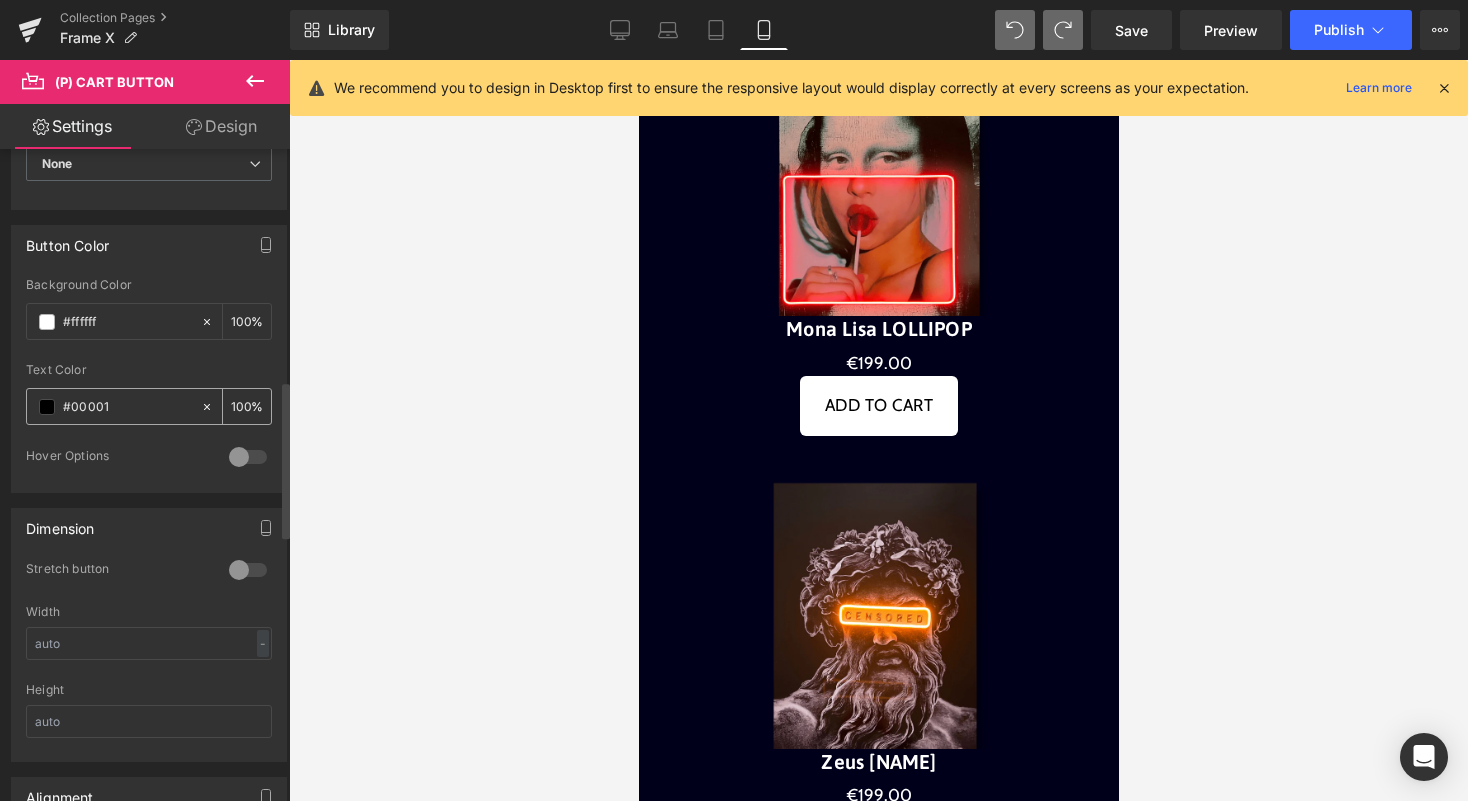 type on "0" 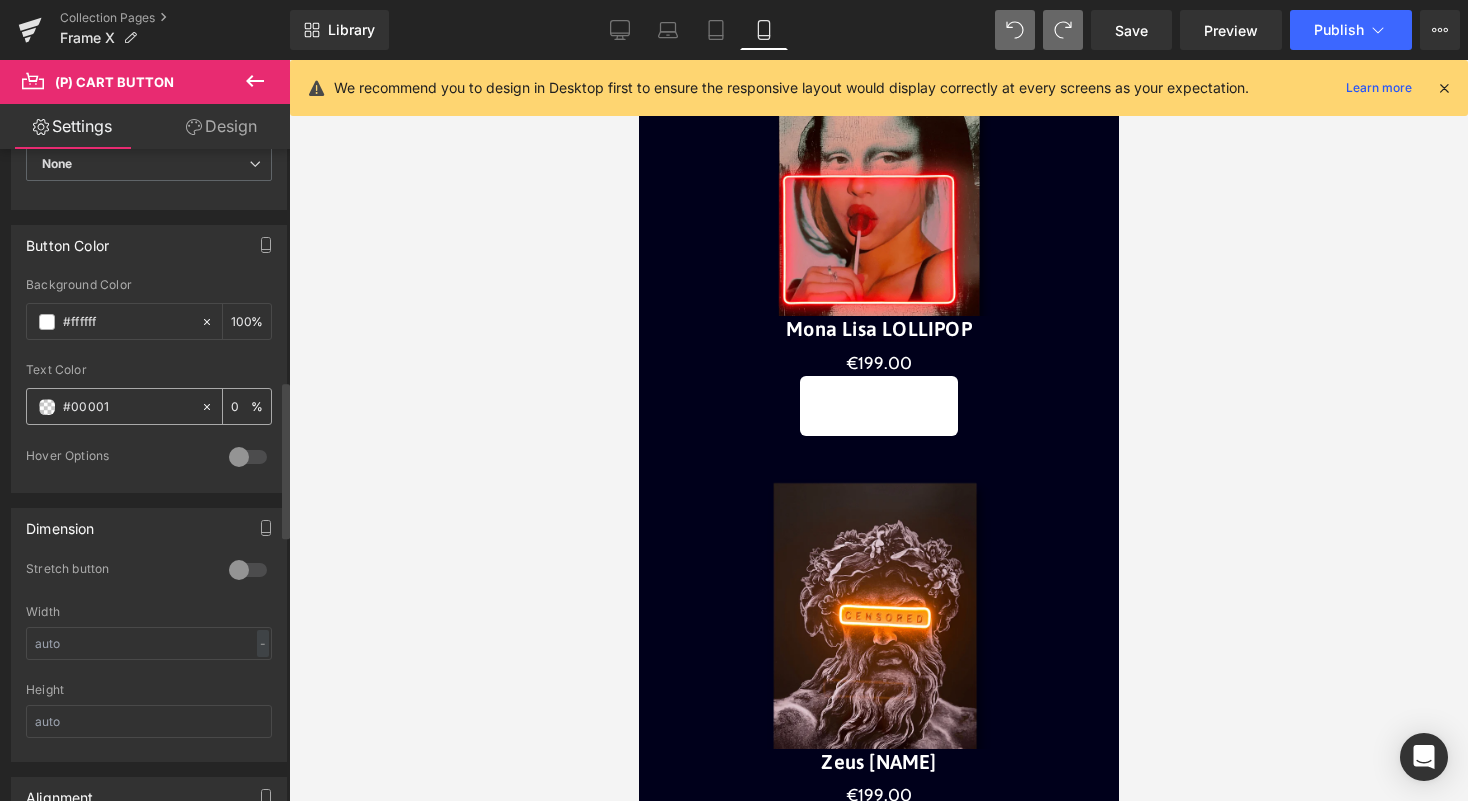 type on "#00001B" 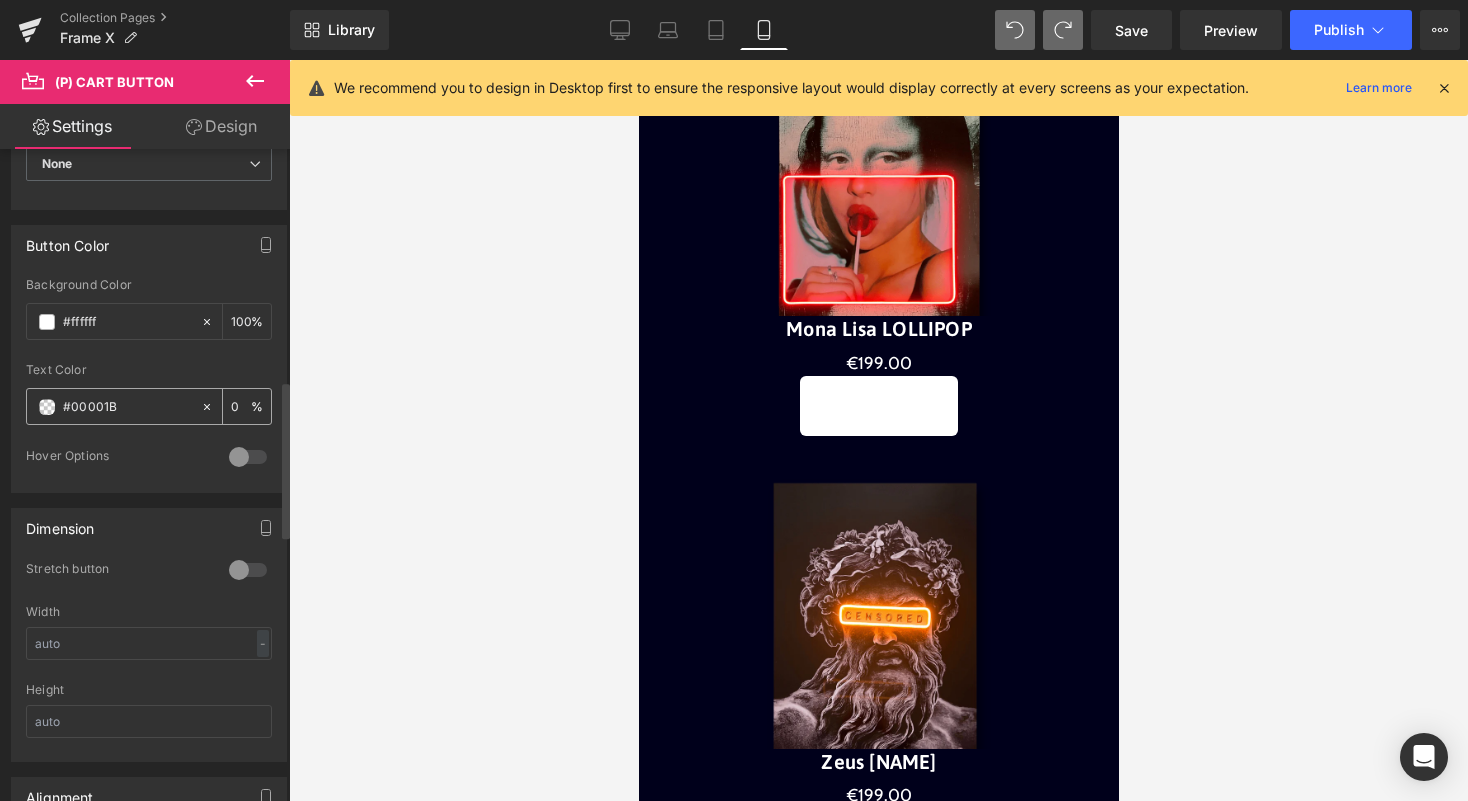 type on "100" 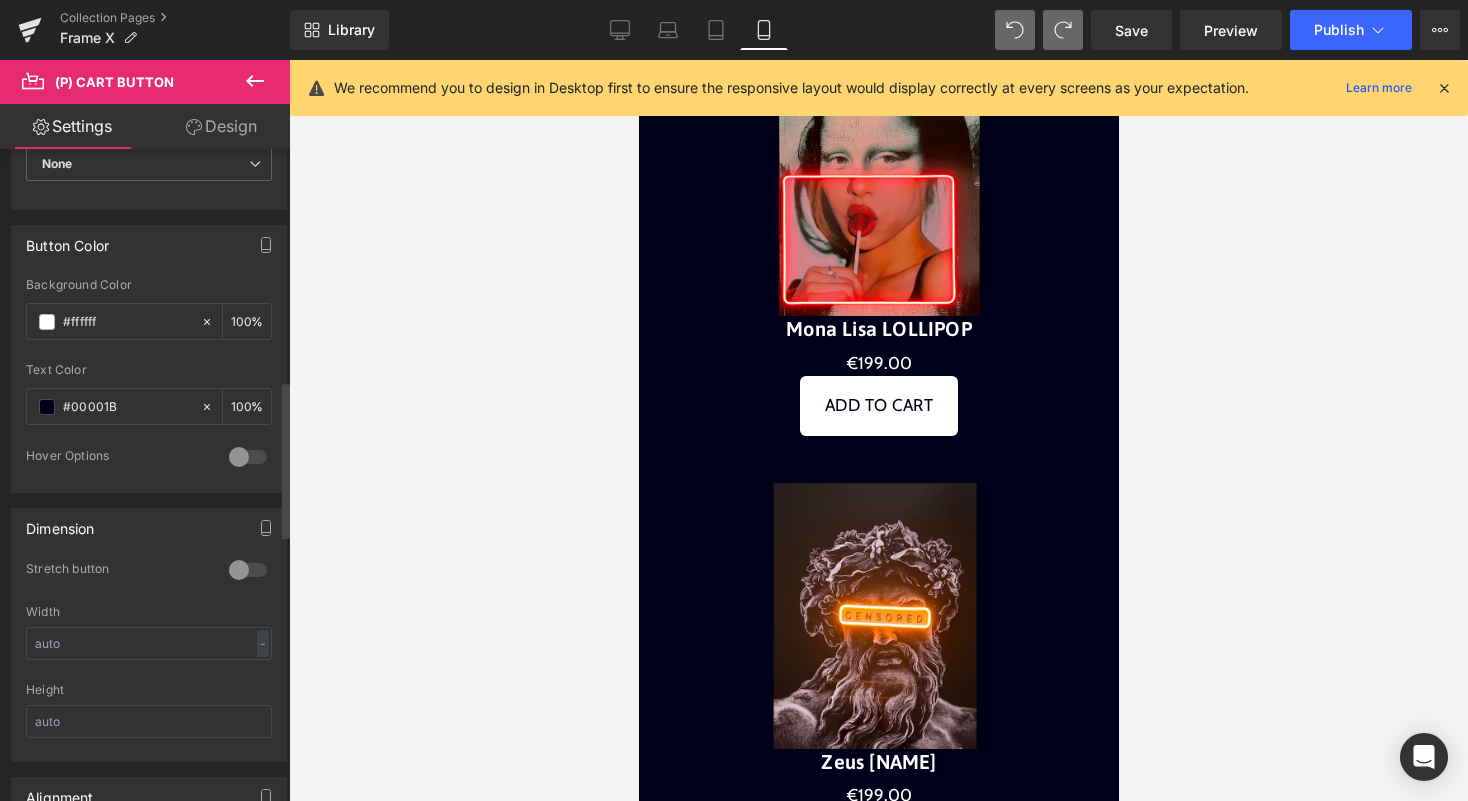 type on "#00001b" 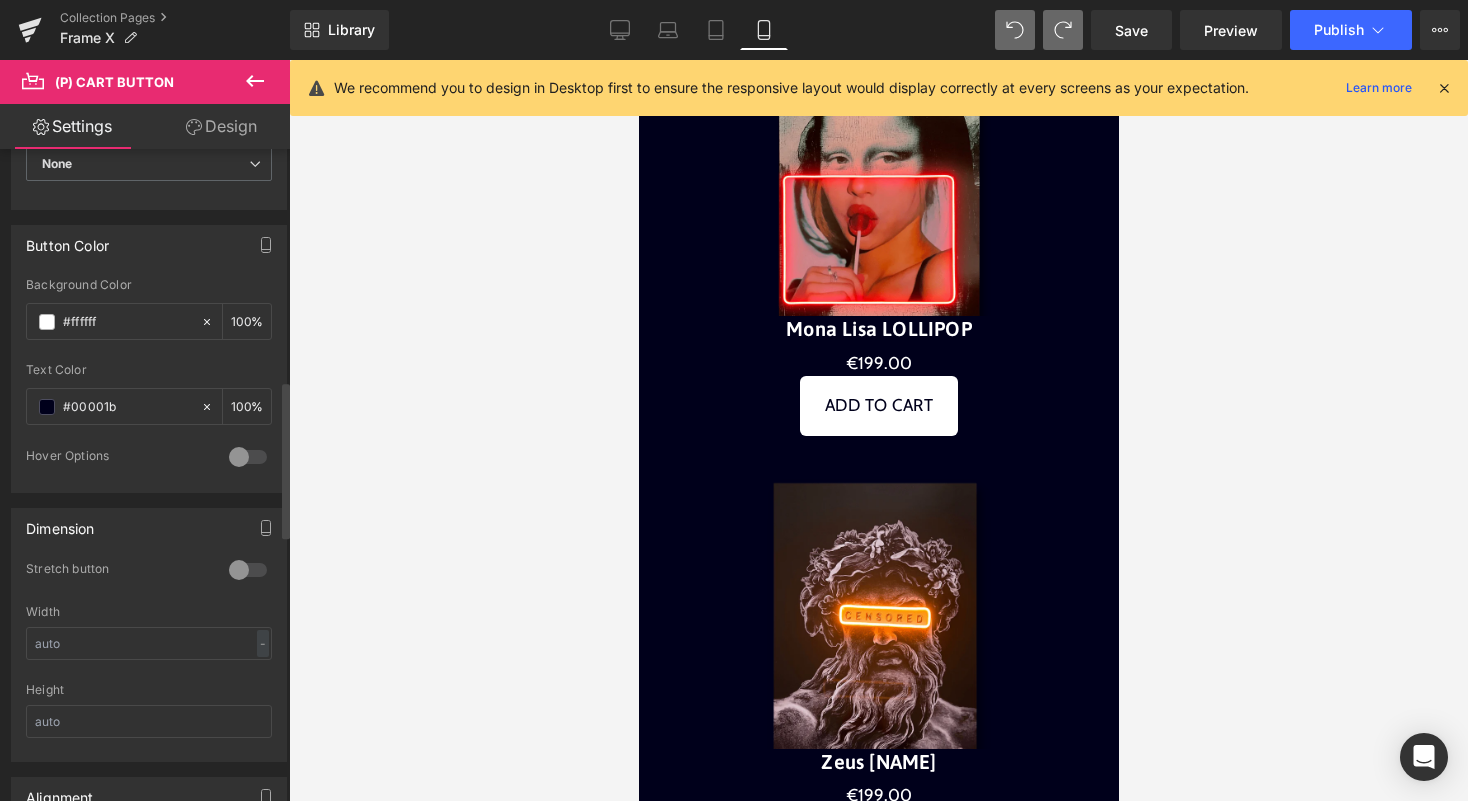 click on "Text Color" at bounding box center (149, 370) 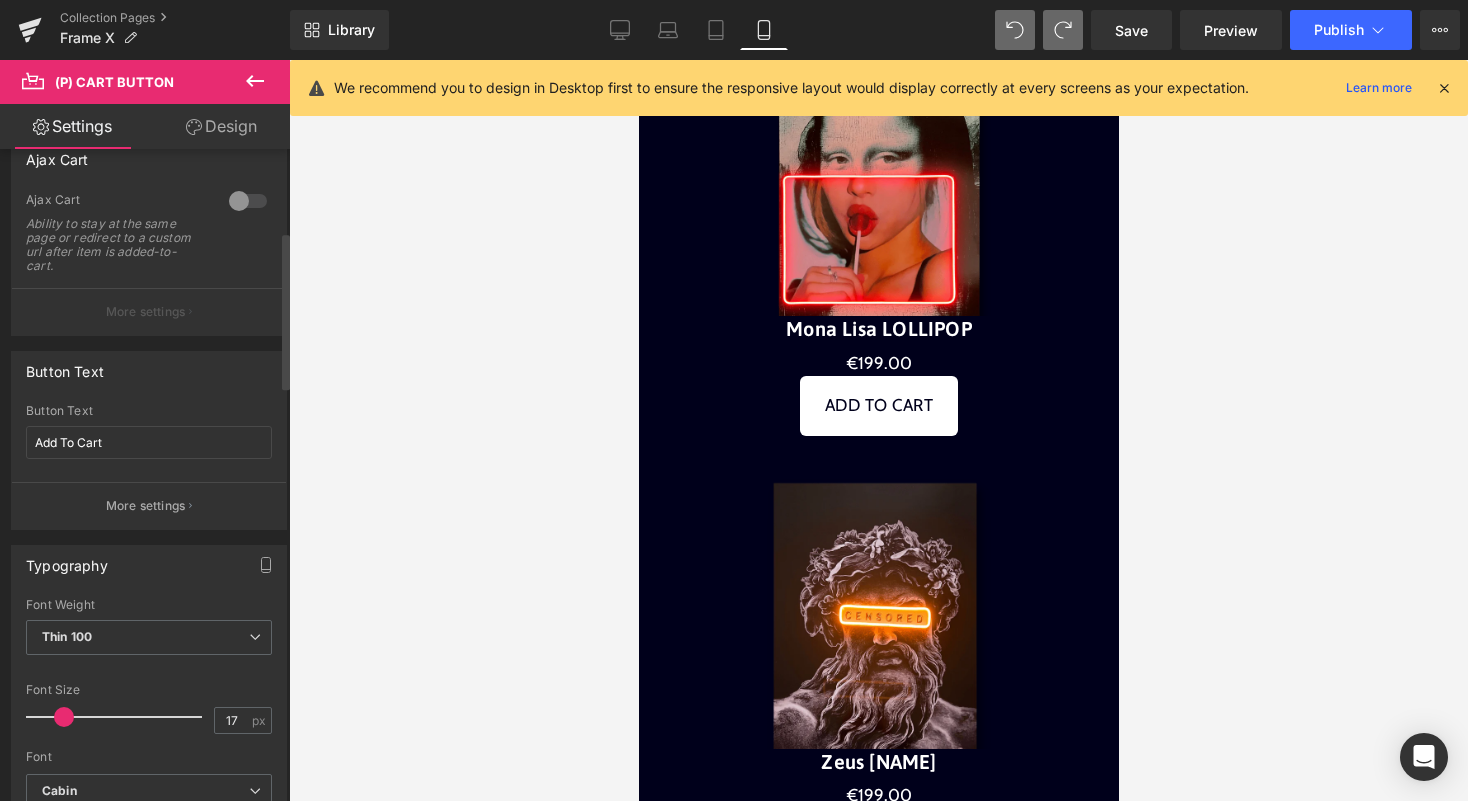 scroll, scrollTop: 109, scrollLeft: 0, axis: vertical 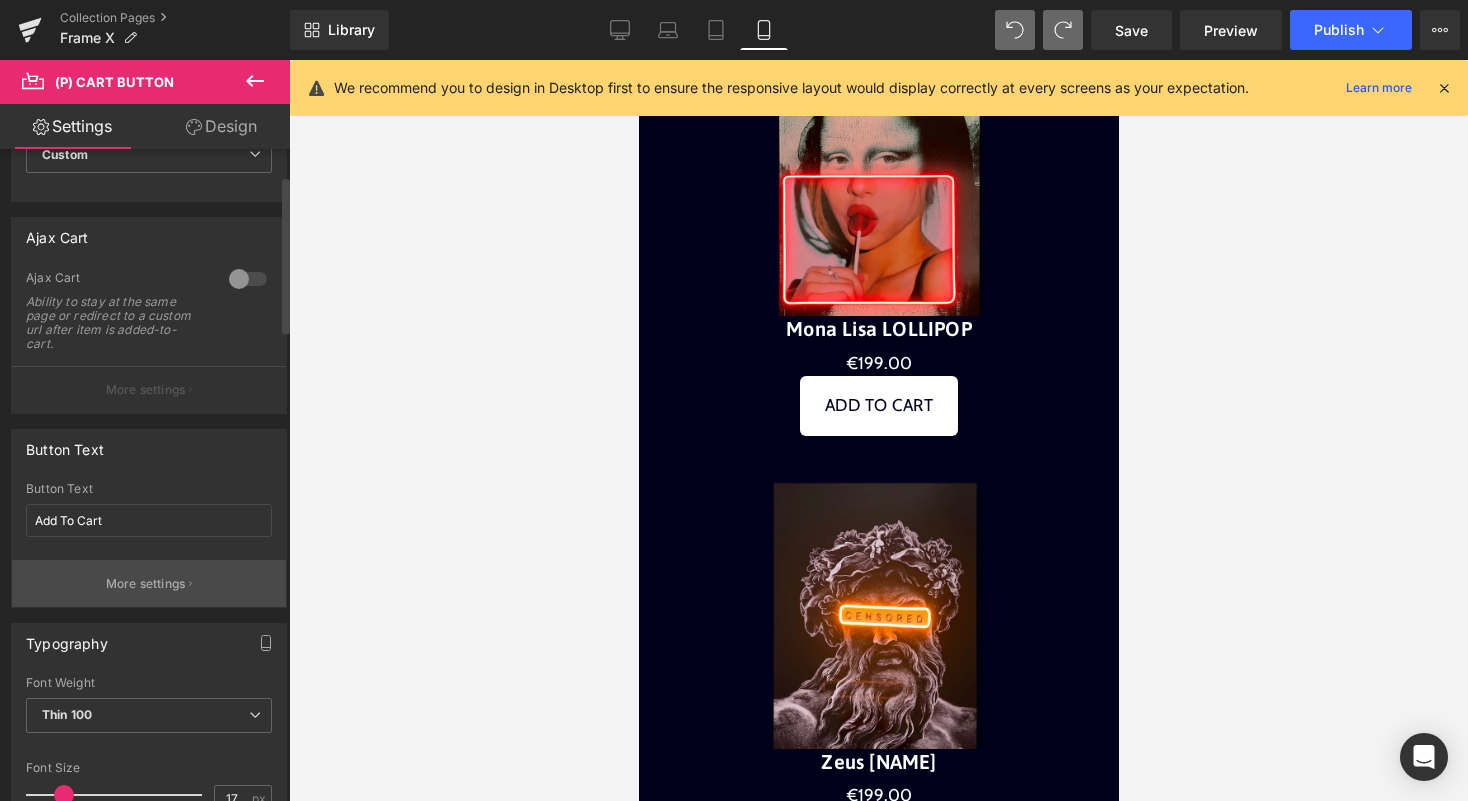 click on "More settings" at bounding box center [149, 583] 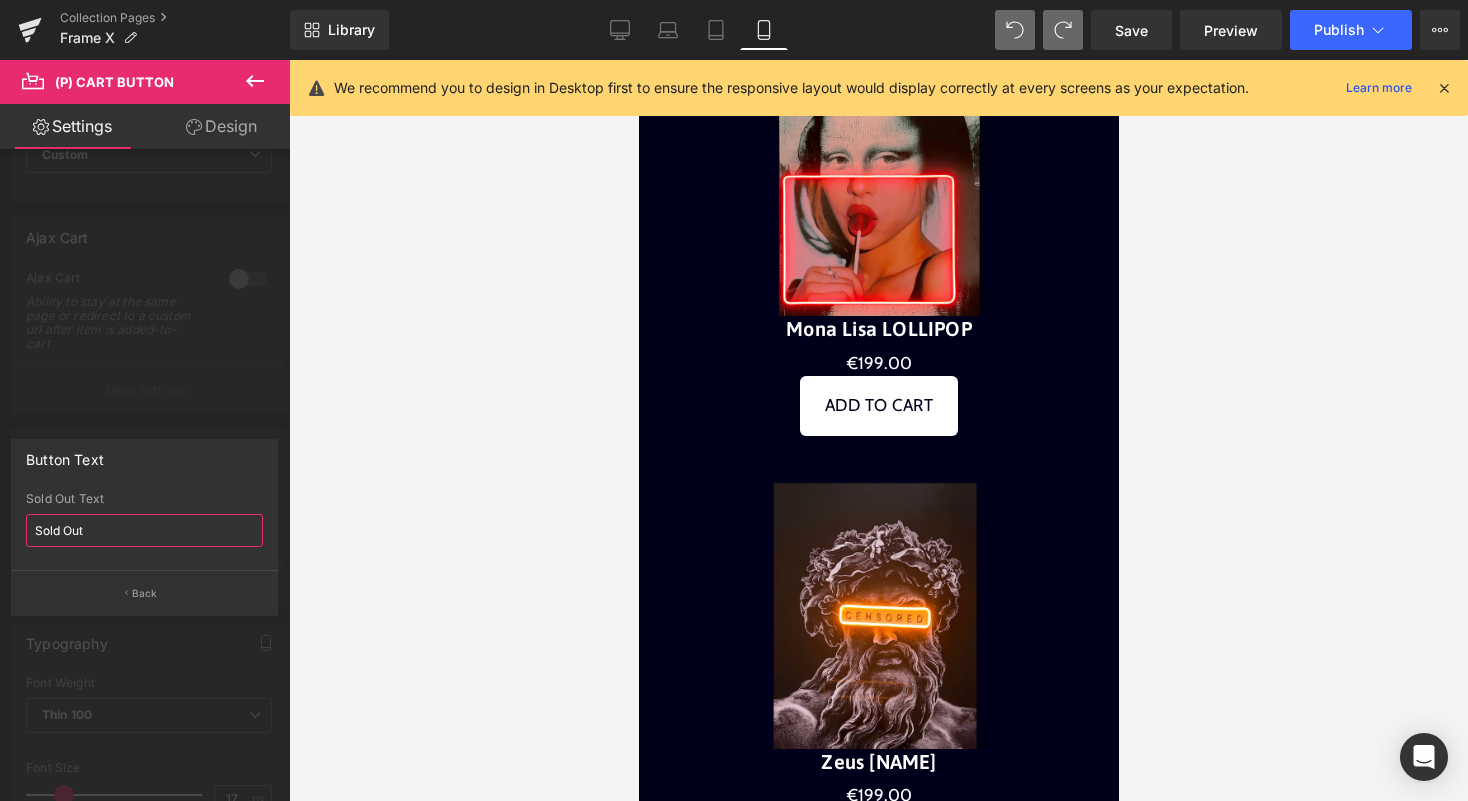click on "Sold Out" at bounding box center [144, 530] 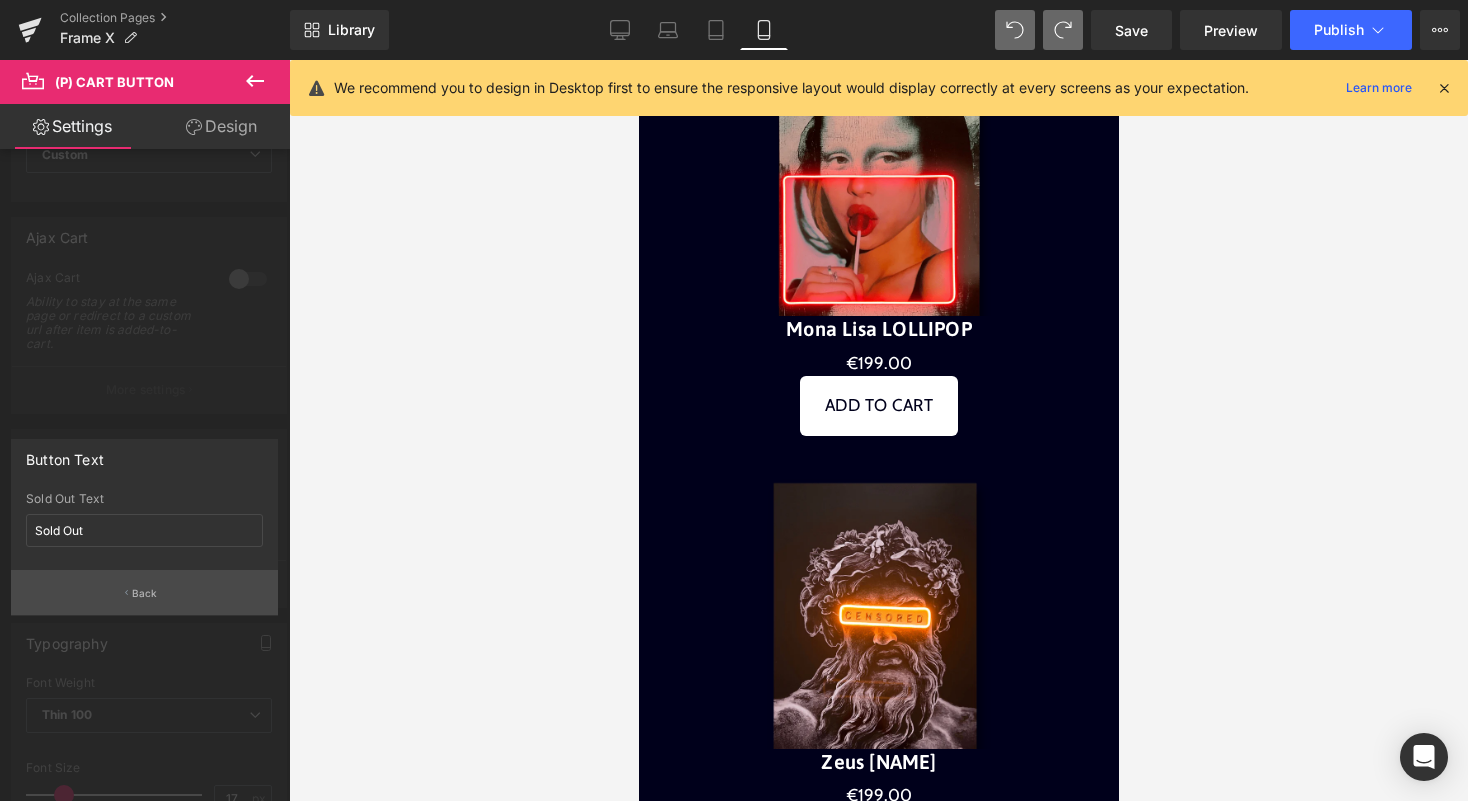click on "Back" at bounding box center (145, 593) 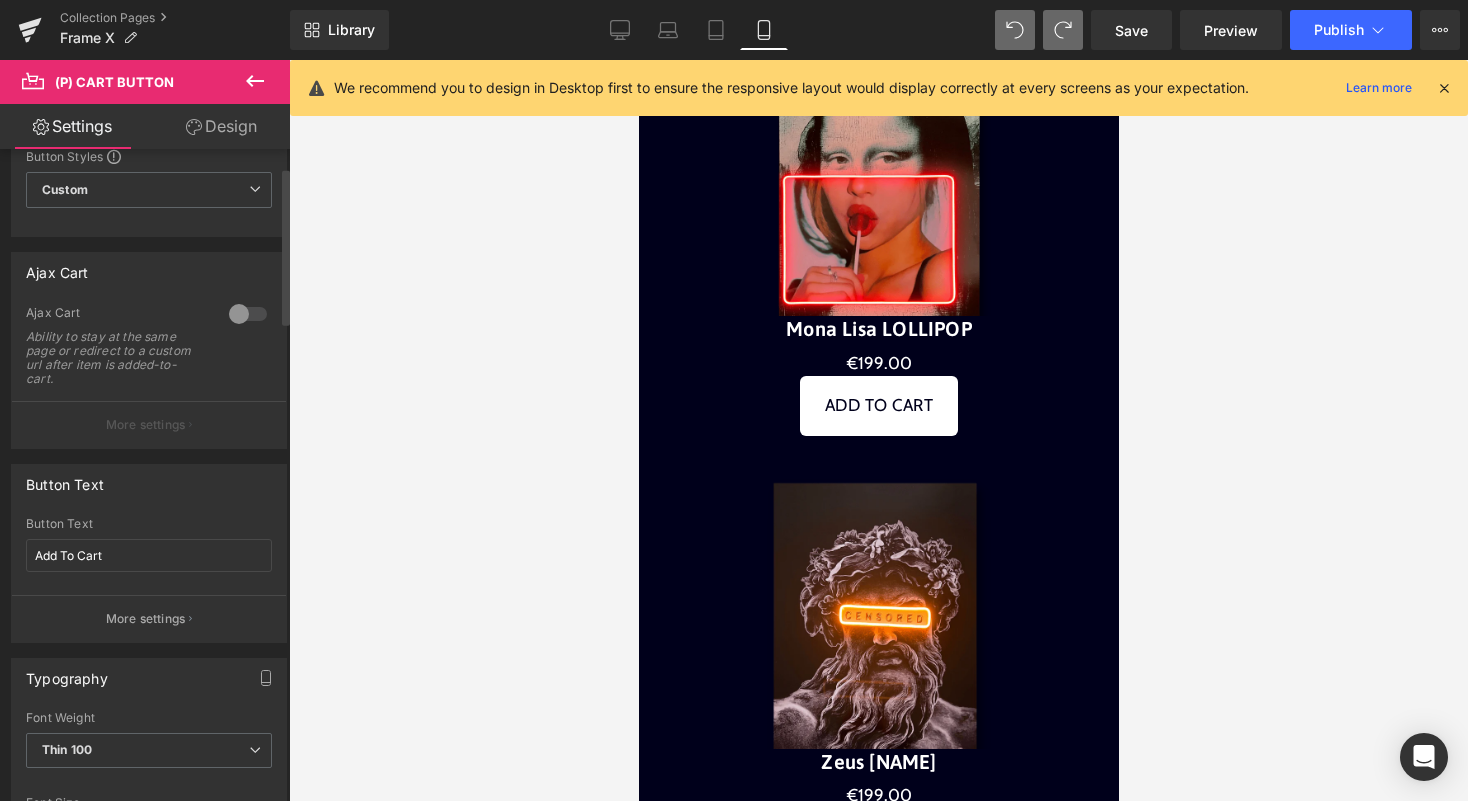 scroll, scrollTop: 0, scrollLeft: 0, axis: both 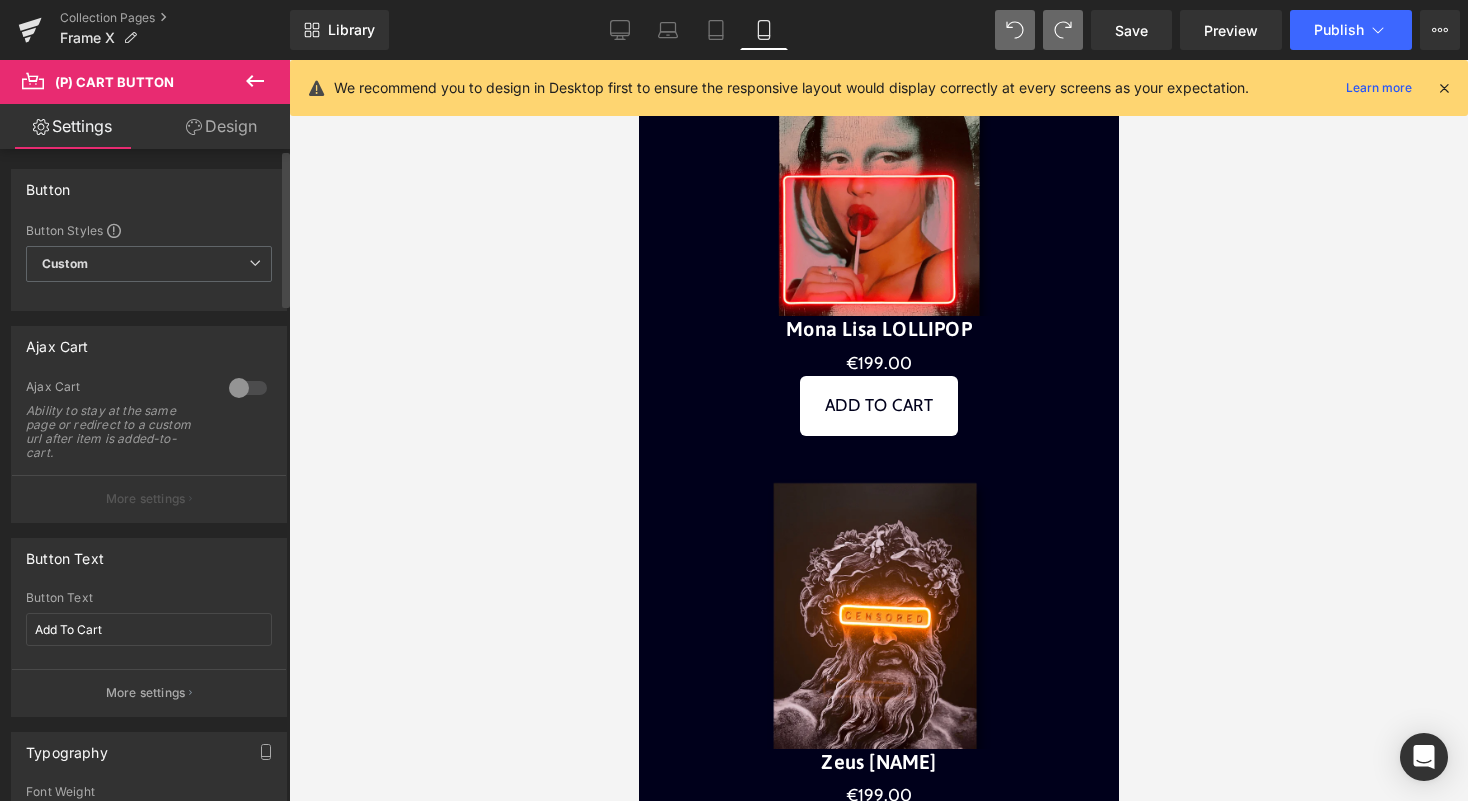 click on "More settings" at bounding box center [146, 499] 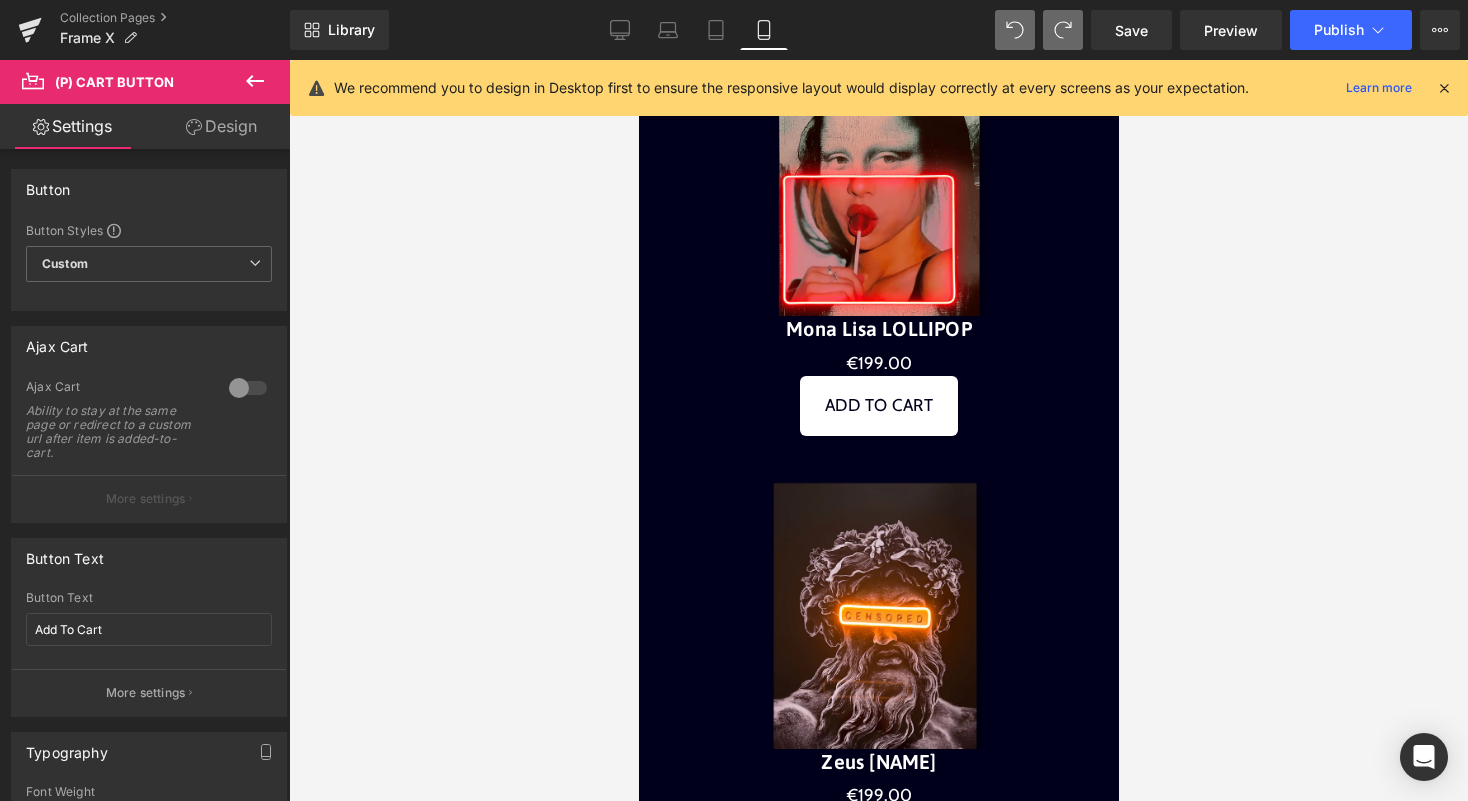 click on "Design" at bounding box center (221, 126) 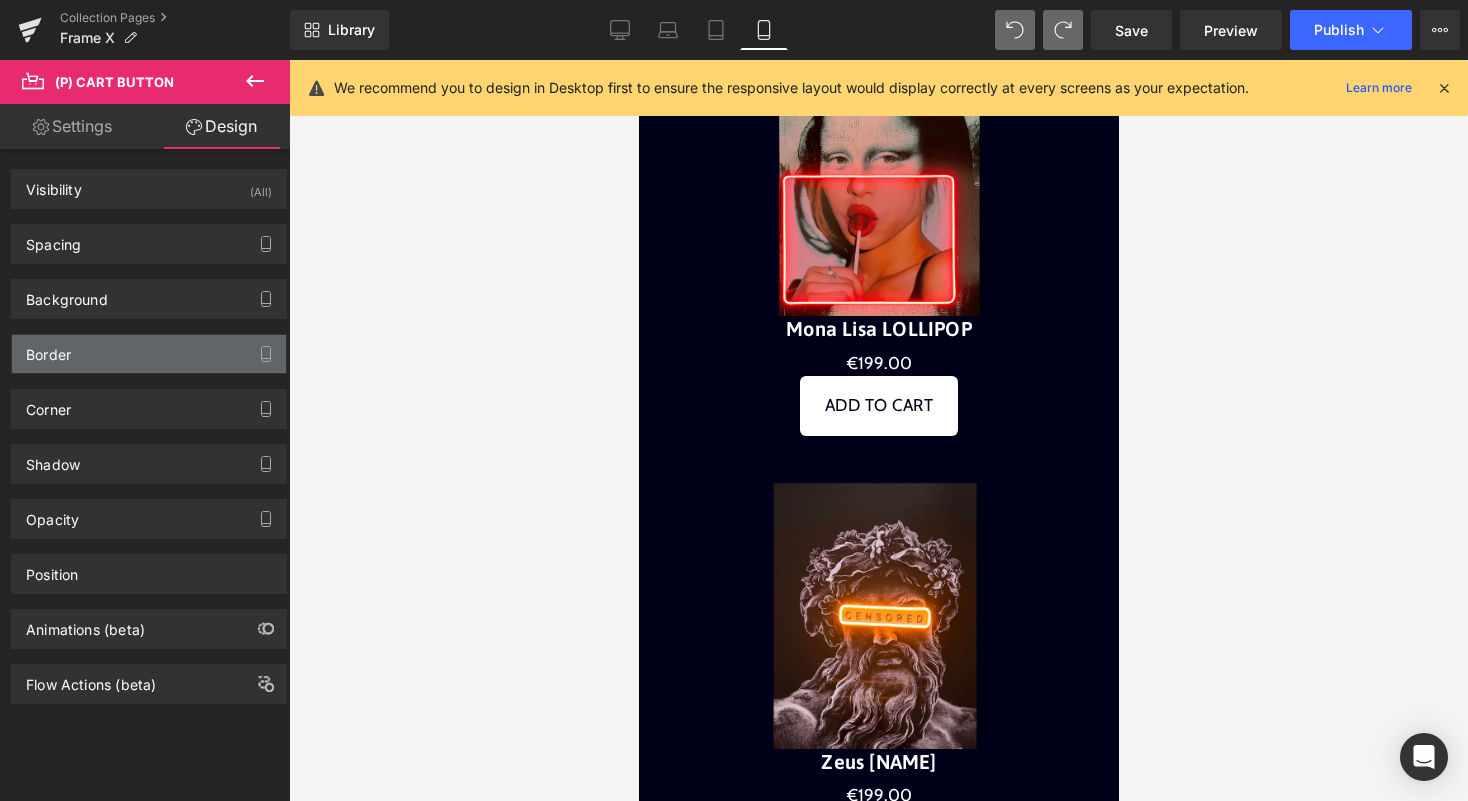 click on "Border" at bounding box center (149, 354) 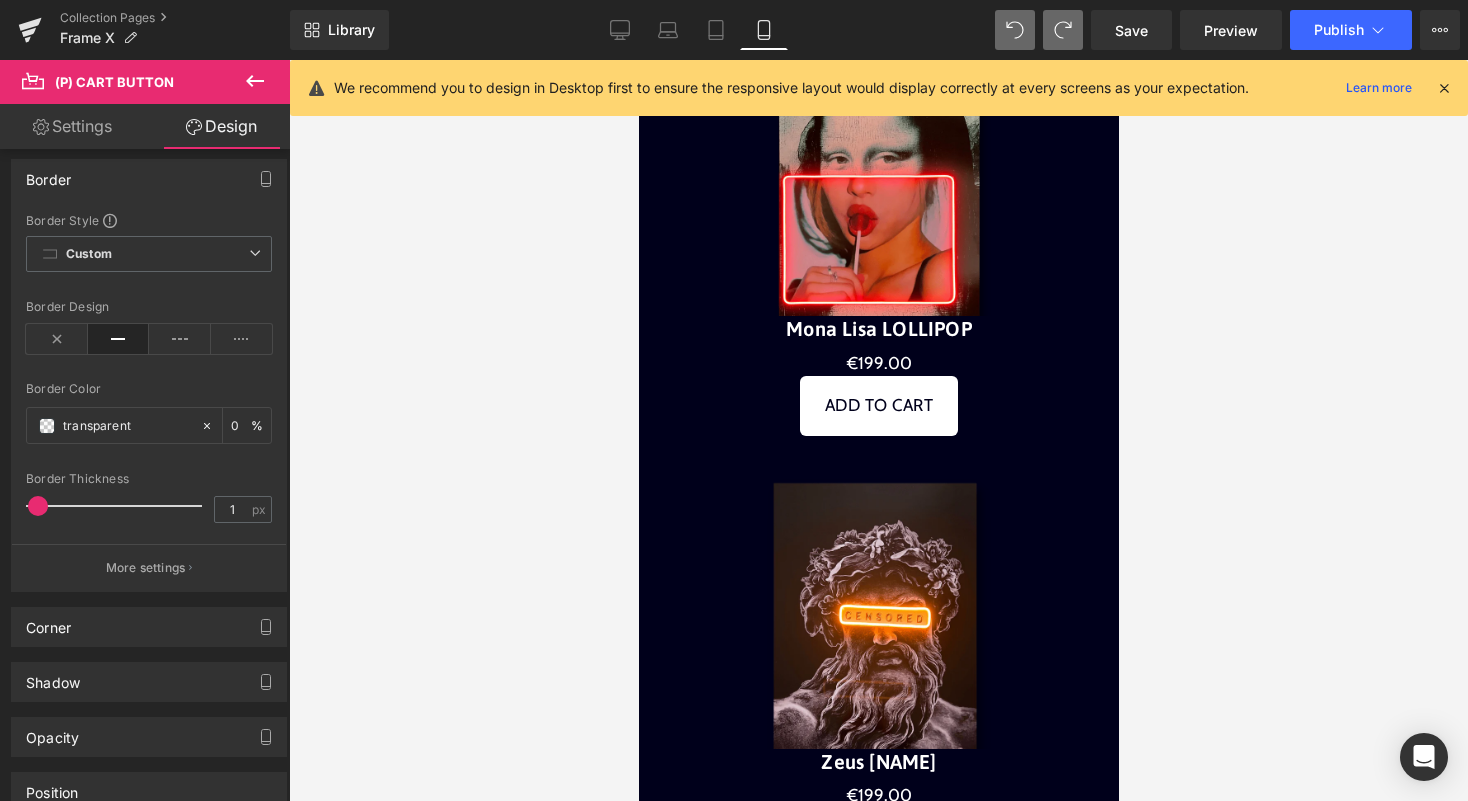 scroll, scrollTop: 202, scrollLeft: 0, axis: vertical 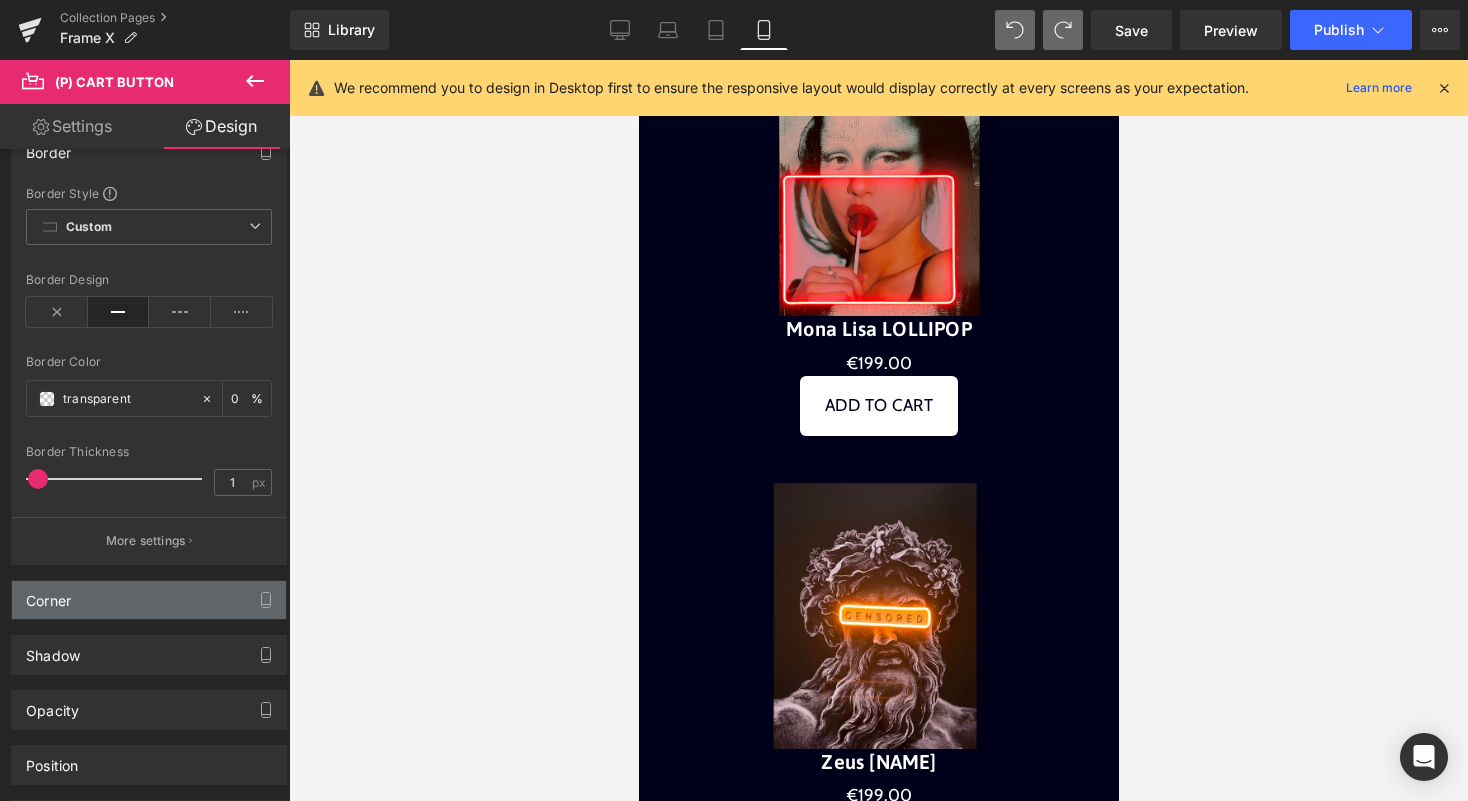 click on "Corner" at bounding box center [149, 600] 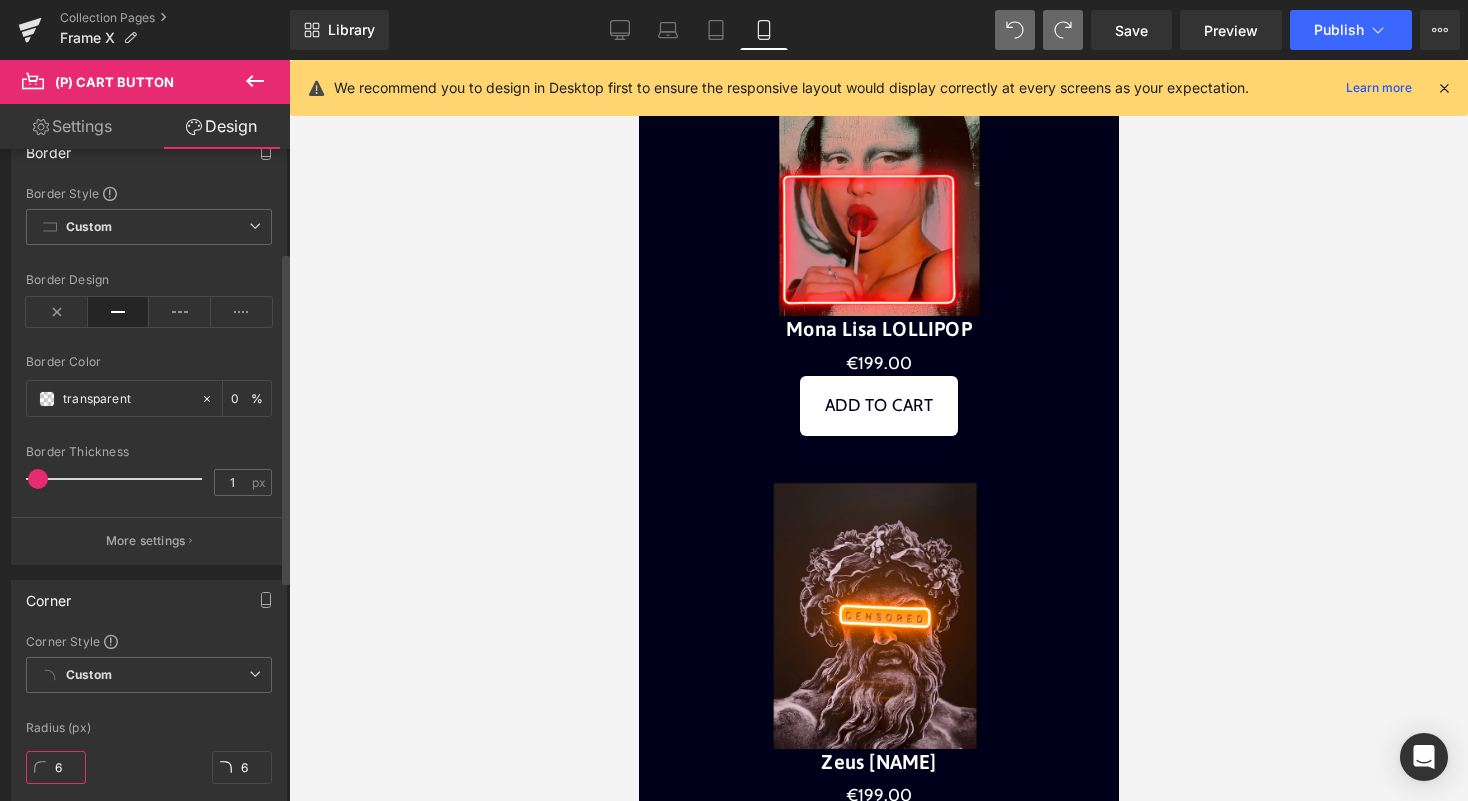 click on "6" at bounding box center (56, 767) 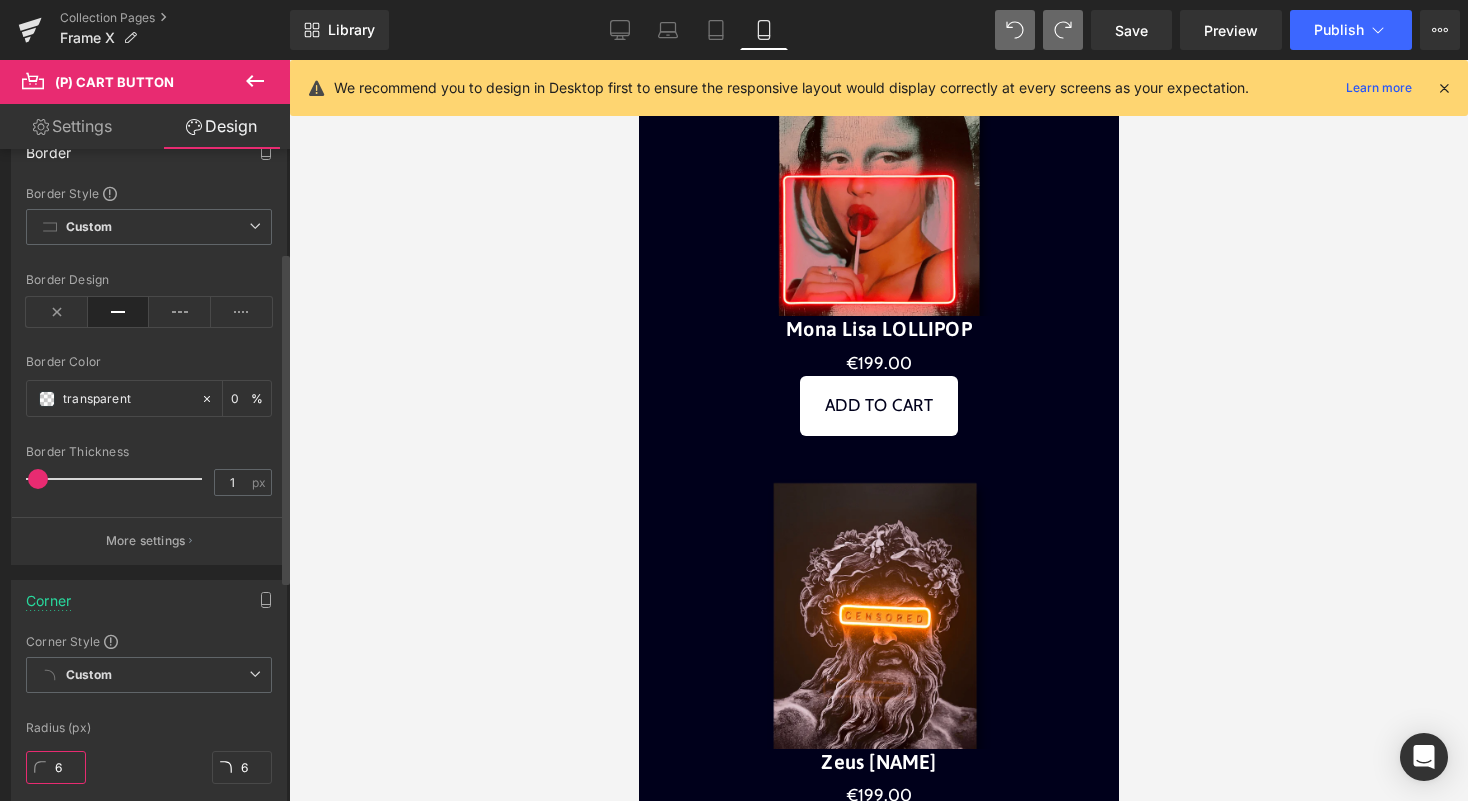 type on "1" 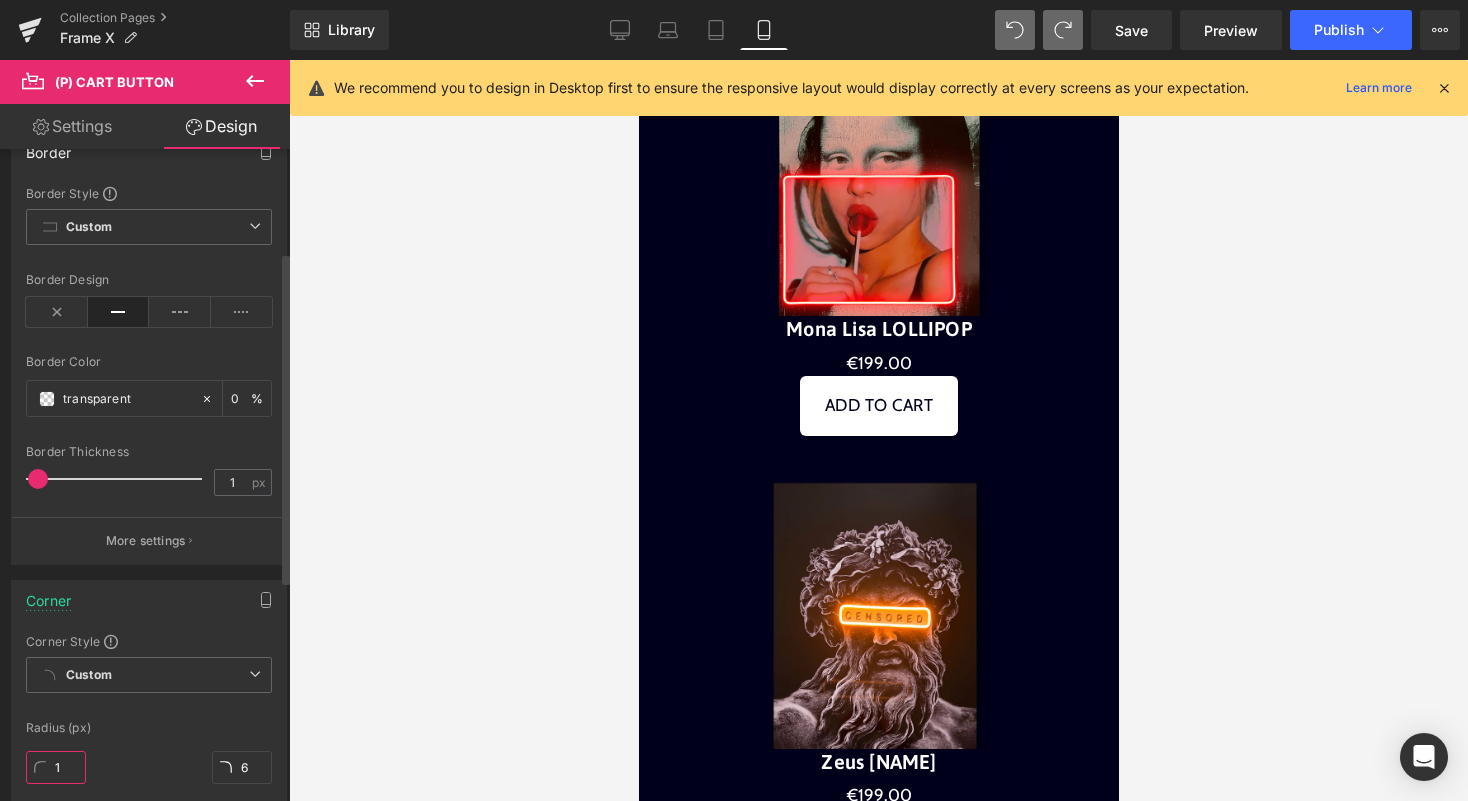 type on "1" 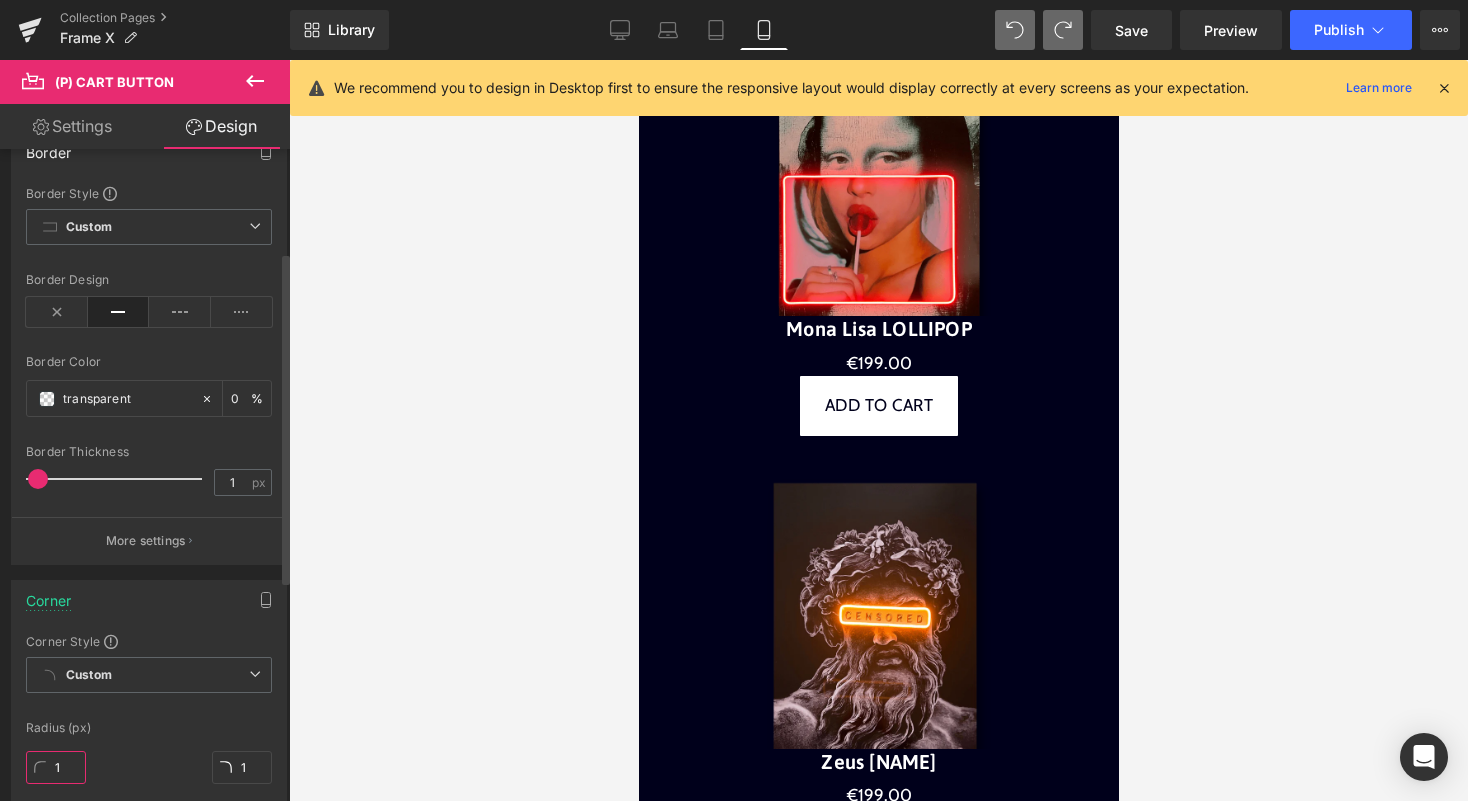 type on "10" 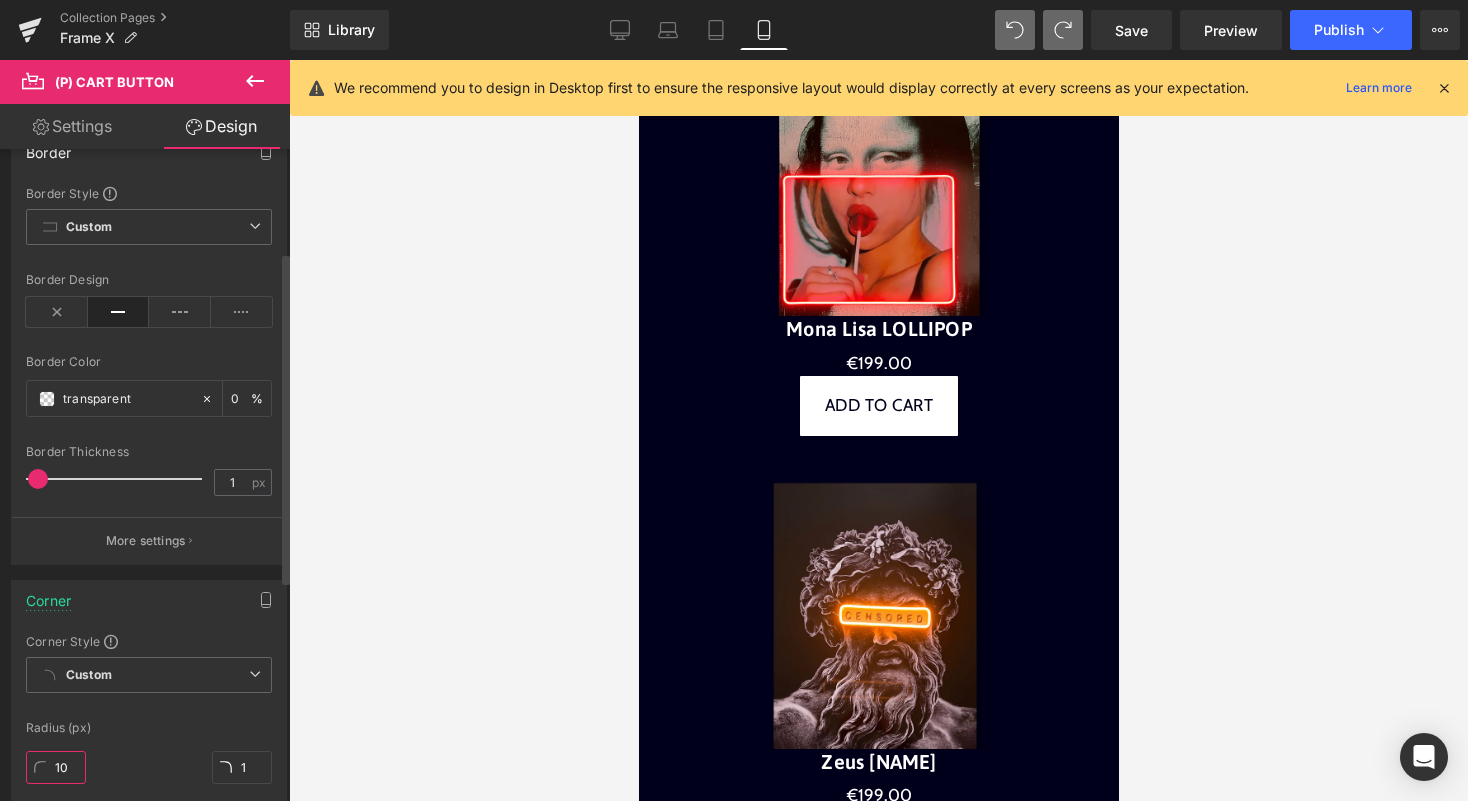 type on "10" 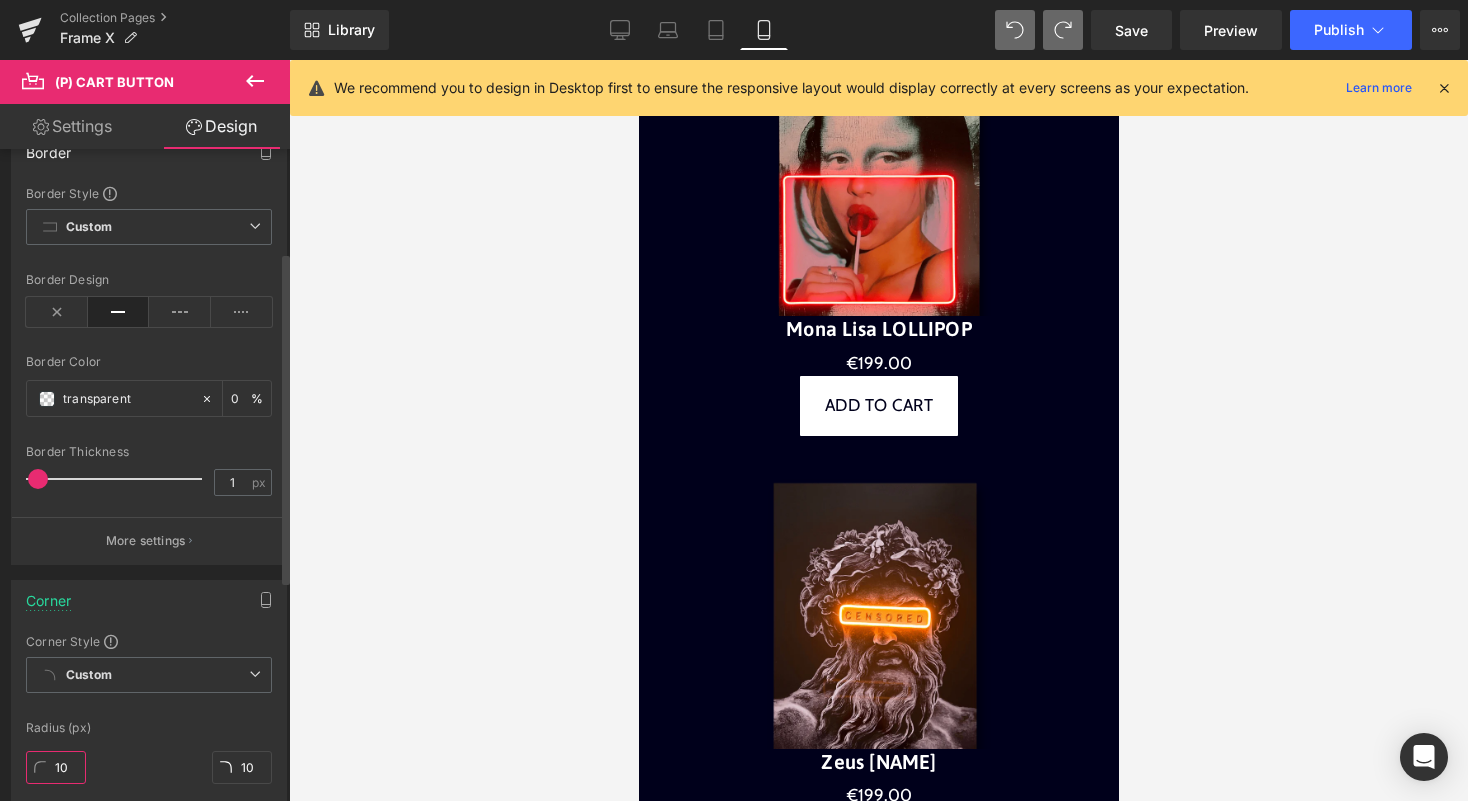 type on "100" 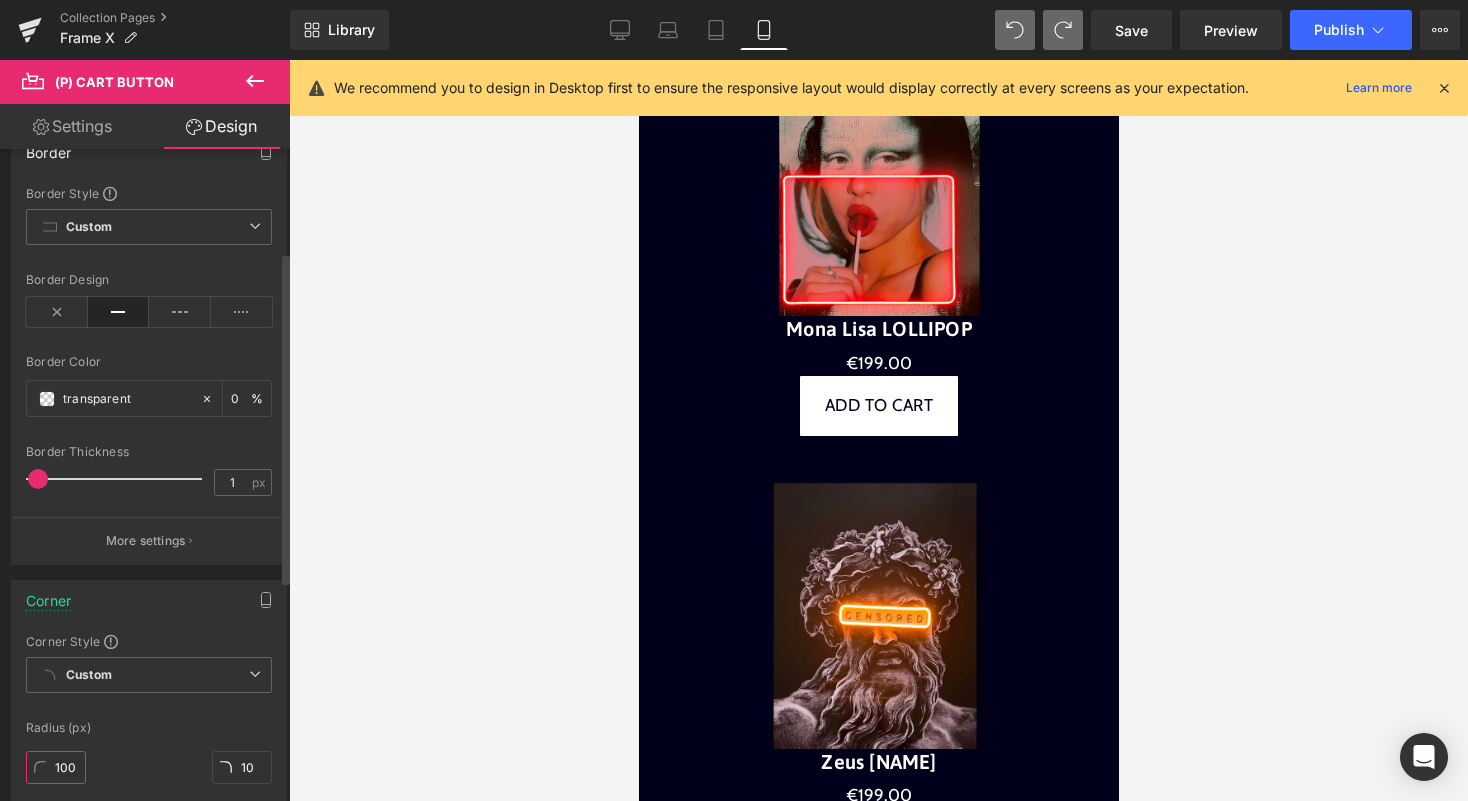 type on "100" 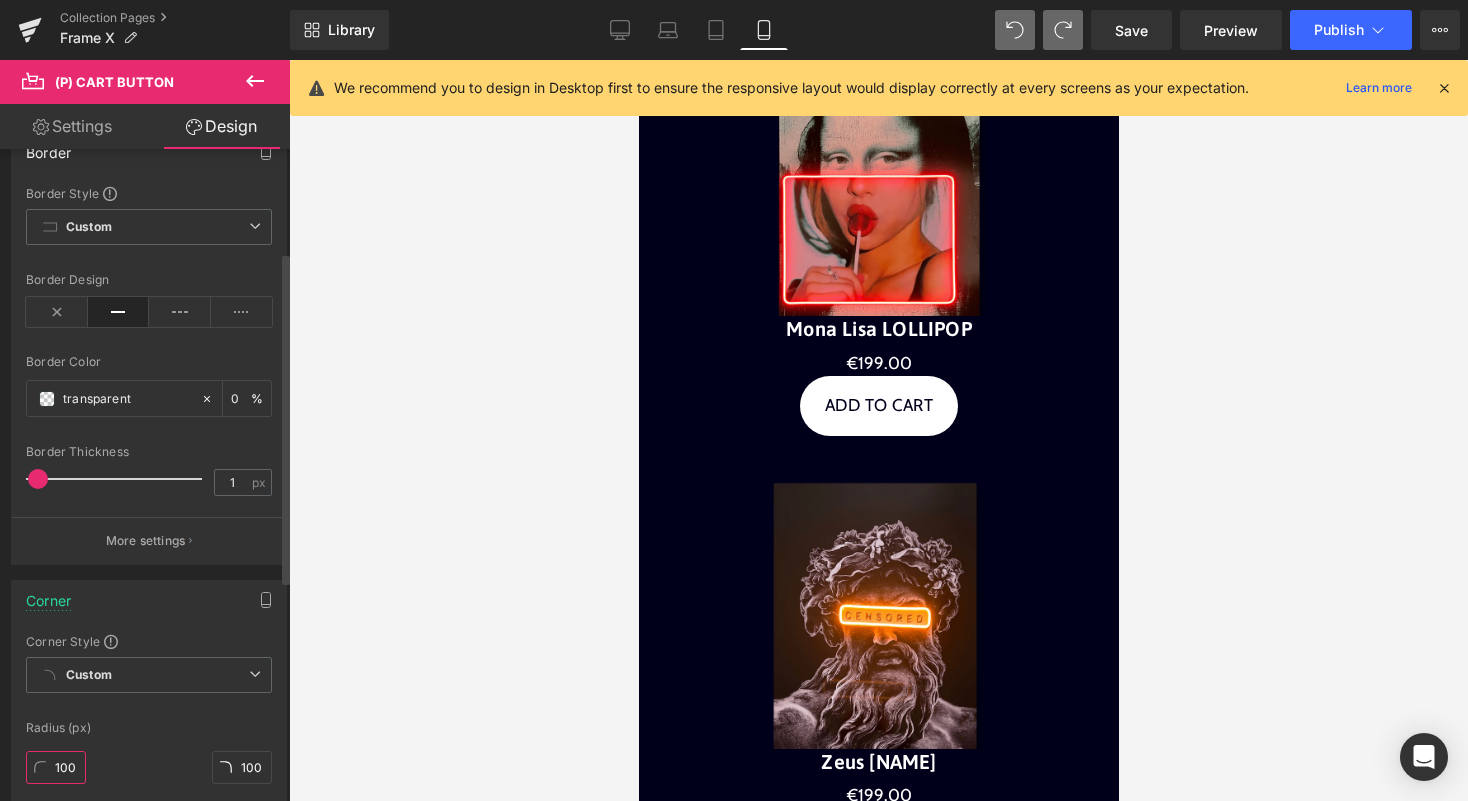 scroll, scrollTop: 0, scrollLeft: 0, axis: both 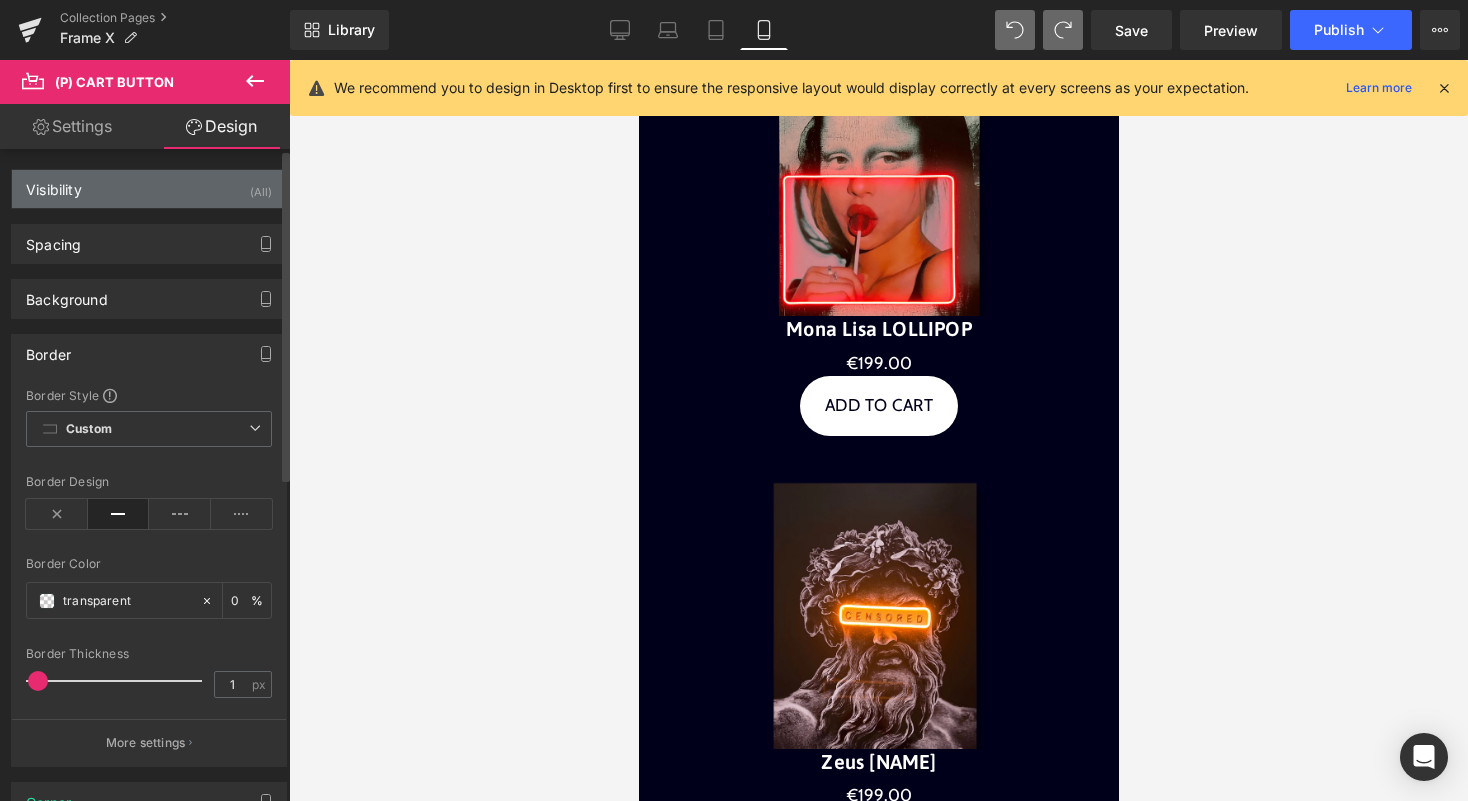 type on "100" 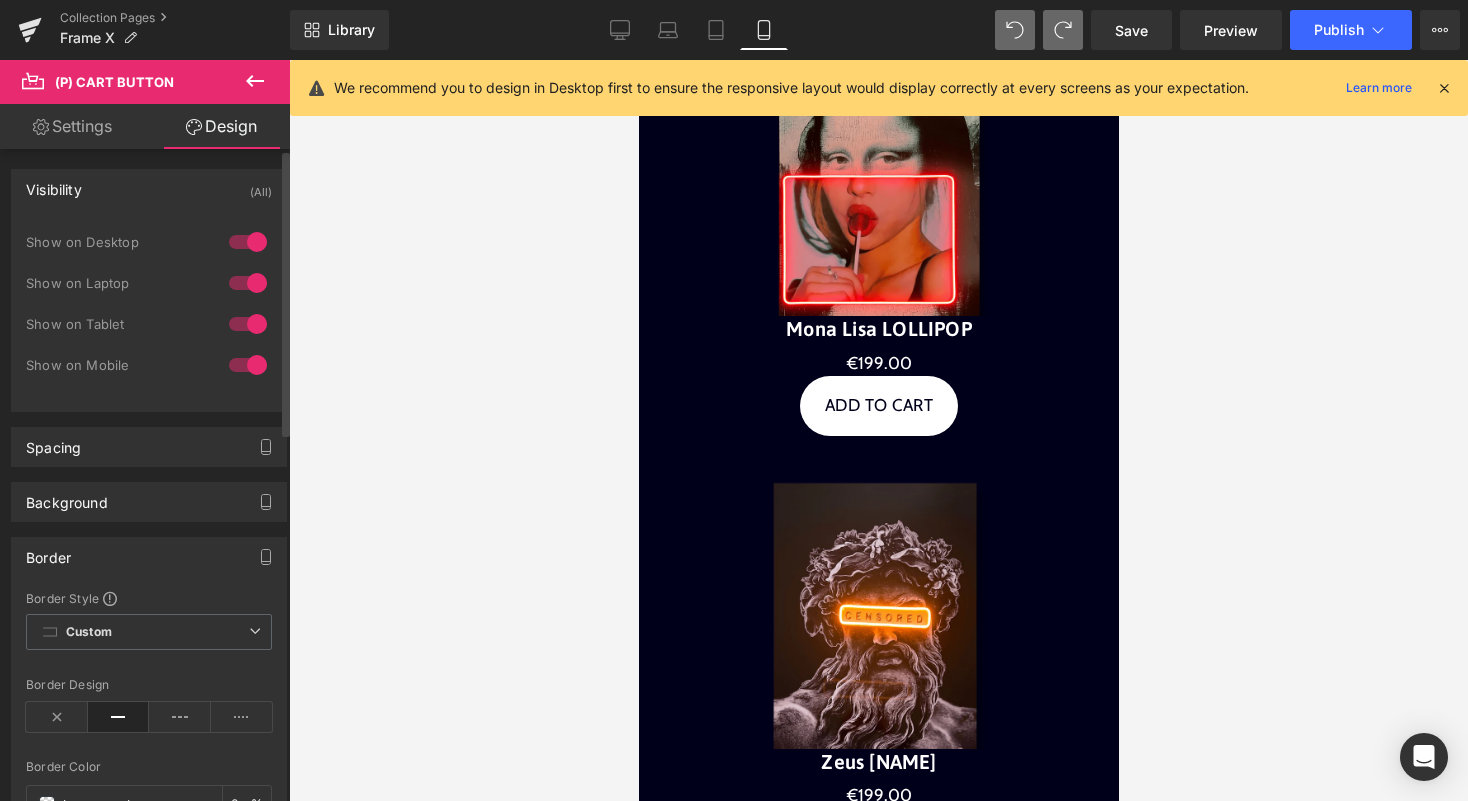 click at bounding box center (248, 242) 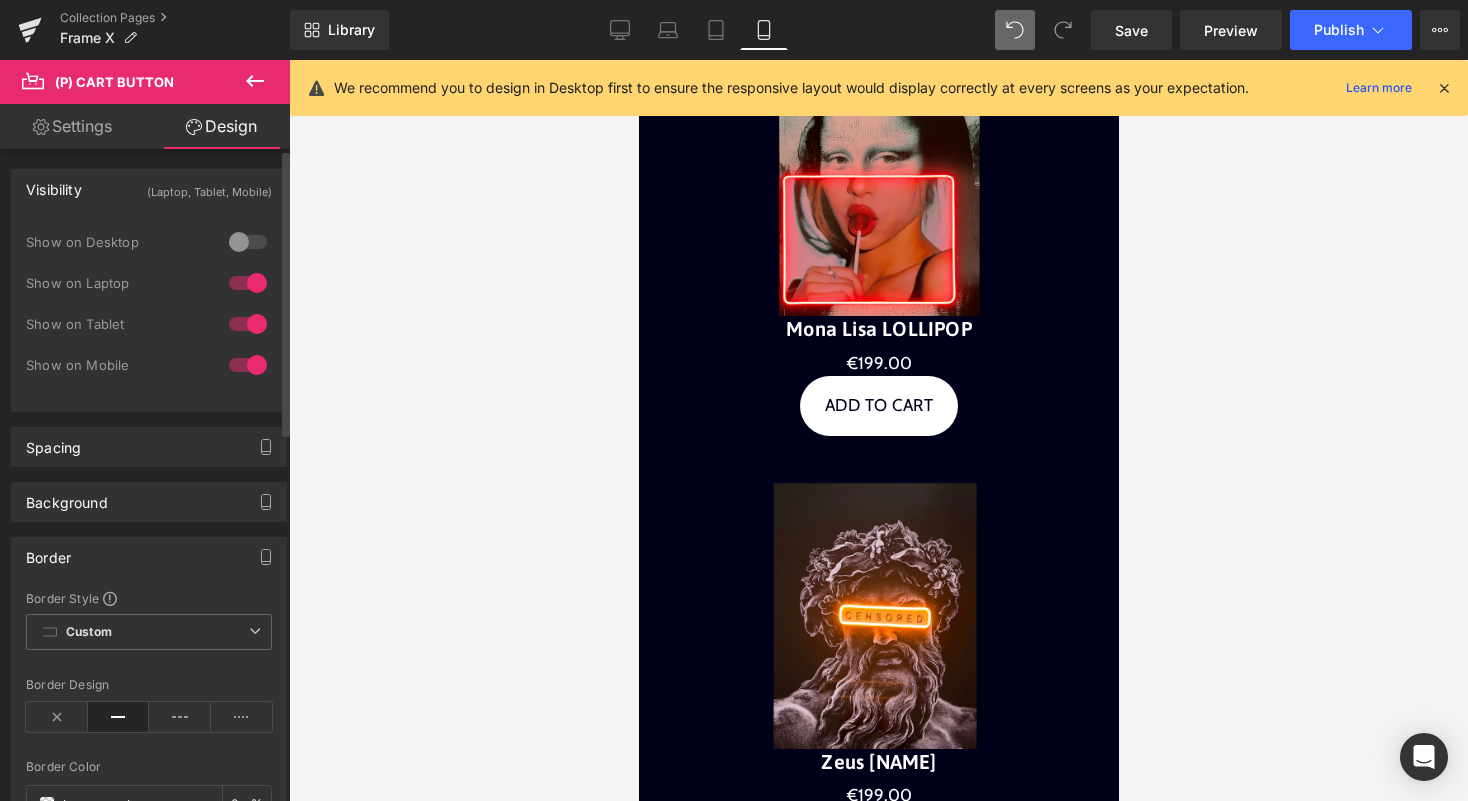 click at bounding box center [248, 283] 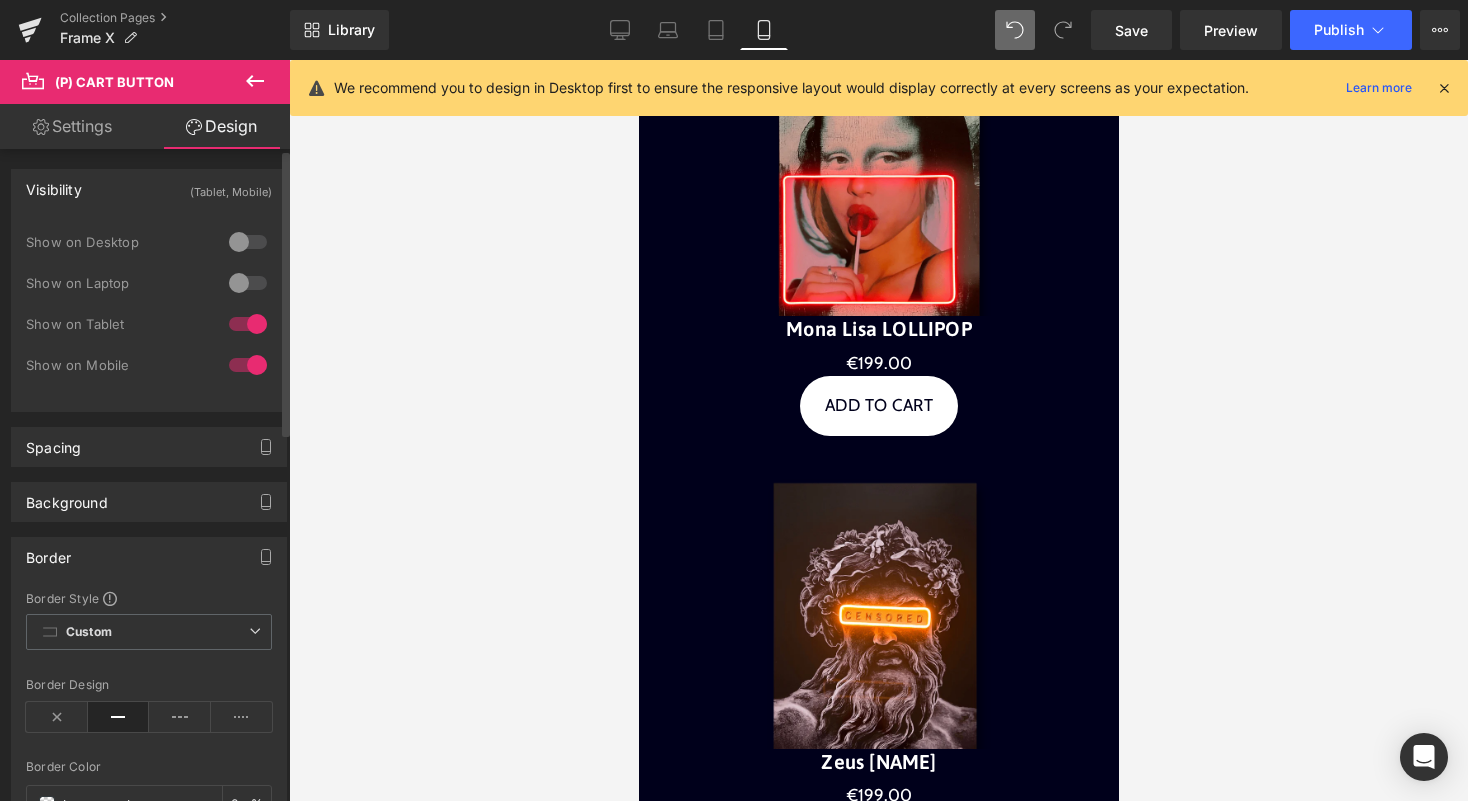 click at bounding box center (248, 324) 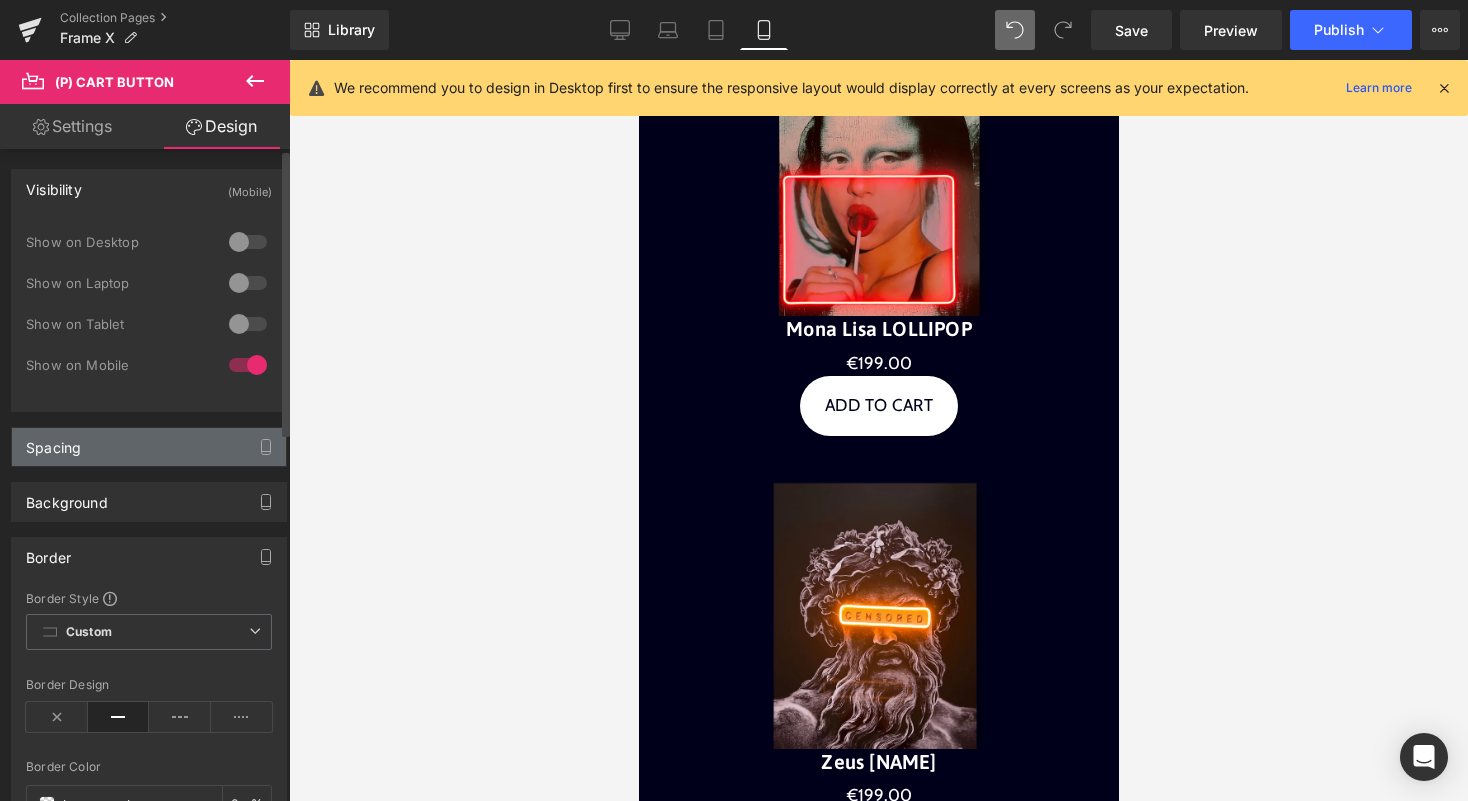 click on "Spacing" at bounding box center [149, 447] 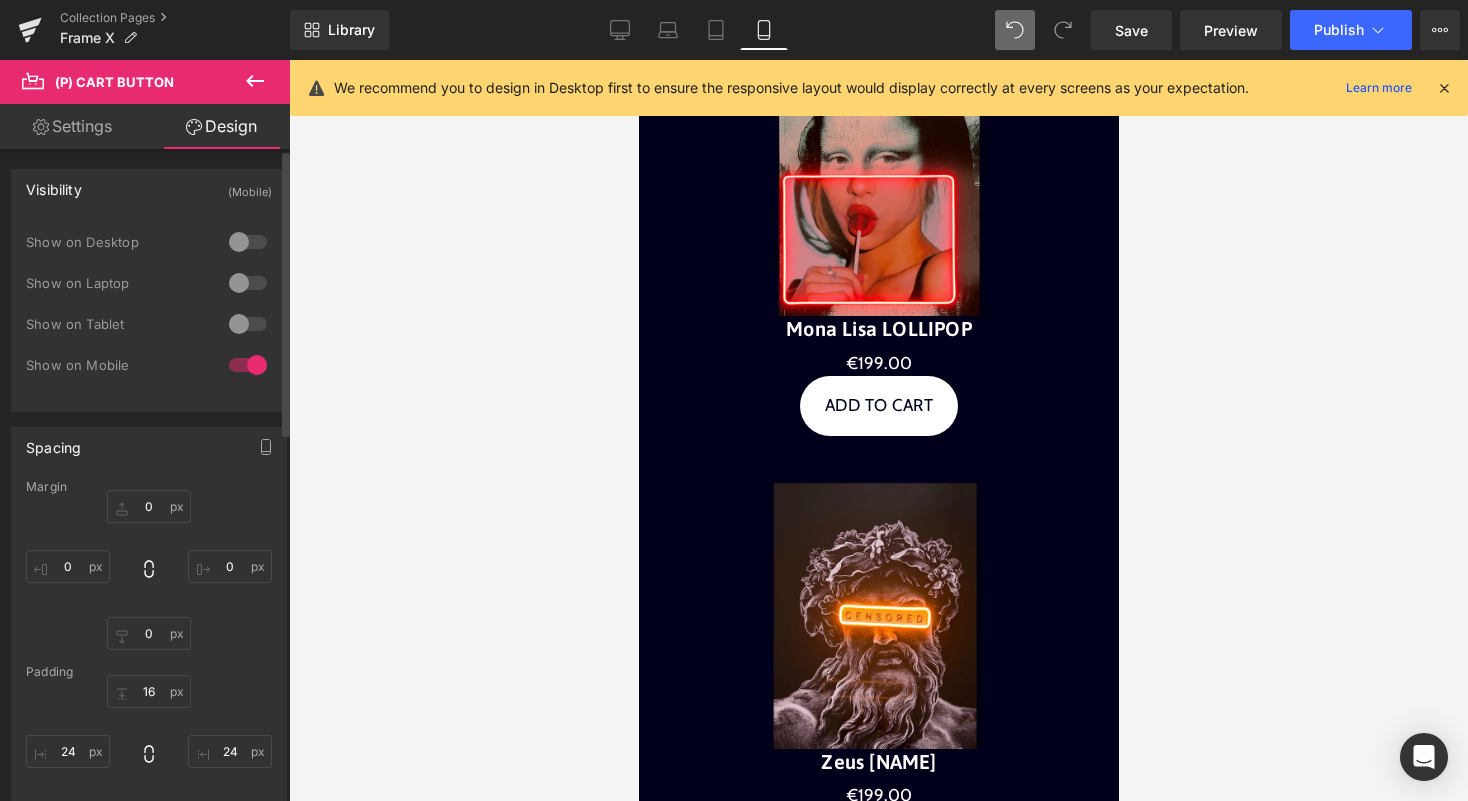 click on "0px 0
0px 0
0px 0
0px 0" at bounding box center [149, 570] 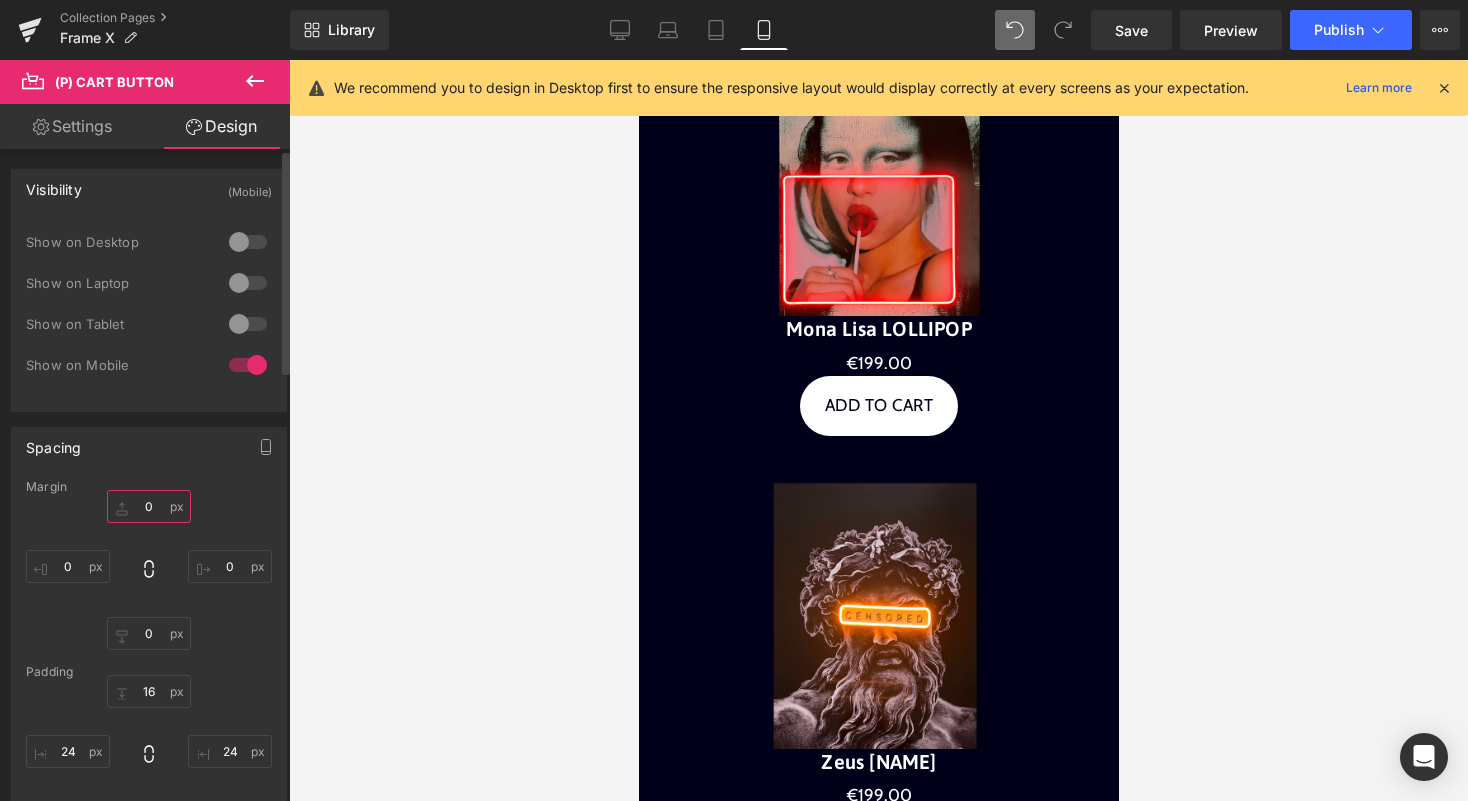click on "0" at bounding box center (149, 506) 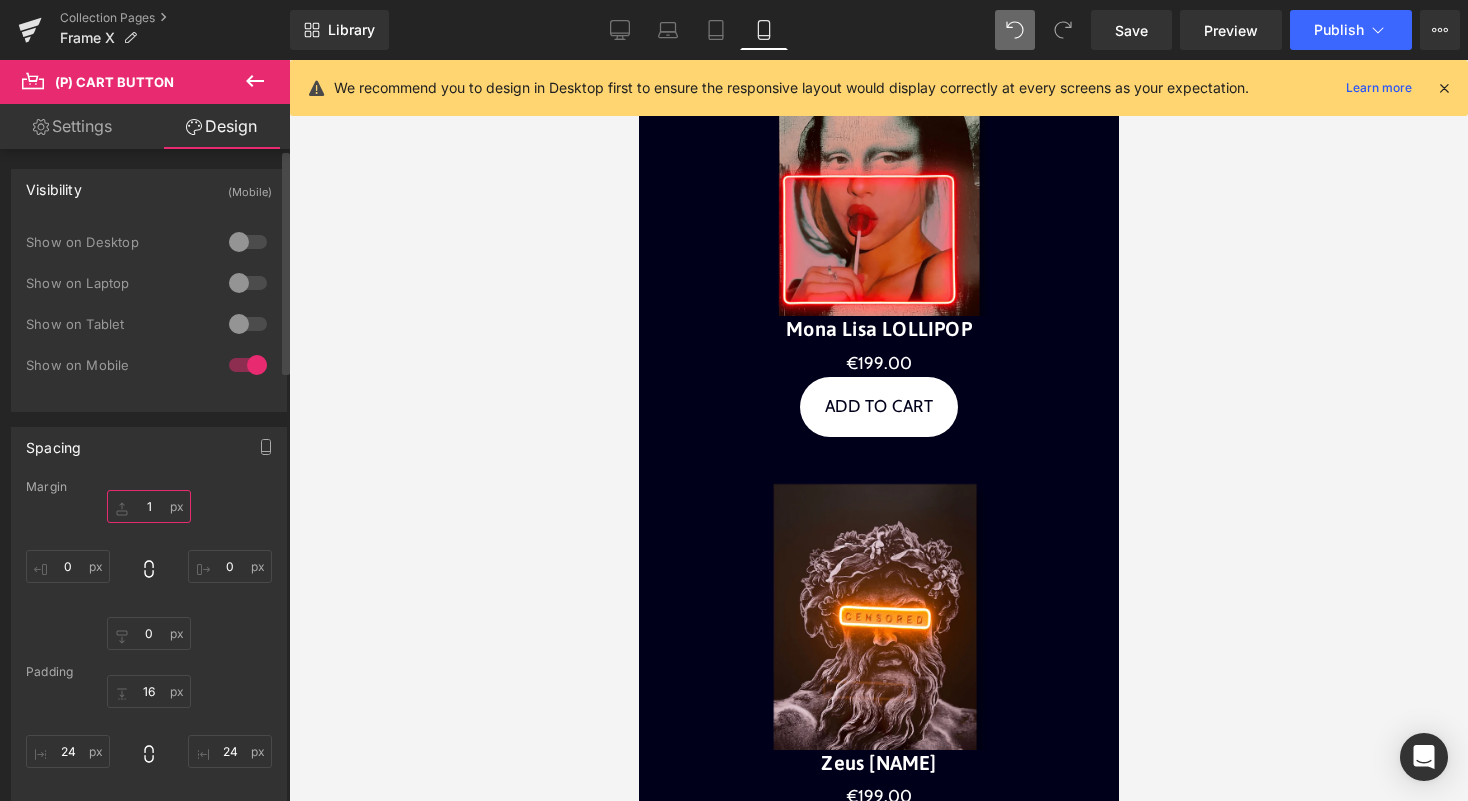 type on "10" 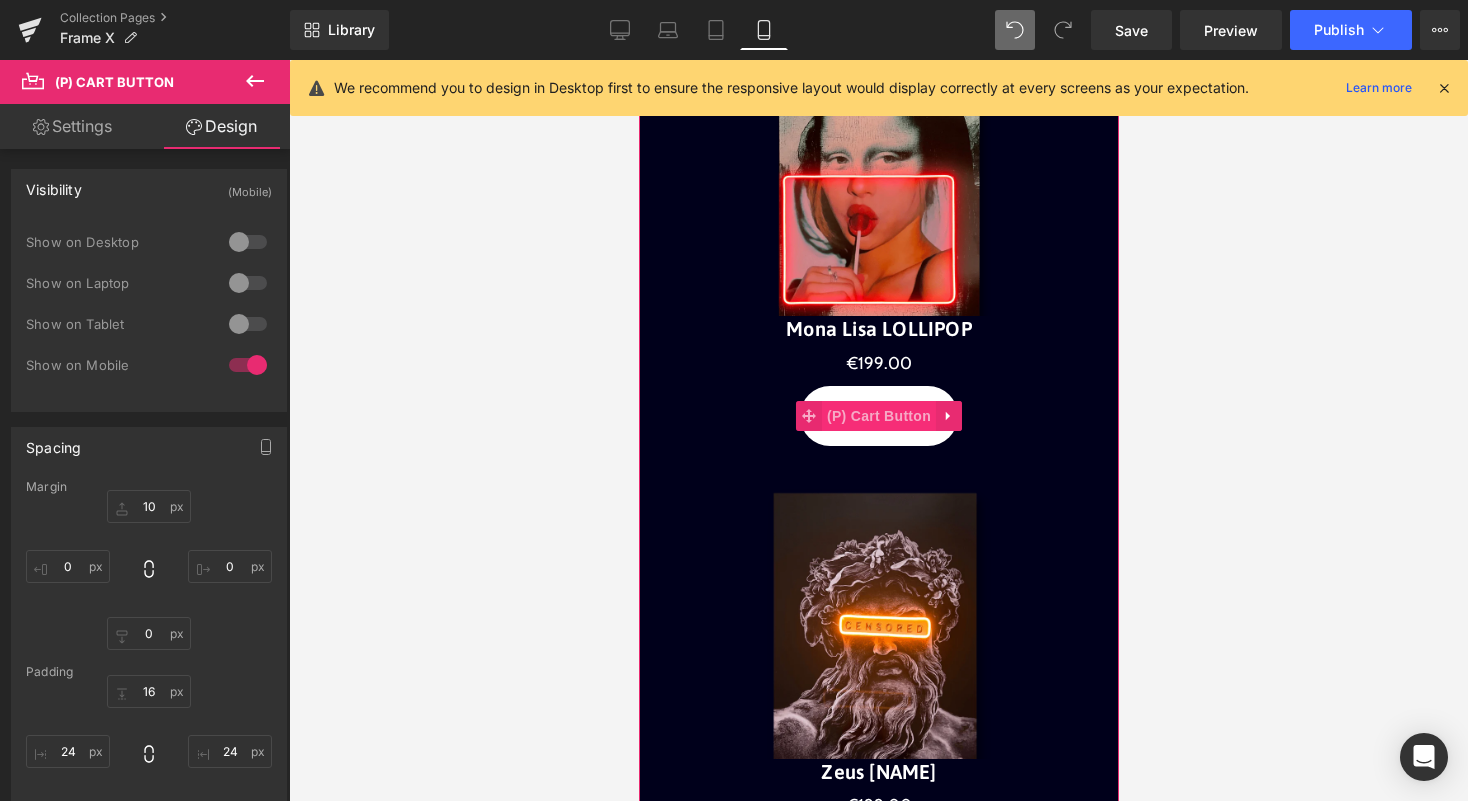 click on "(P) Cart Button" at bounding box center [878, 416] 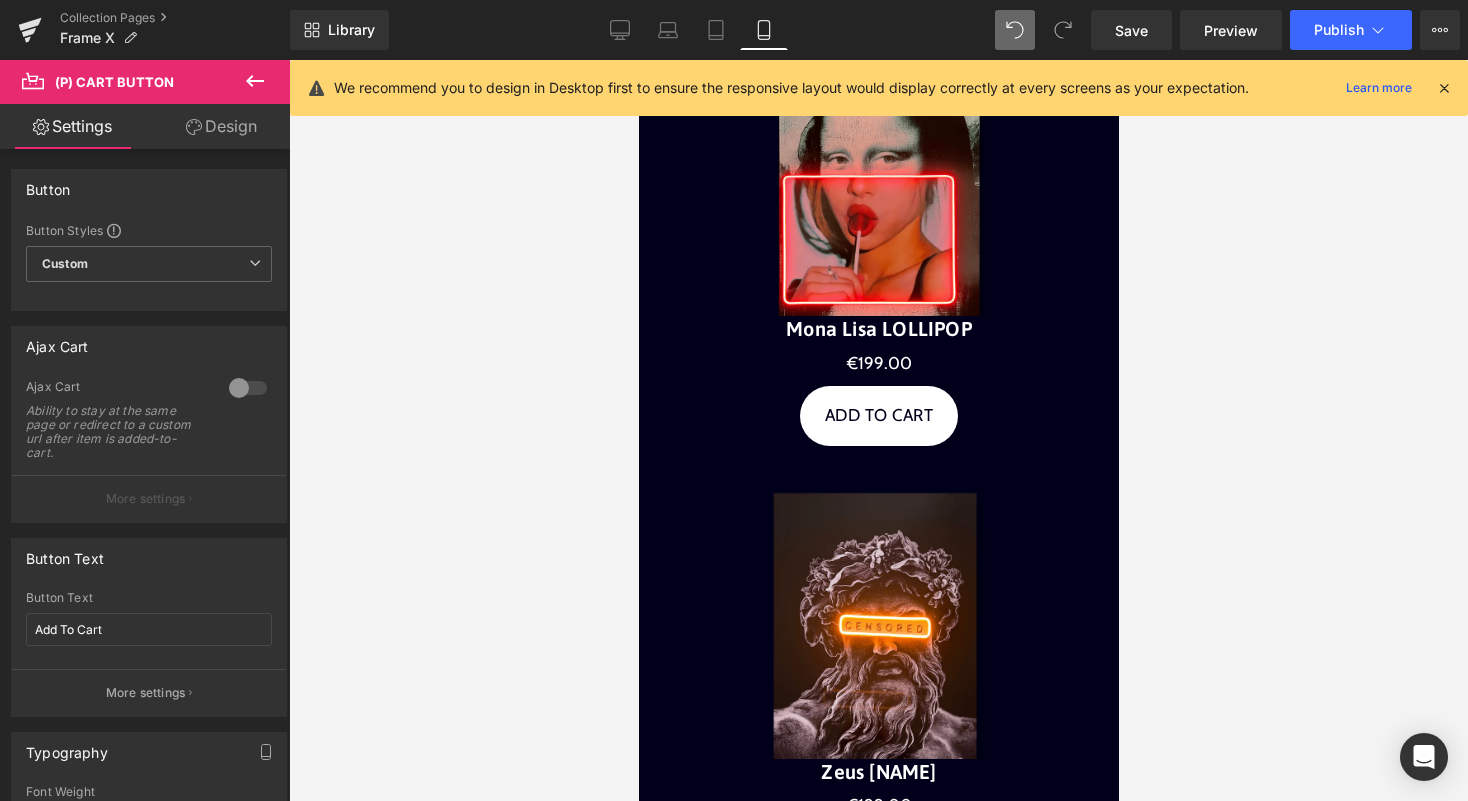 click 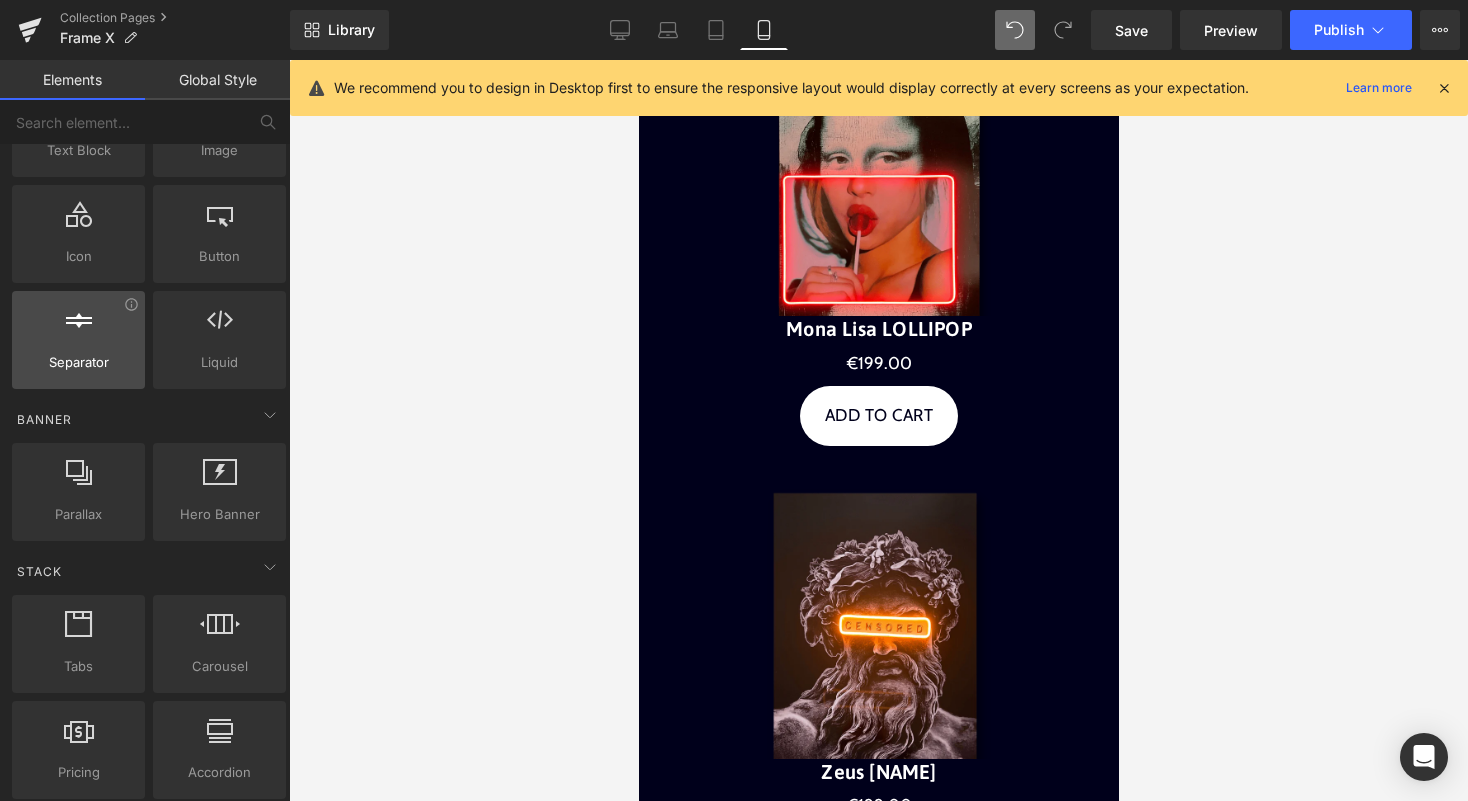 scroll, scrollTop: 222, scrollLeft: 0, axis: vertical 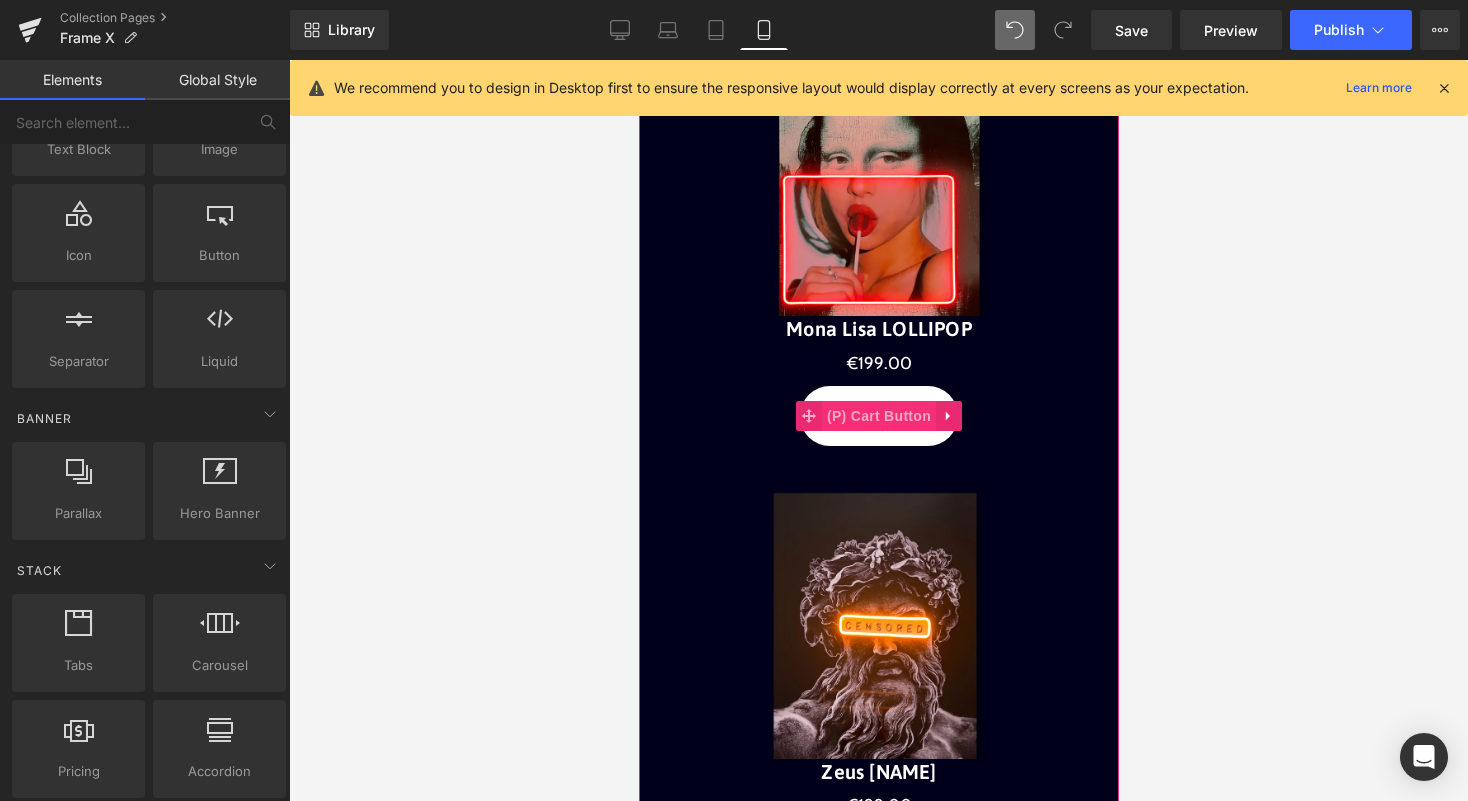 click on "(P) Cart Button" at bounding box center (878, 416) 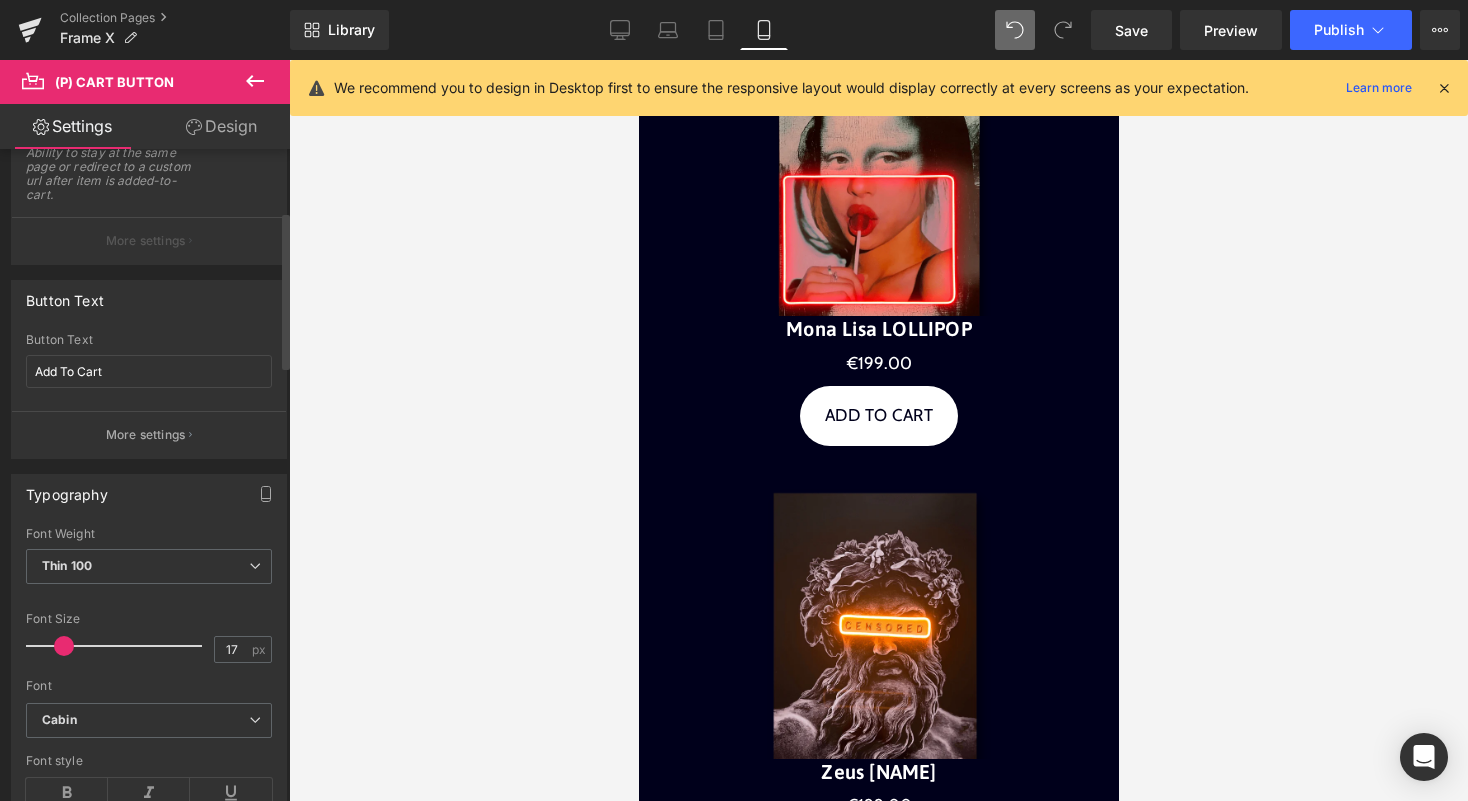 scroll, scrollTop: 259, scrollLeft: 0, axis: vertical 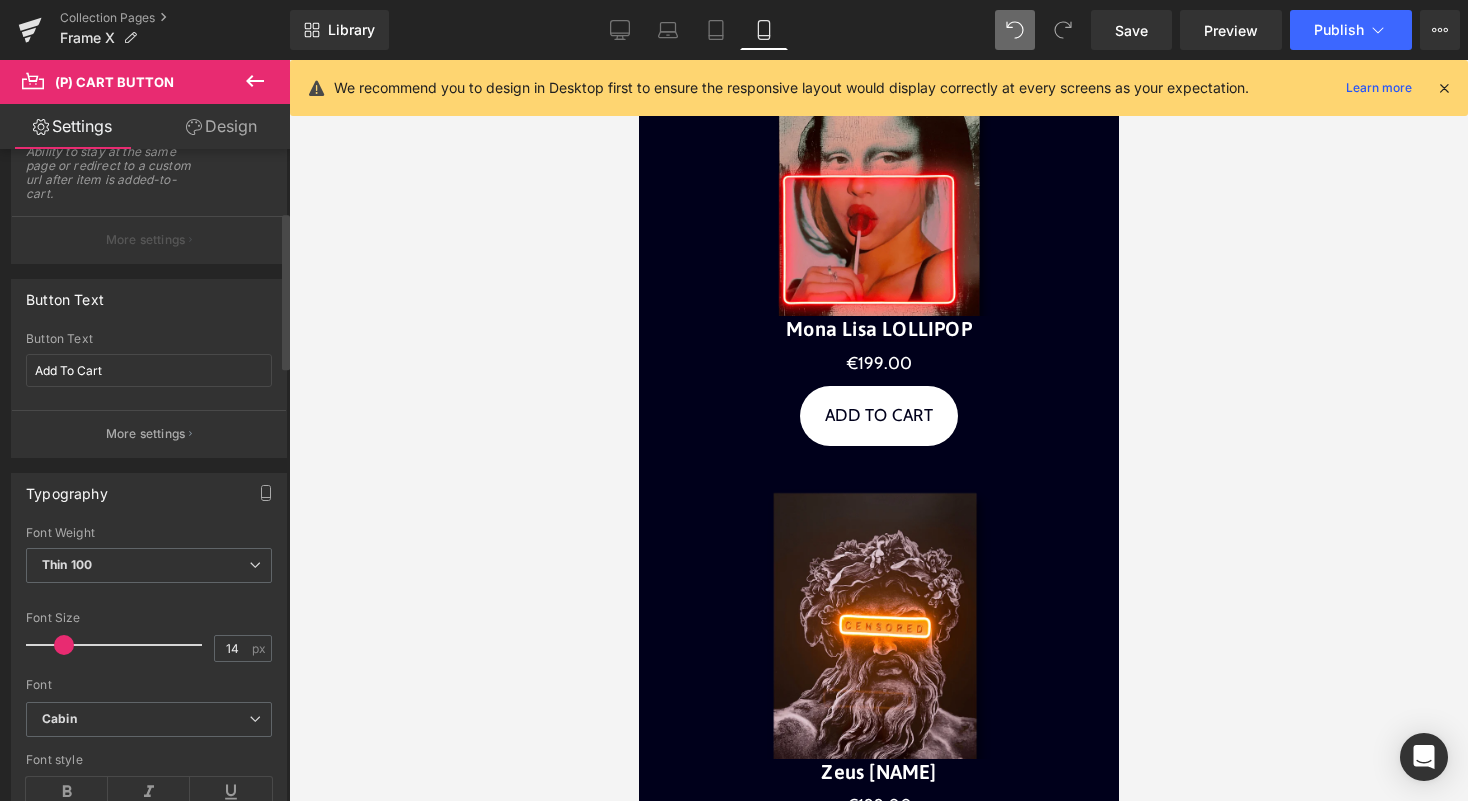 type on "13" 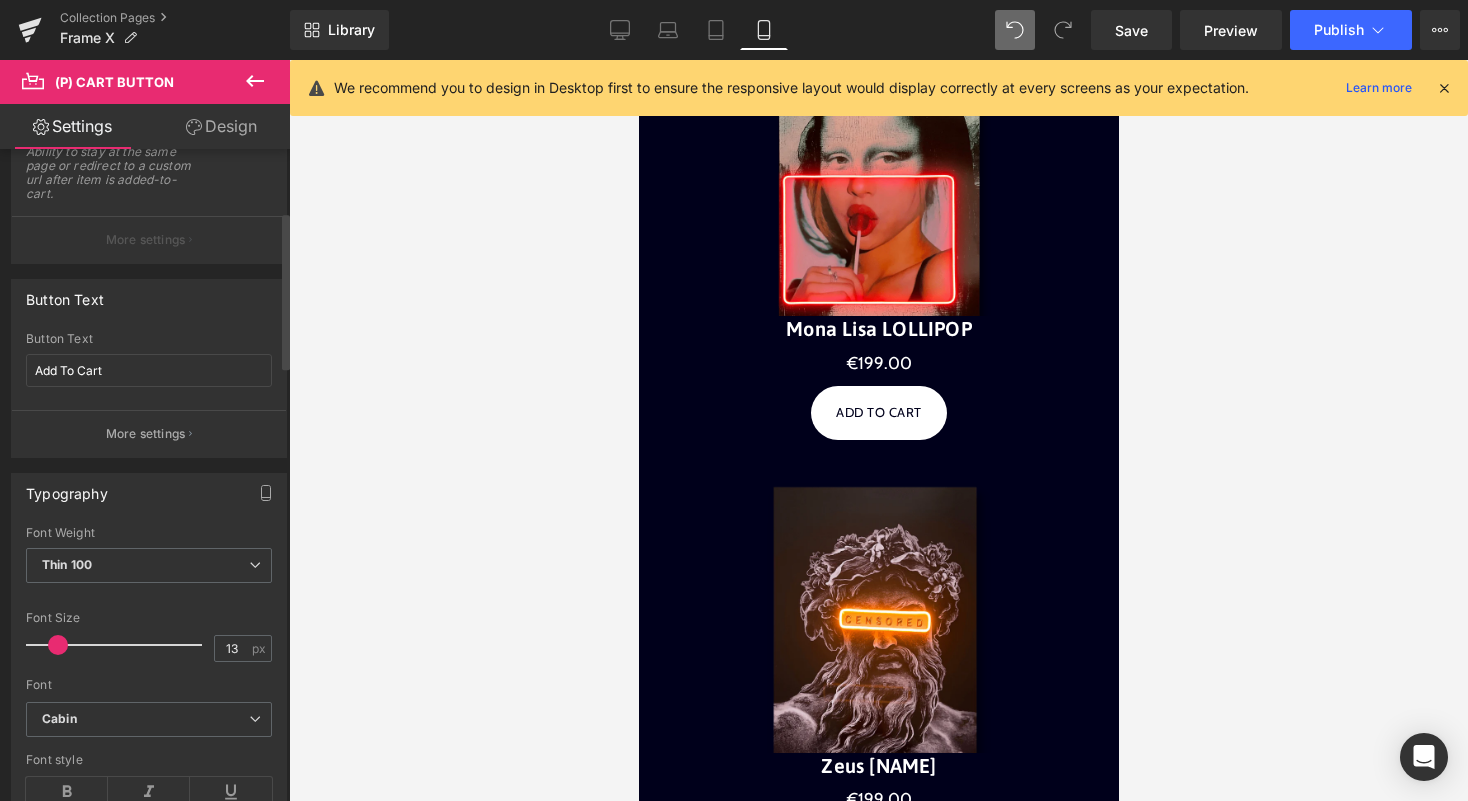 click at bounding box center [58, 645] 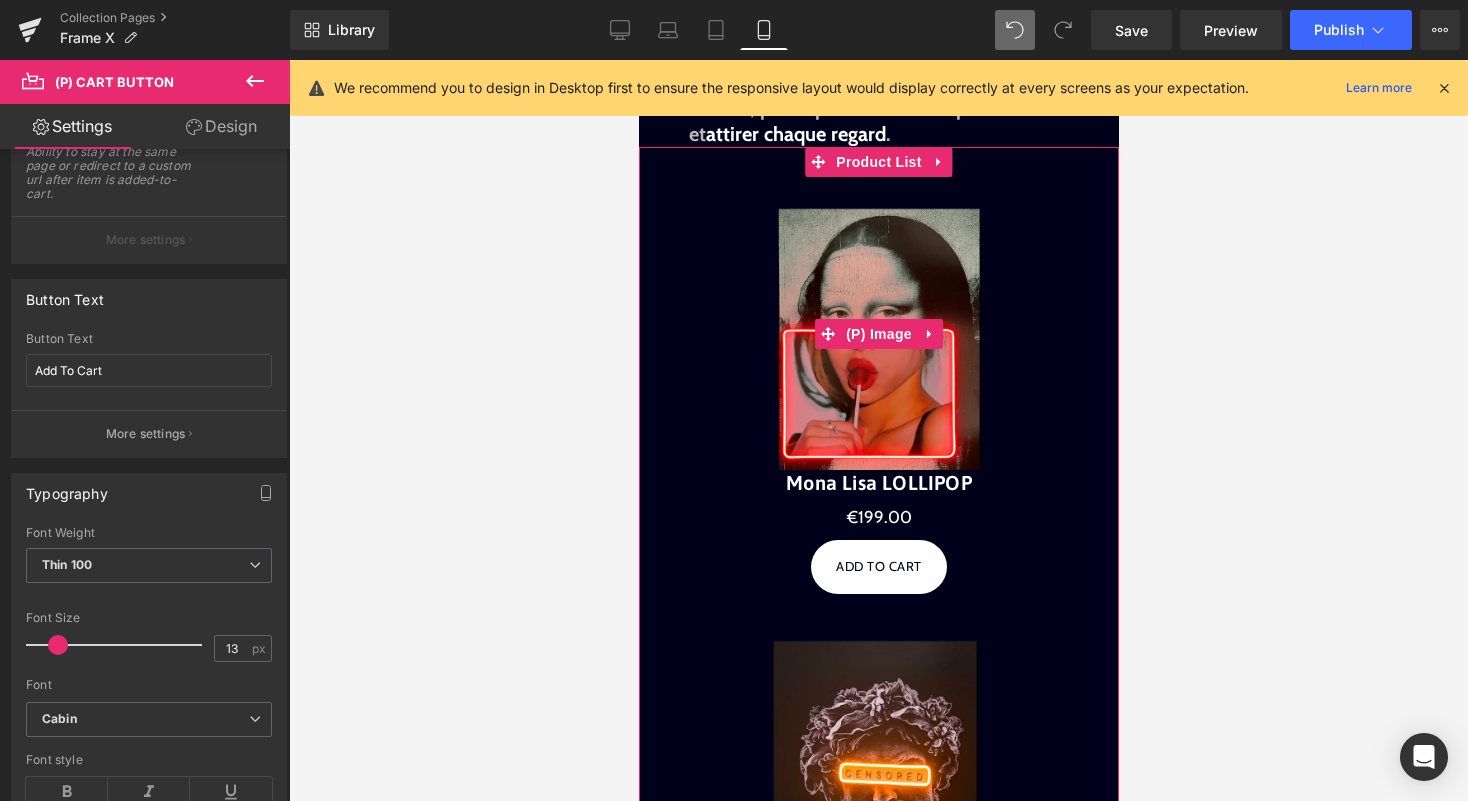 scroll, scrollTop: 341, scrollLeft: 0, axis: vertical 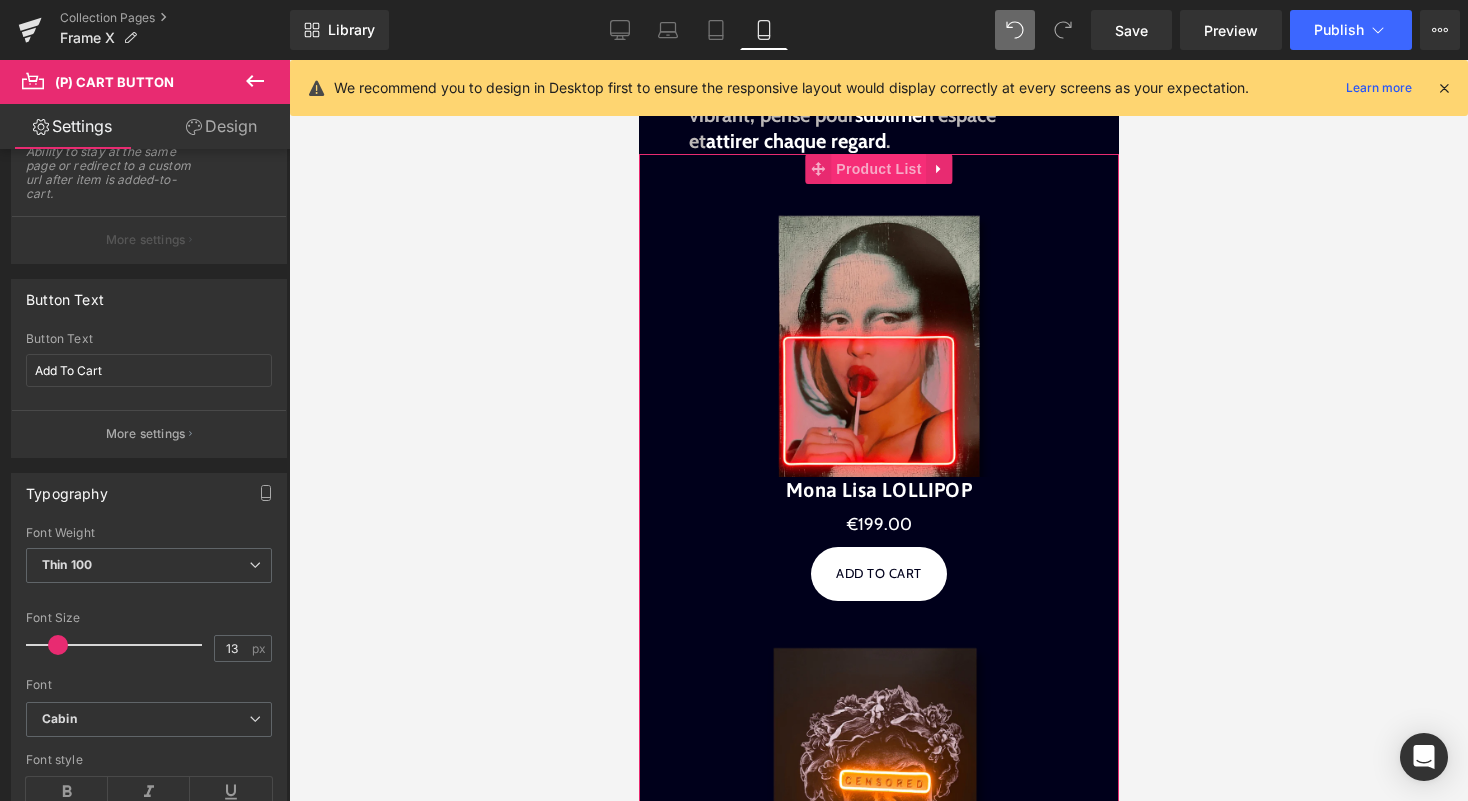 click on "Product List" at bounding box center [877, 169] 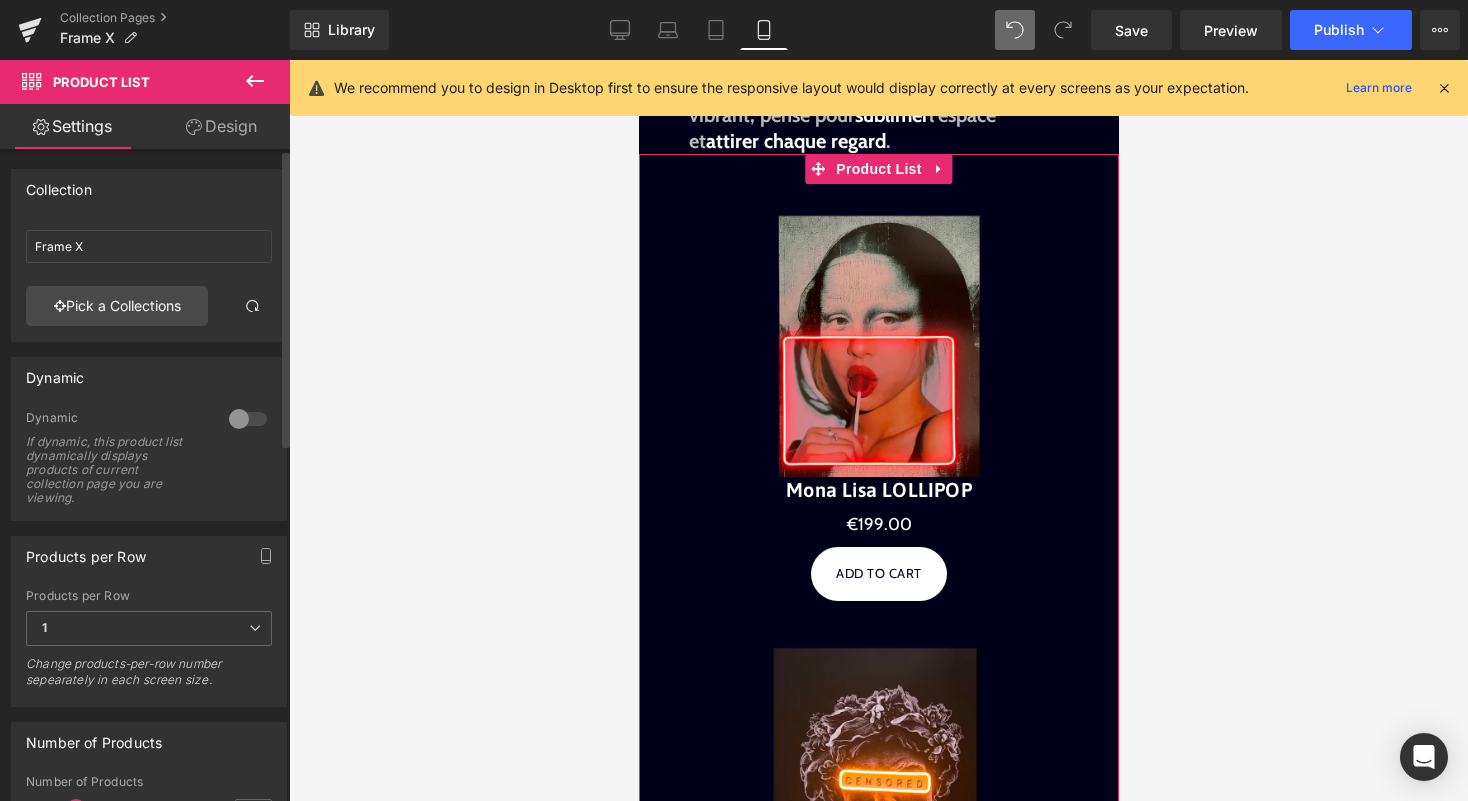 click at bounding box center (248, 419) 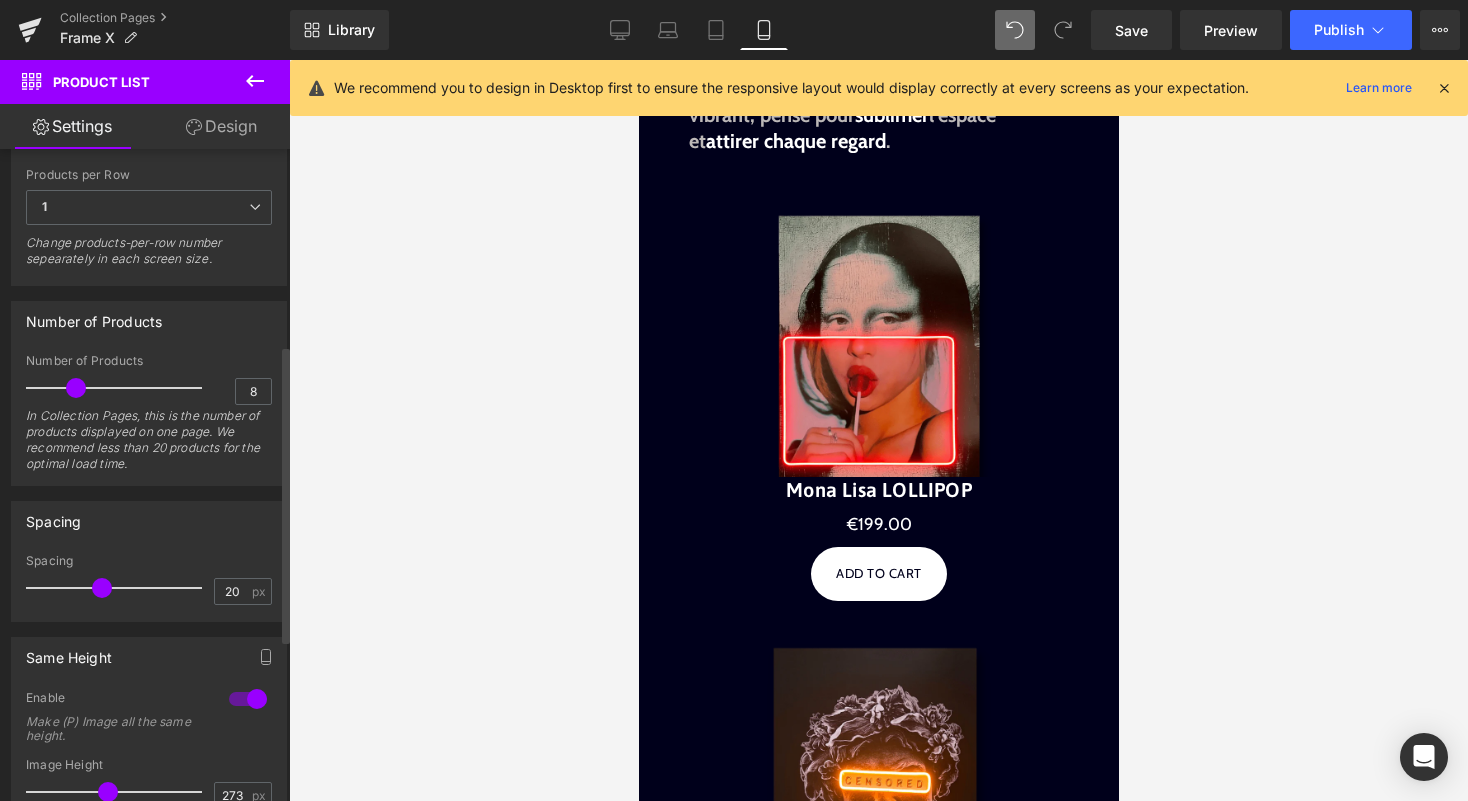 scroll, scrollTop: 405, scrollLeft: 0, axis: vertical 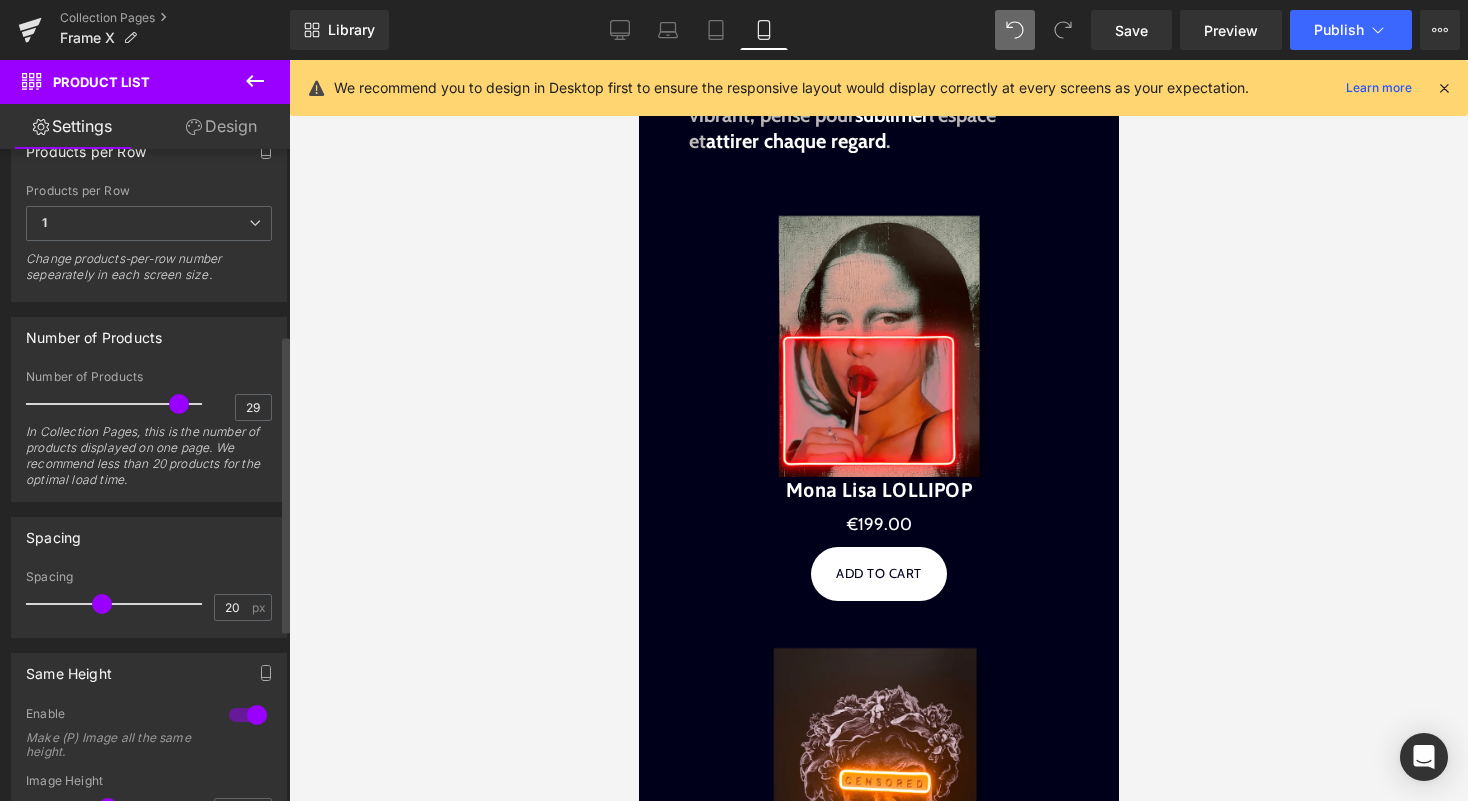 type on "30" 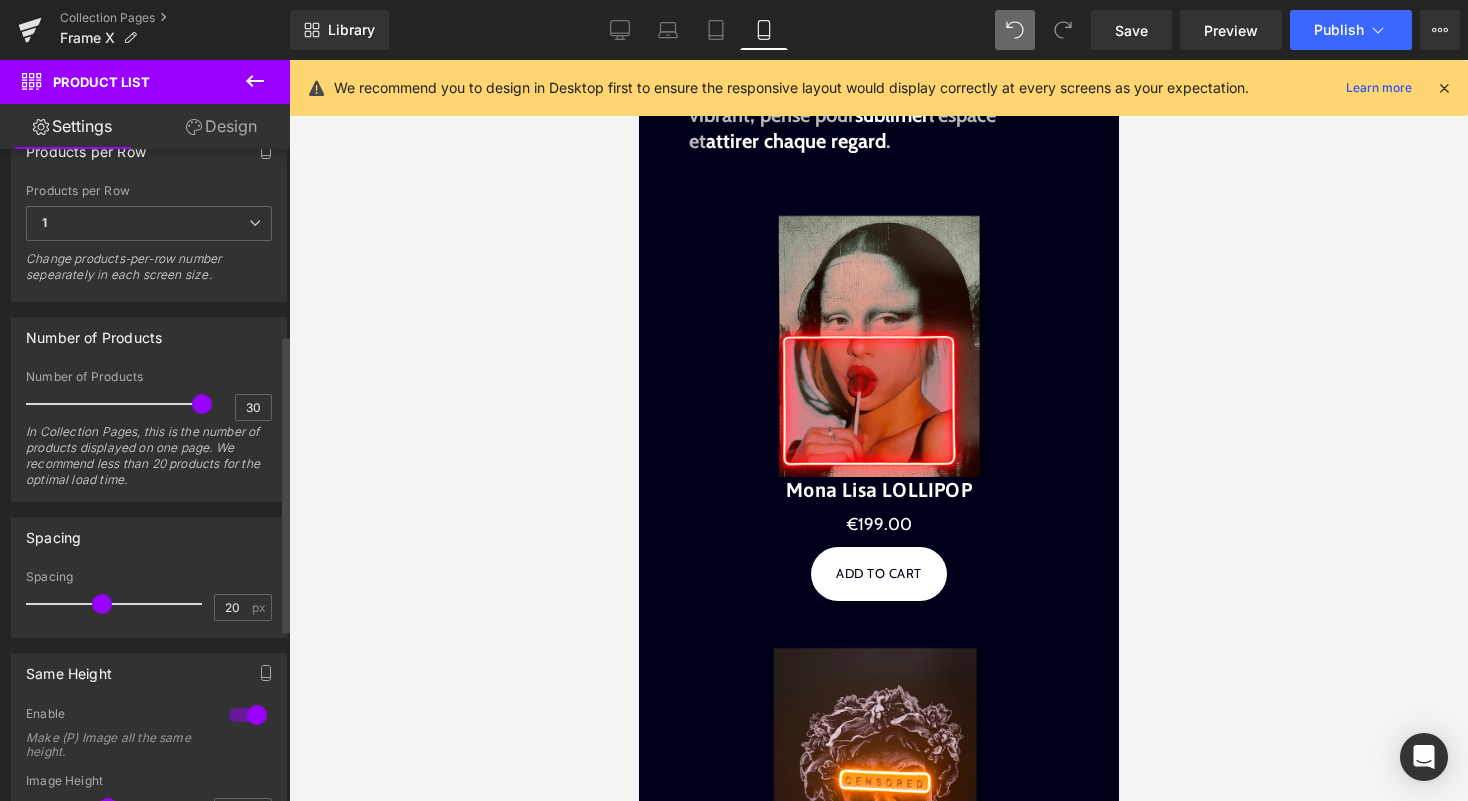 drag, startPoint x: 72, startPoint y: 399, endPoint x: 190, endPoint y: 399, distance: 118 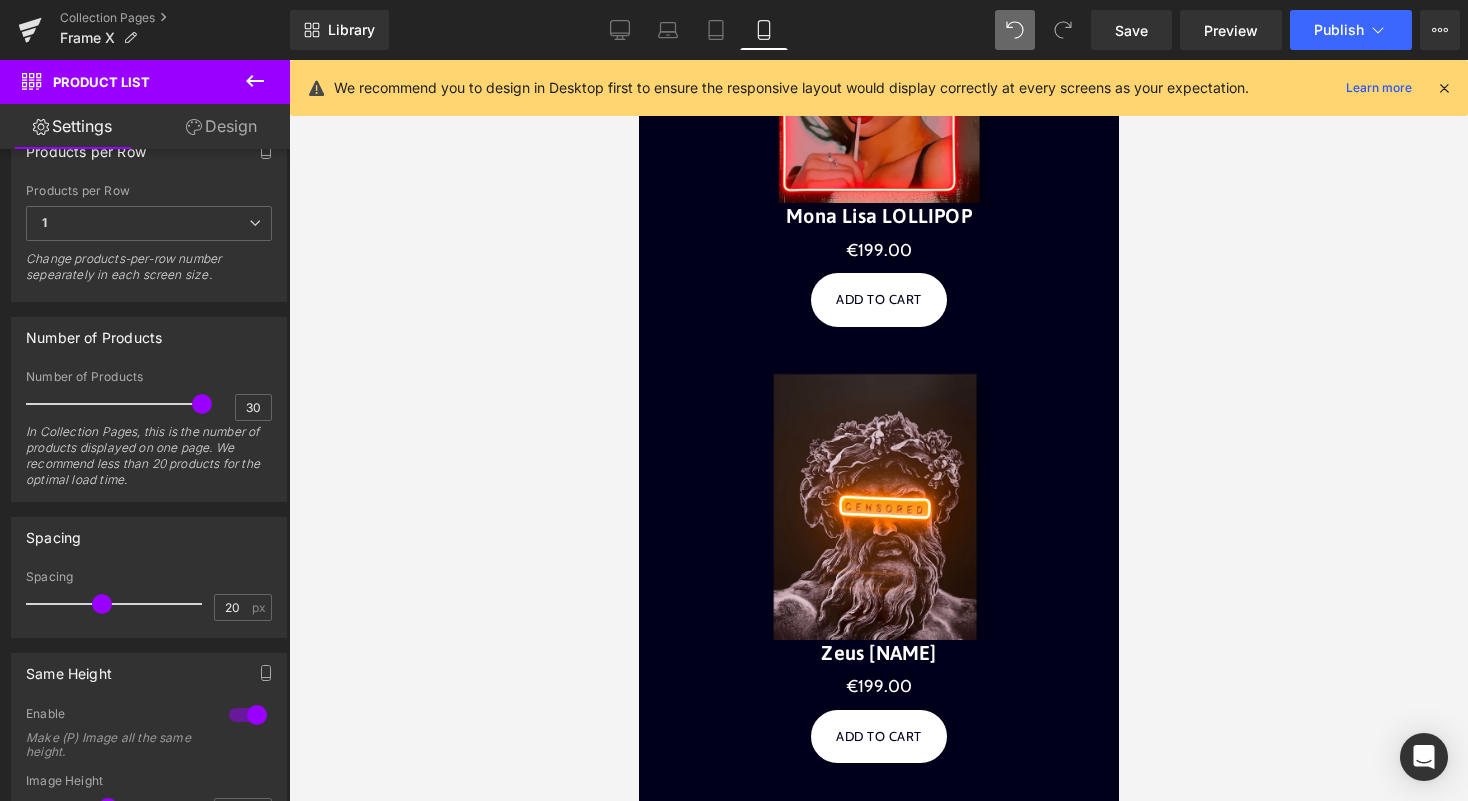 scroll, scrollTop: 596, scrollLeft: 0, axis: vertical 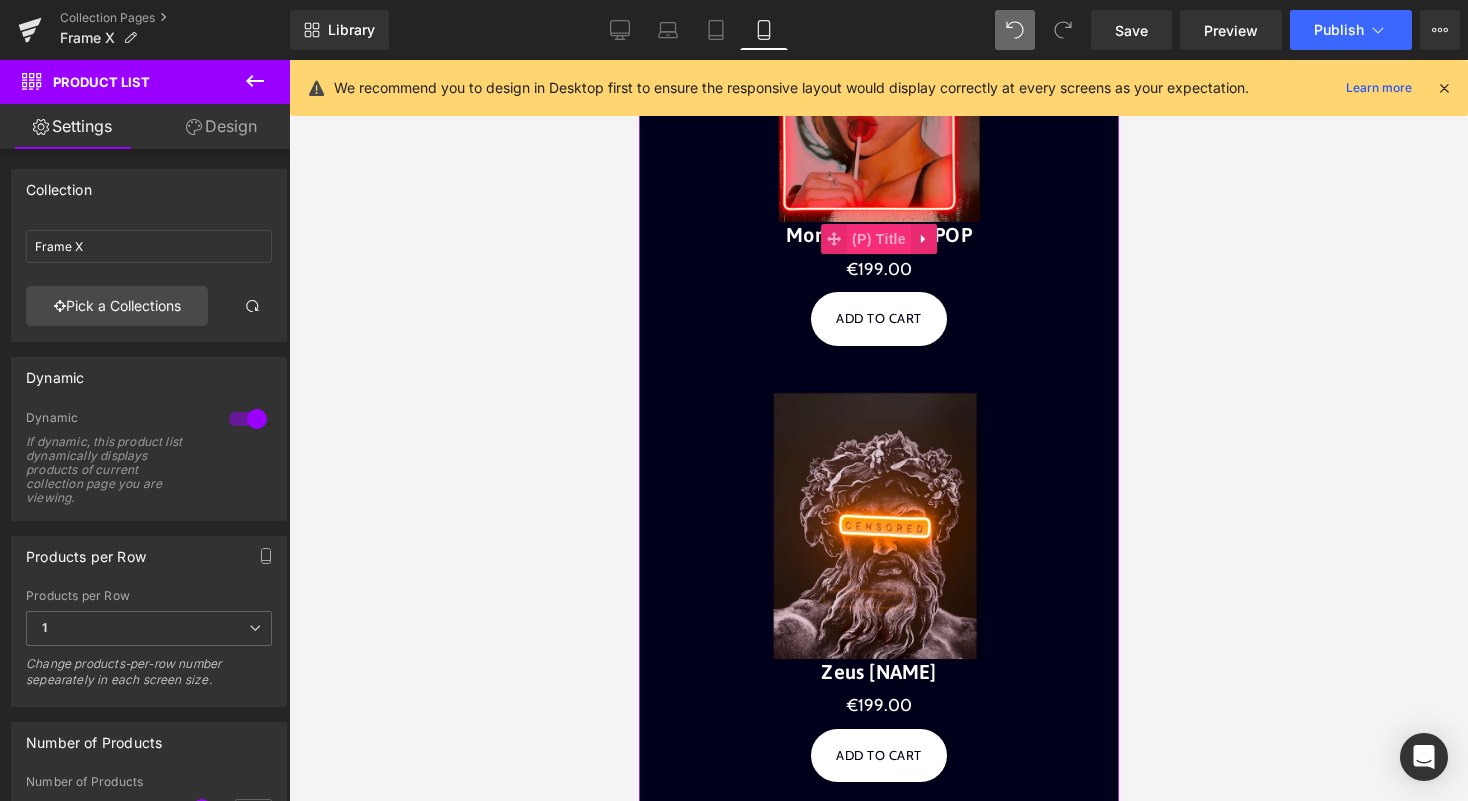 click on "(P) Title" at bounding box center [878, 239] 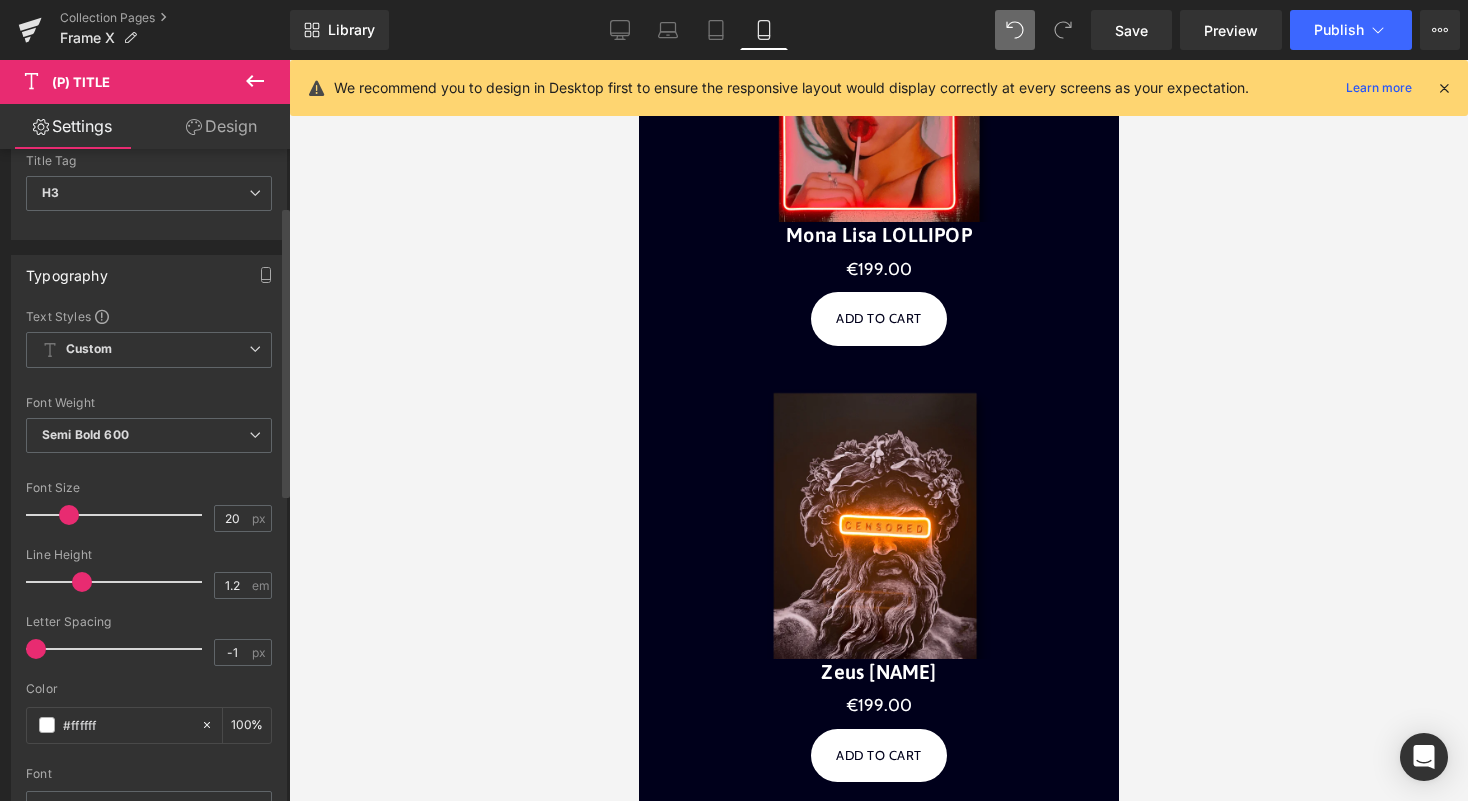 scroll, scrollTop: 138, scrollLeft: 0, axis: vertical 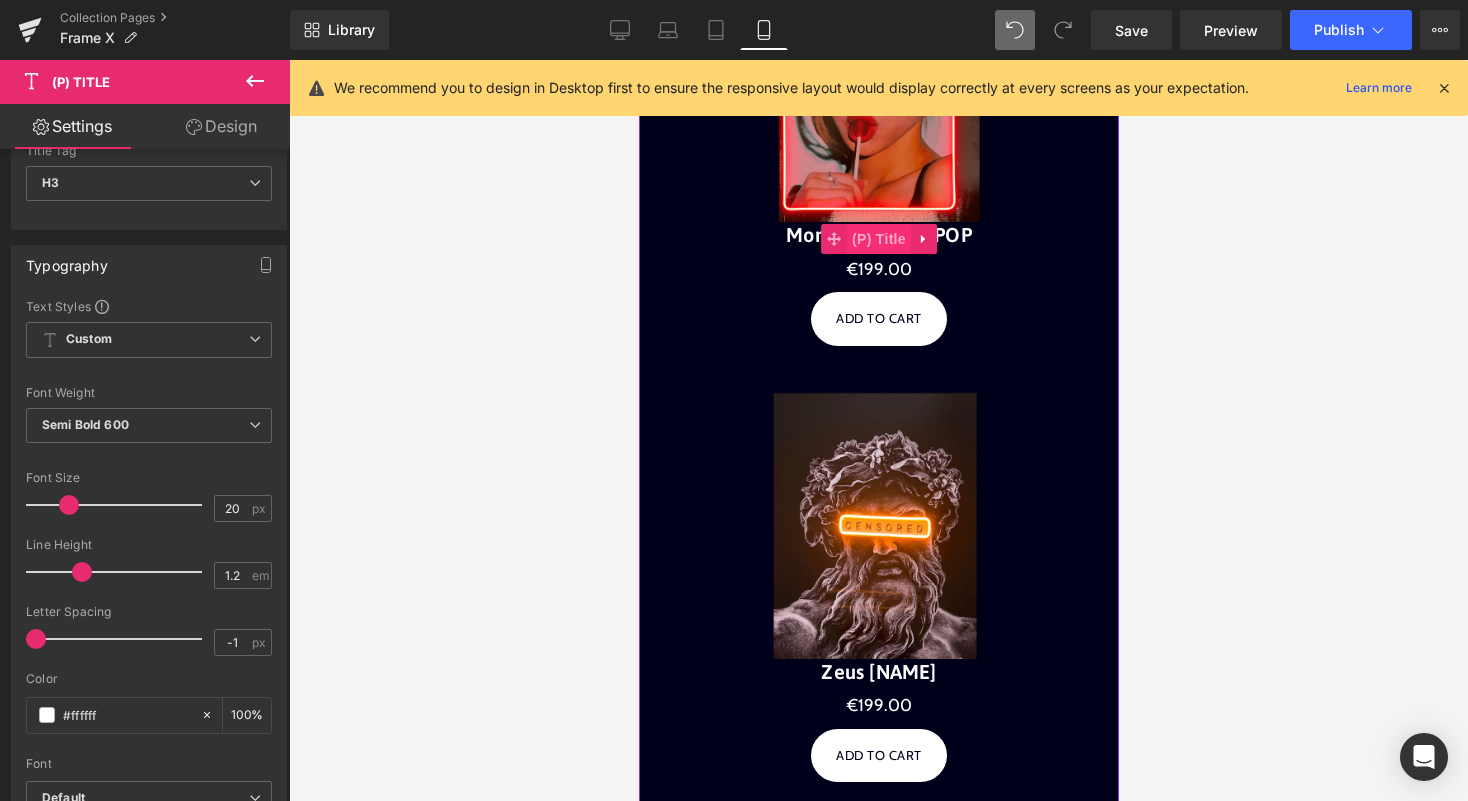 click on "(P) Title" at bounding box center (878, 239) 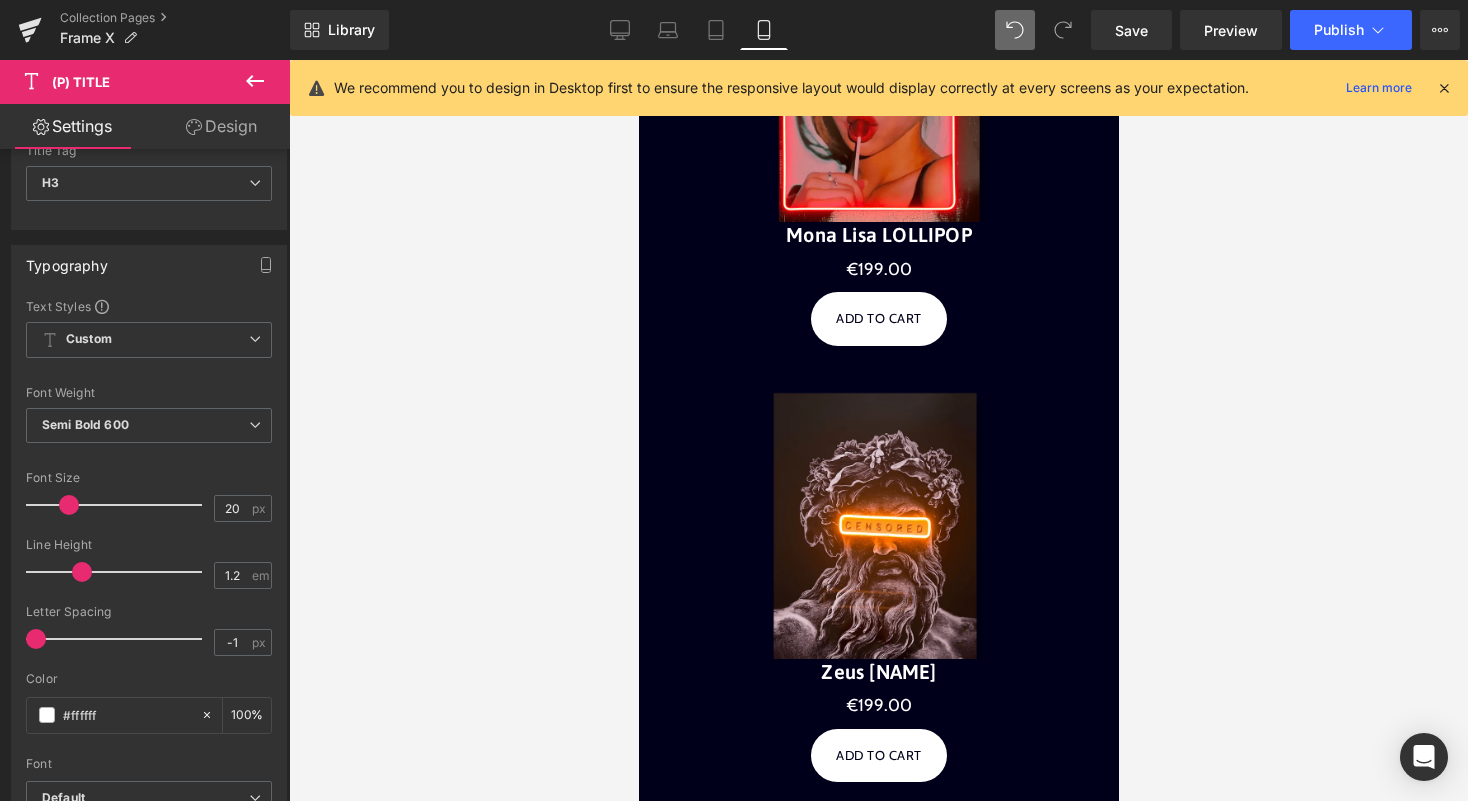 click on "Design" at bounding box center (221, 126) 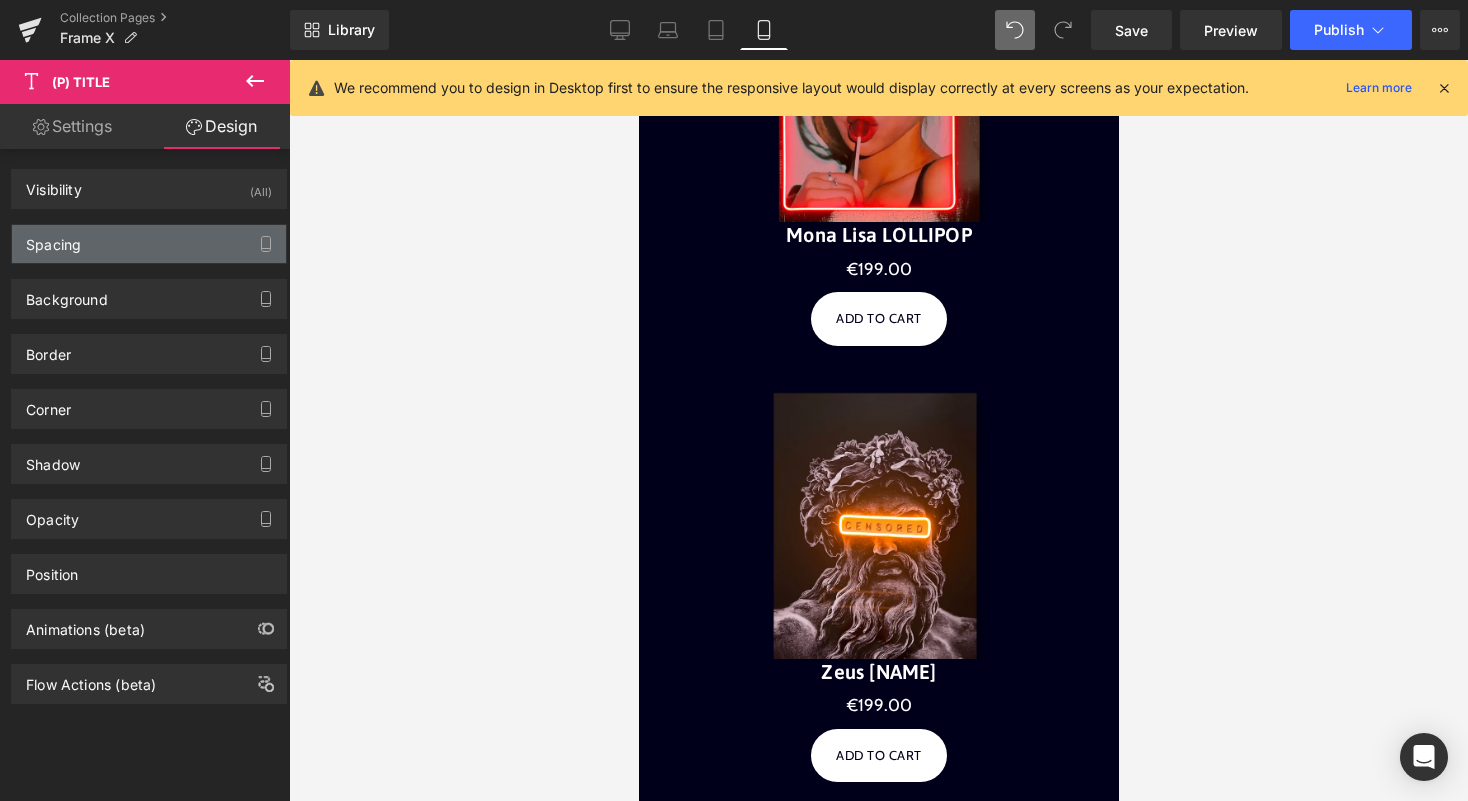 click on "Spacing" at bounding box center [149, 244] 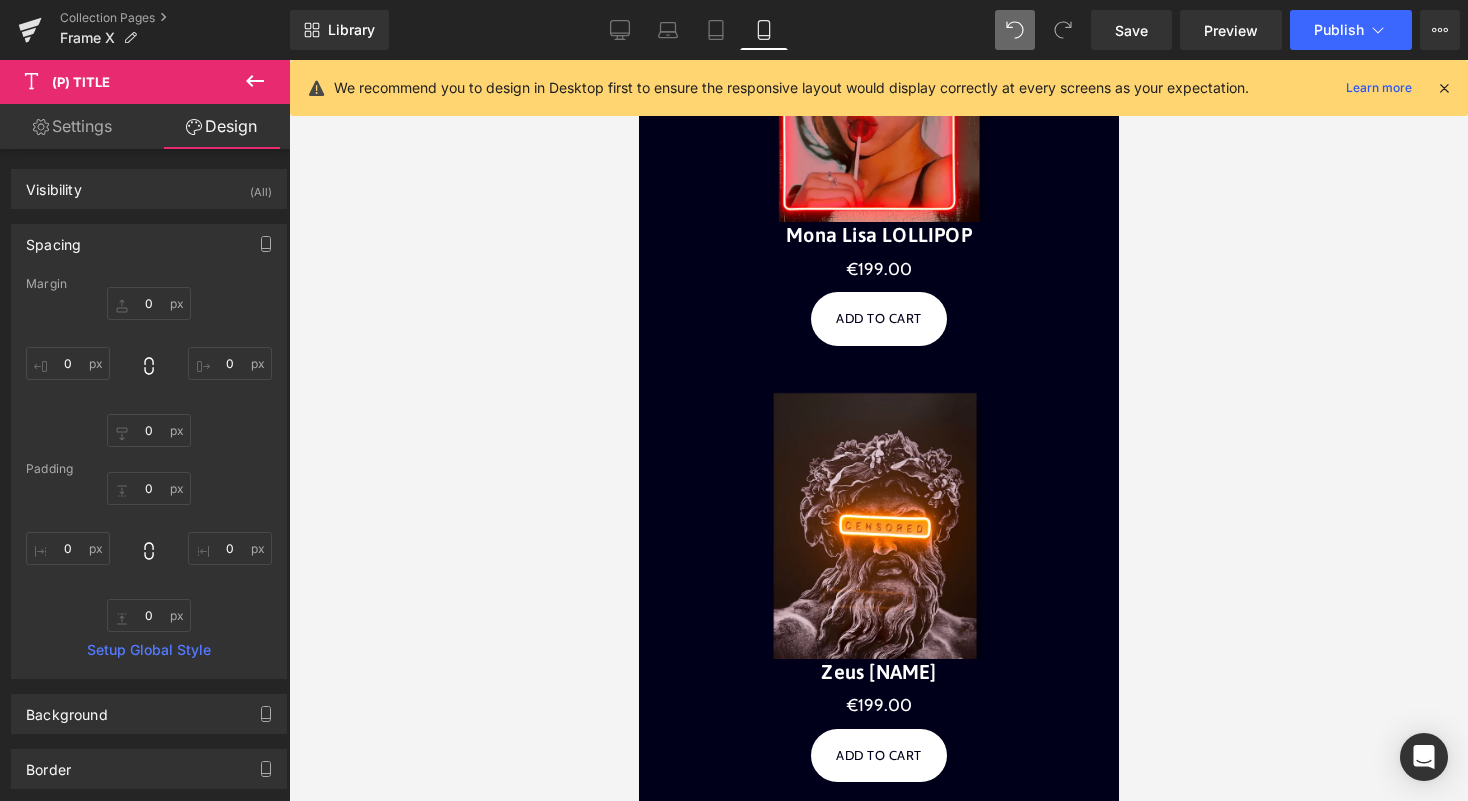 click on "0px 0
0px 0
0px 0
0px 0" at bounding box center [149, 367] 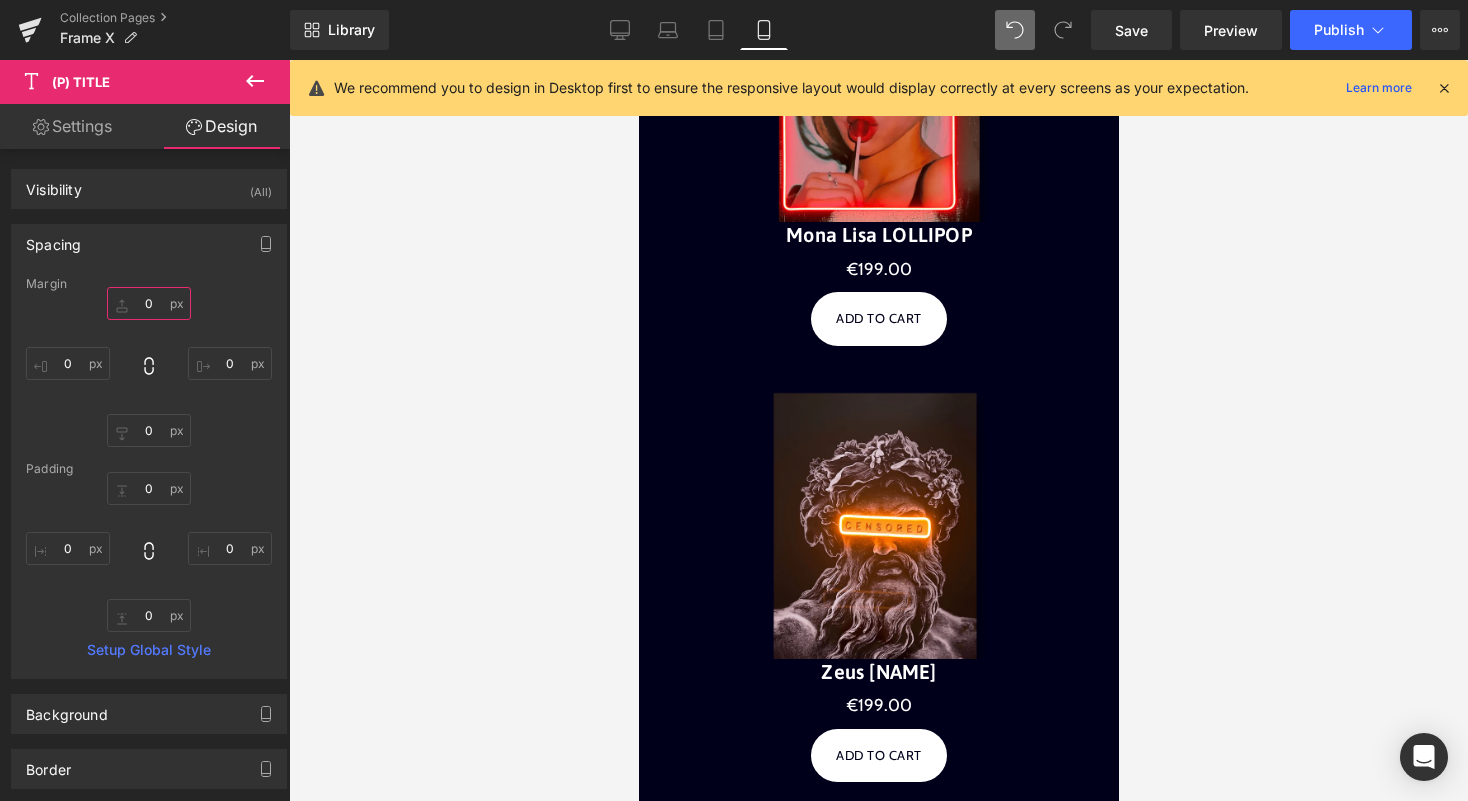 click on "0" at bounding box center [149, 303] 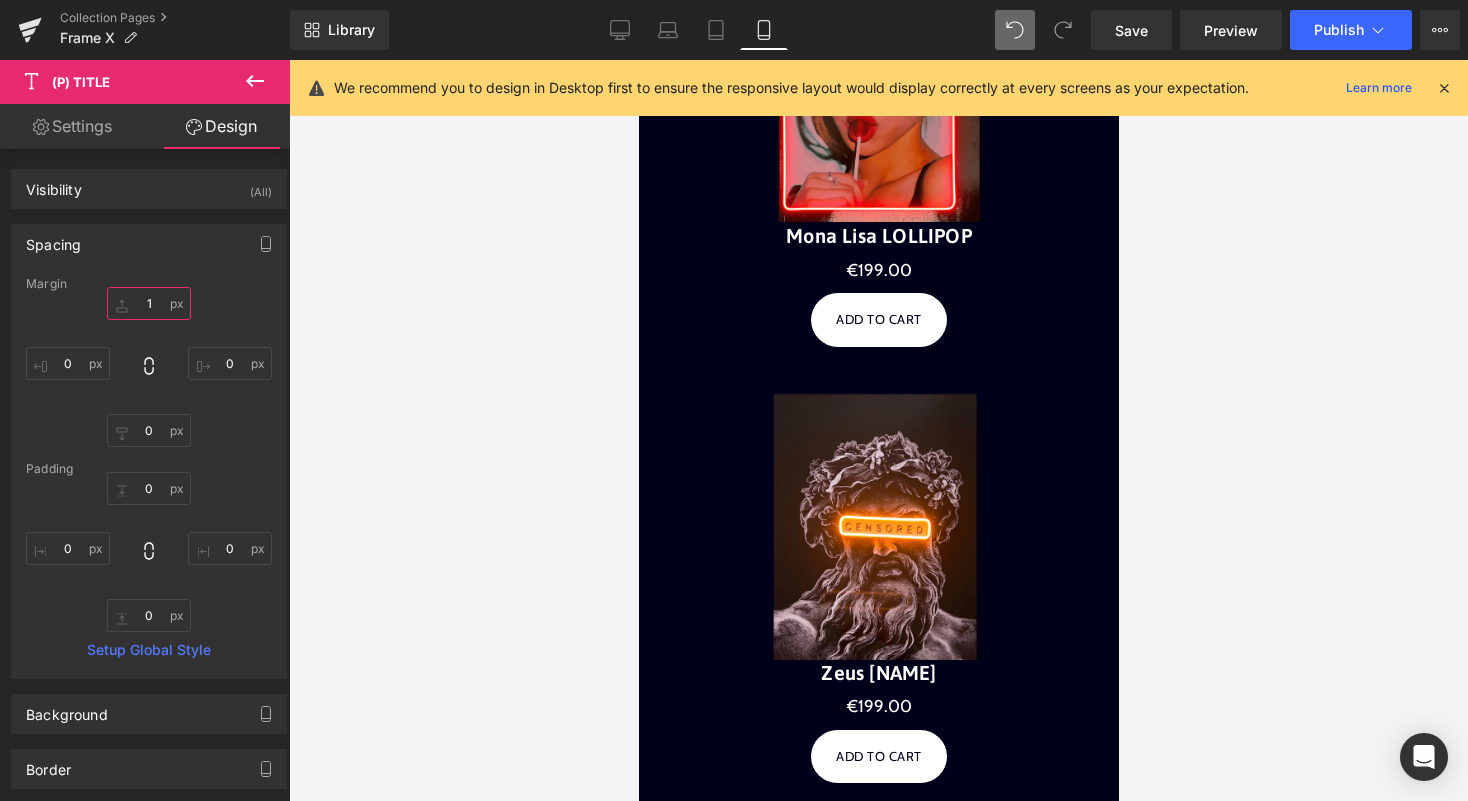 type on "15" 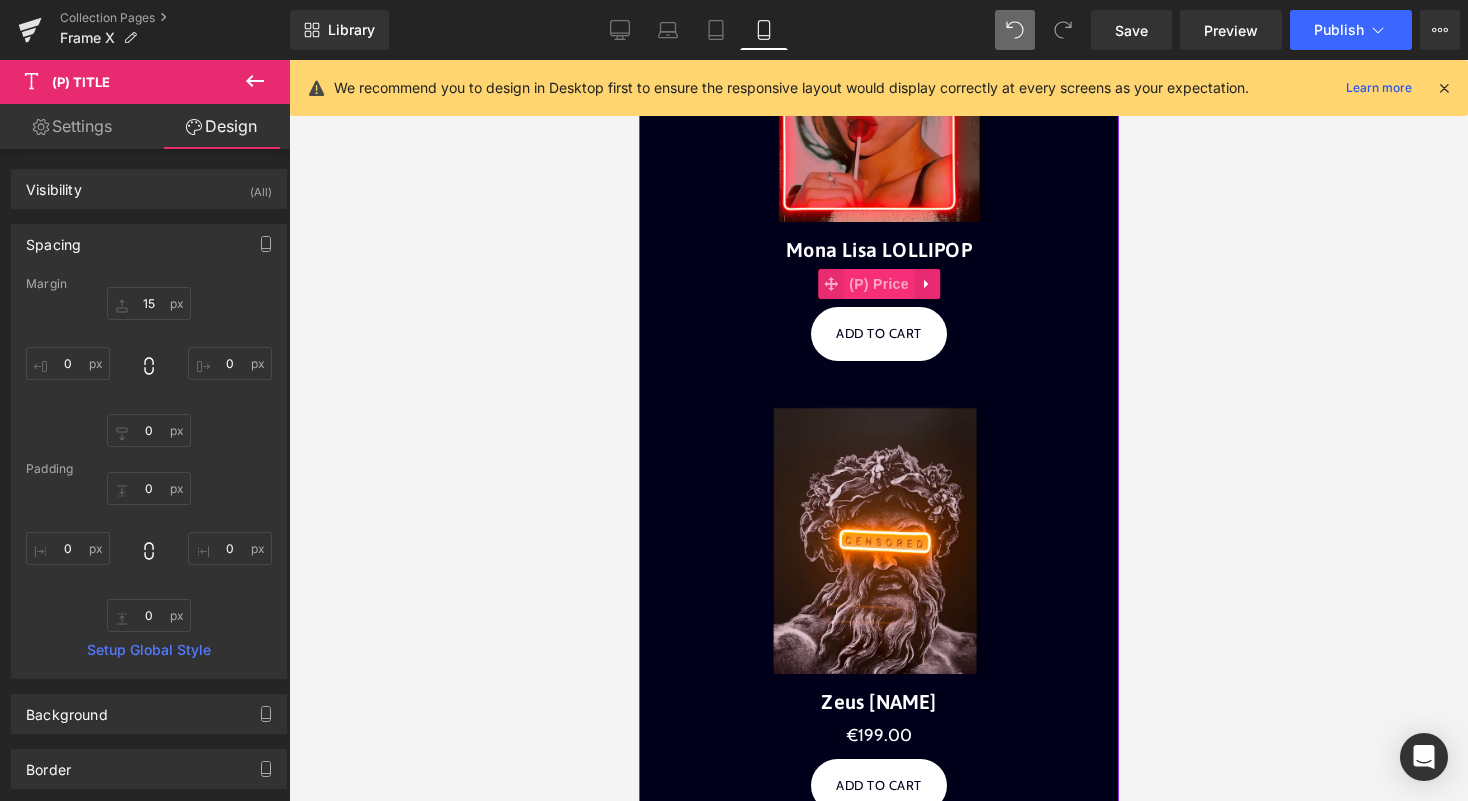 click on "(P) Price" at bounding box center [878, 284] 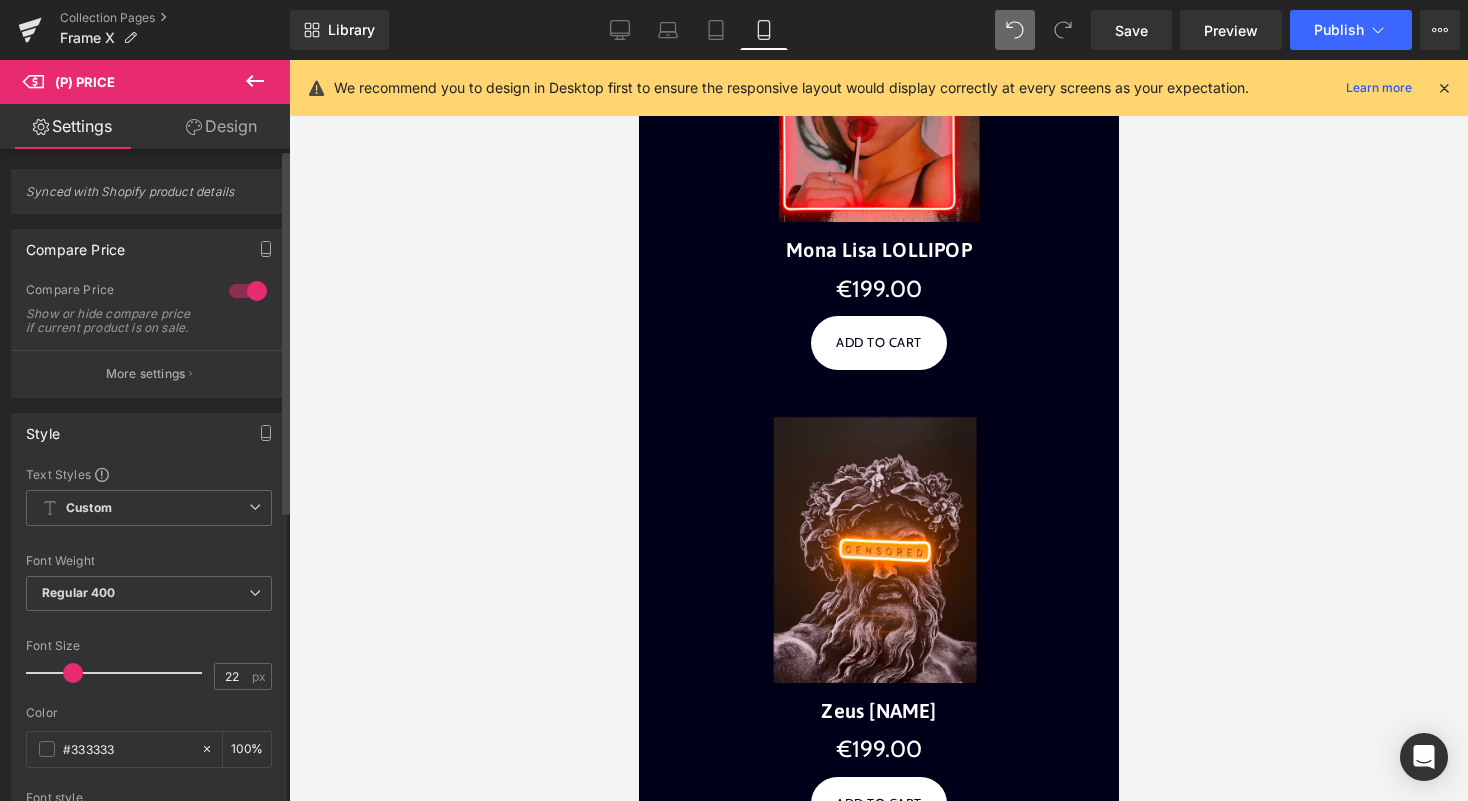 type on "21" 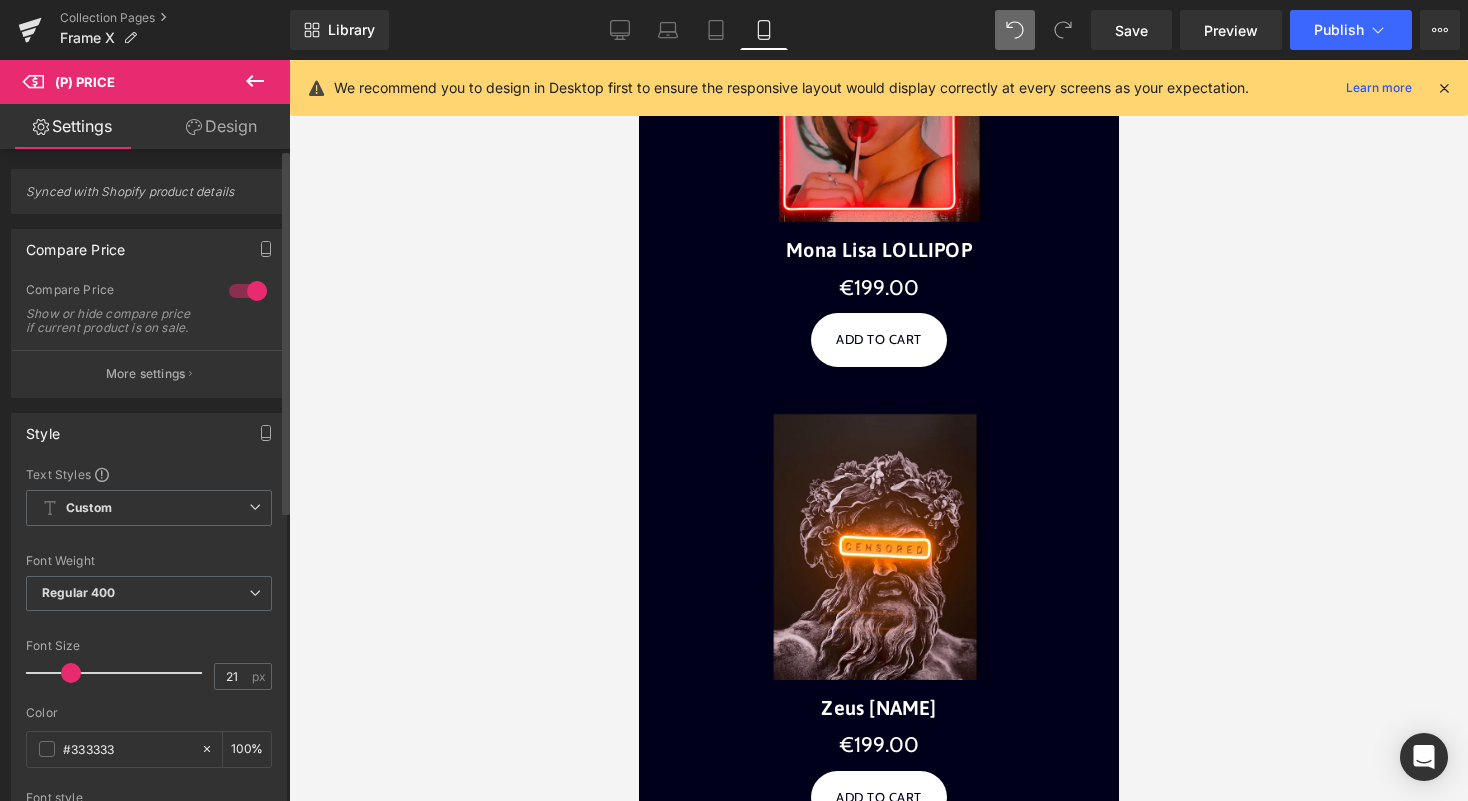 click at bounding box center [119, 673] 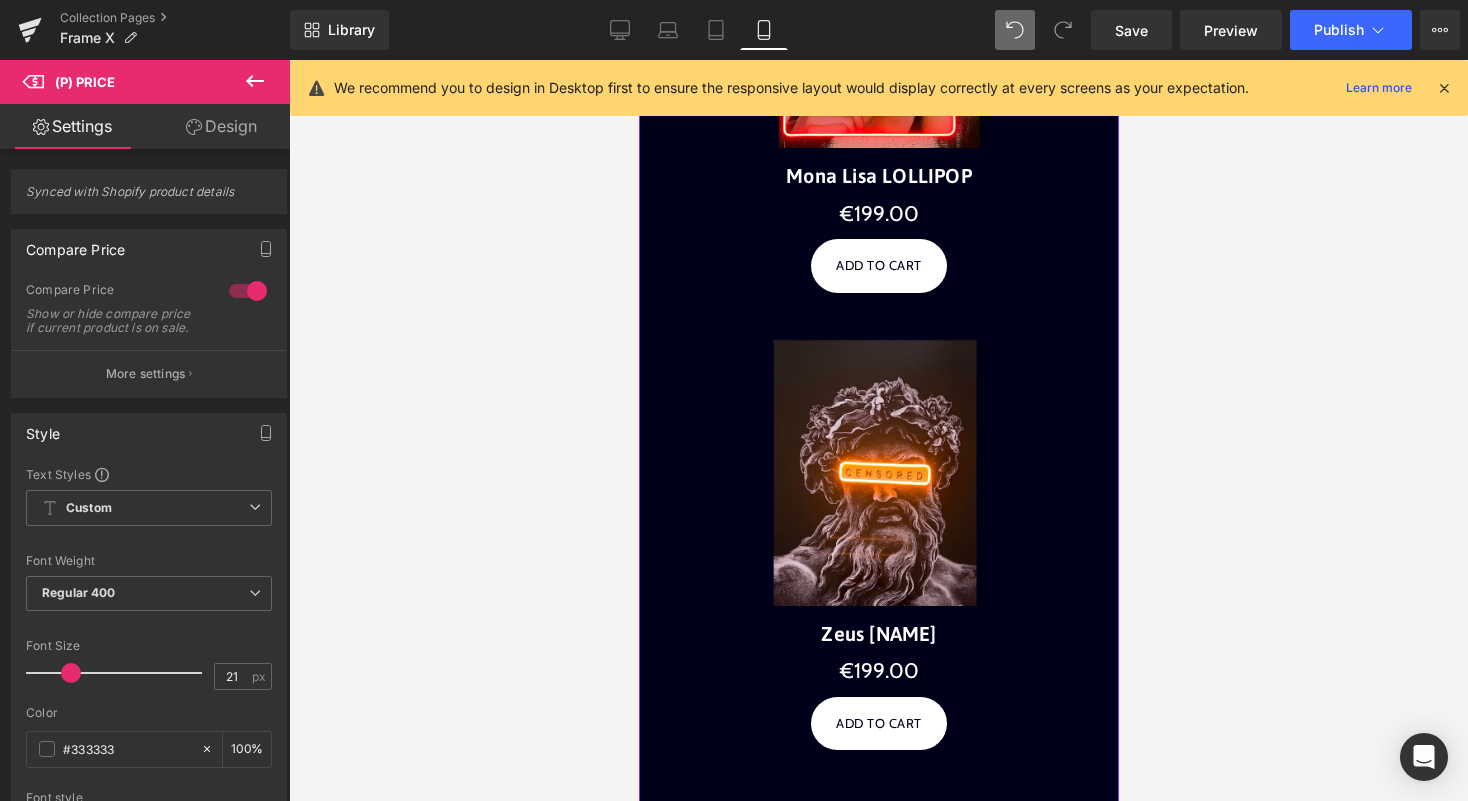 scroll, scrollTop: 679, scrollLeft: 0, axis: vertical 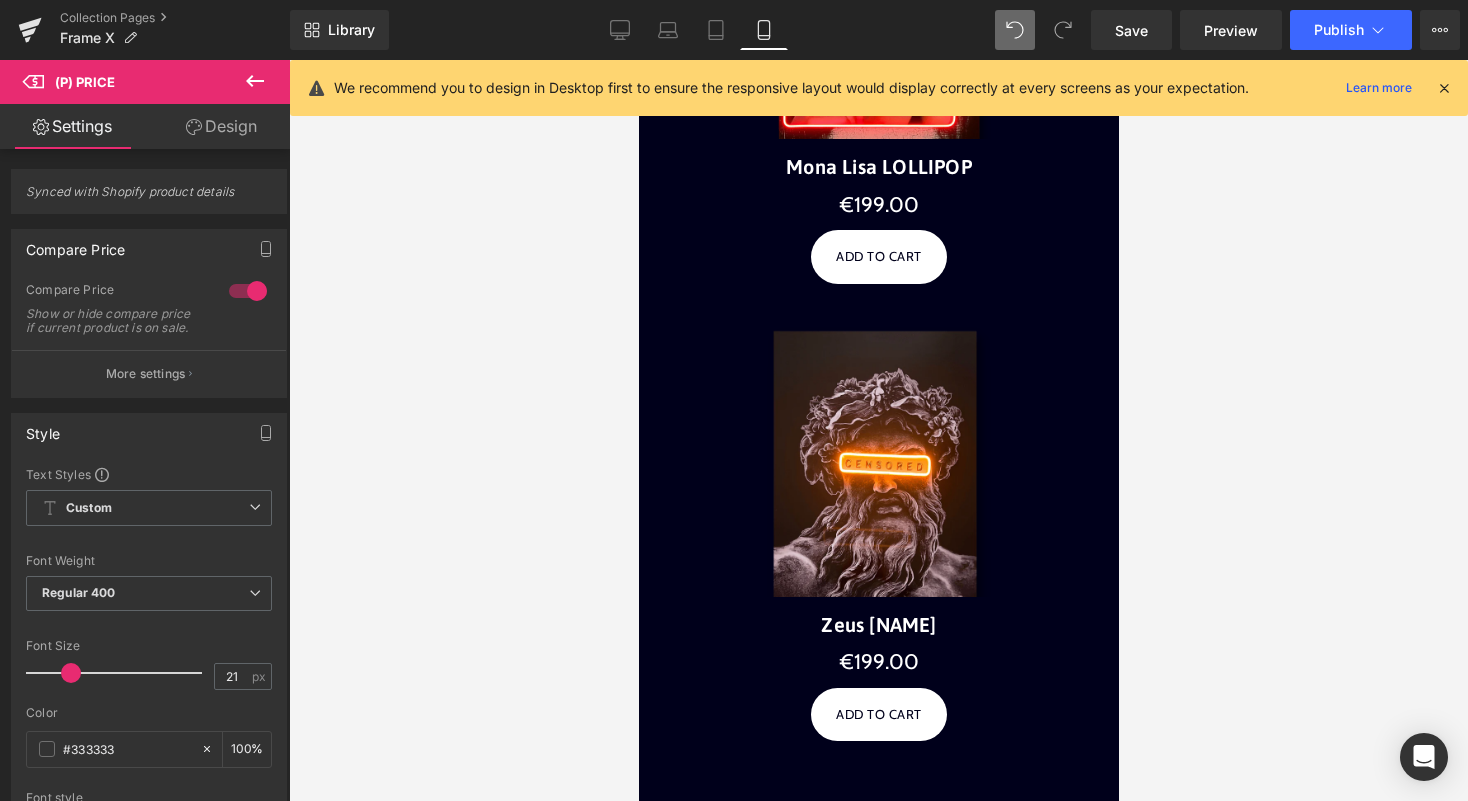 click at bounding box center [1444, 88] 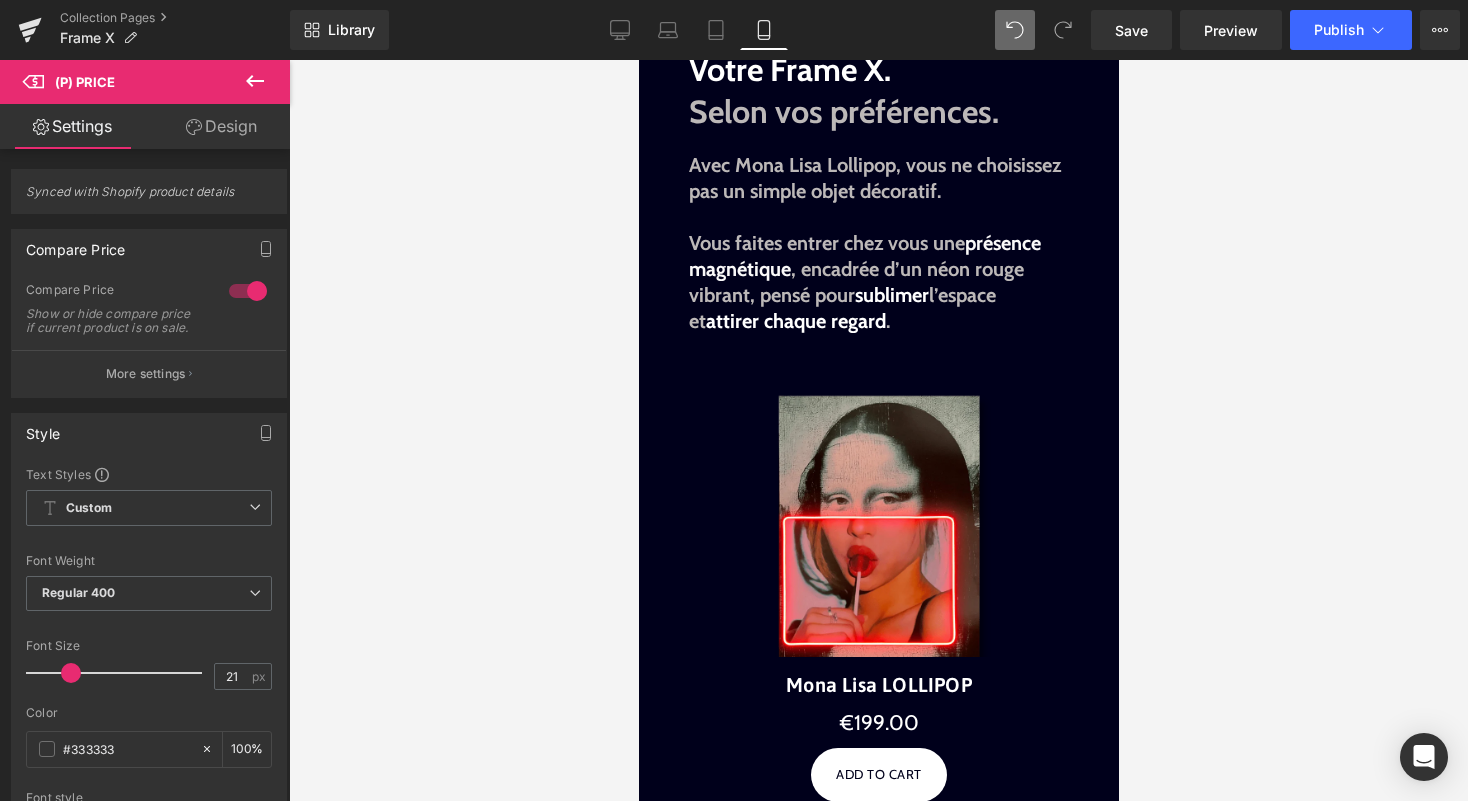 scroll, scrollTop: 186, scrollLeft: 0, axis: vertical 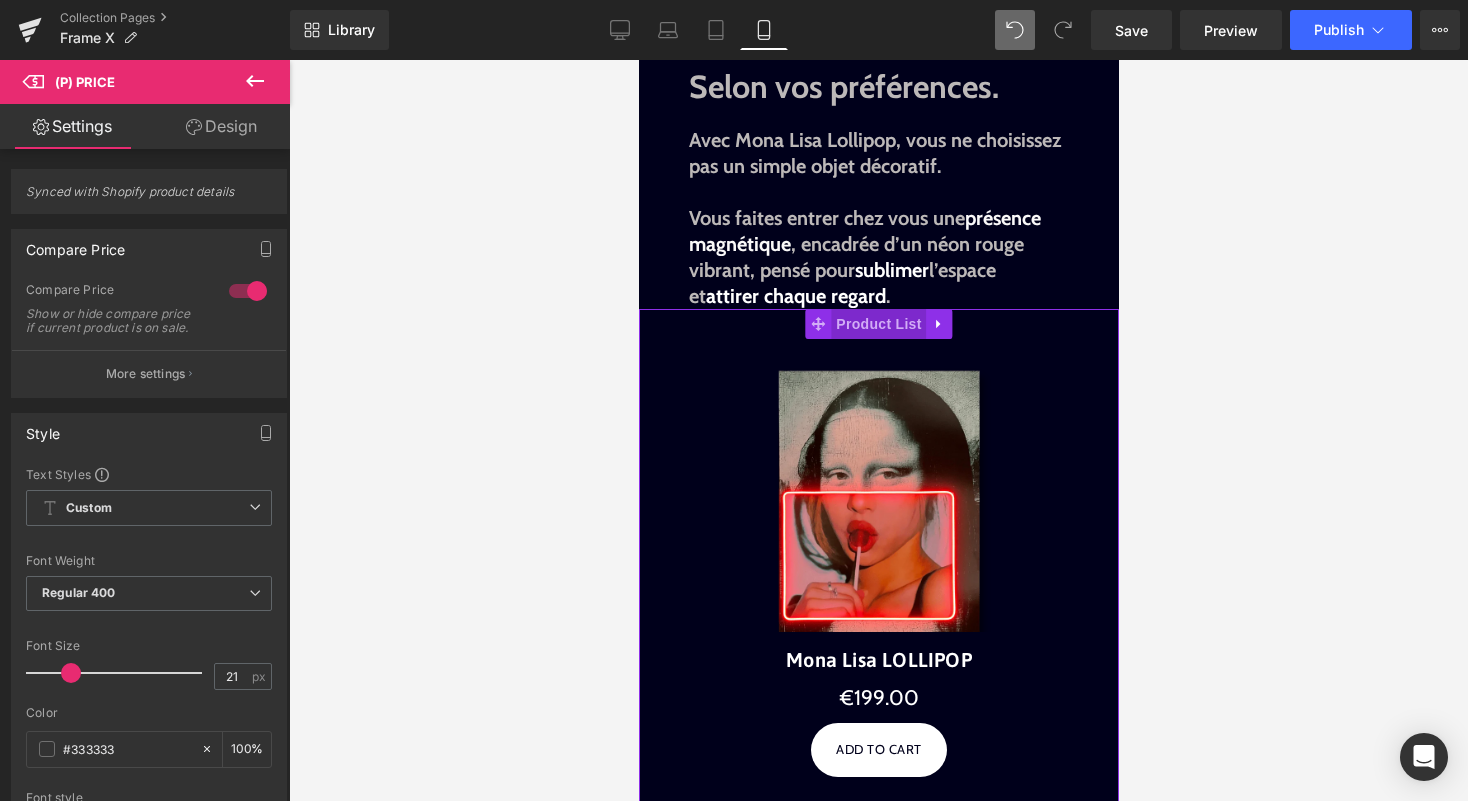 click on "Product List" at bounding box center [877, 324] 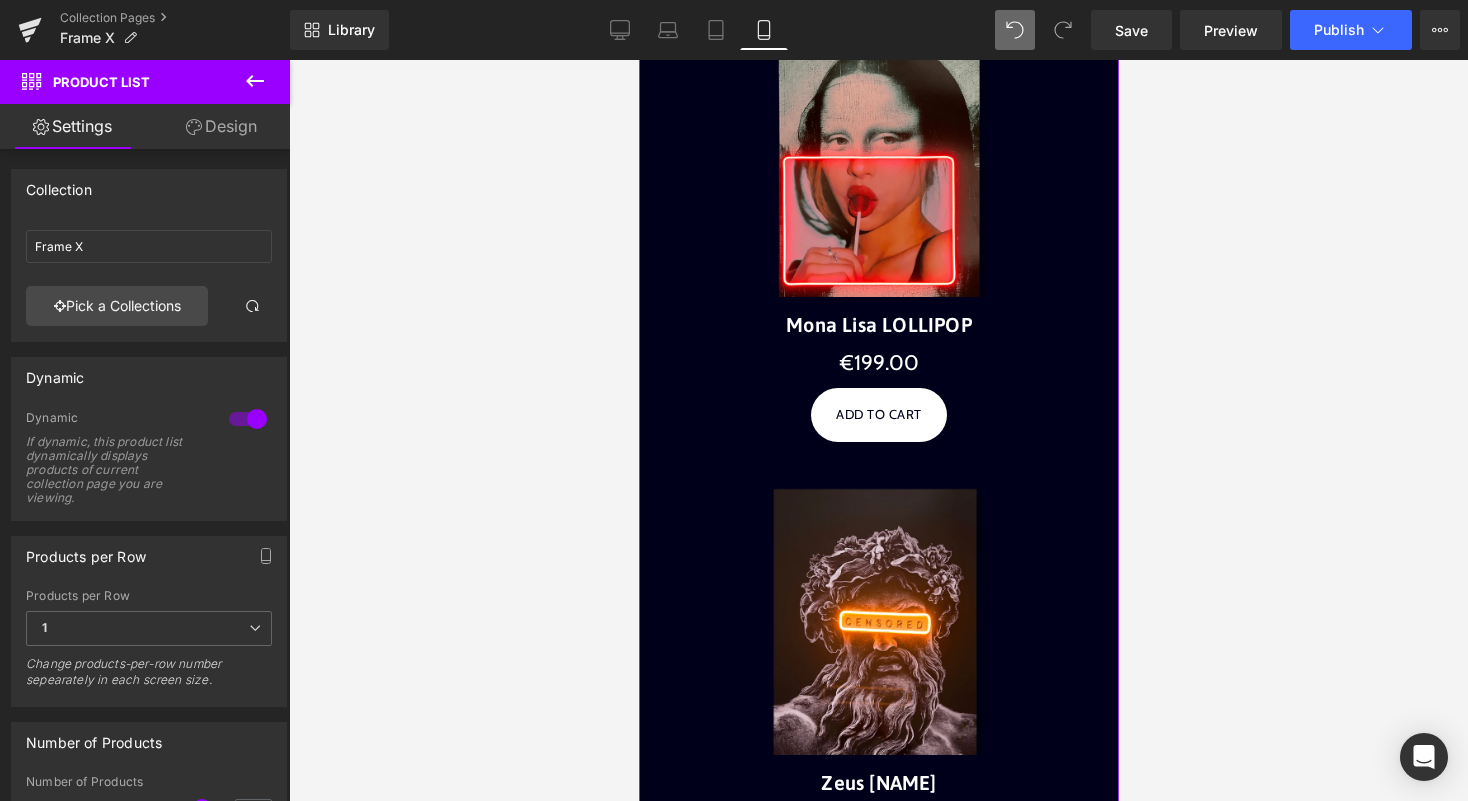scroll, scrollTop: 522, scrollLeft: 0, axis: vertical 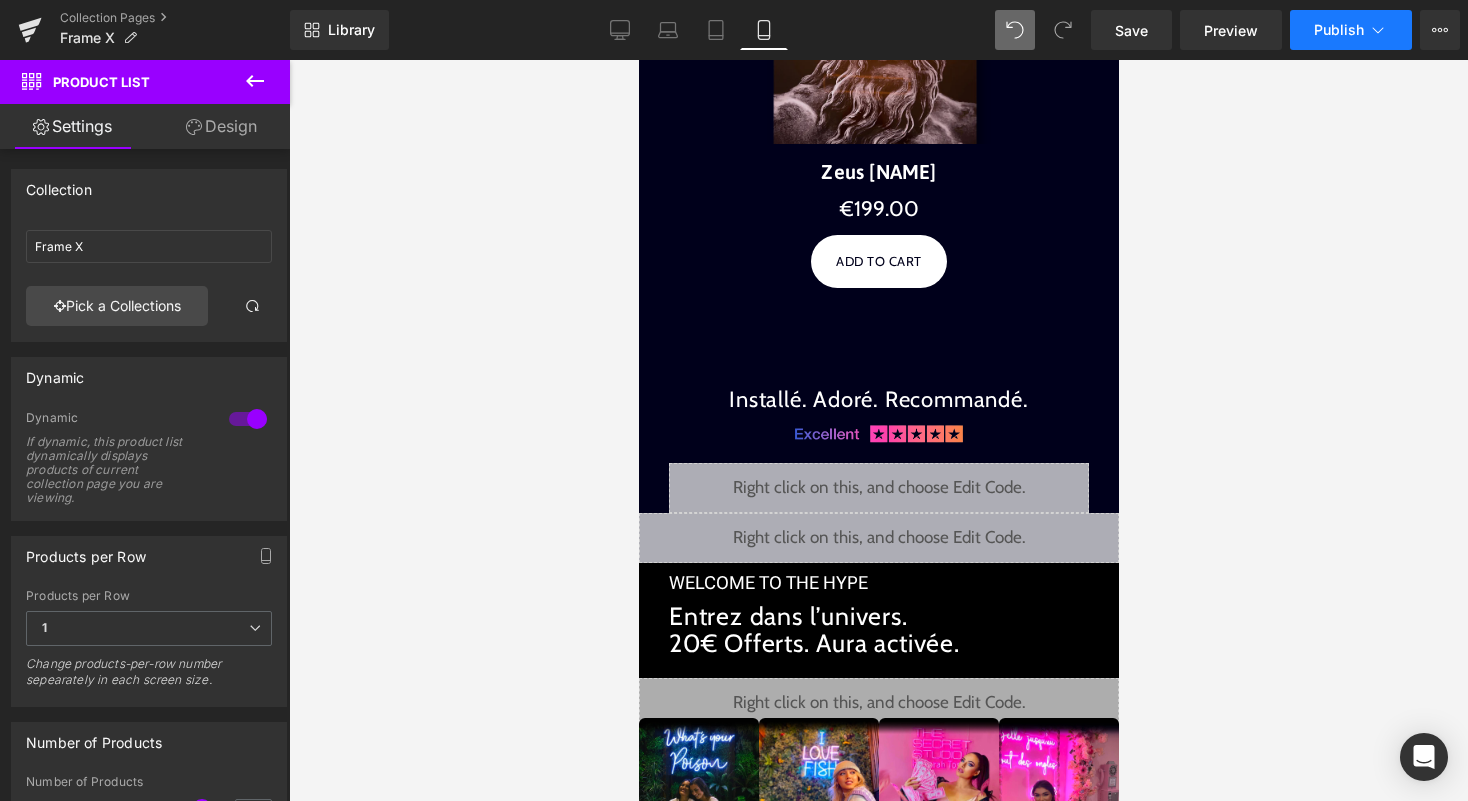 click on "Publish" at bounding box center [1339, 30] 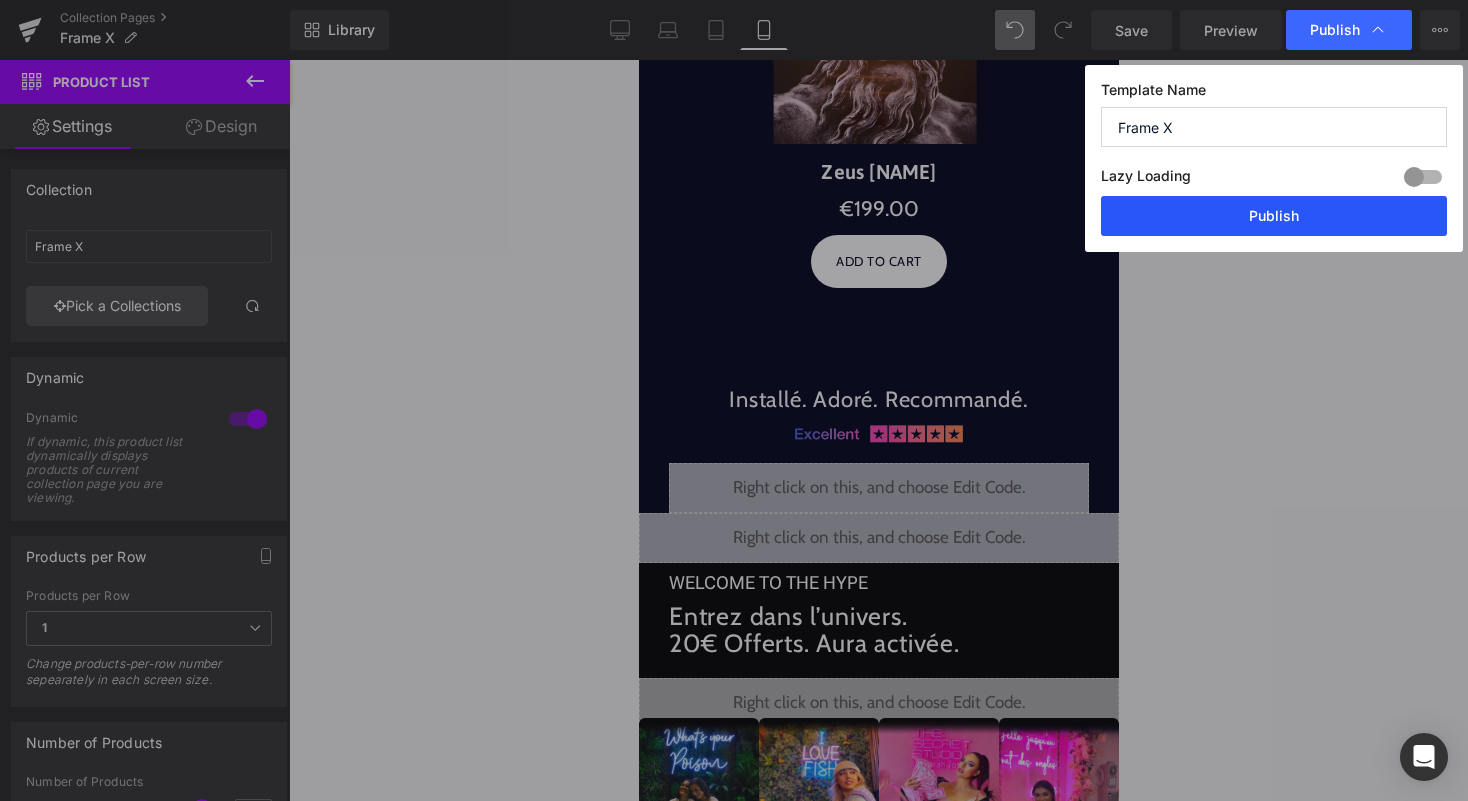 click on "Publish" at bounding box center (1274, 216) 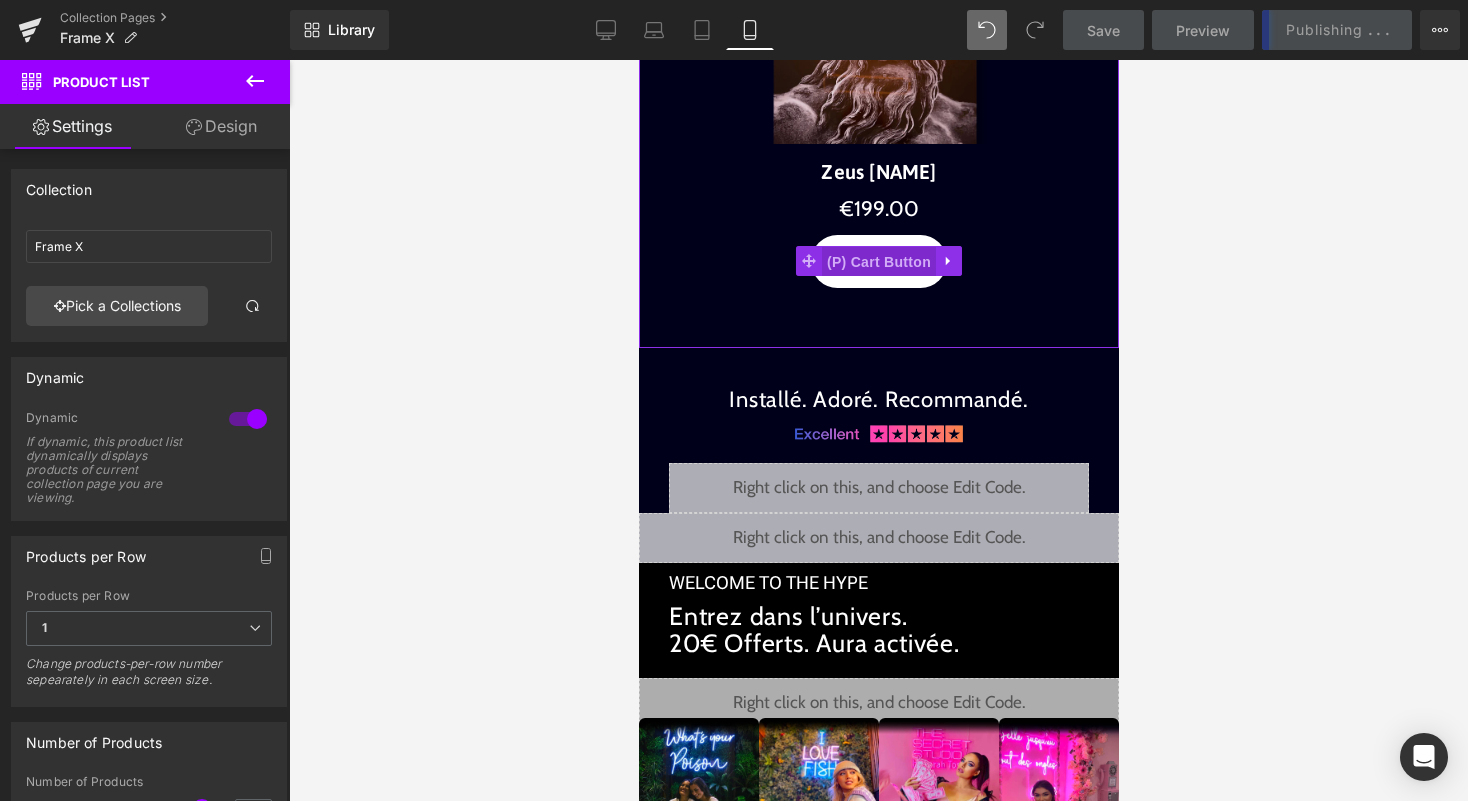 click on "(P) Cart Button" at bounding box center (878, 262) 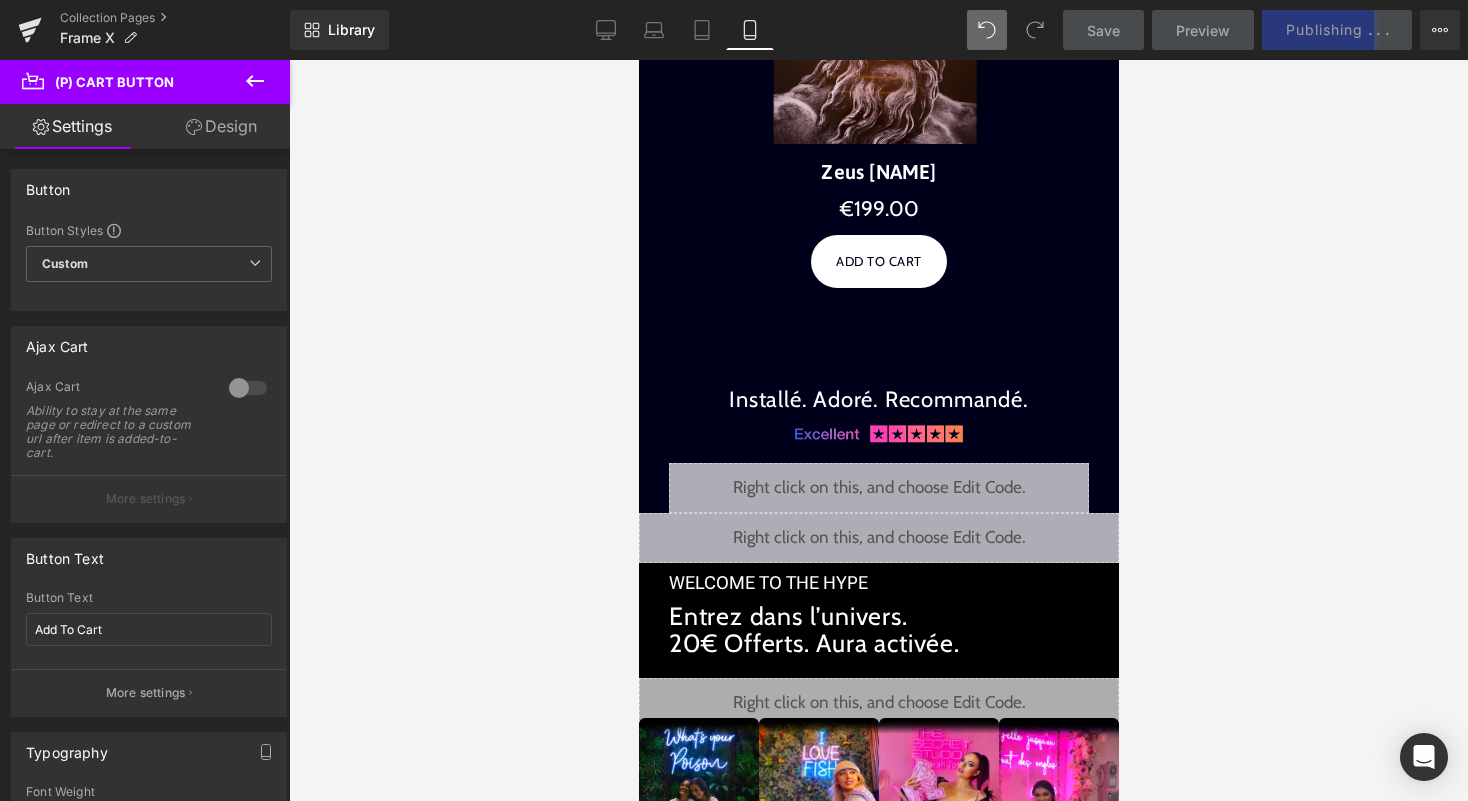 click on "Design" at bounding box center [221, 126] 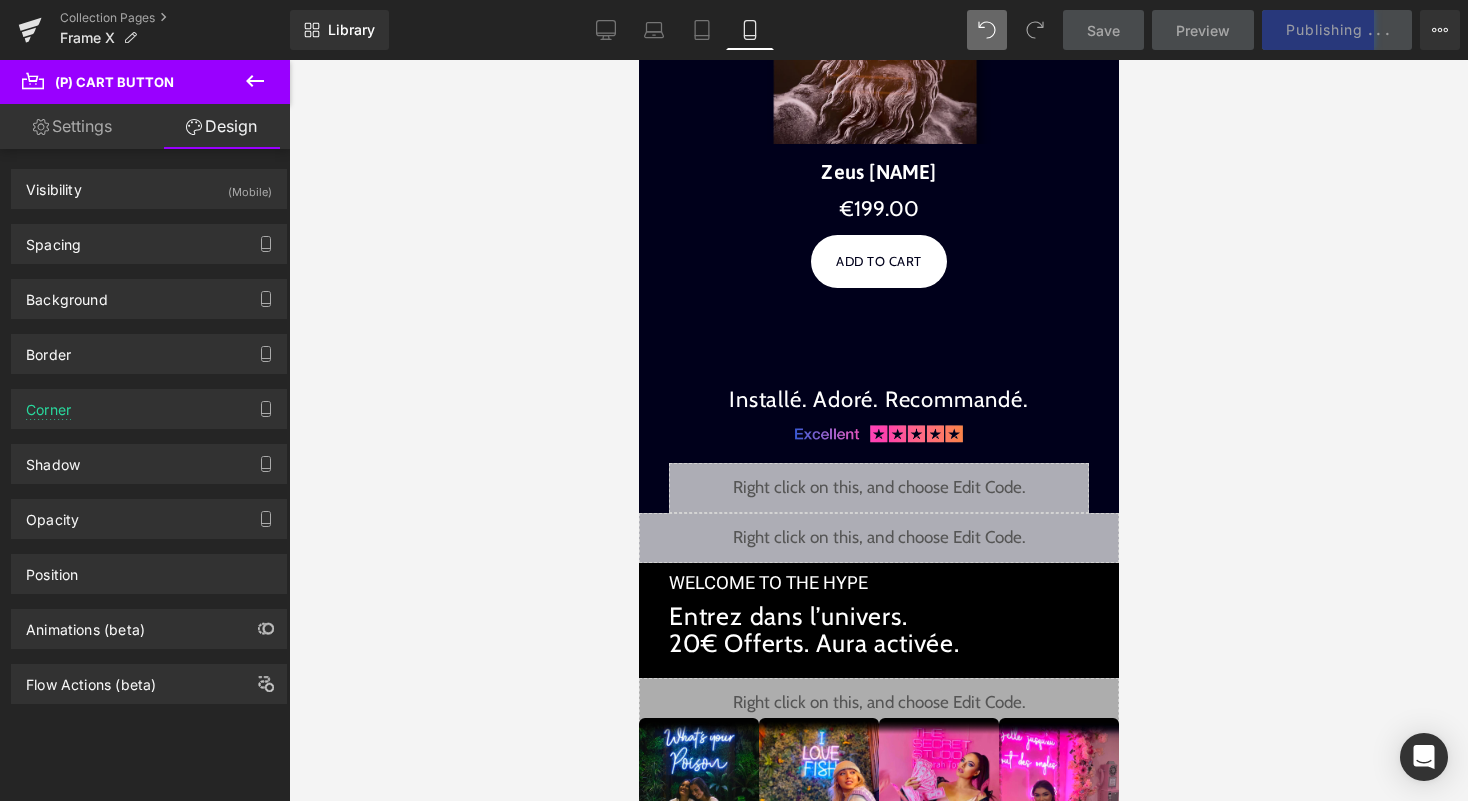 click on "Settings" at bounding box center (72, 126) 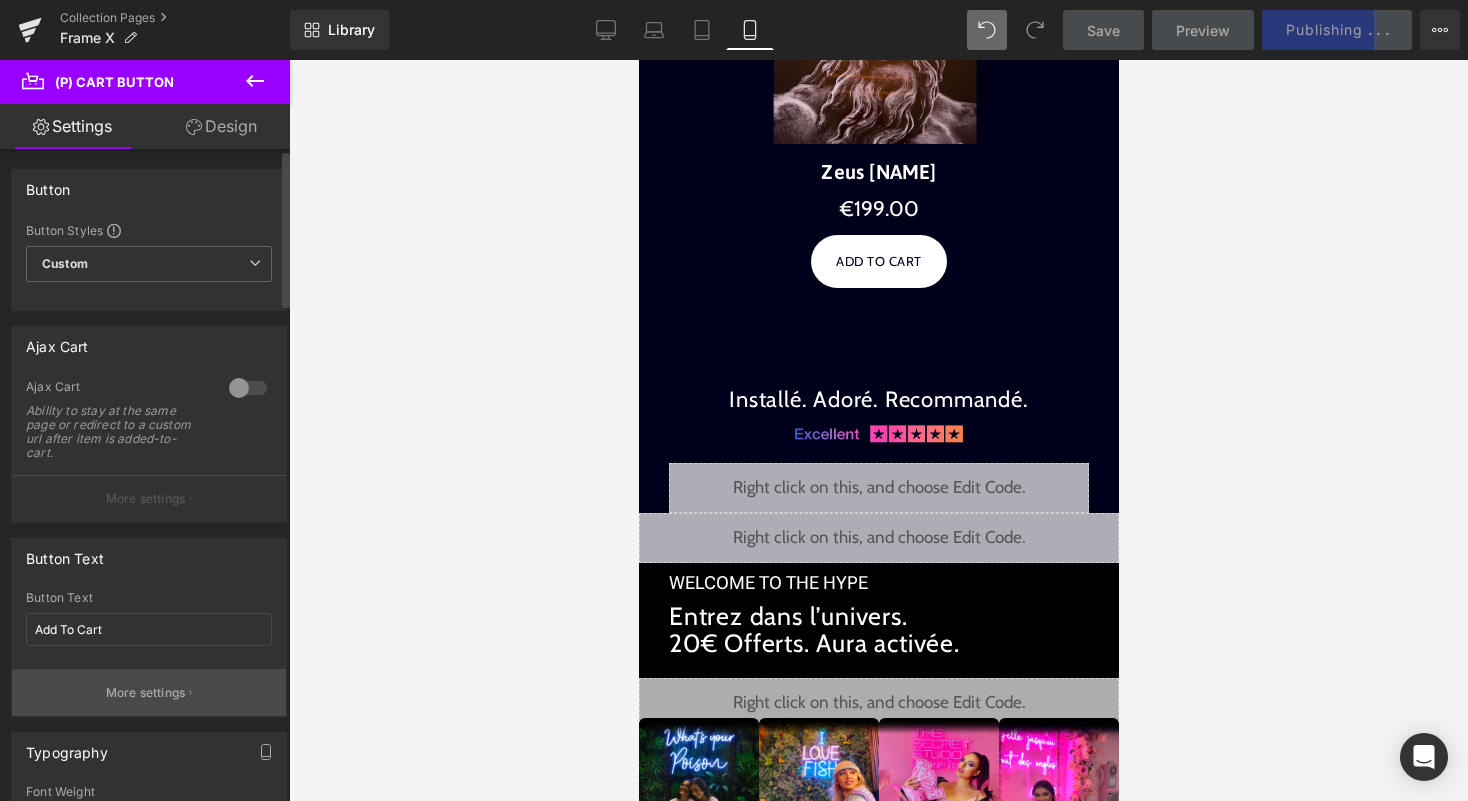 click on "More settings" at bounding box center [146, 693] 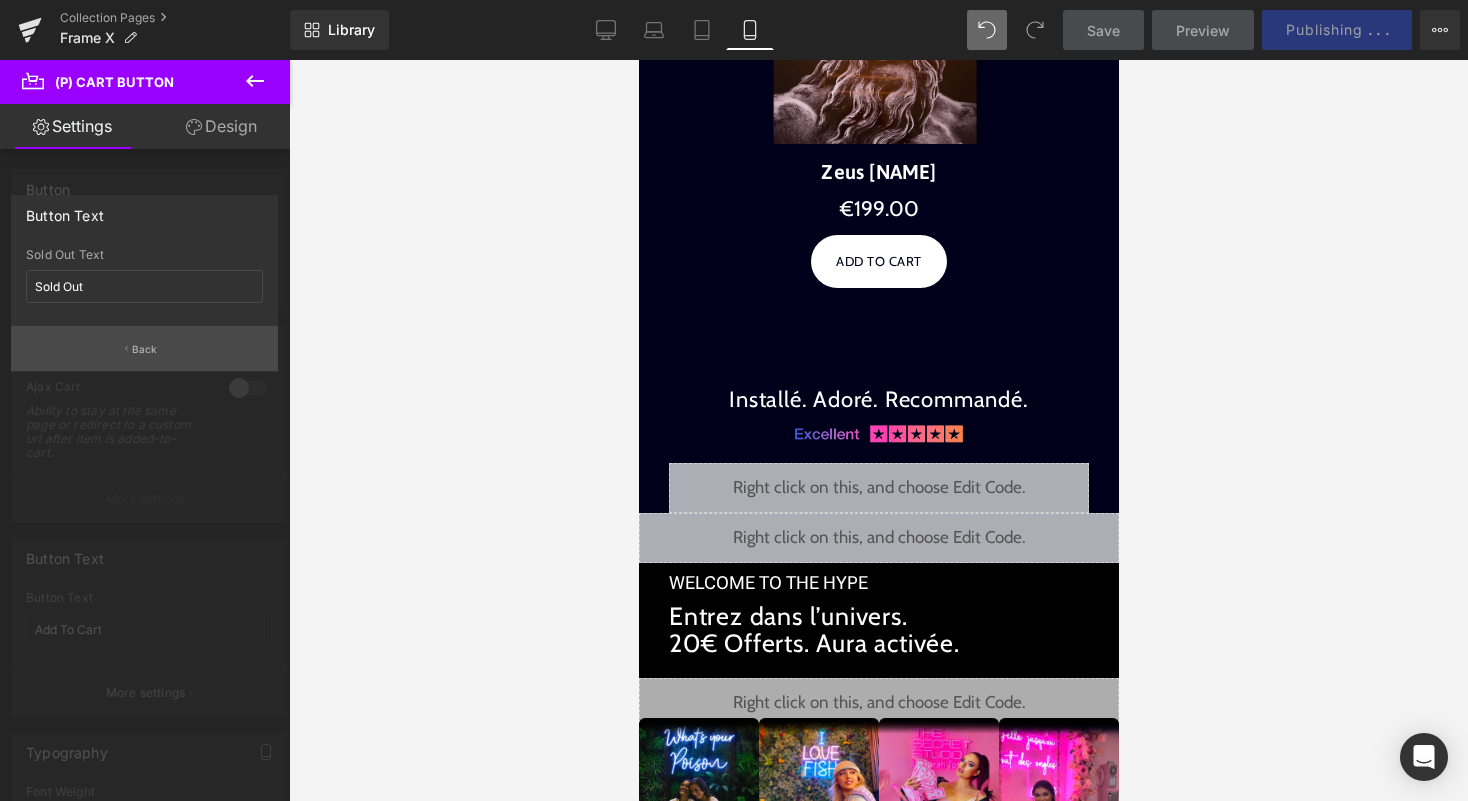 click on "Back" at bounding box center [144, 348] 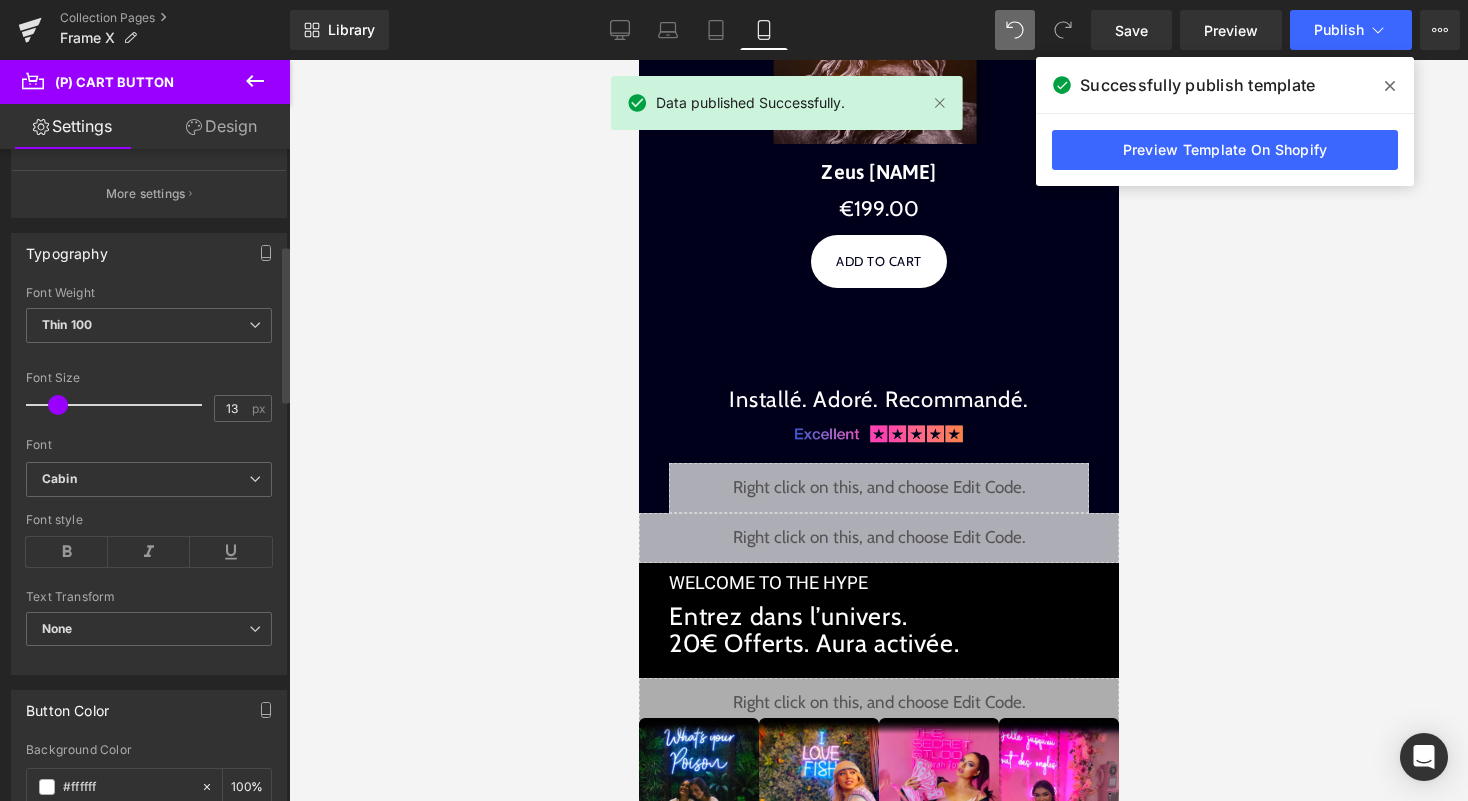 scroll, scrollTop: 503, scrollLeft: 0, axis: vertical 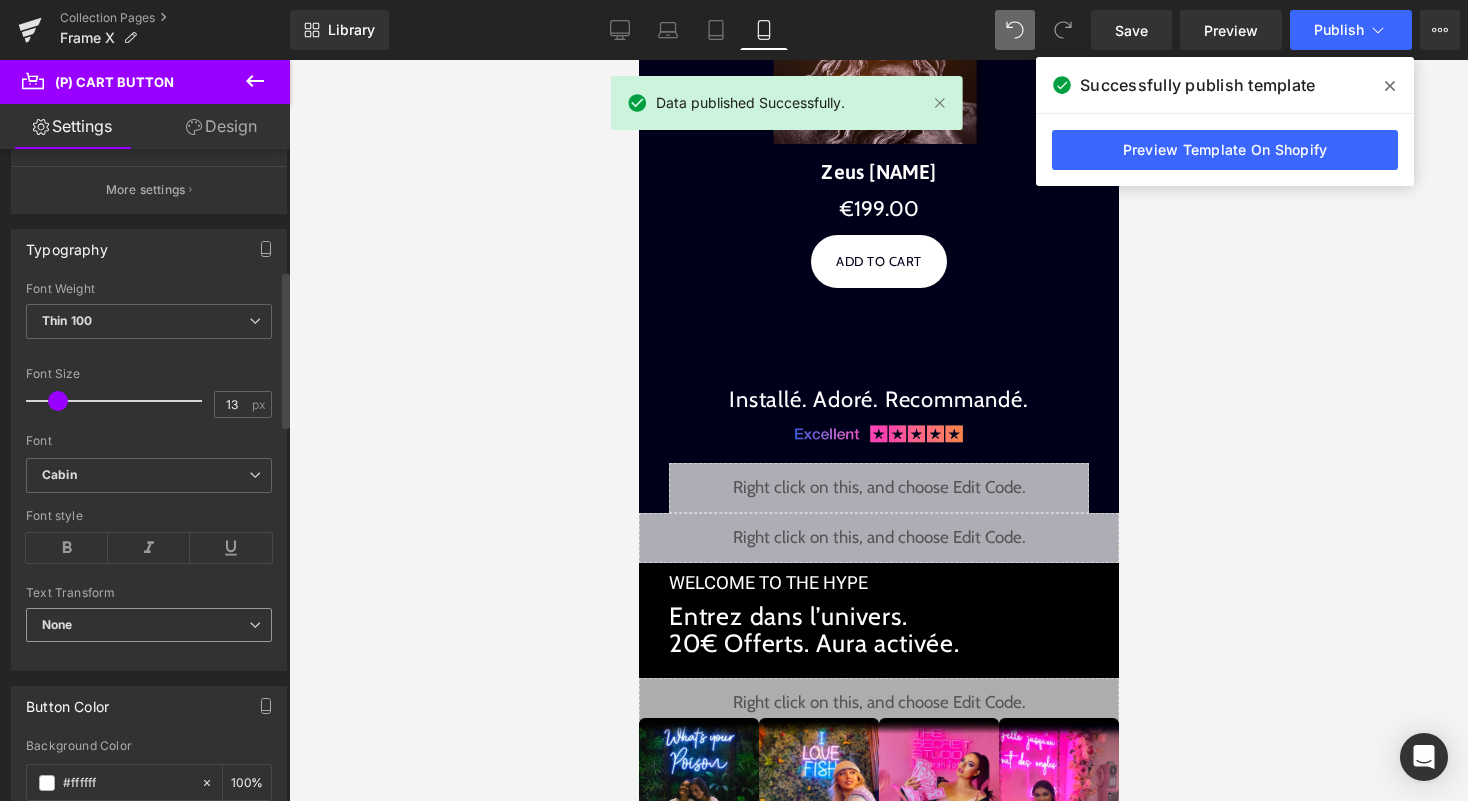 click on "None" at bounding box center (149, 625) 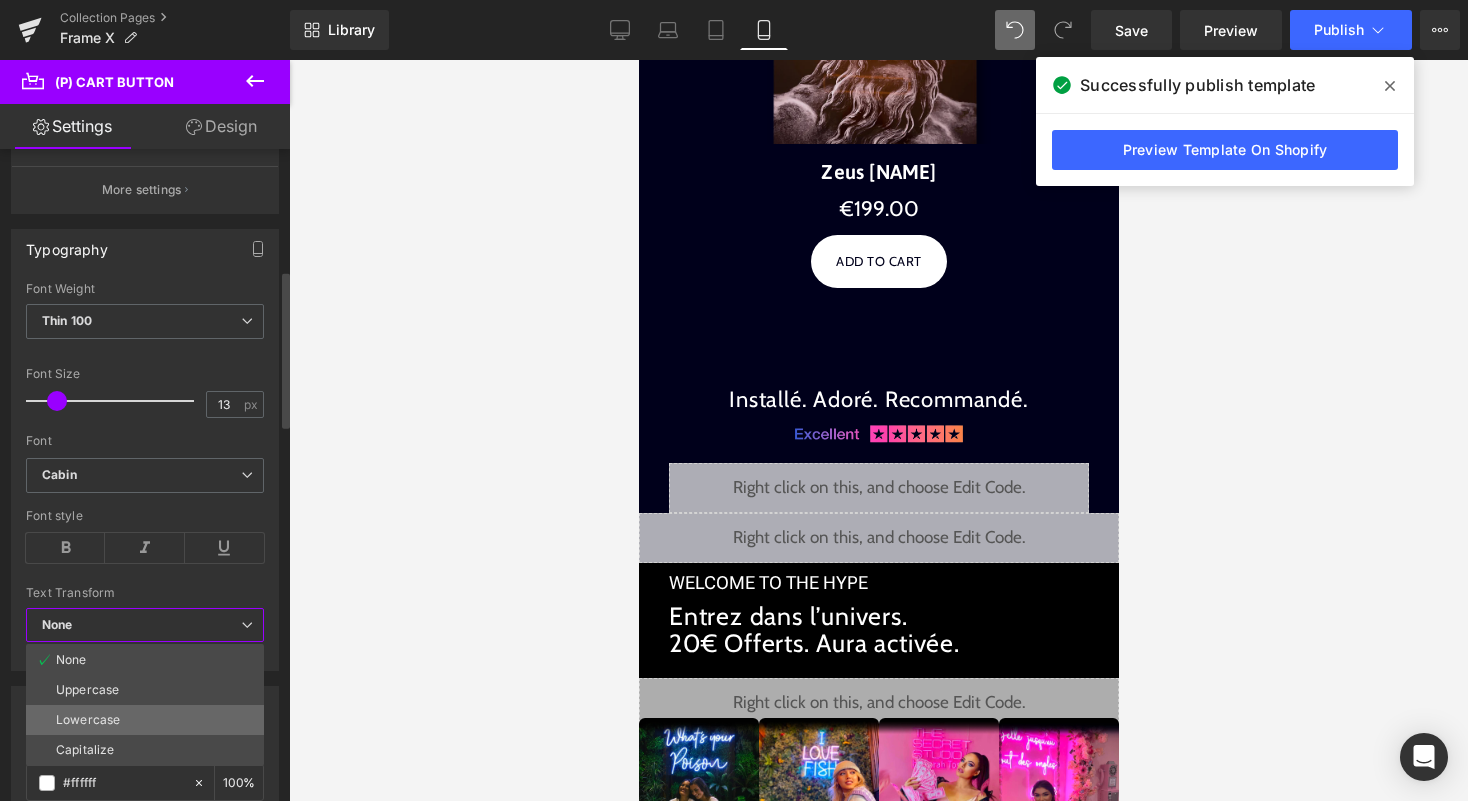click on "Lowercase" at bounding box center (88, 720) 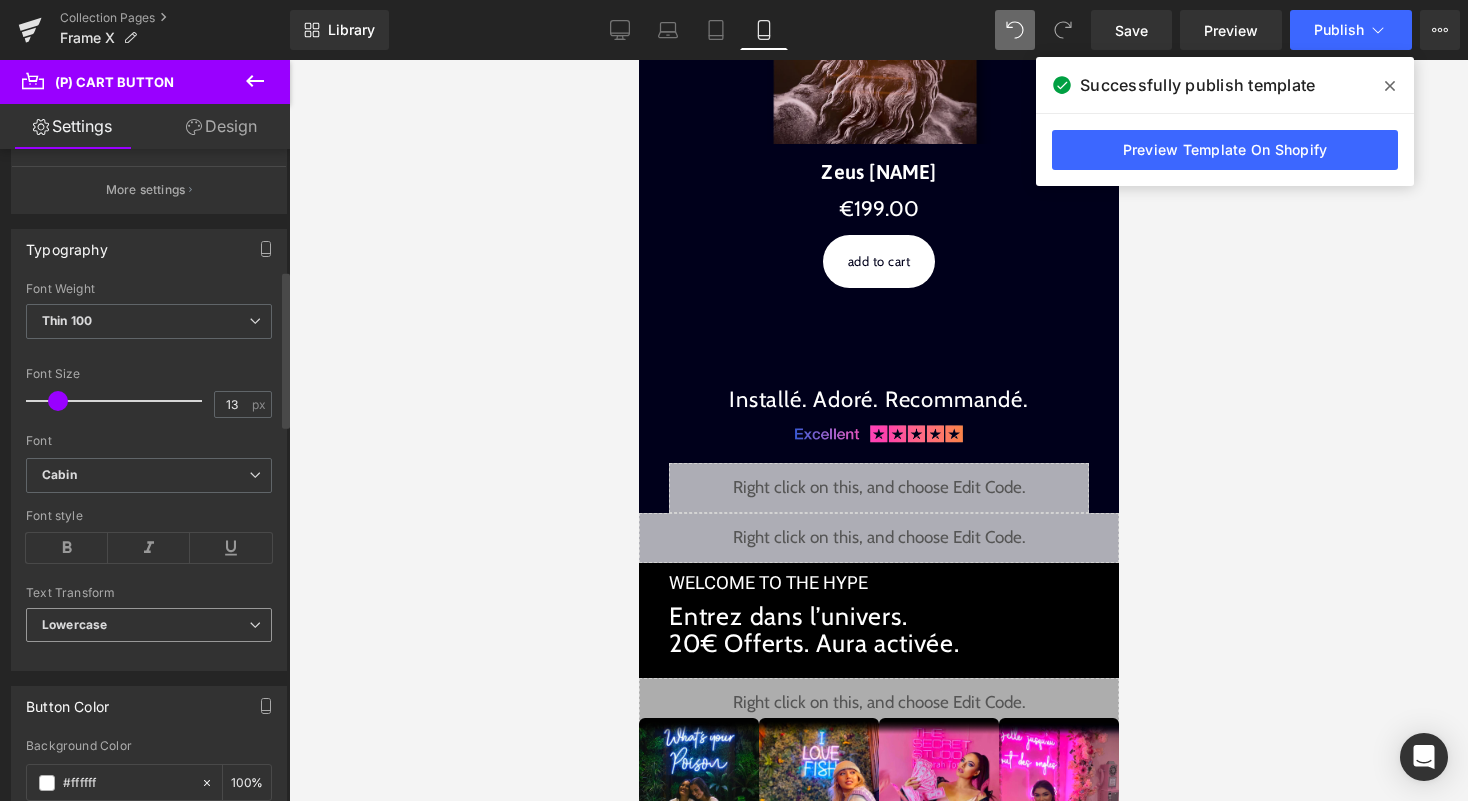 click on "Lowercase" at bounding box center (149, 625) 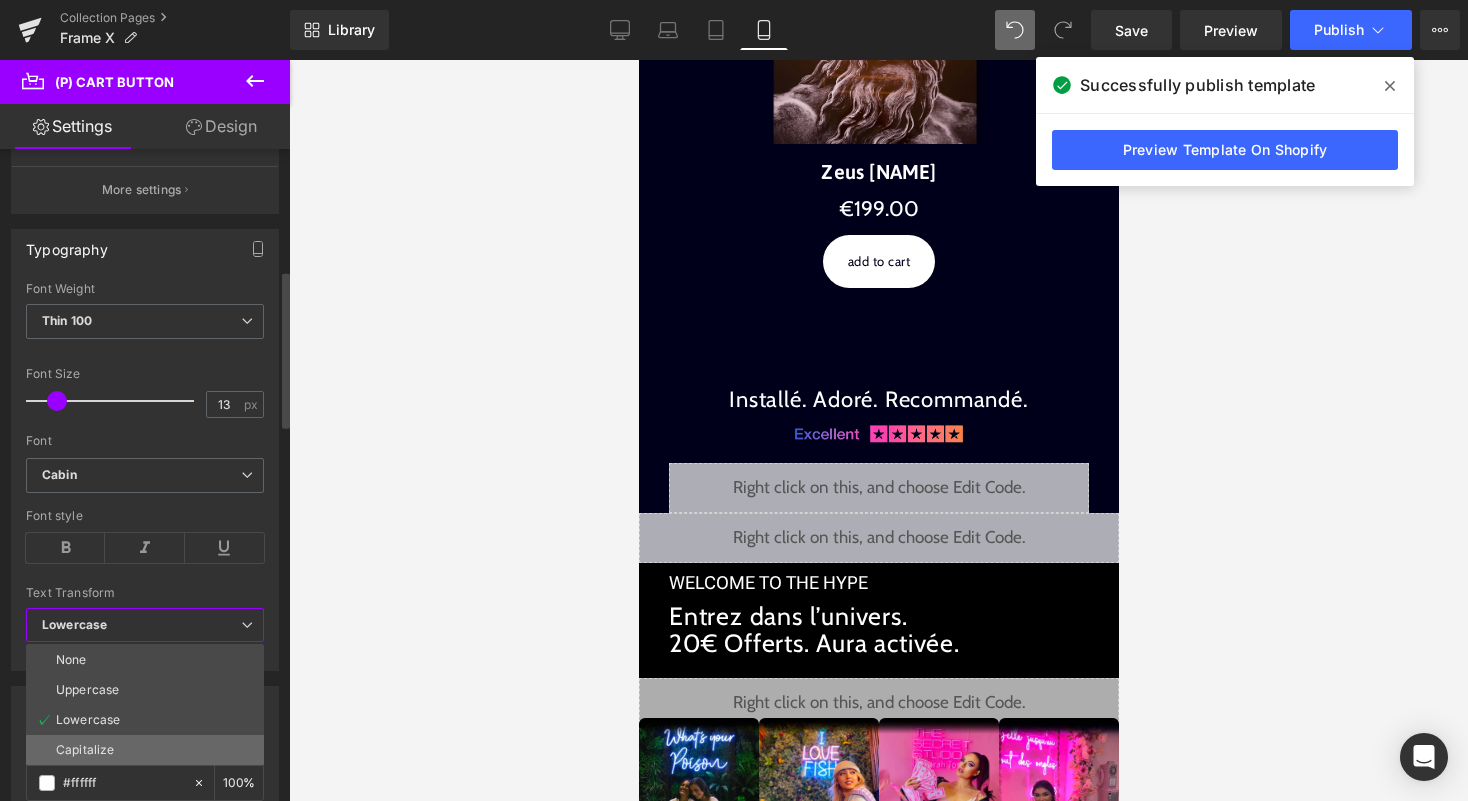 click on "Capitalize" at bounding box center (85, 750) 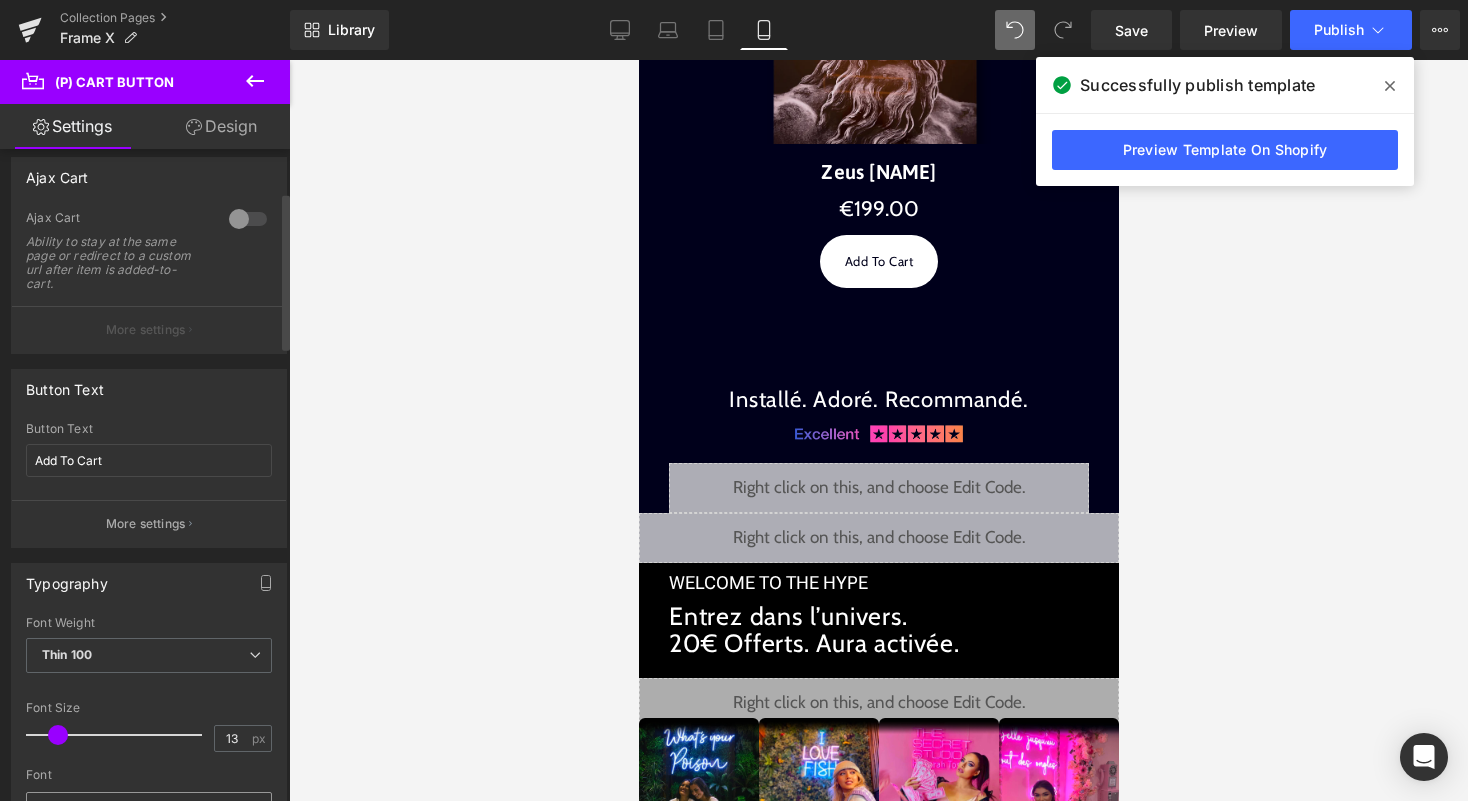 scroll, scrollTop: 153, scrollLeft: 0, axis: vertical 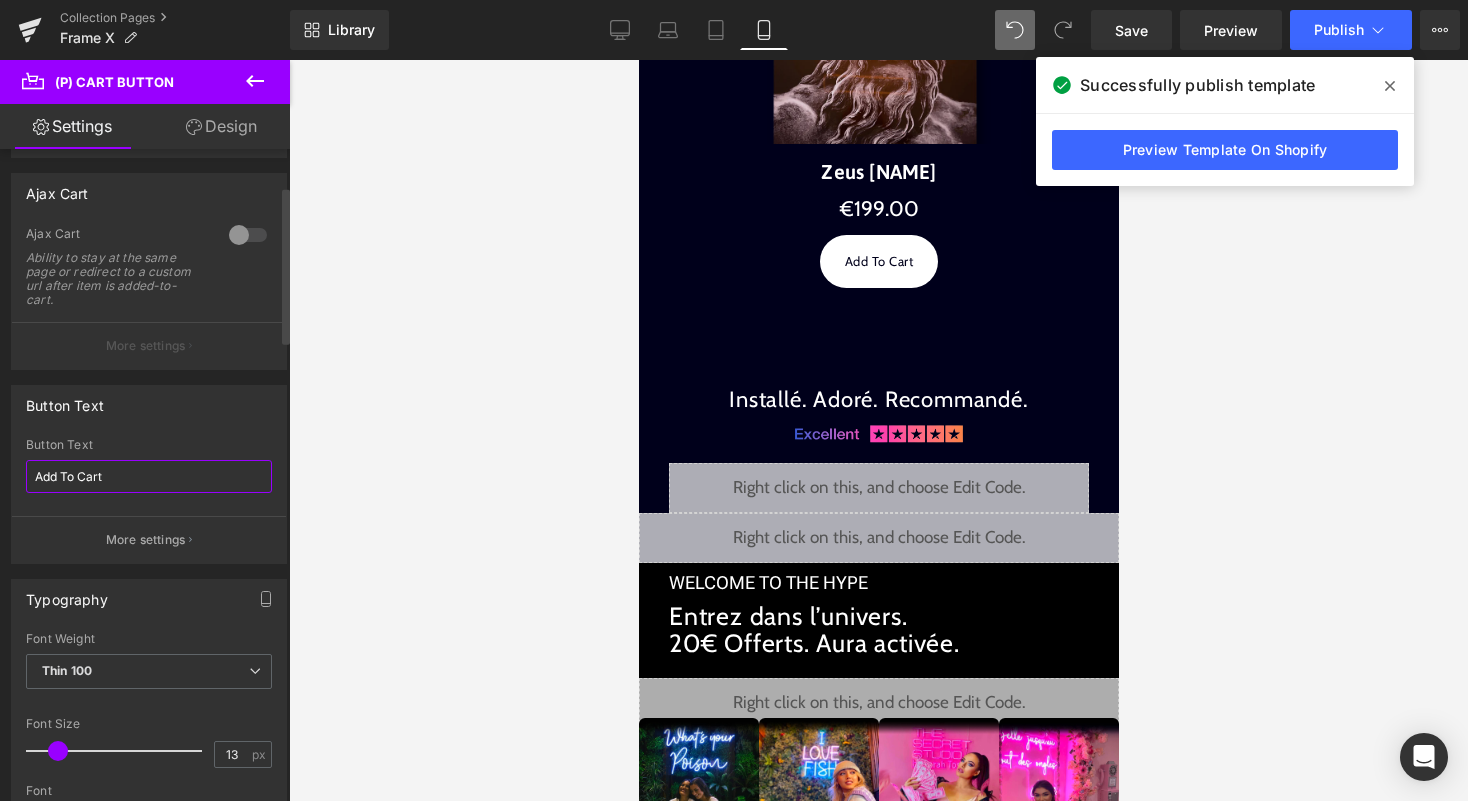 drag, startPoint x: 120, startPoint y: 479, endPoint x: 13, endPoint y: 479, distance: 107 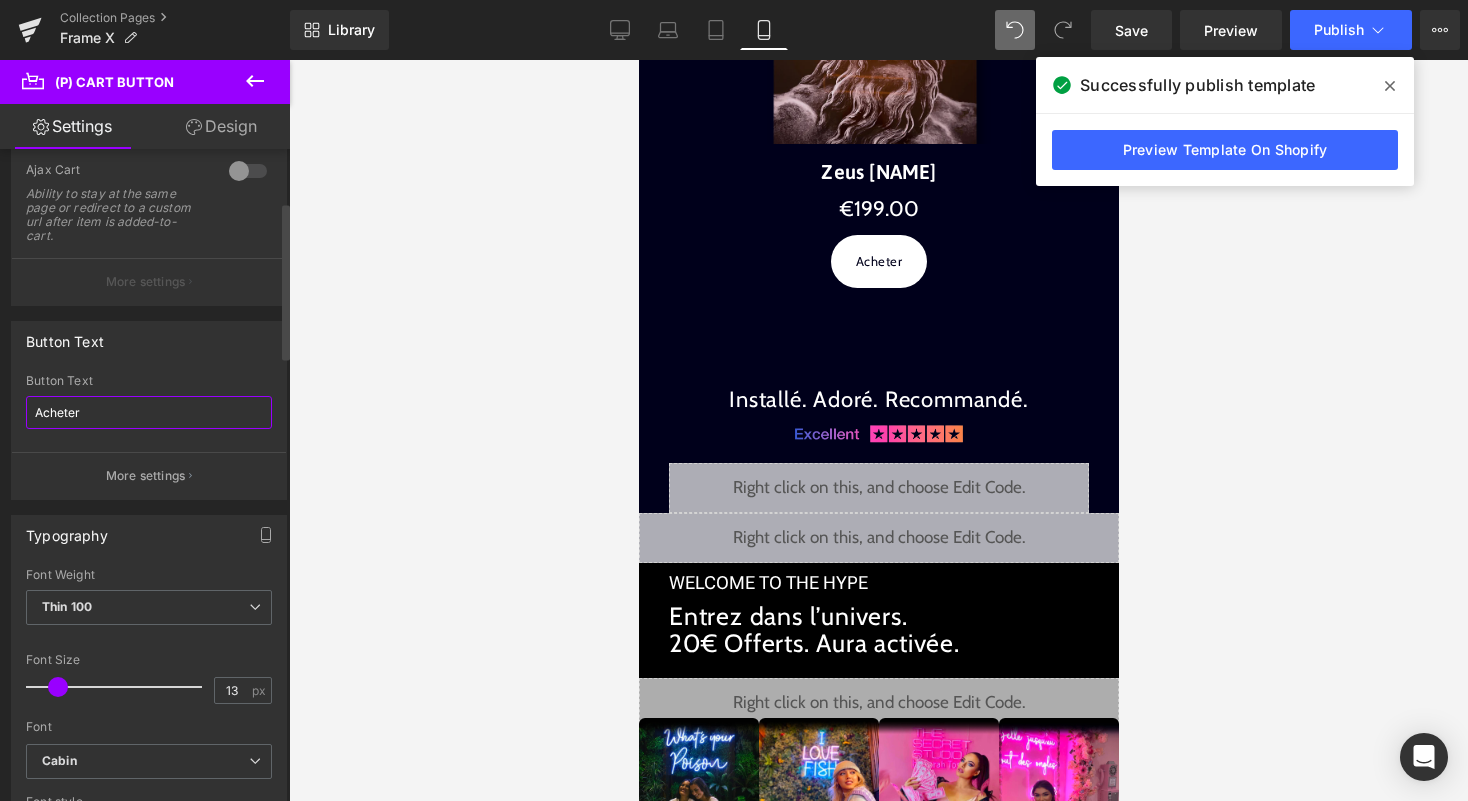 scroll, scrollTop: 219, scrollLeft: 0, axis: vertical 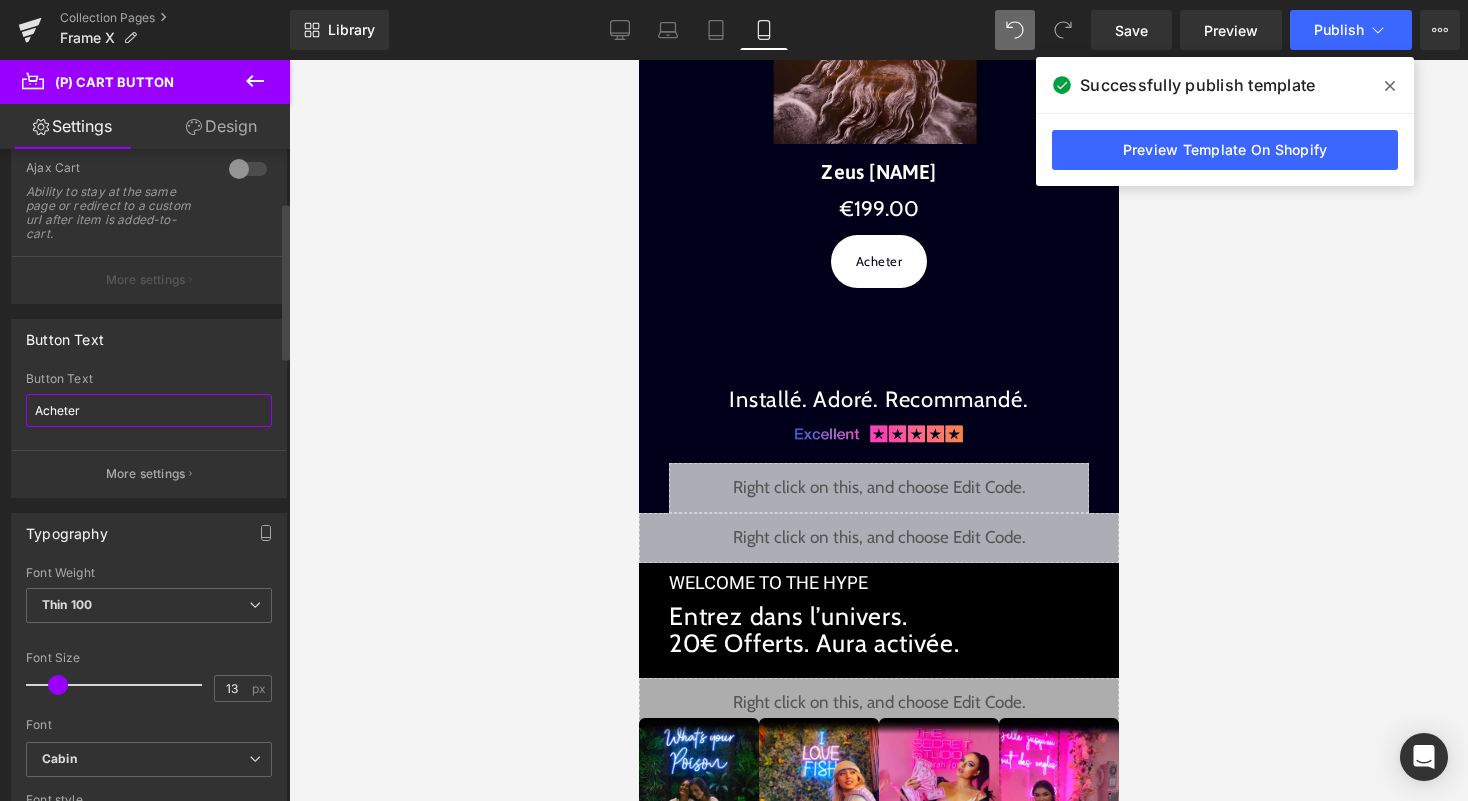 type on "Acheter" 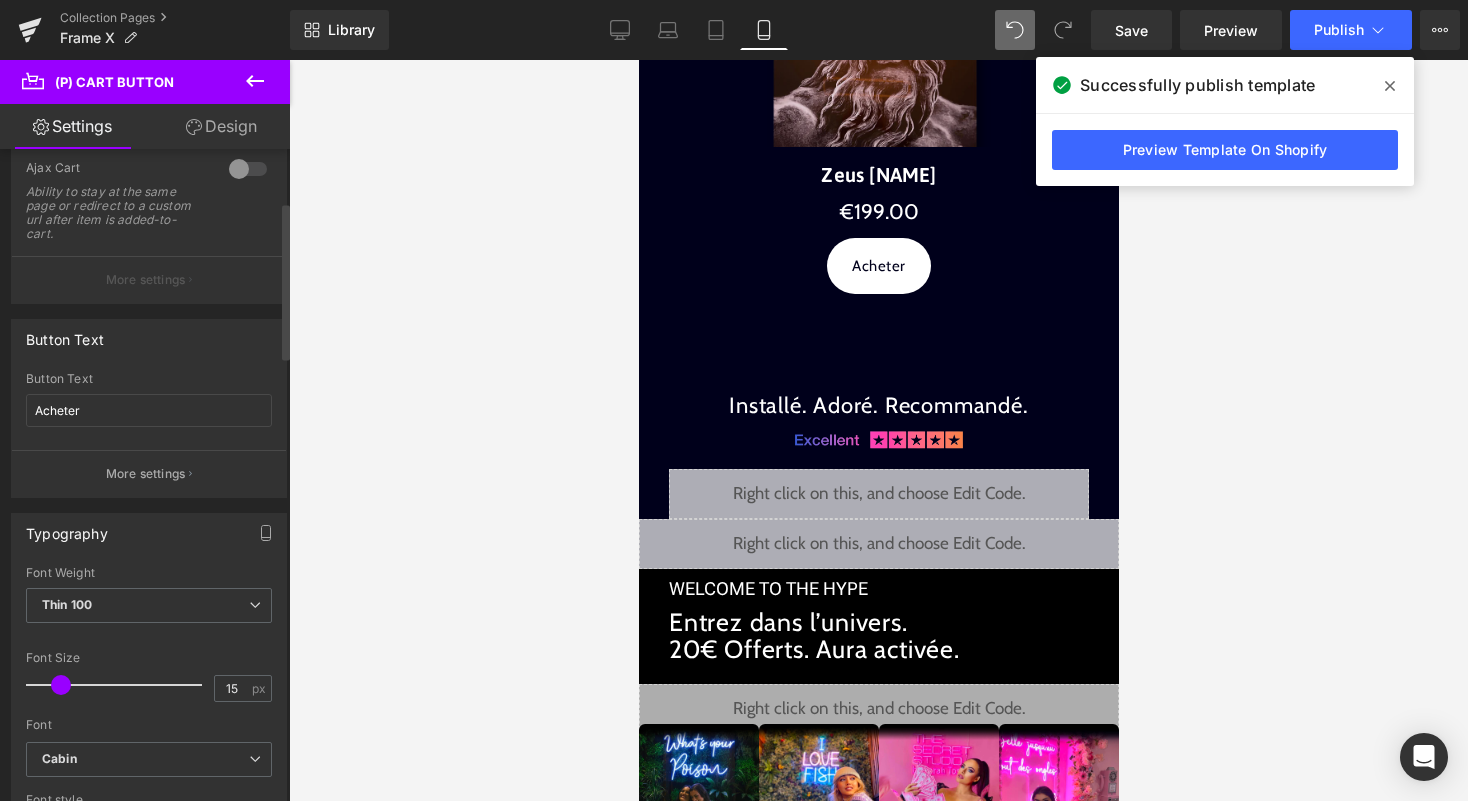 scroll, scrollTop: 1135, scrollLeft: 0, axis: vertical 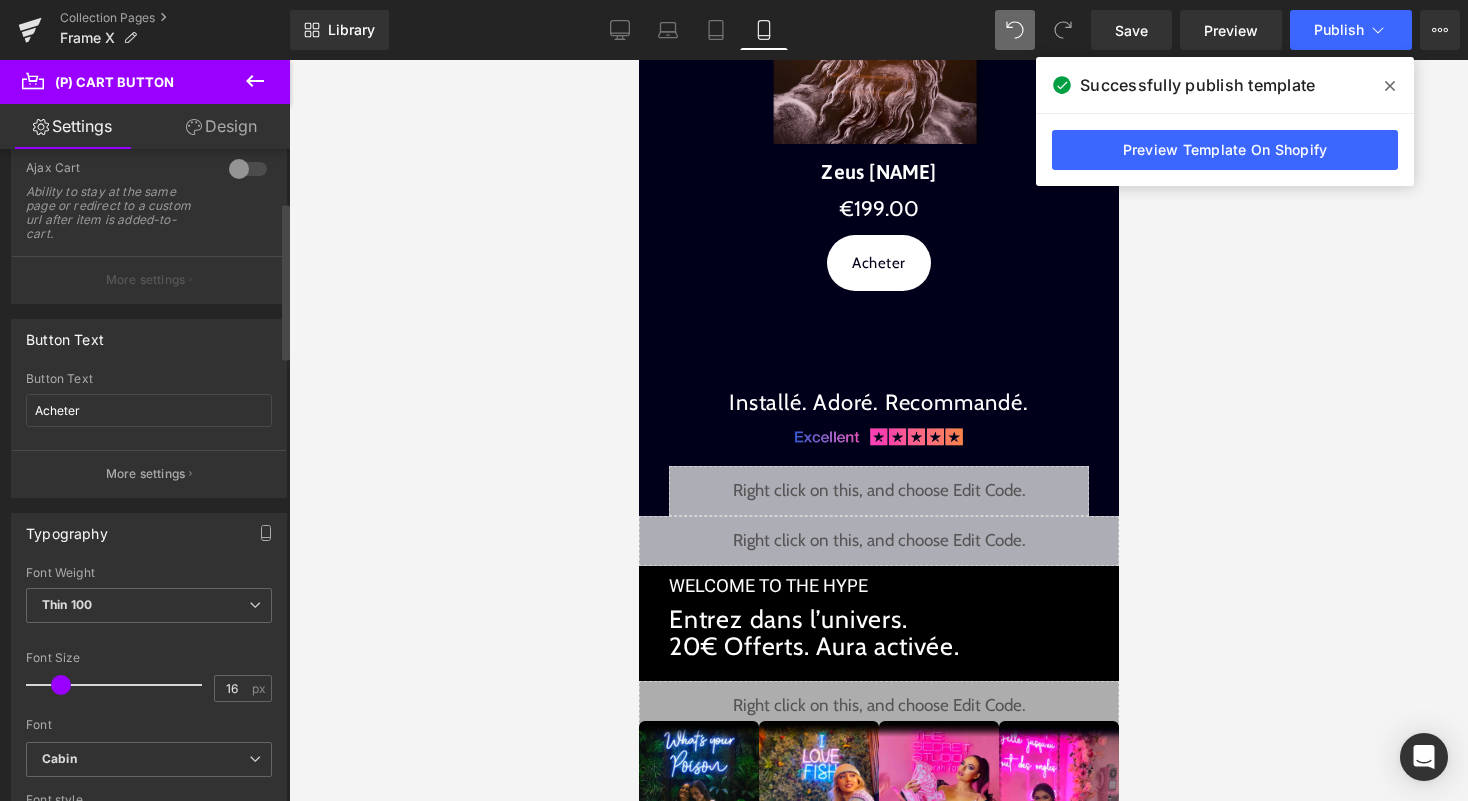 type on "17" 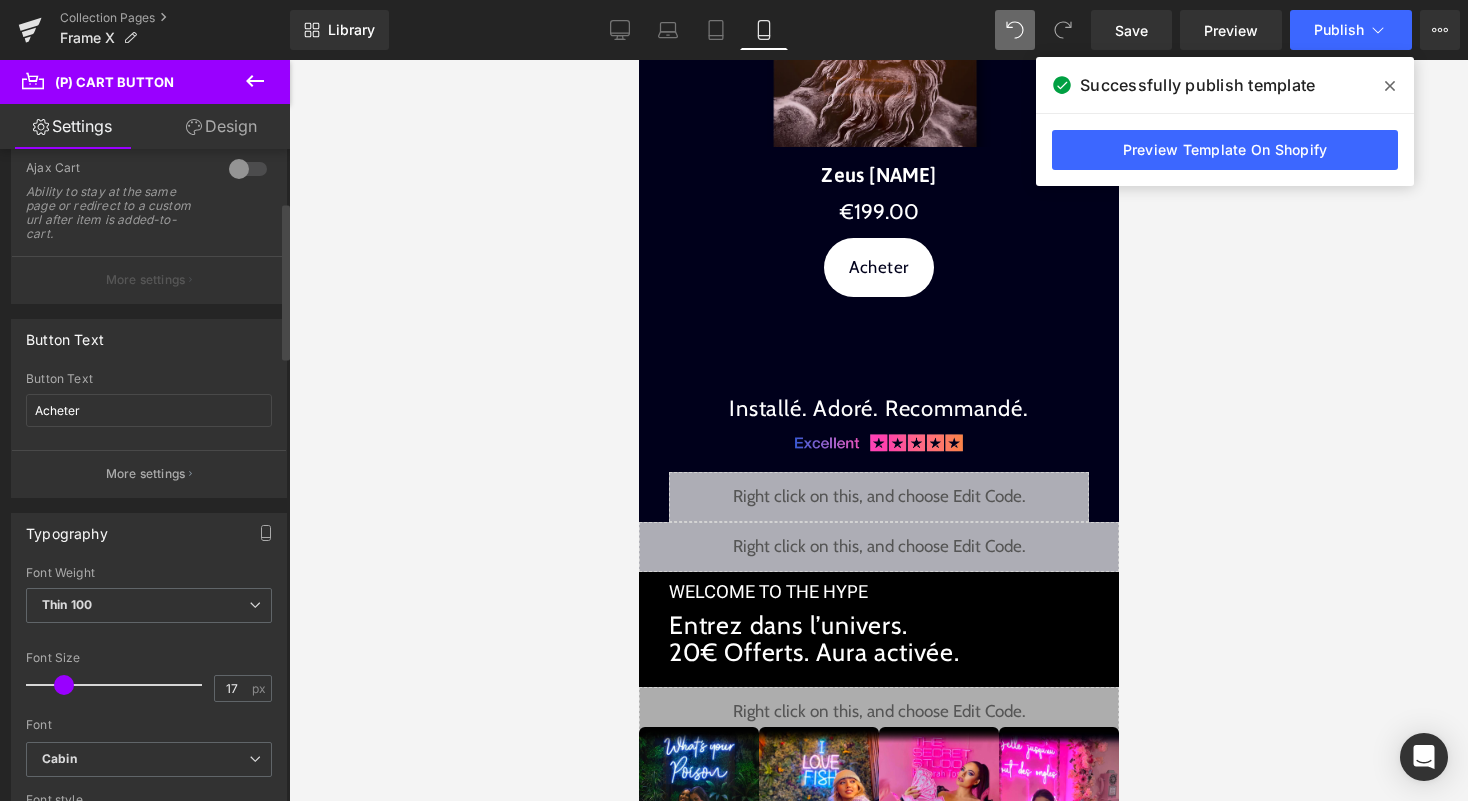 scroll, scrollTop: 1138, scrollLeft: 0, axis: vertical 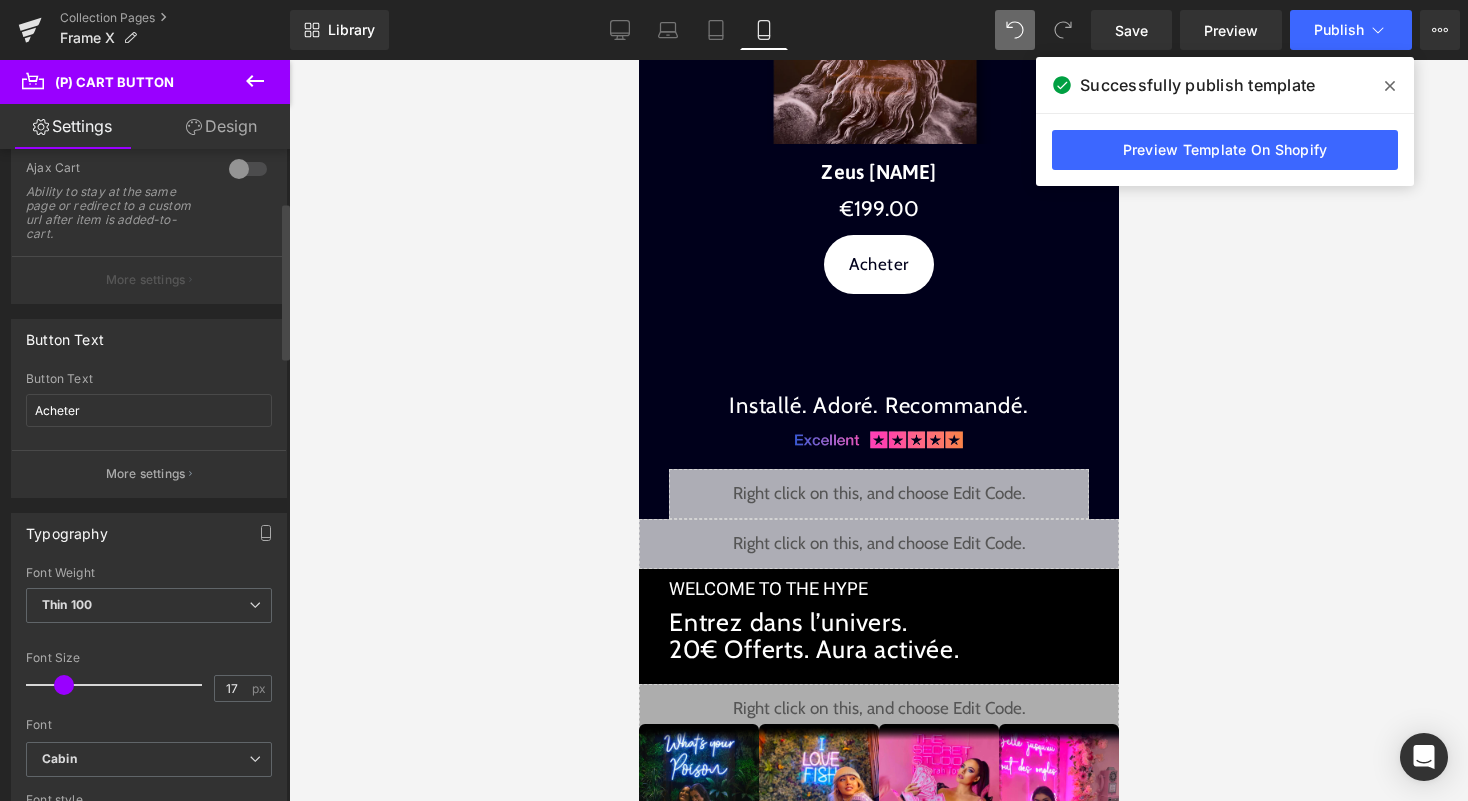 click at bounding box center (64, 685) 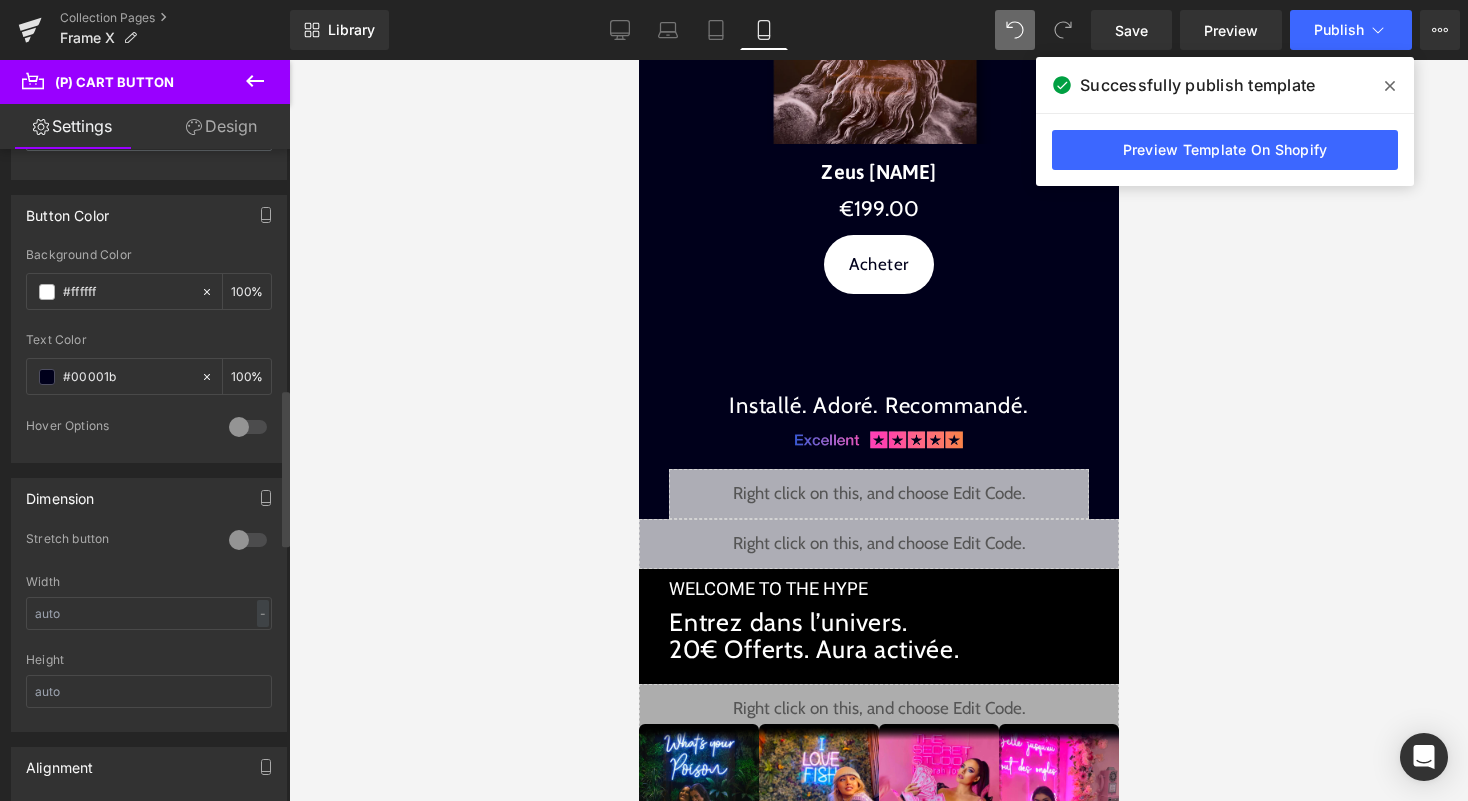 scroll, scrollTop: 999, scrollLeft: 0, axis: vertical 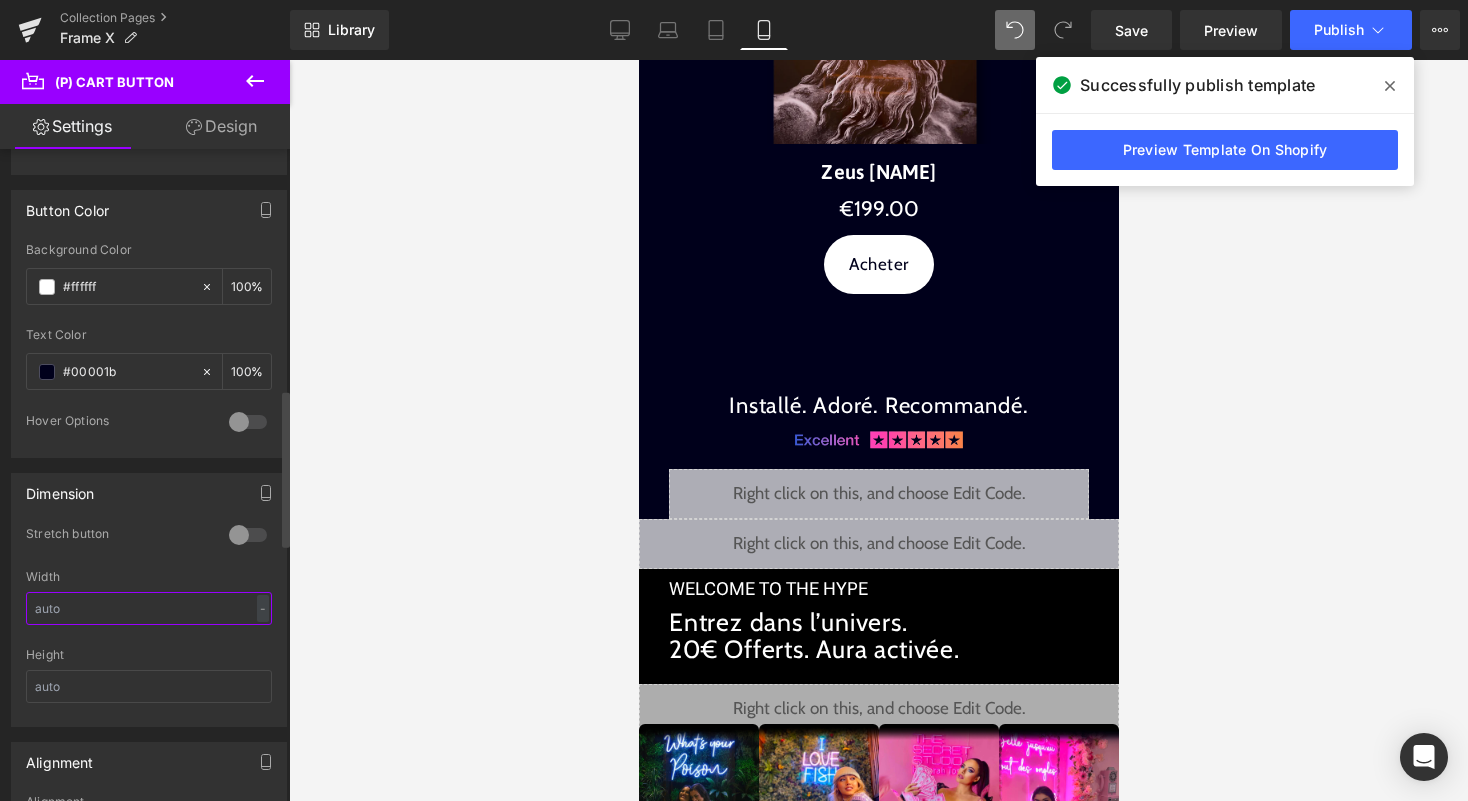 click at bounding box center [149, 608] 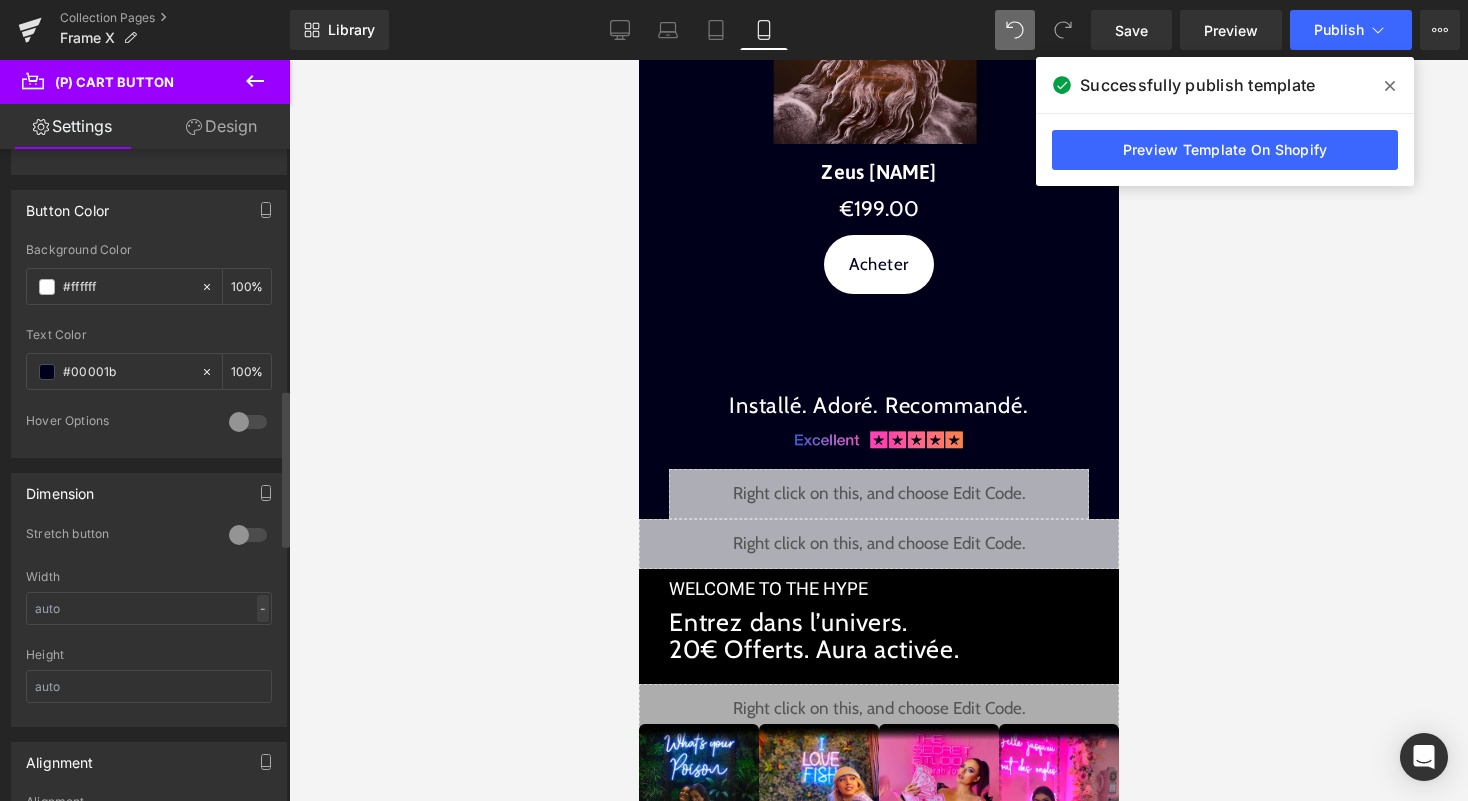 click on "-" at bounding box center (263, 608) 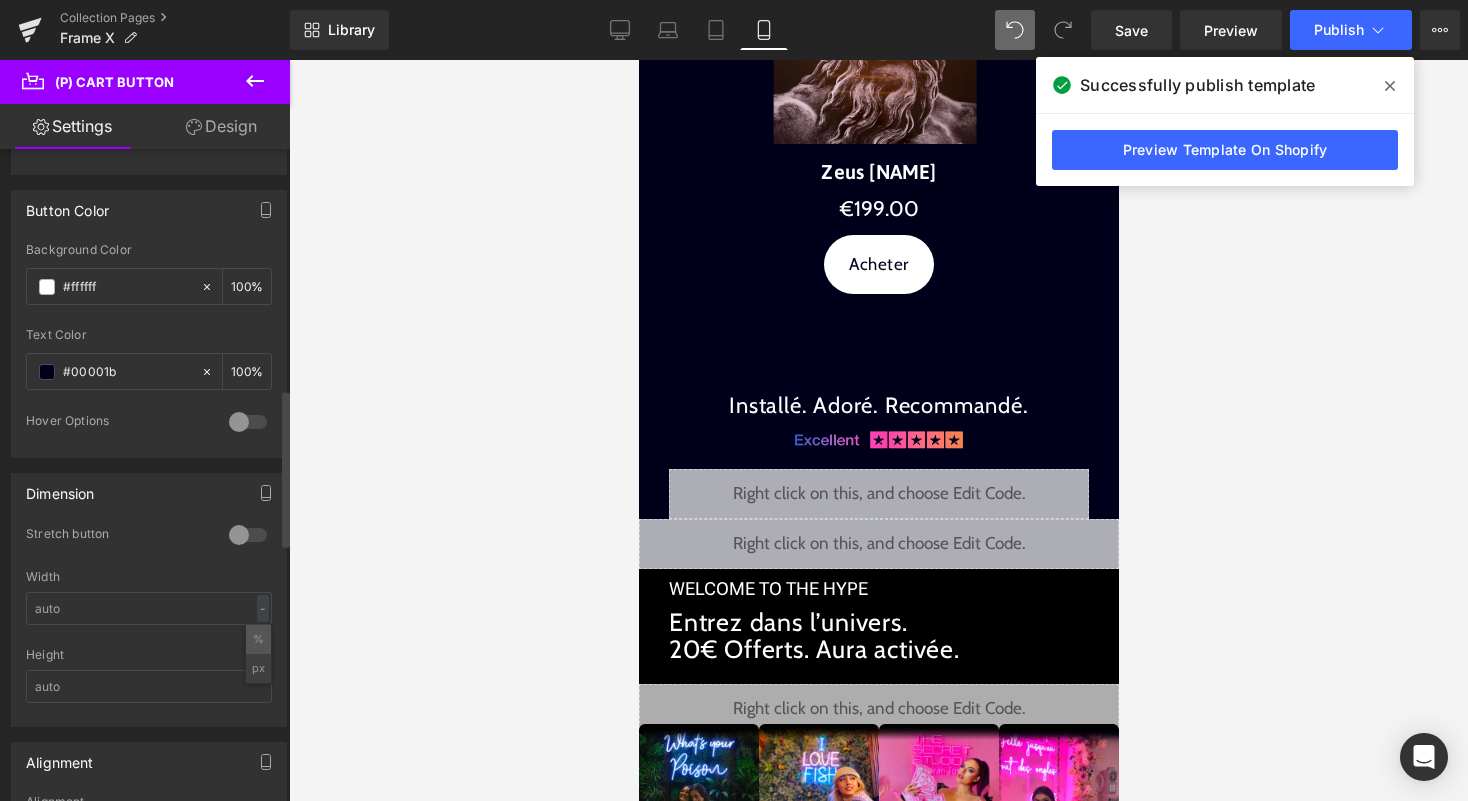 click on "%" at bounding box center [258, 639] 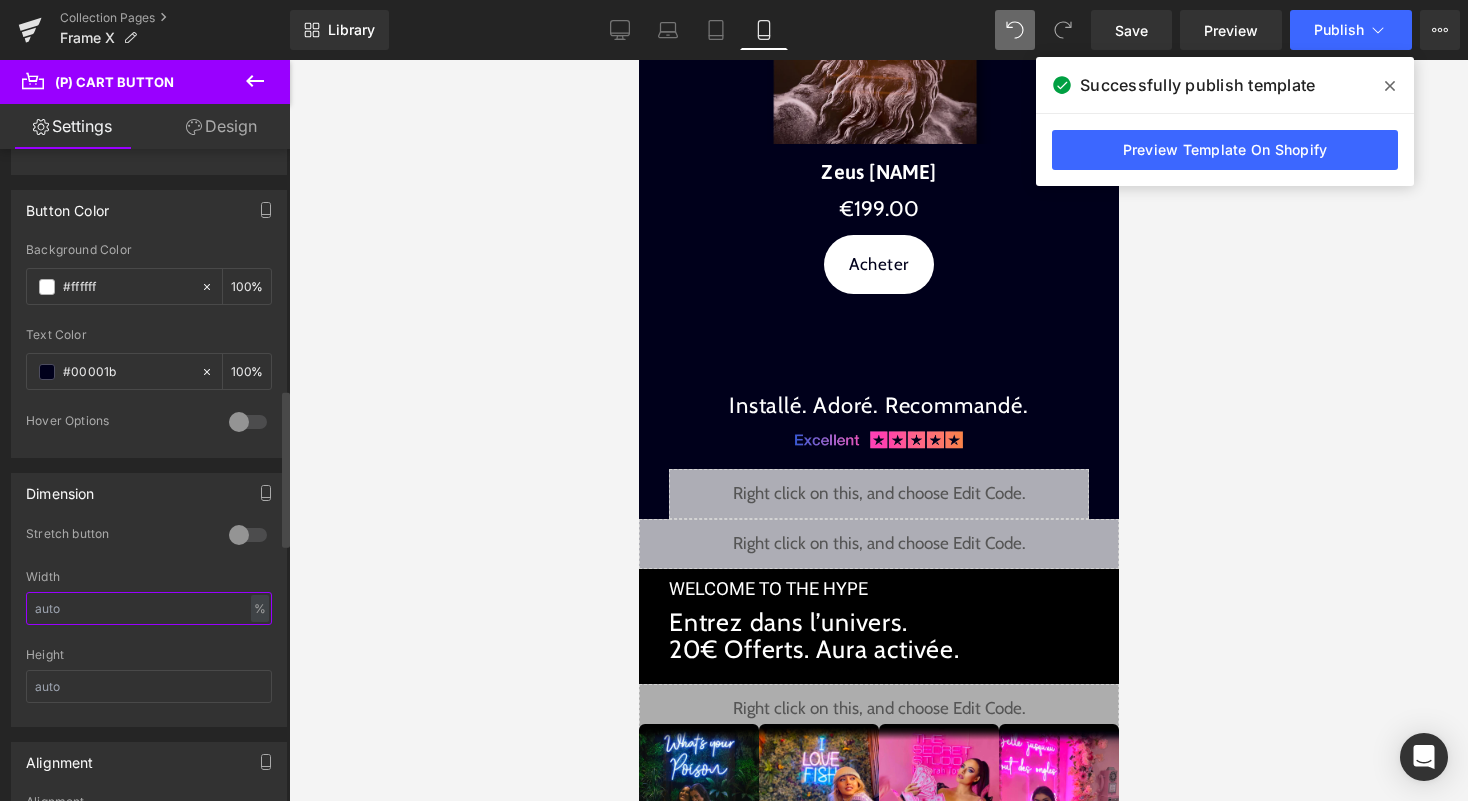 click at bounding box center (149, 608) 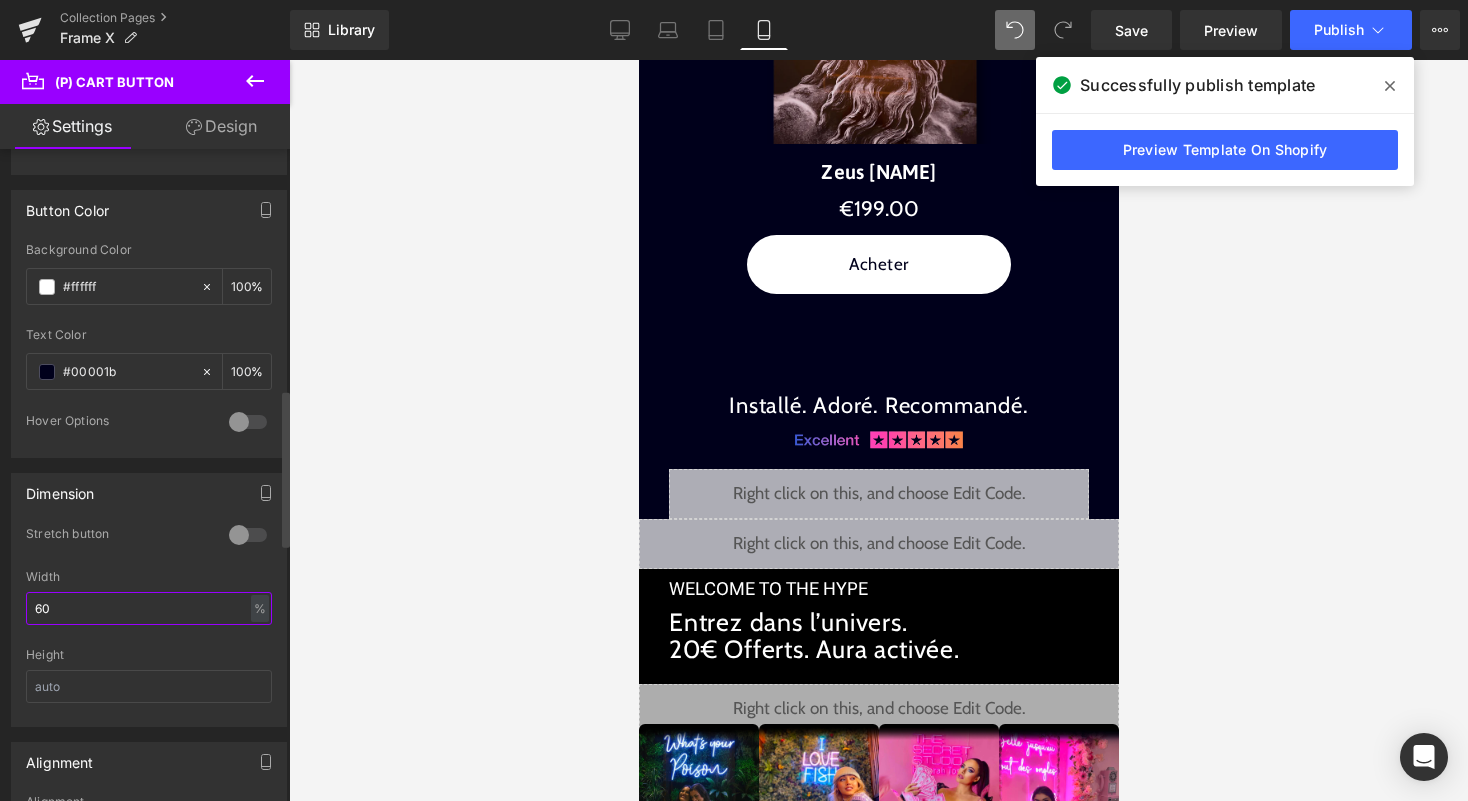 type on "6" 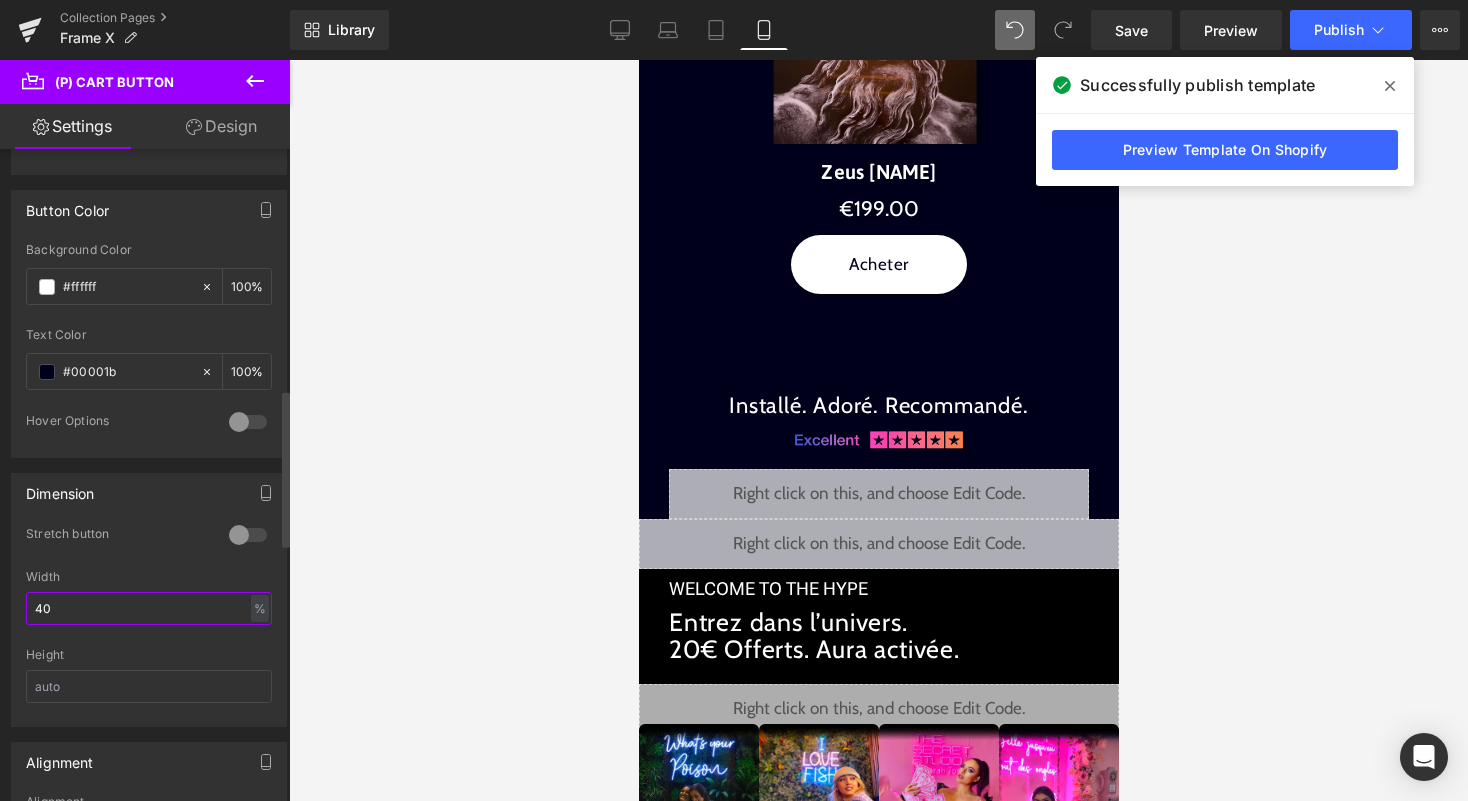 type on "4" 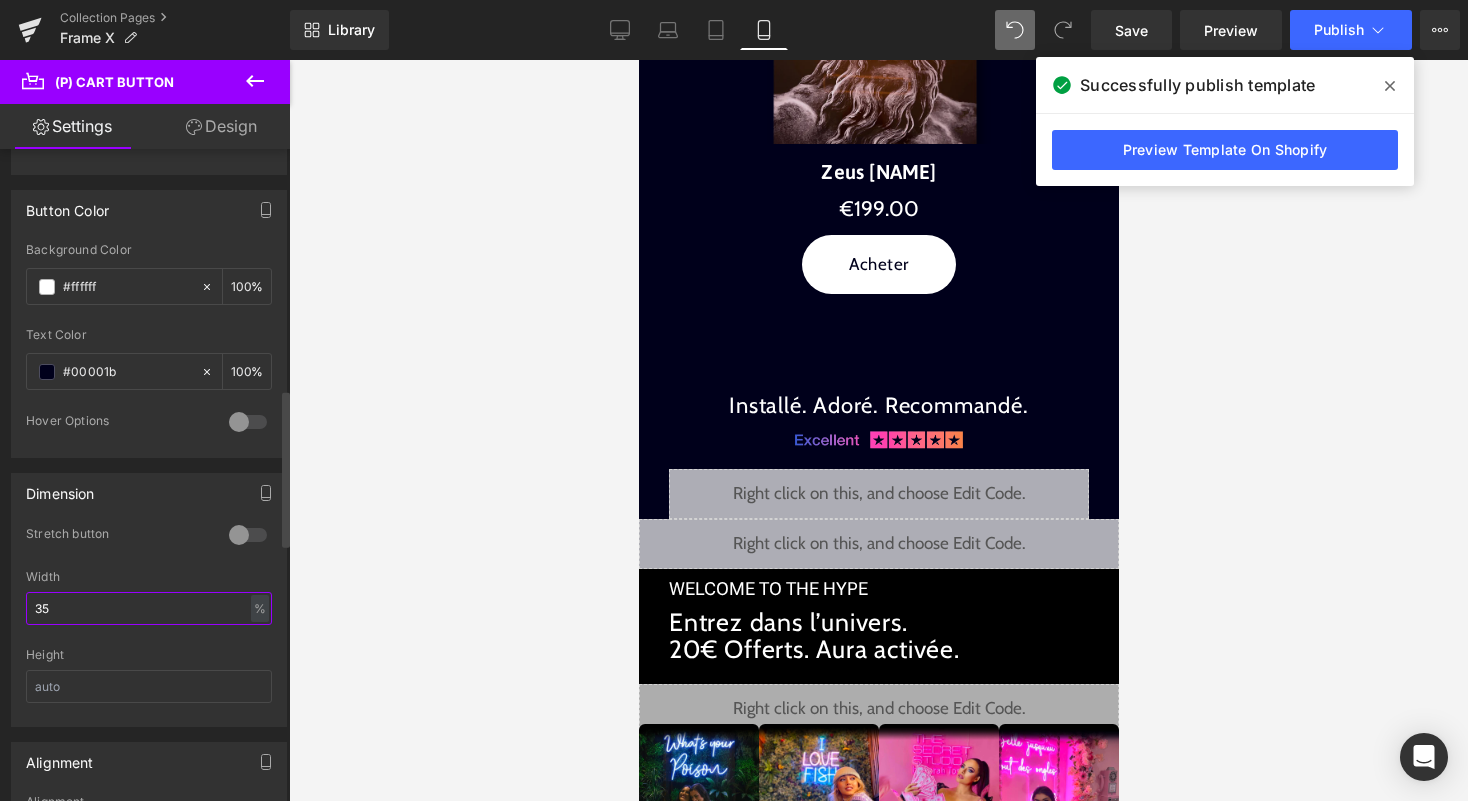 type on "3" 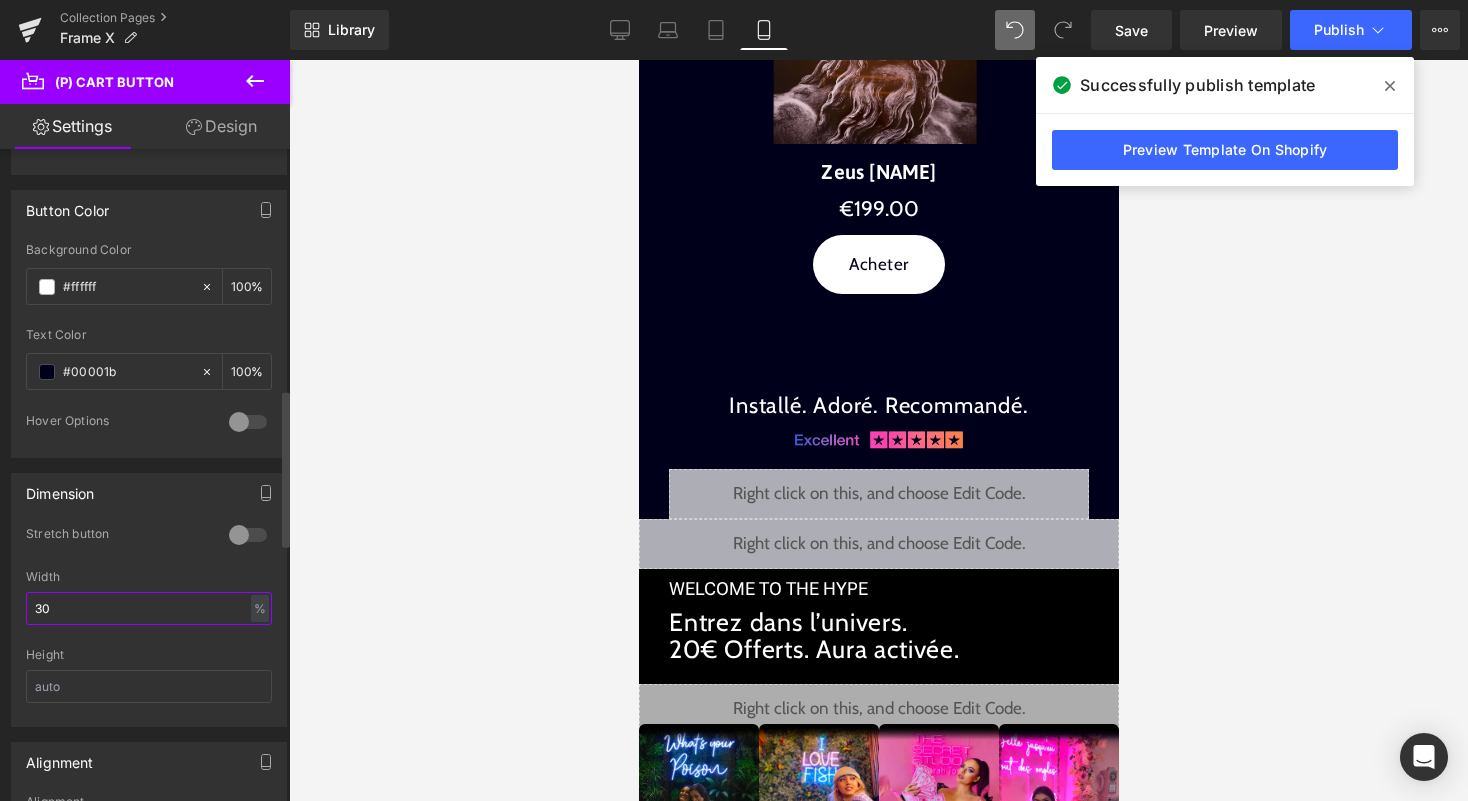 type on "3" 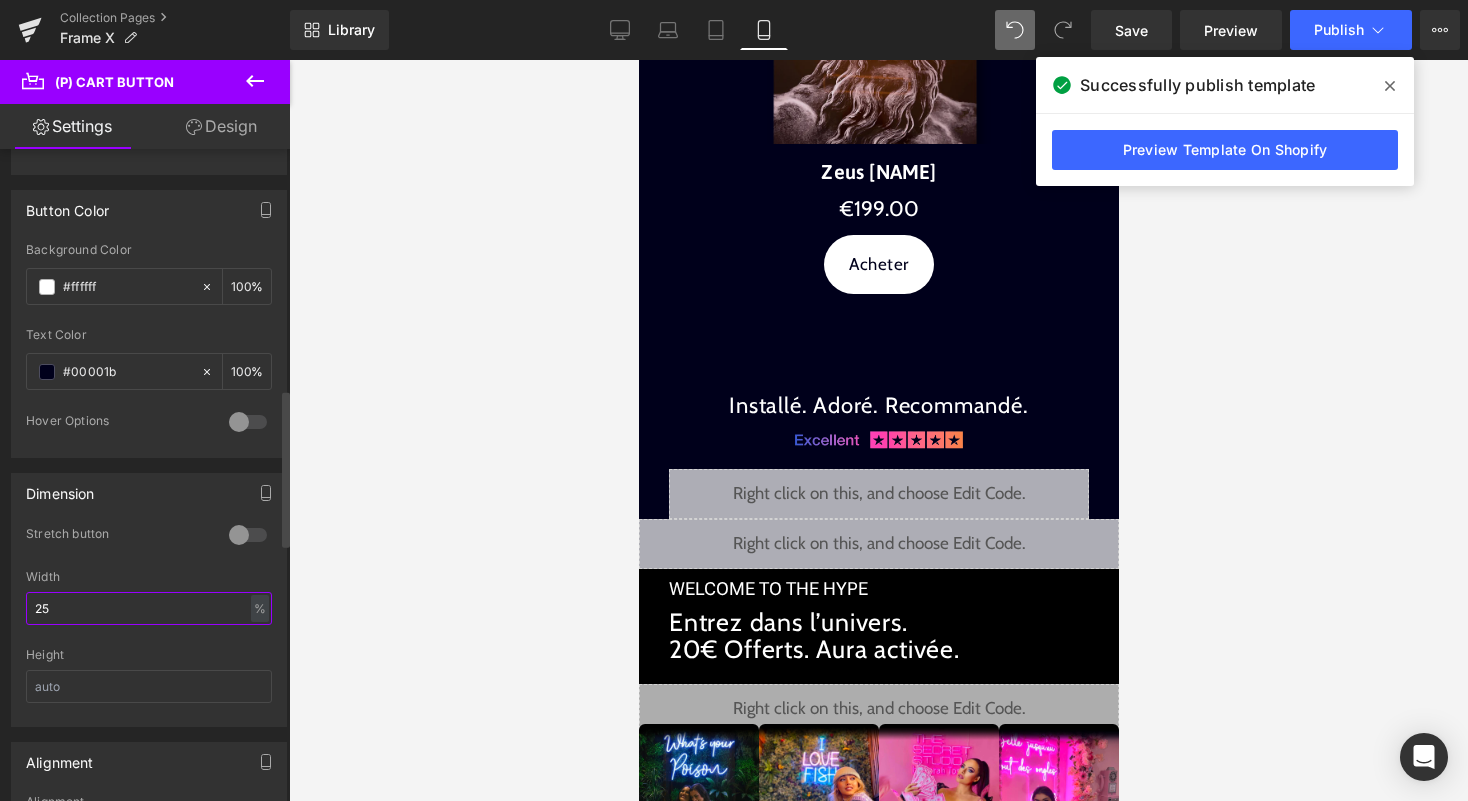 type on "2" 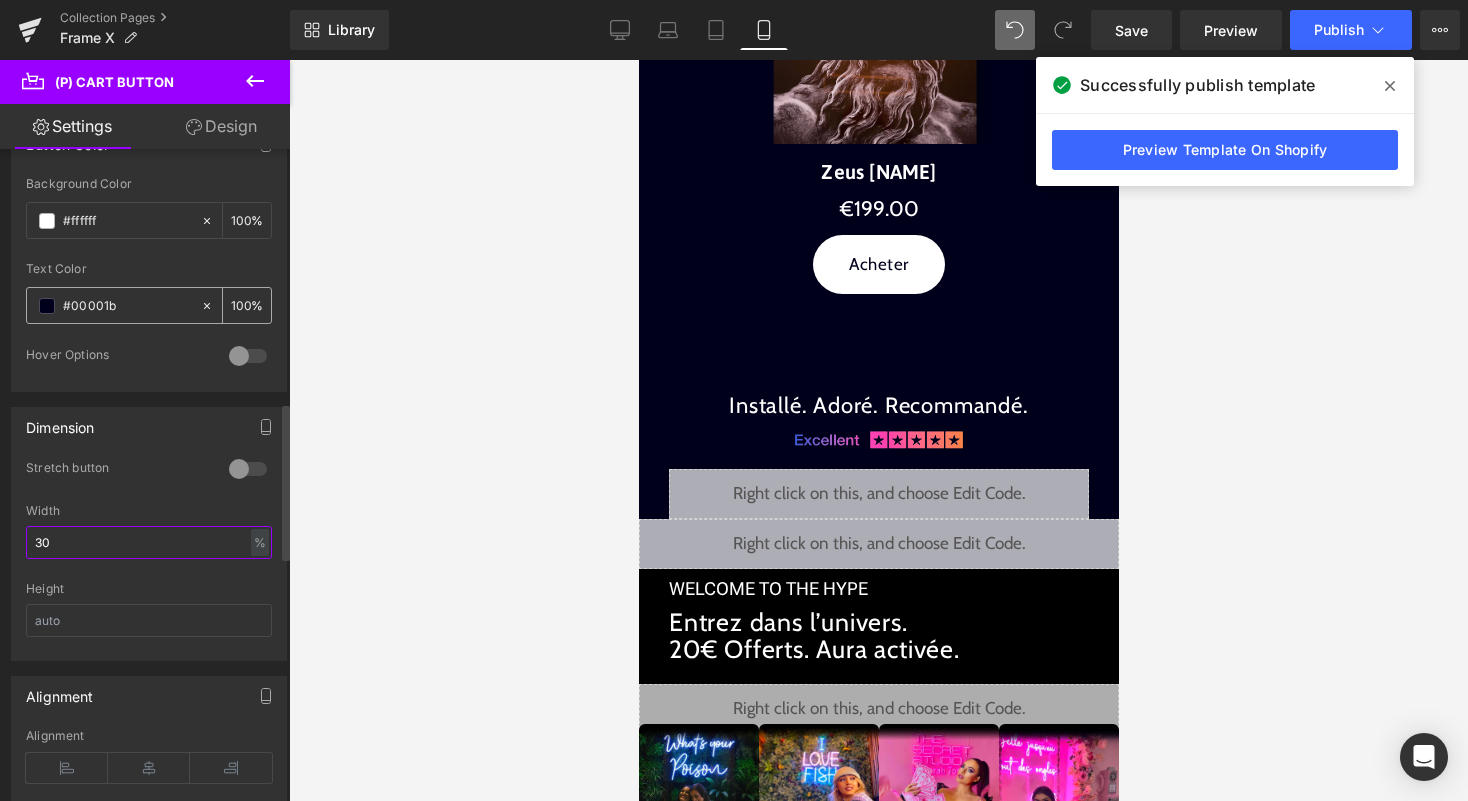 scroll, scrollTop: 1052, scrollLeft: 0, axis: vertical 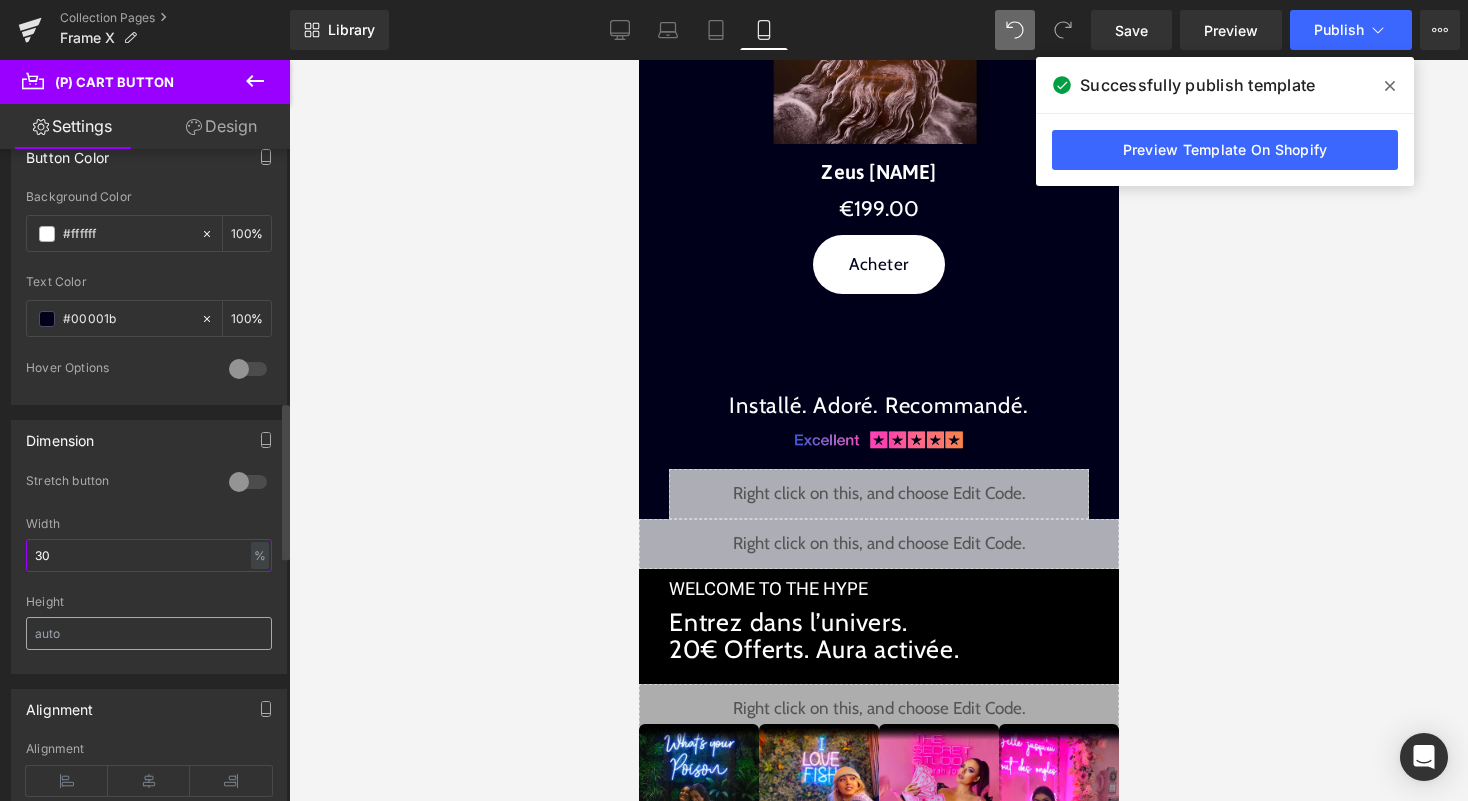 type on "30" 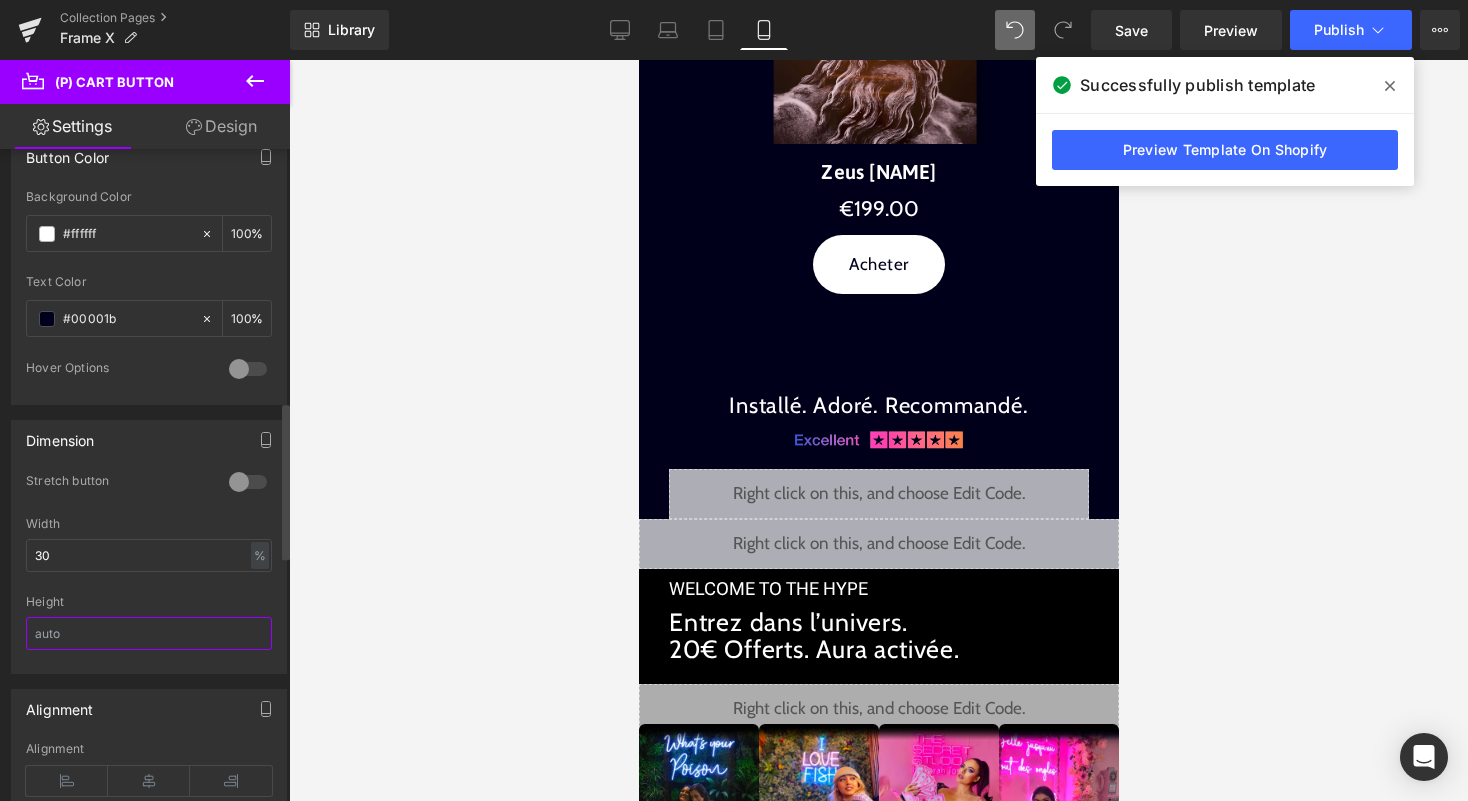 click at bounding box center [149, 633] 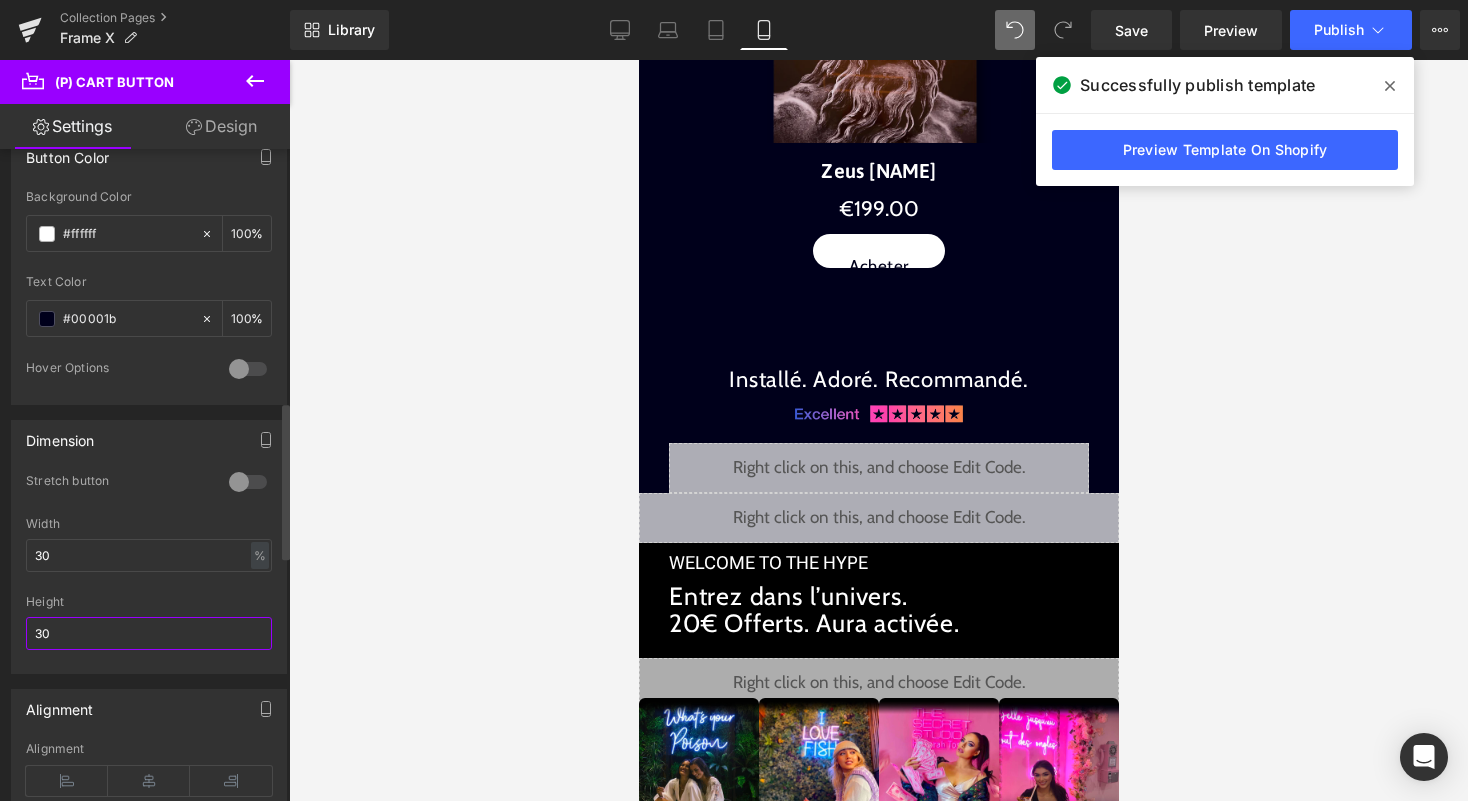 type on "3" 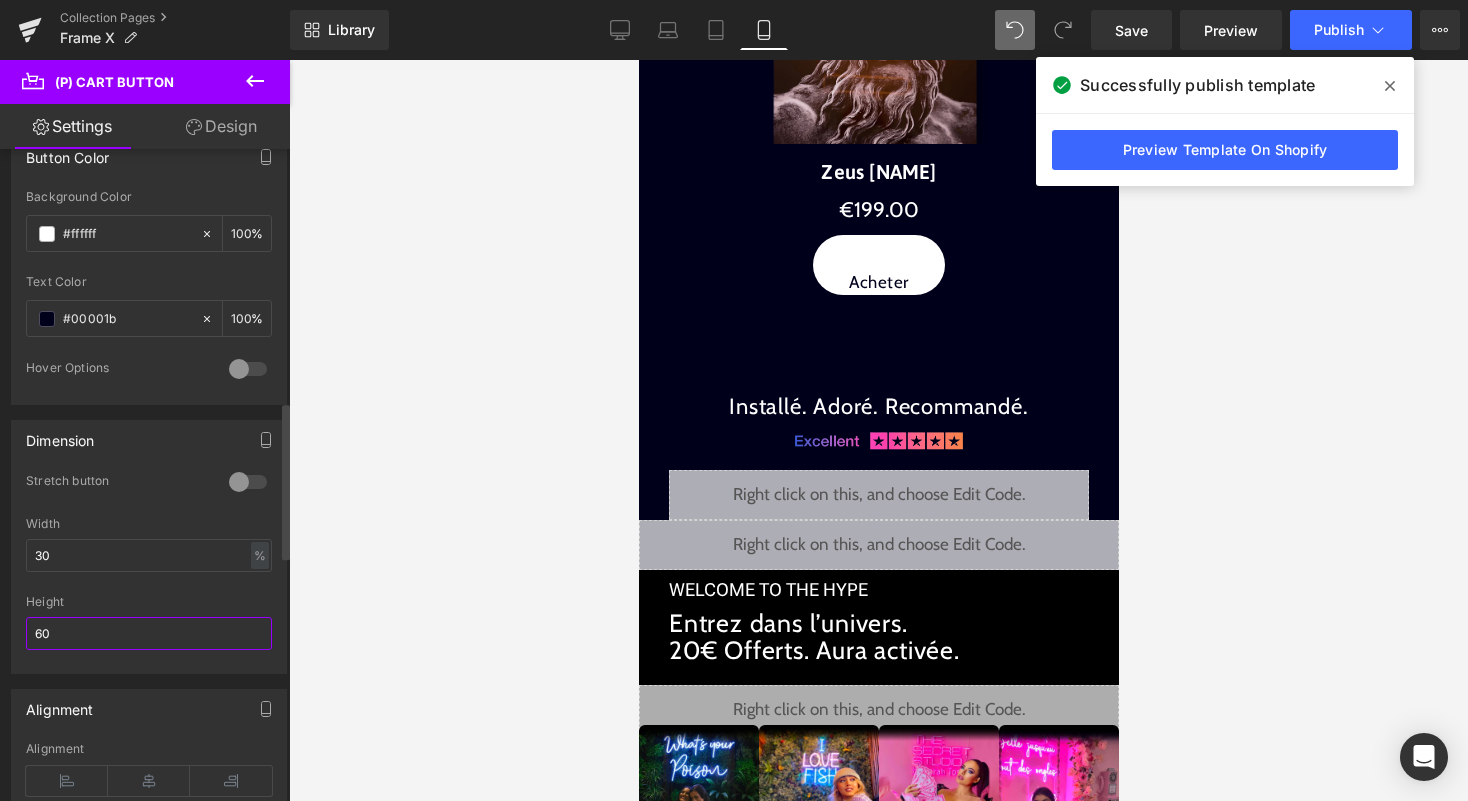 scroll, scrollTop: 1139, scrollLeft: 0, axis: vertical 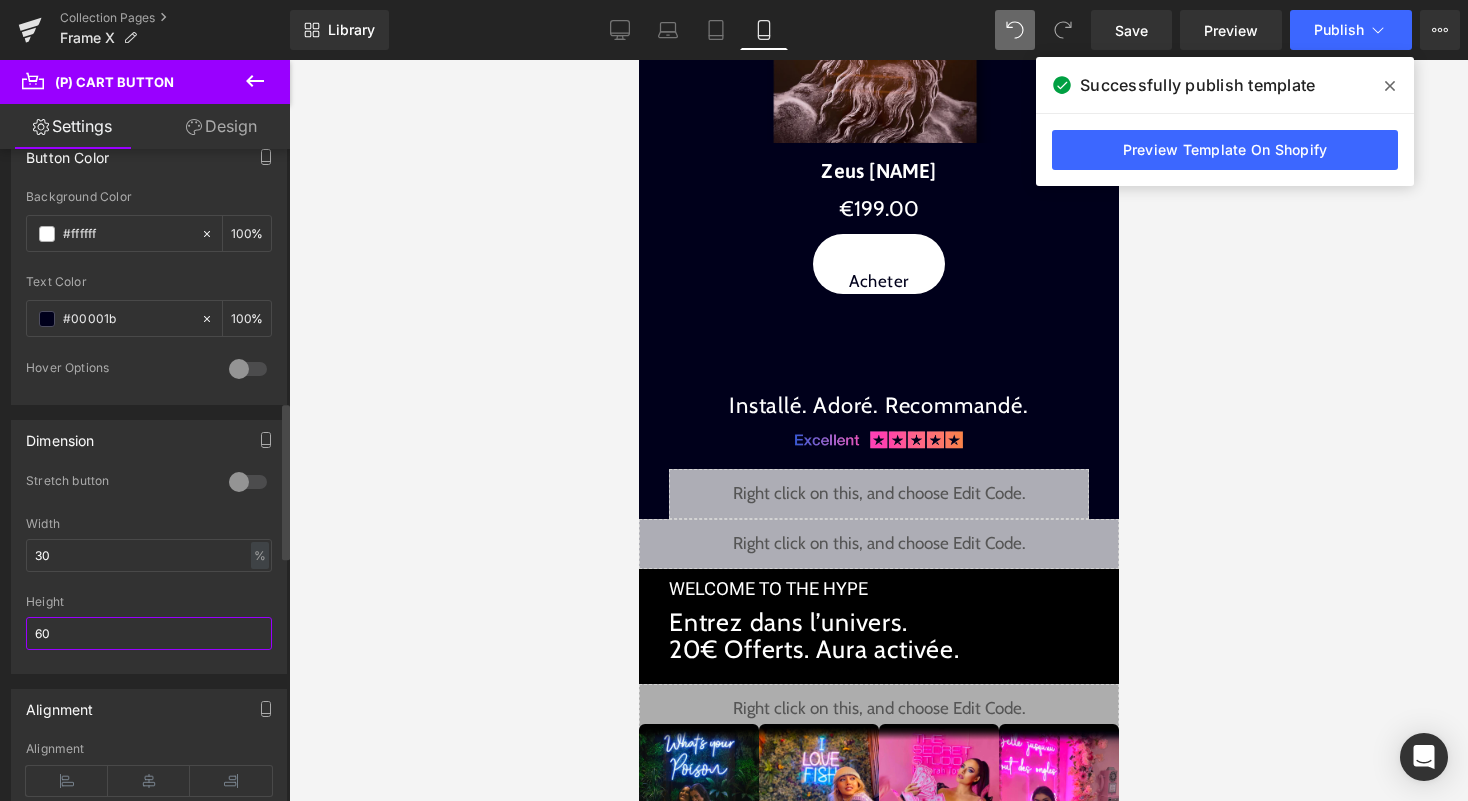 type on "6" 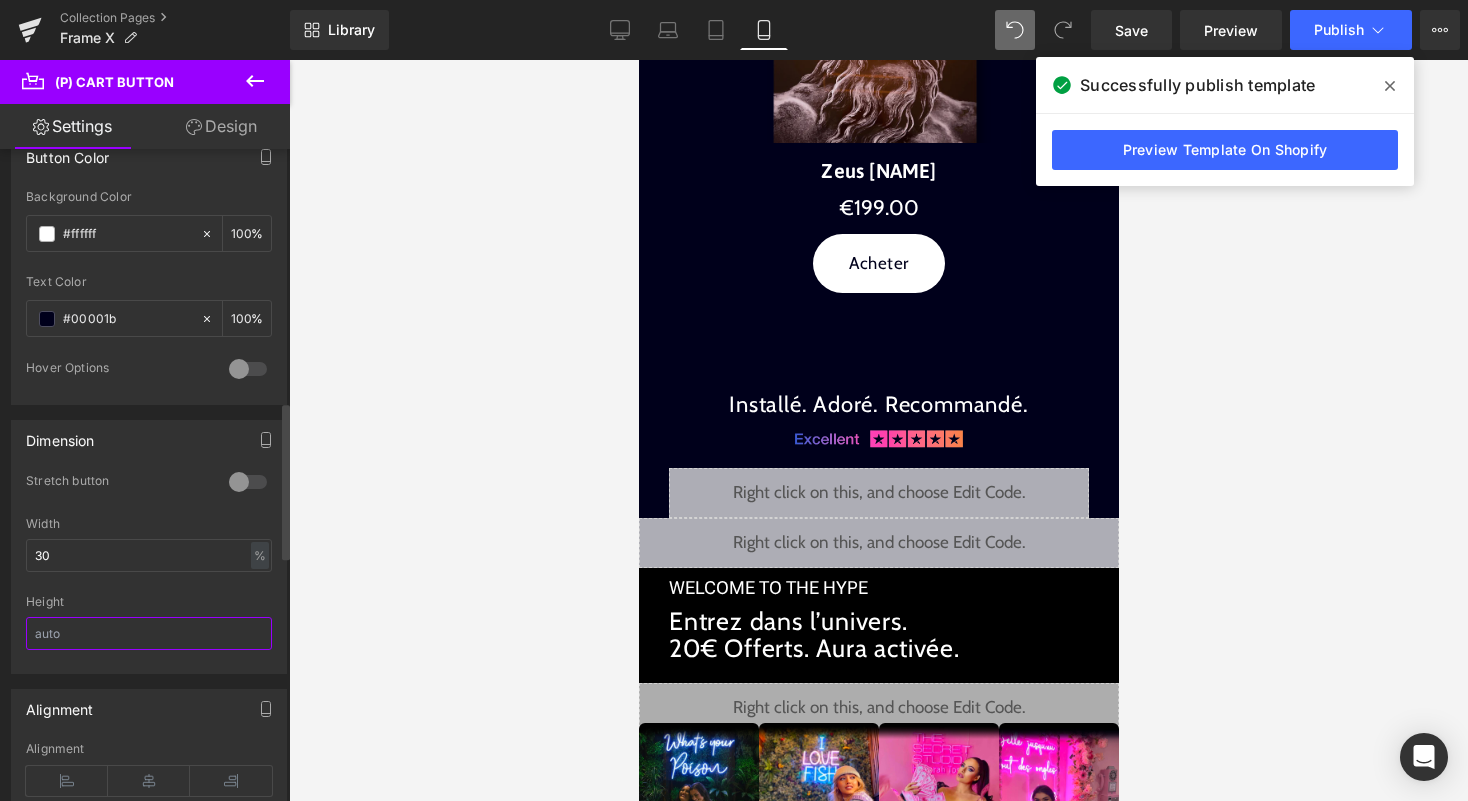 scroll, scrollTop: 1138, scrollLeft: 0, axis: vertical 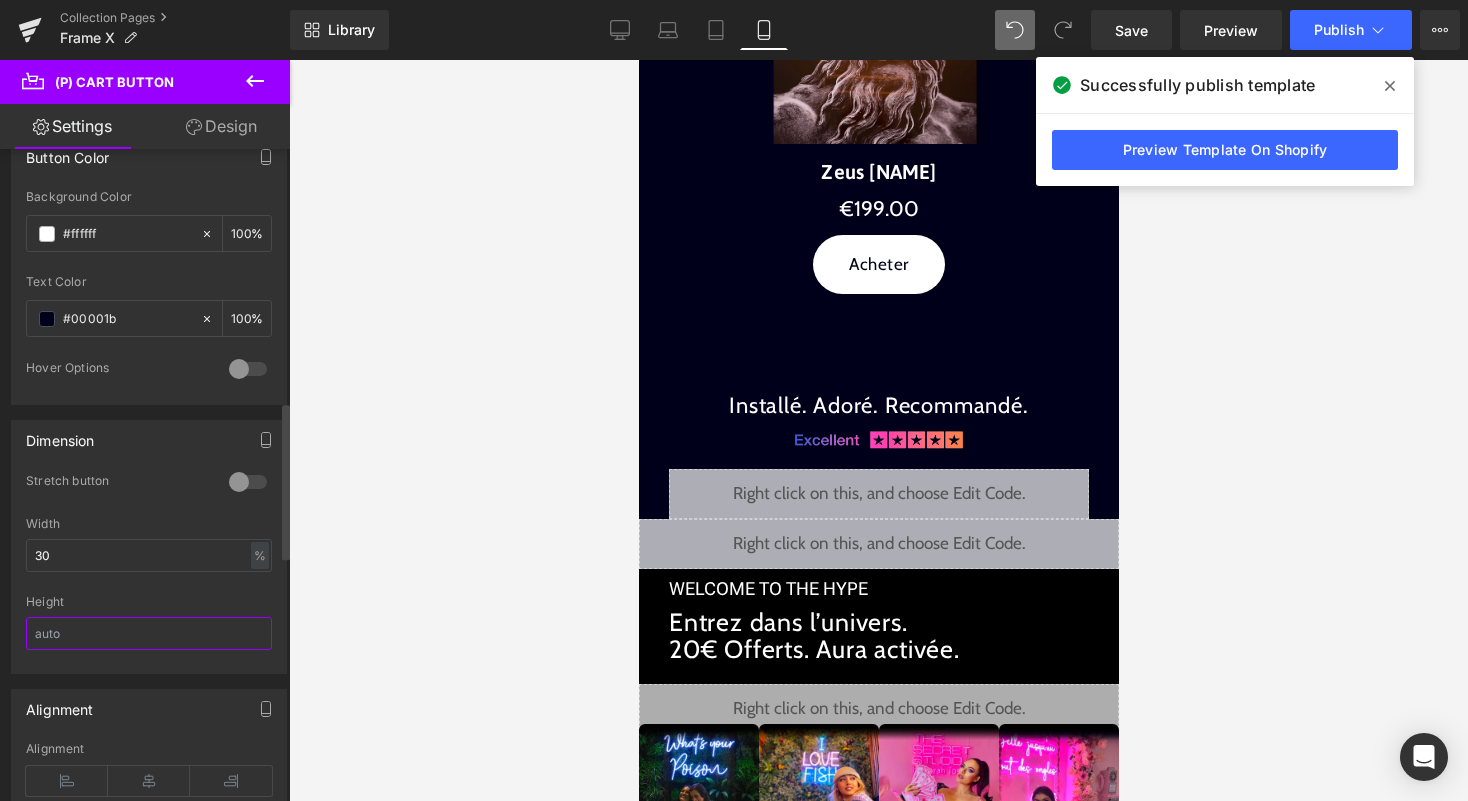 type on "9" 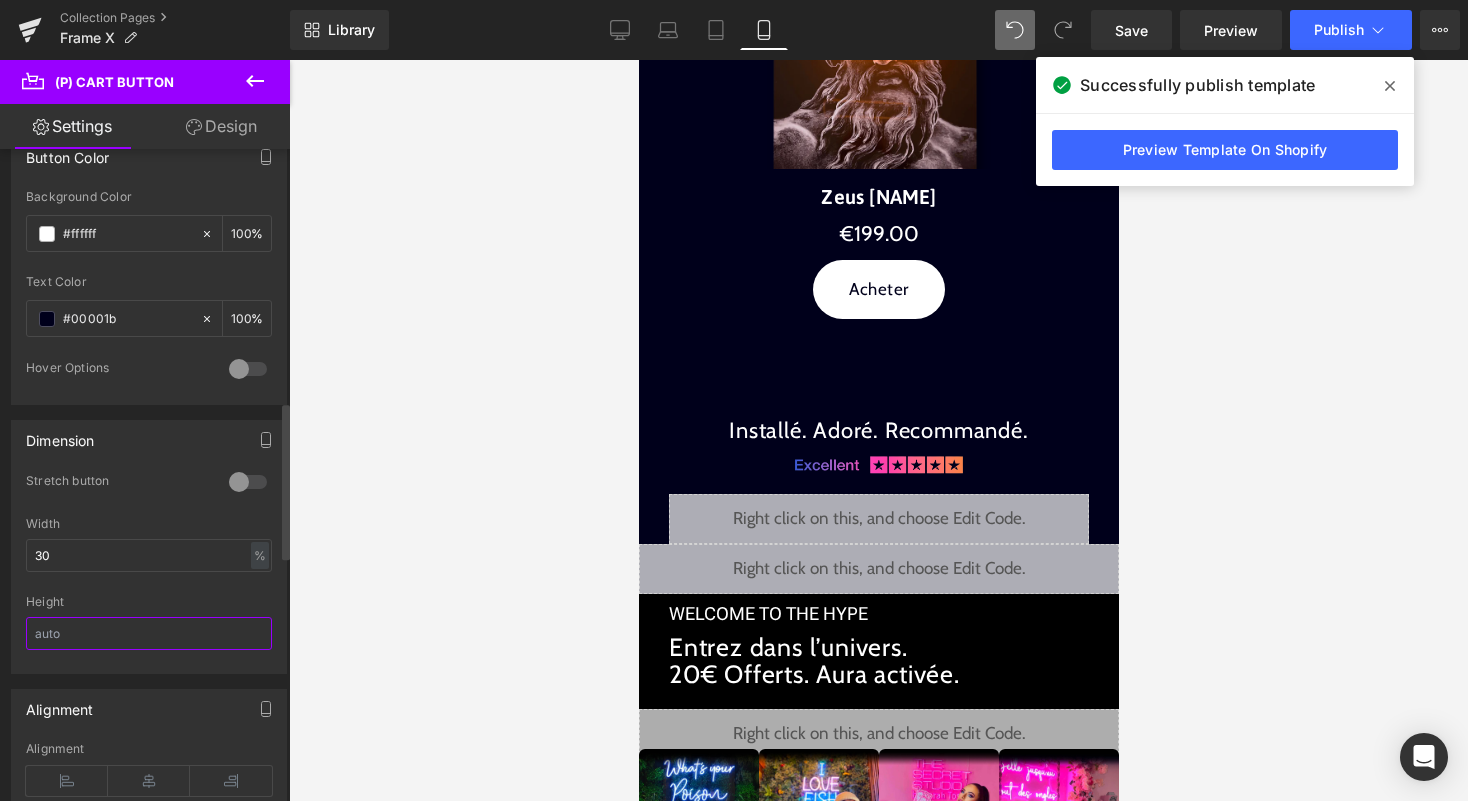 scroll, scrollTop: 1138, scrollLeft: 0, axis: vertical 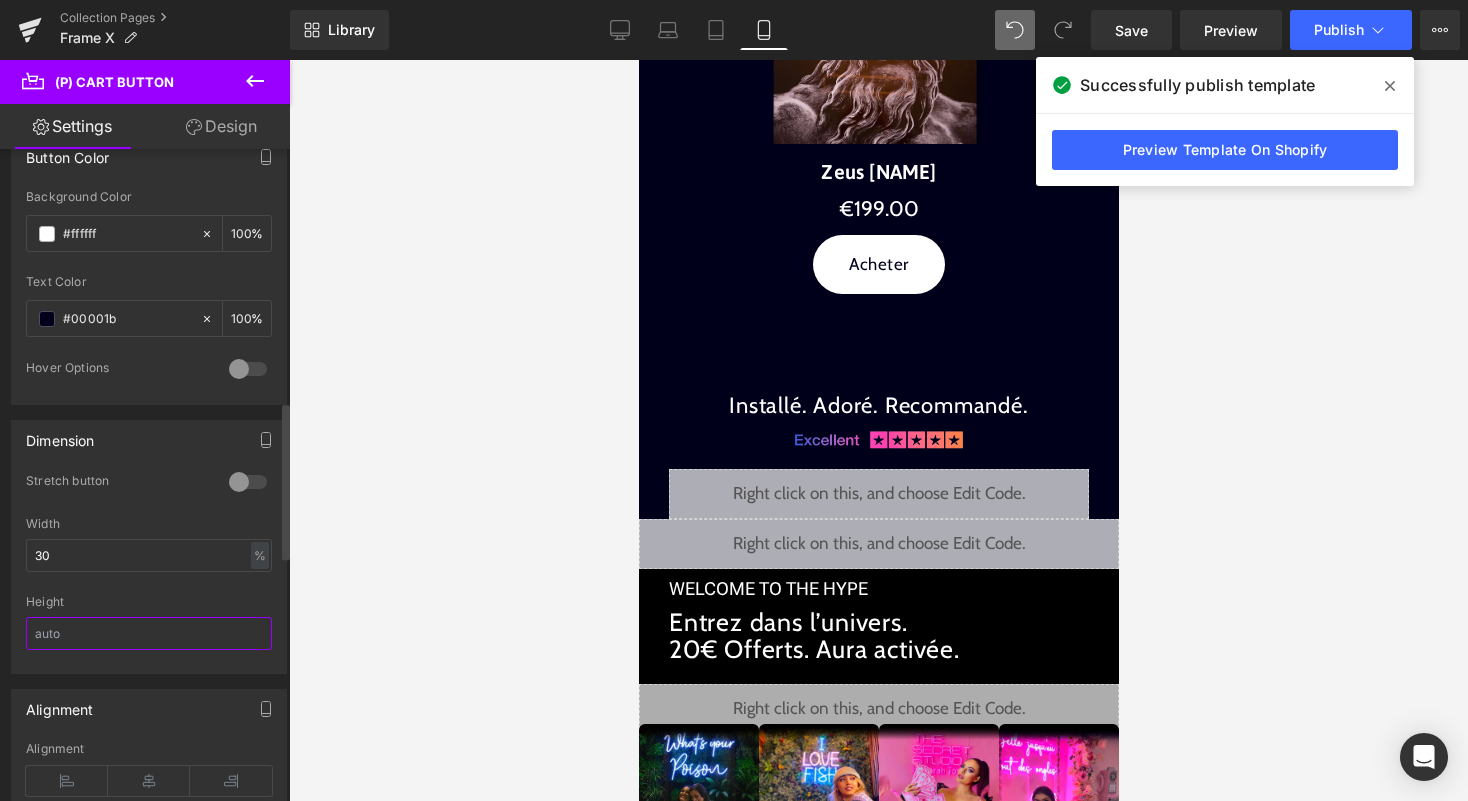 type on "3" 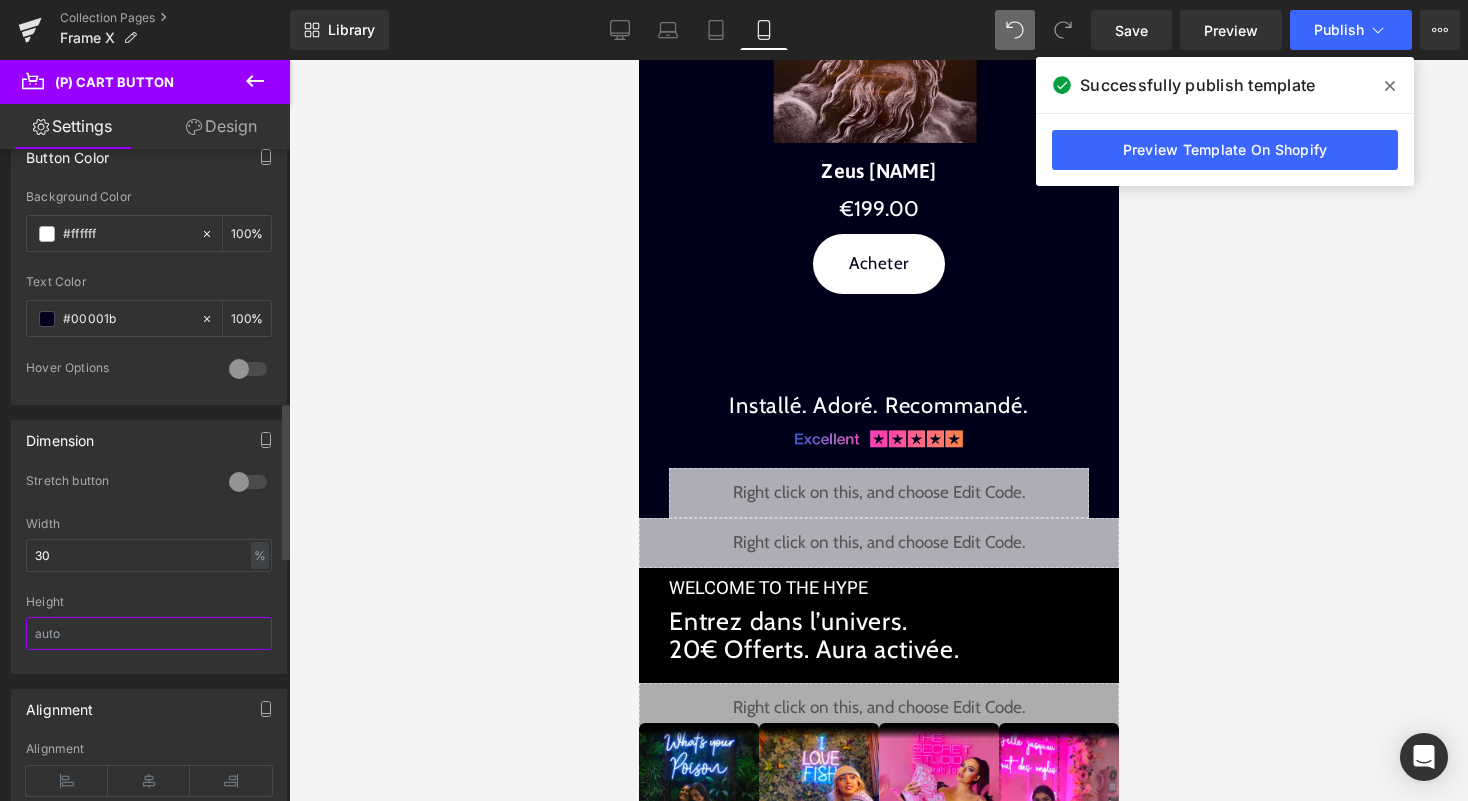 type on "1" 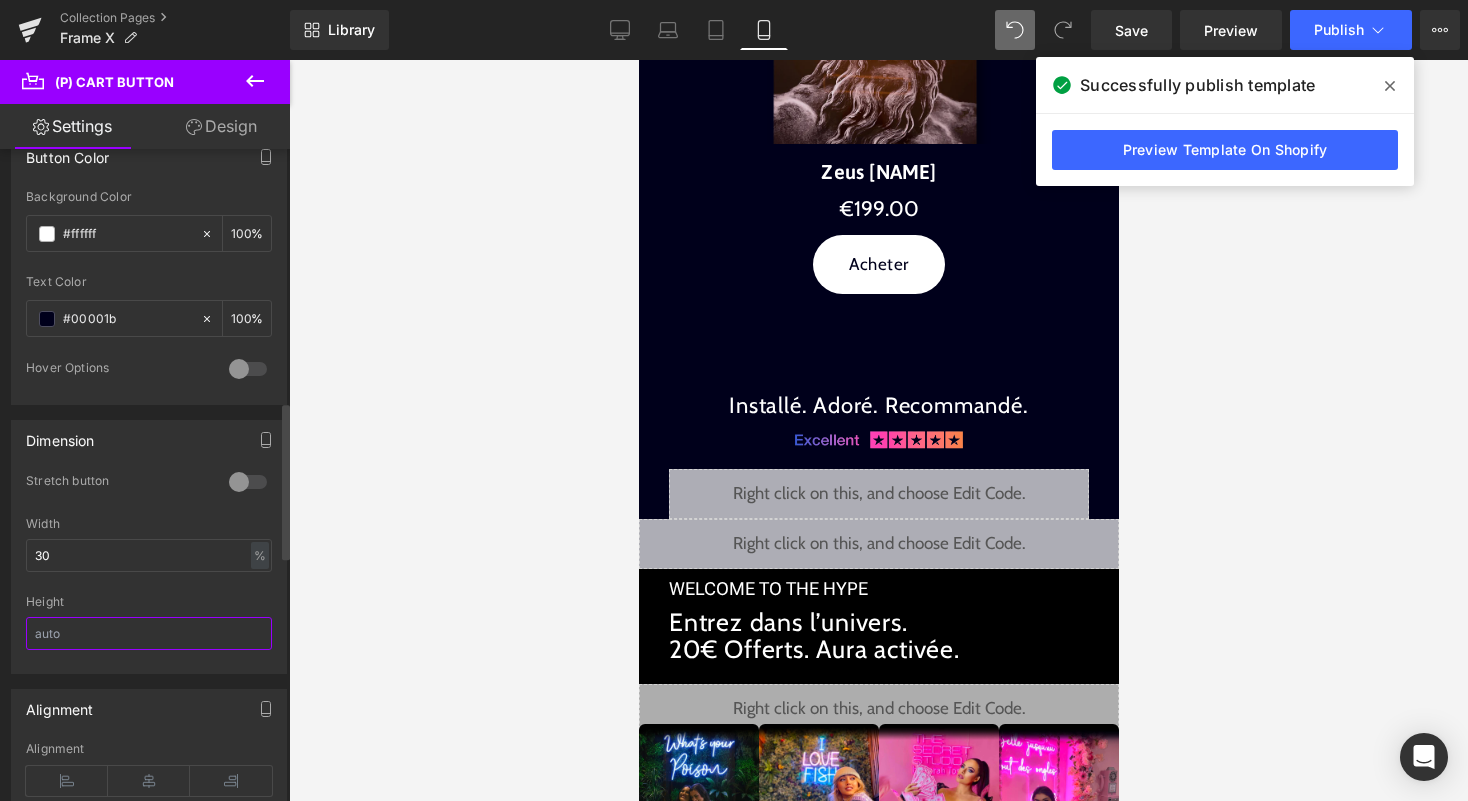 type on "0" 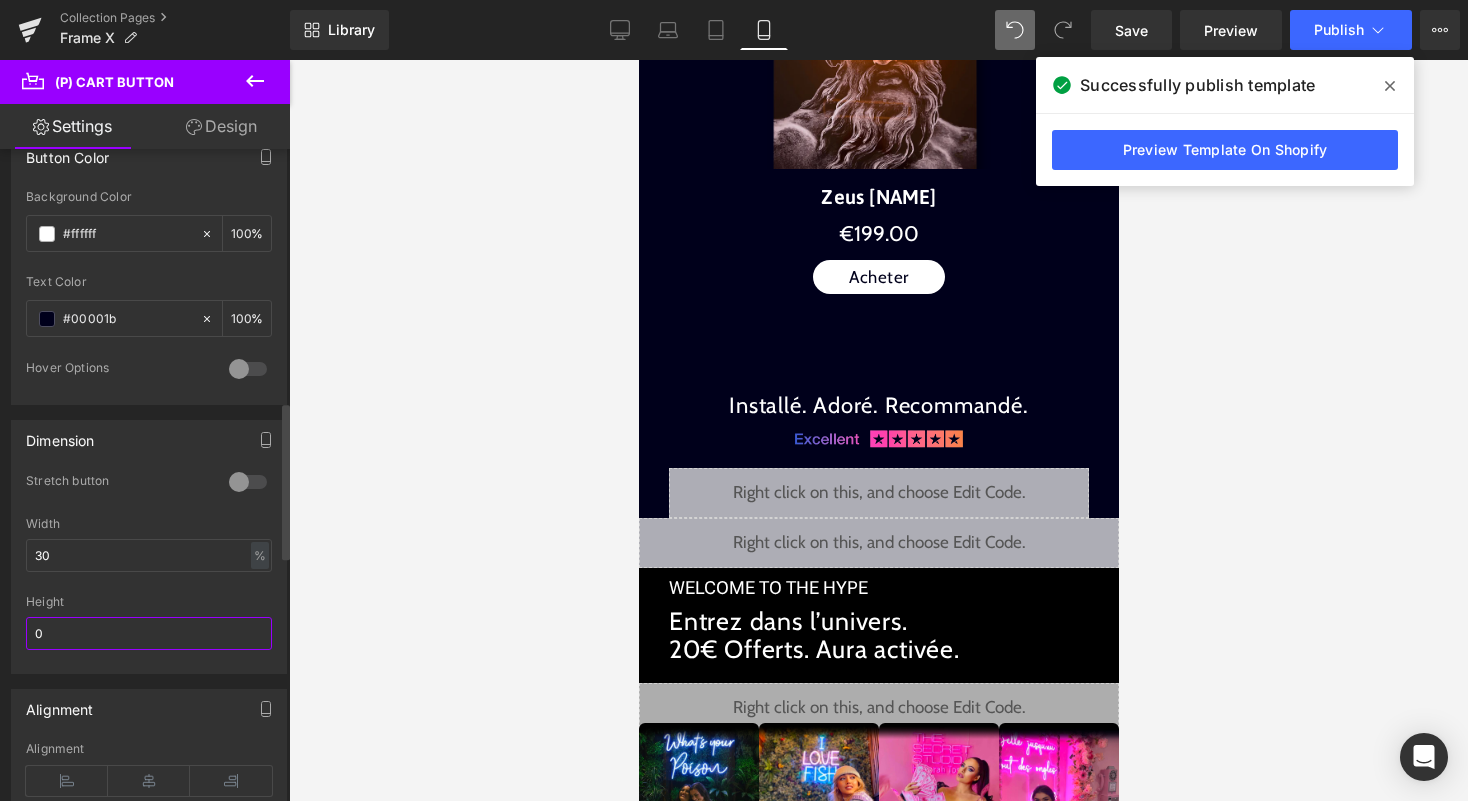 type 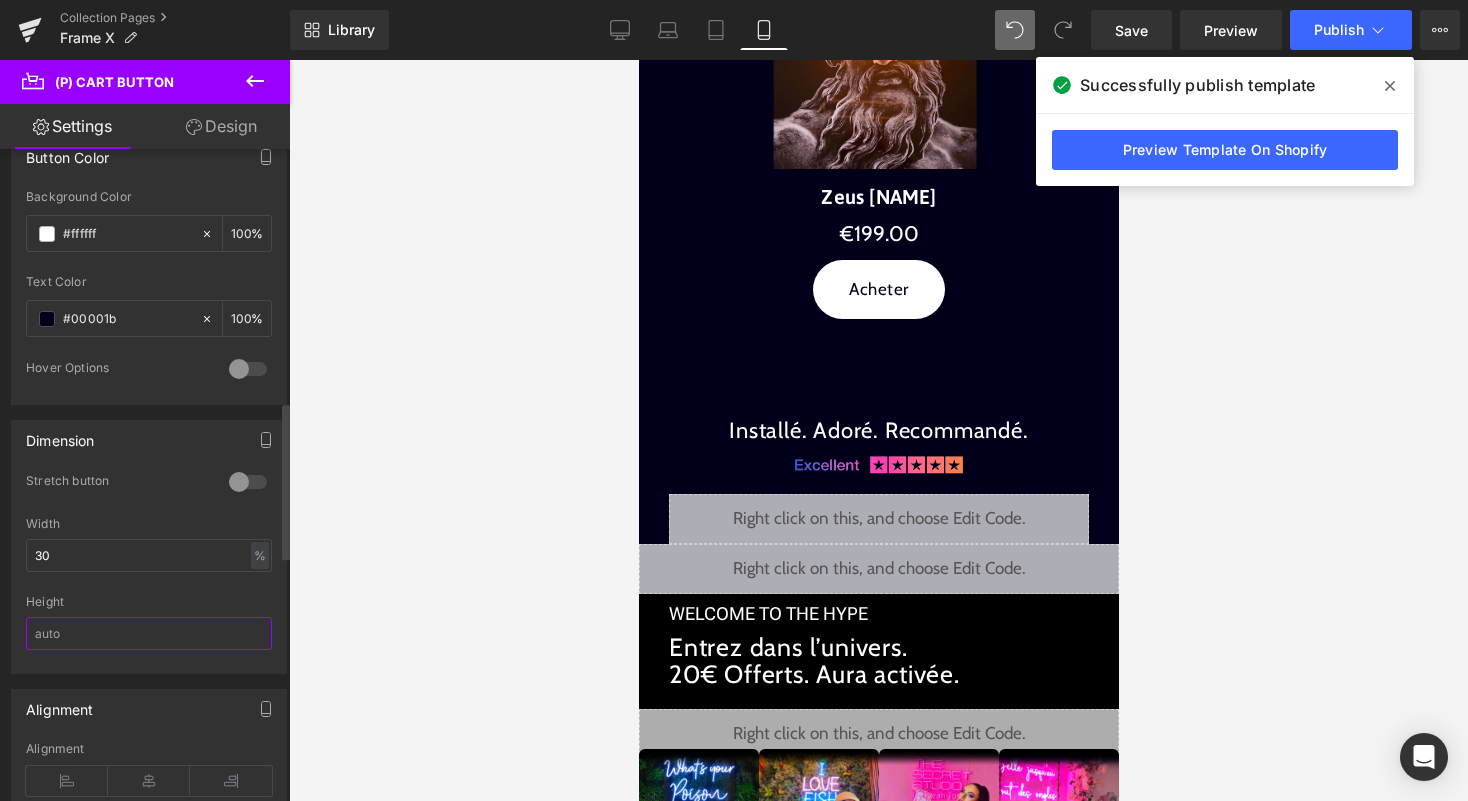 scroll, scrollTop: 1138, scrollLeft: 0, axis: vertical 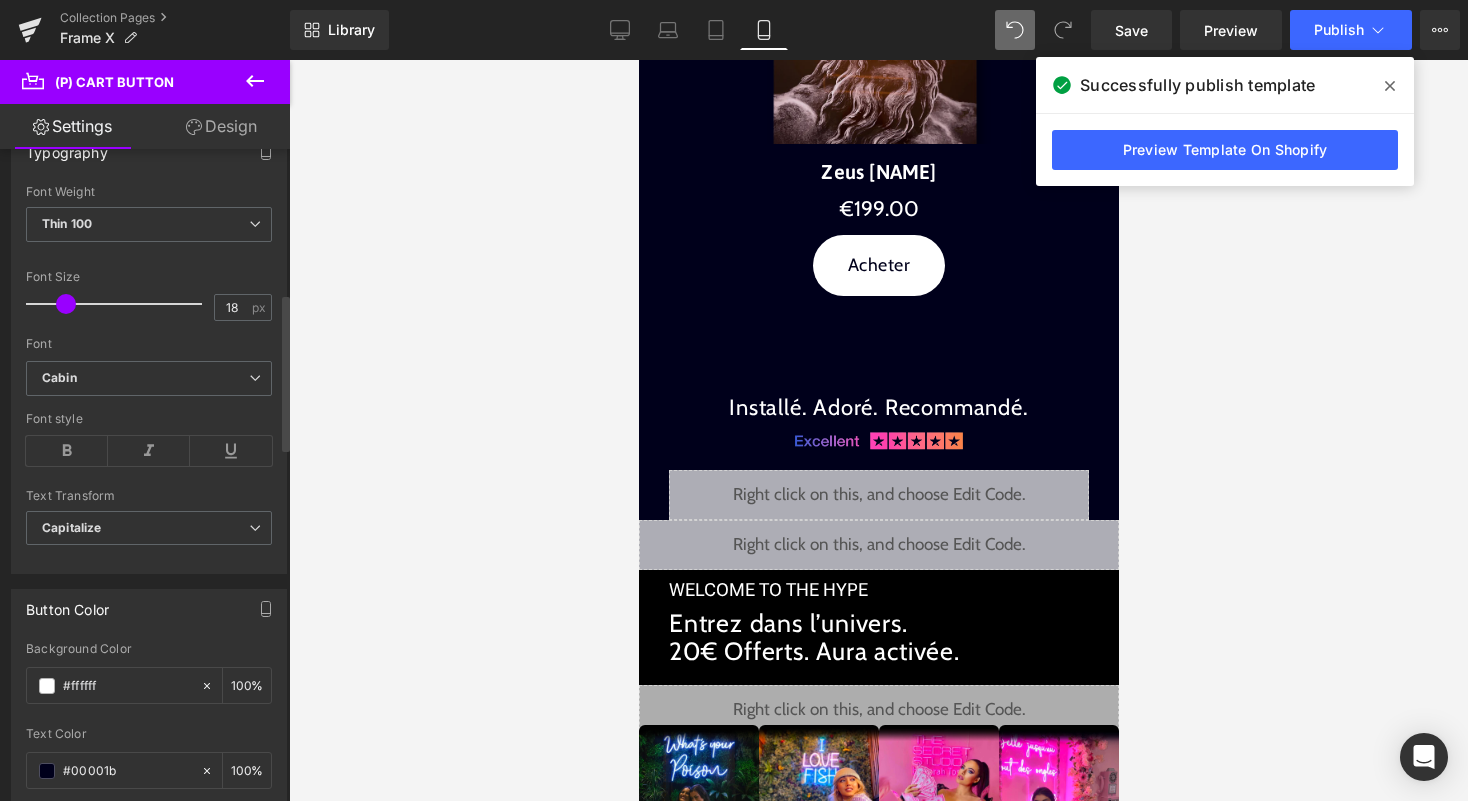 type on "19" 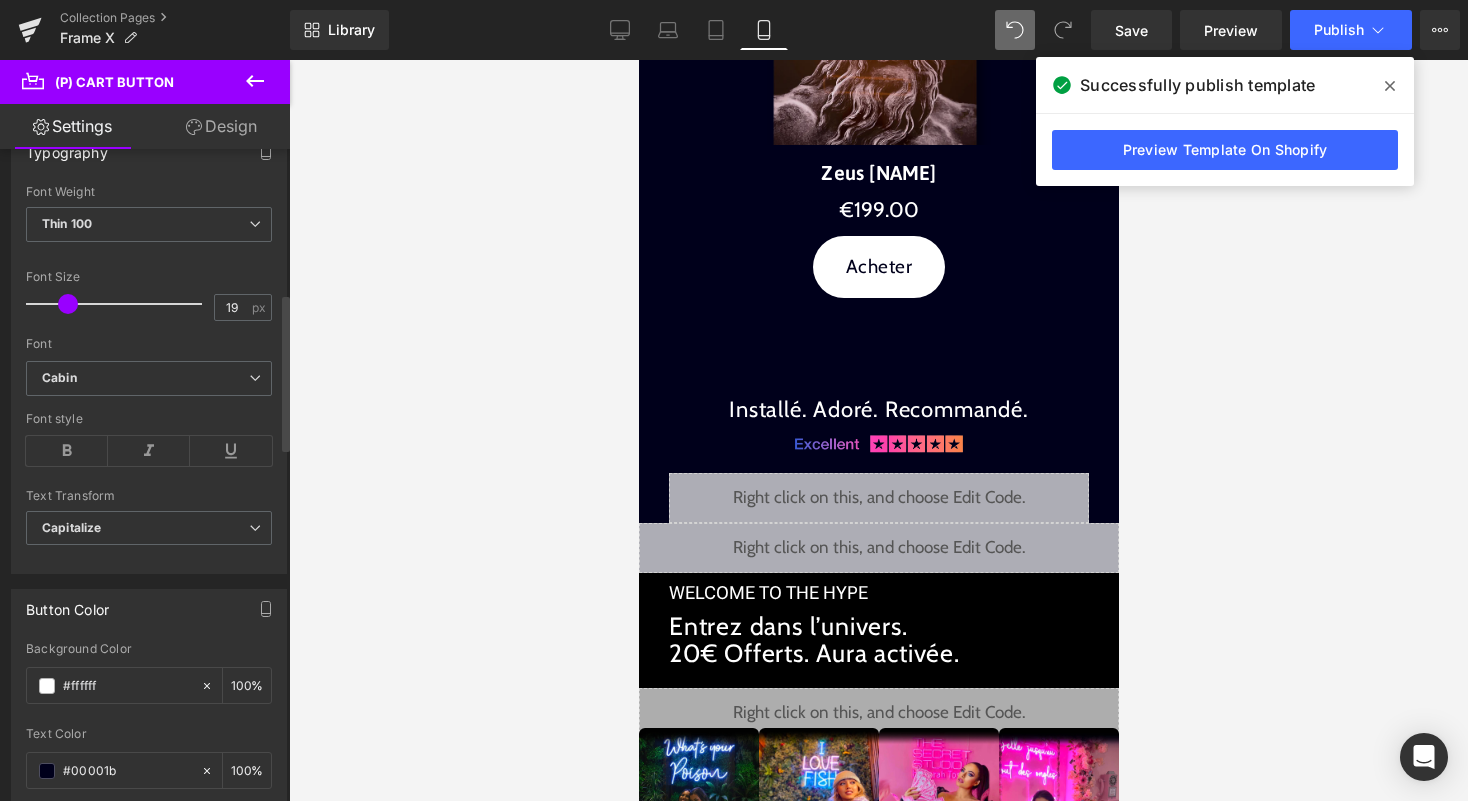 scroll, scrollTop: 1141, scrollLeft: 0, axis: vertical 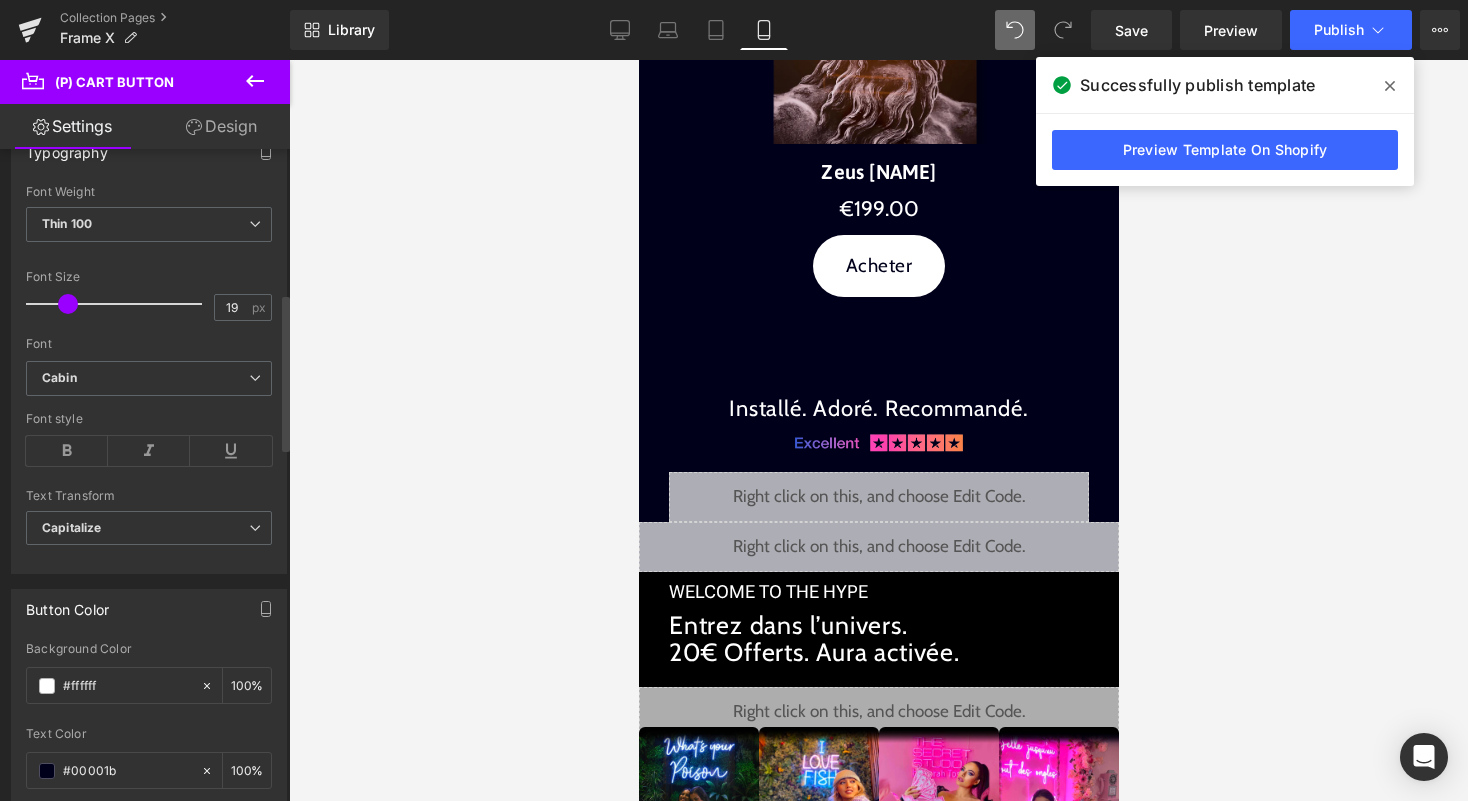 click at bounding box center (68, 304) 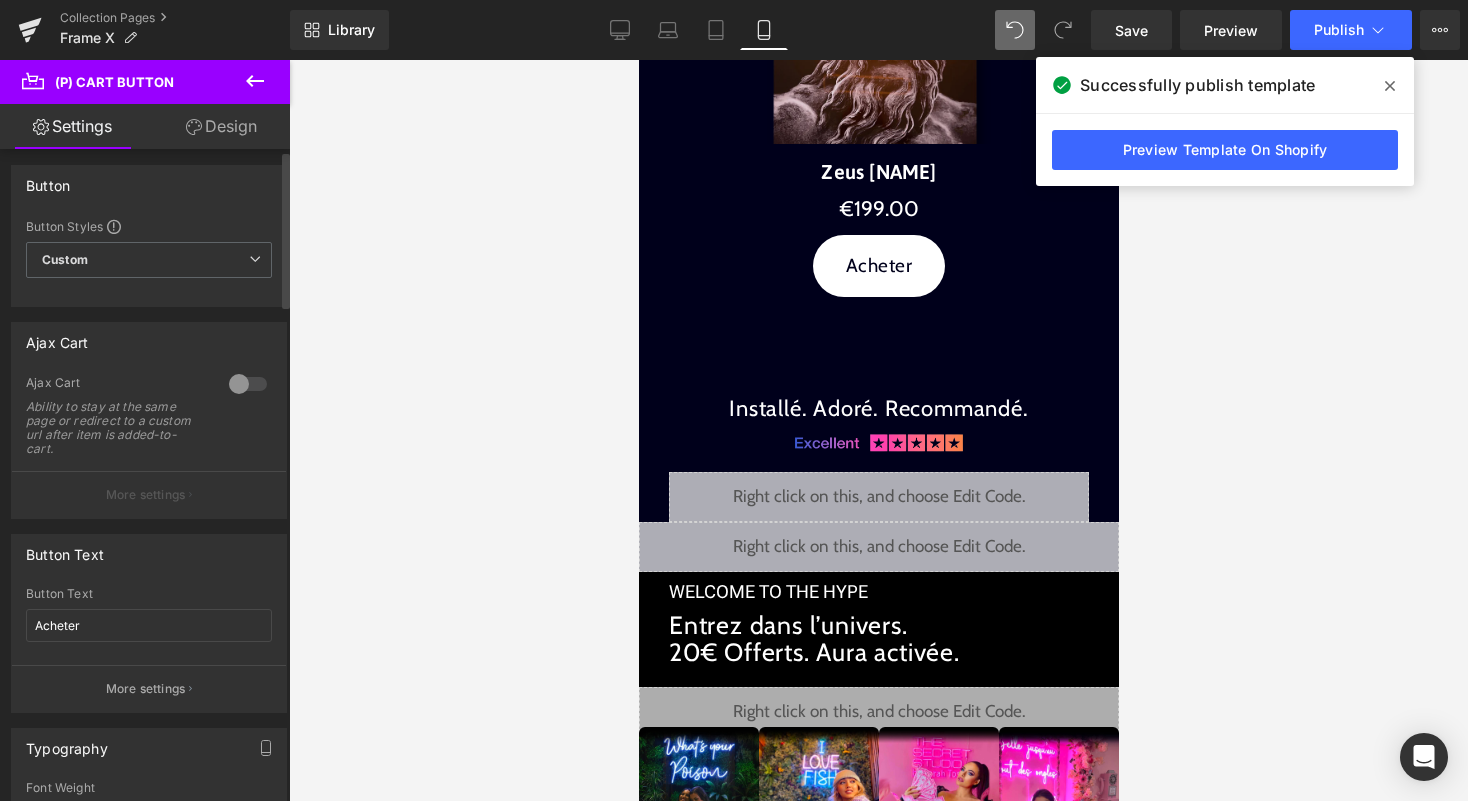 scroll, scrollTop: 0, scrollLeft: 0, axis: both 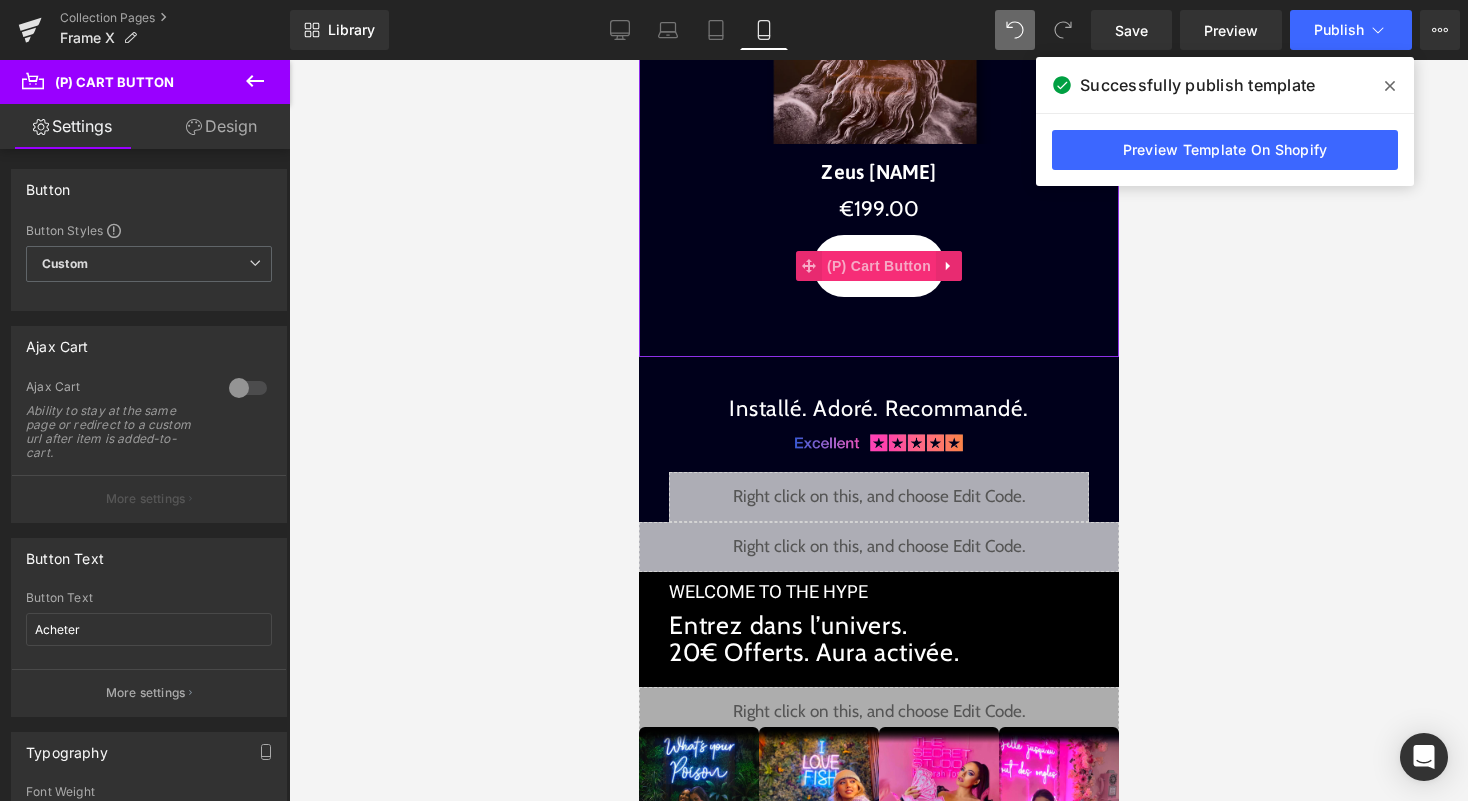 click on "(P) Cart Button" at bounding box center [878, 266] 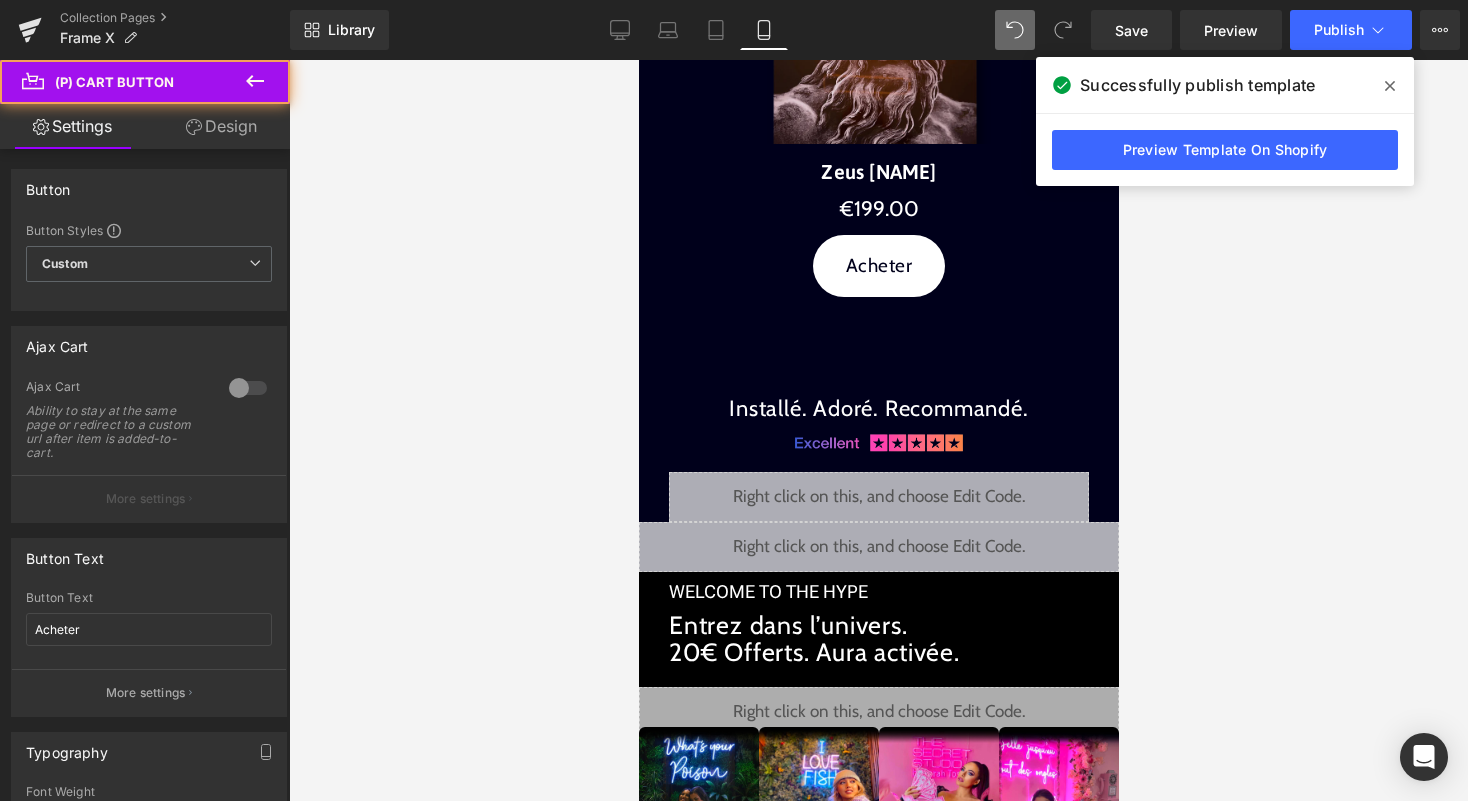 click on "Design" at bounding box center [221, 126] 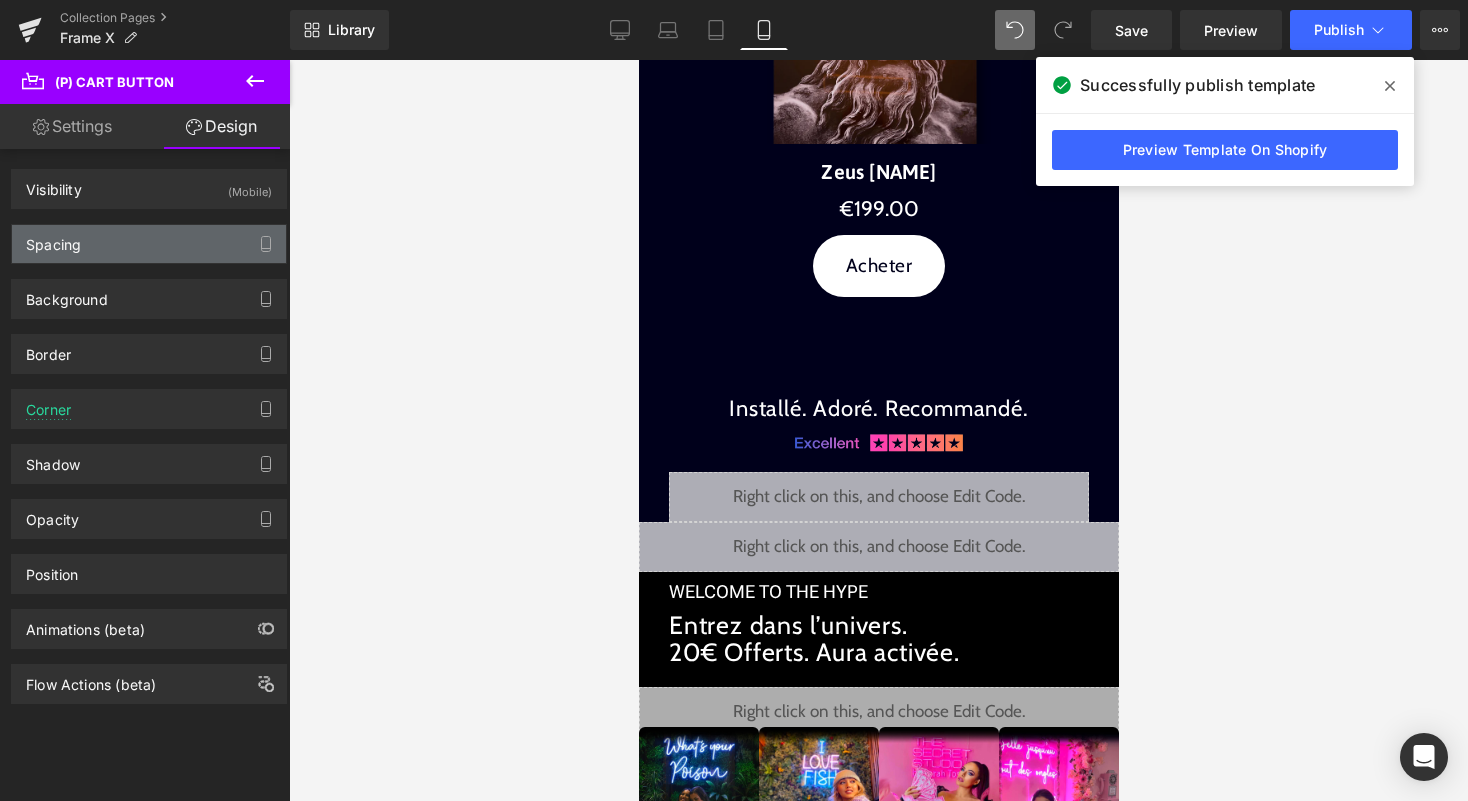 click on "Spacing" at bounding box center [149, 244] 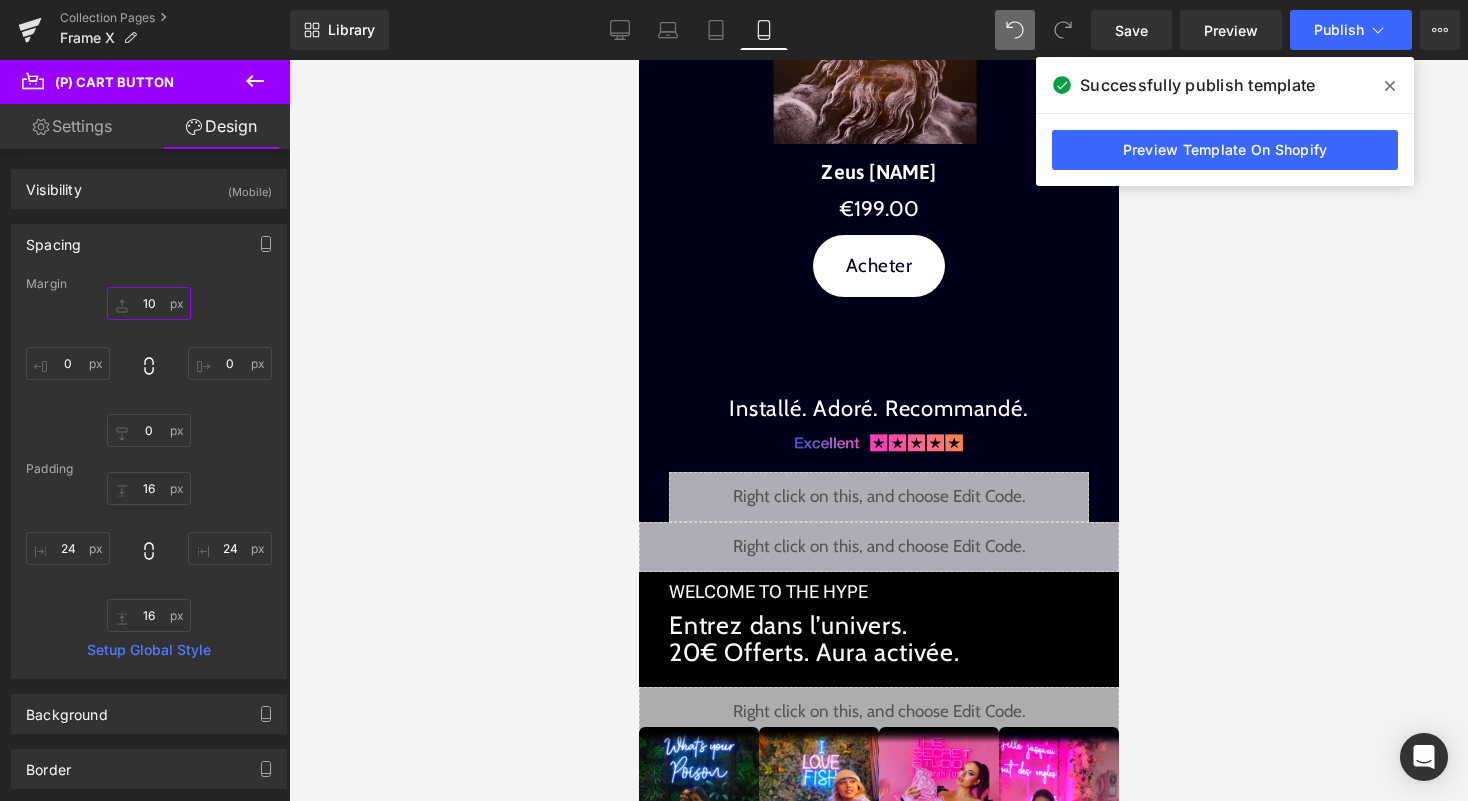 click on "10" at bounding box center [149, 303] 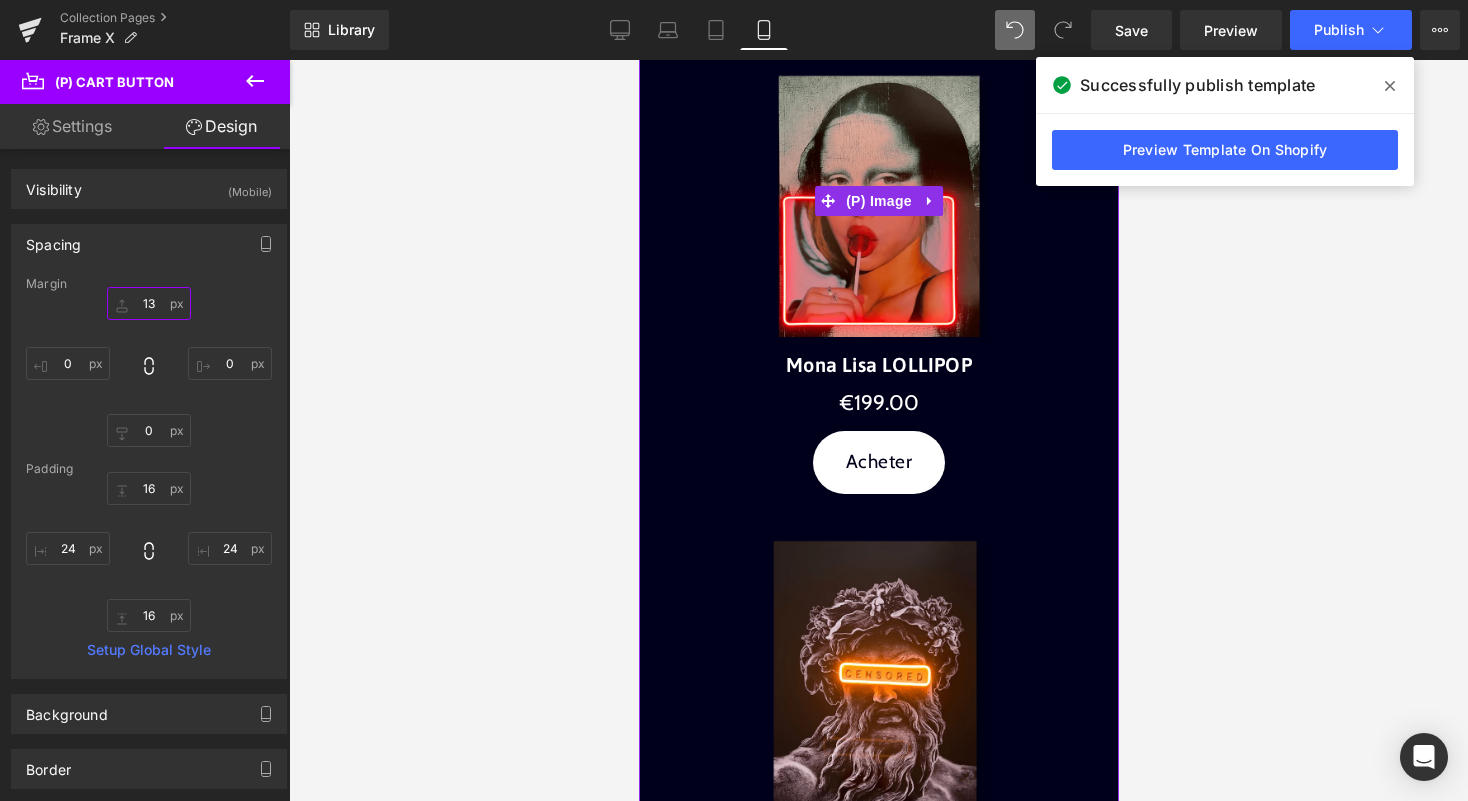 scroll, scrollTop: 489, scrollLeft: 0, axis: vertical 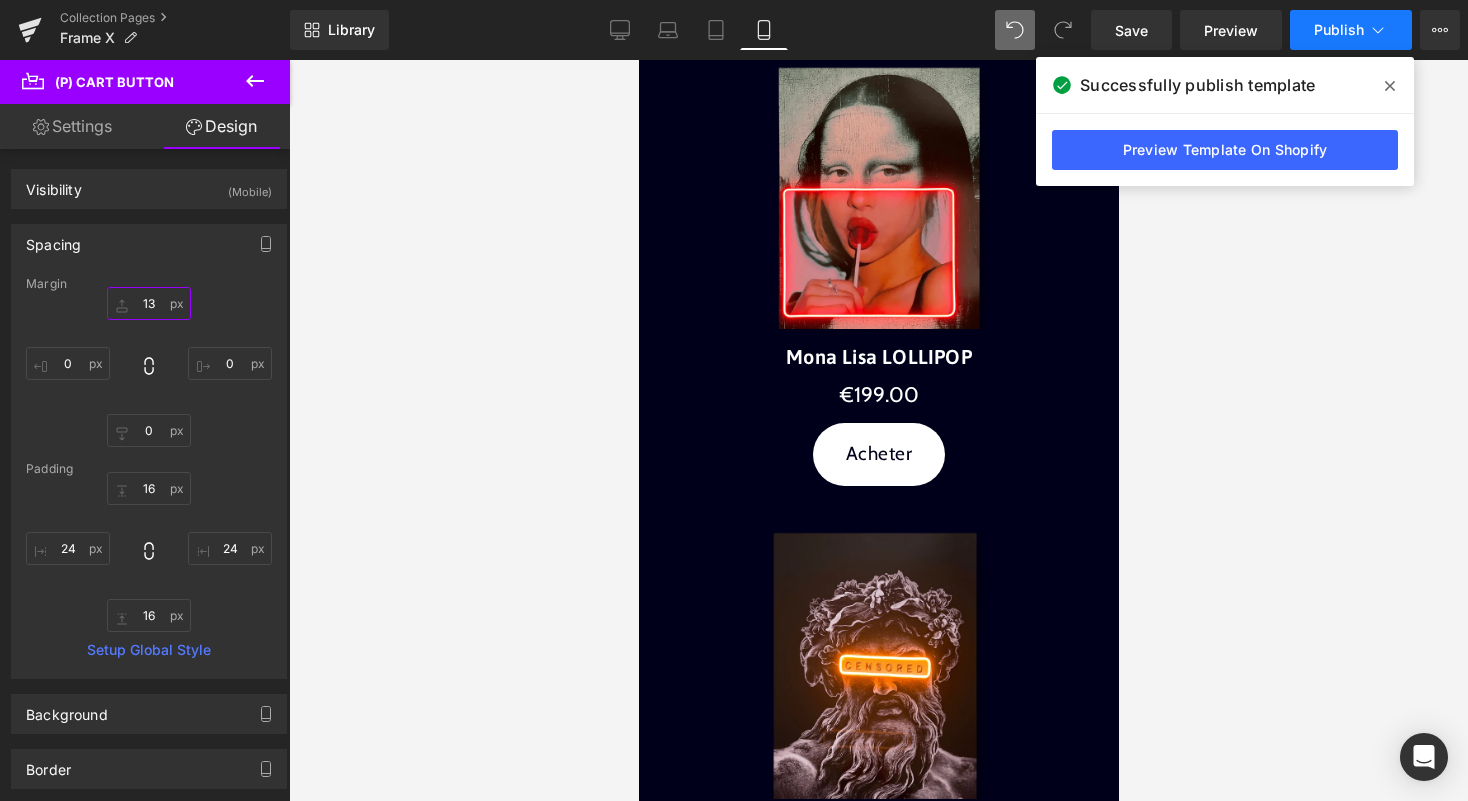 type on "13" 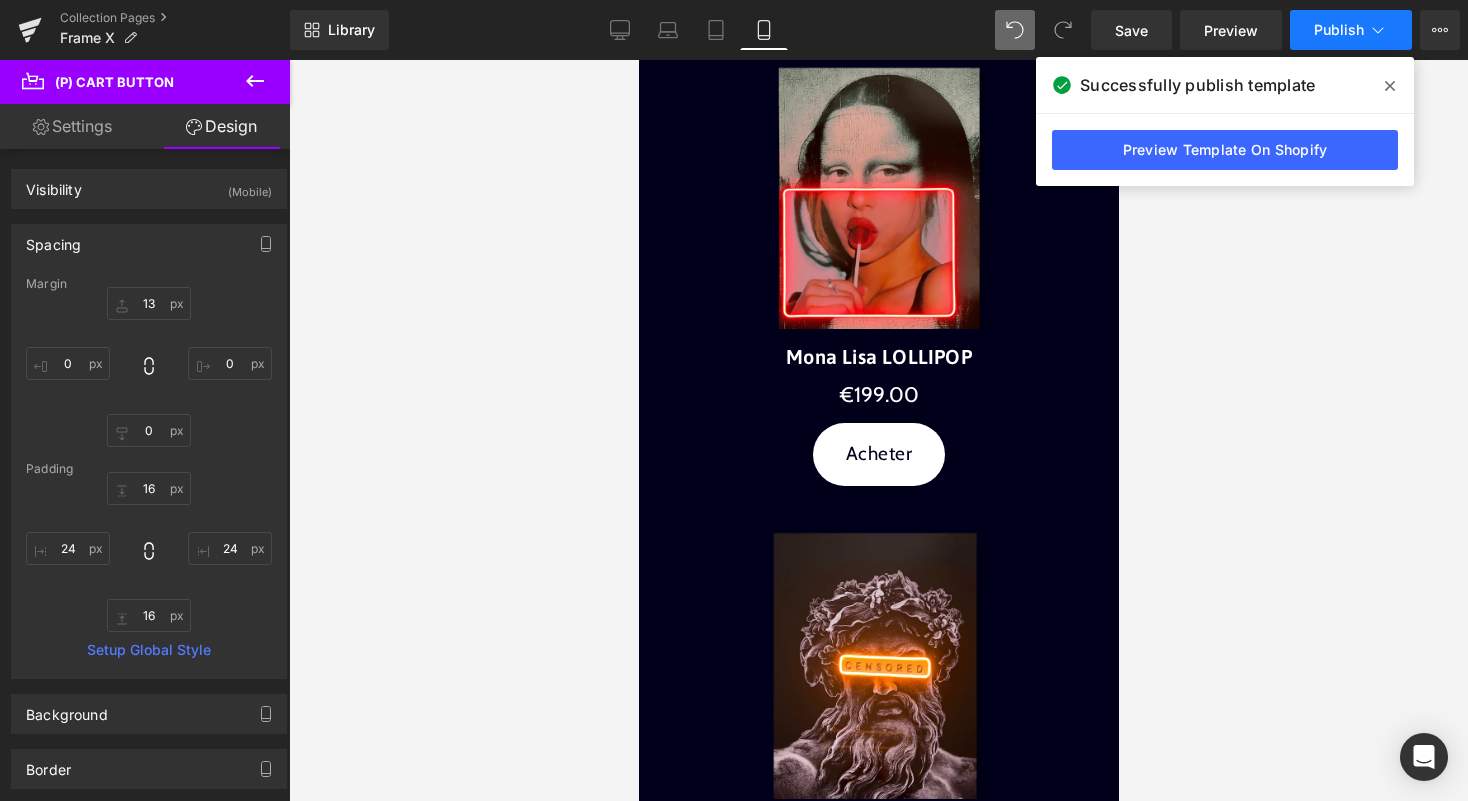 click on "Publish" at bounding box center (1339, 30) 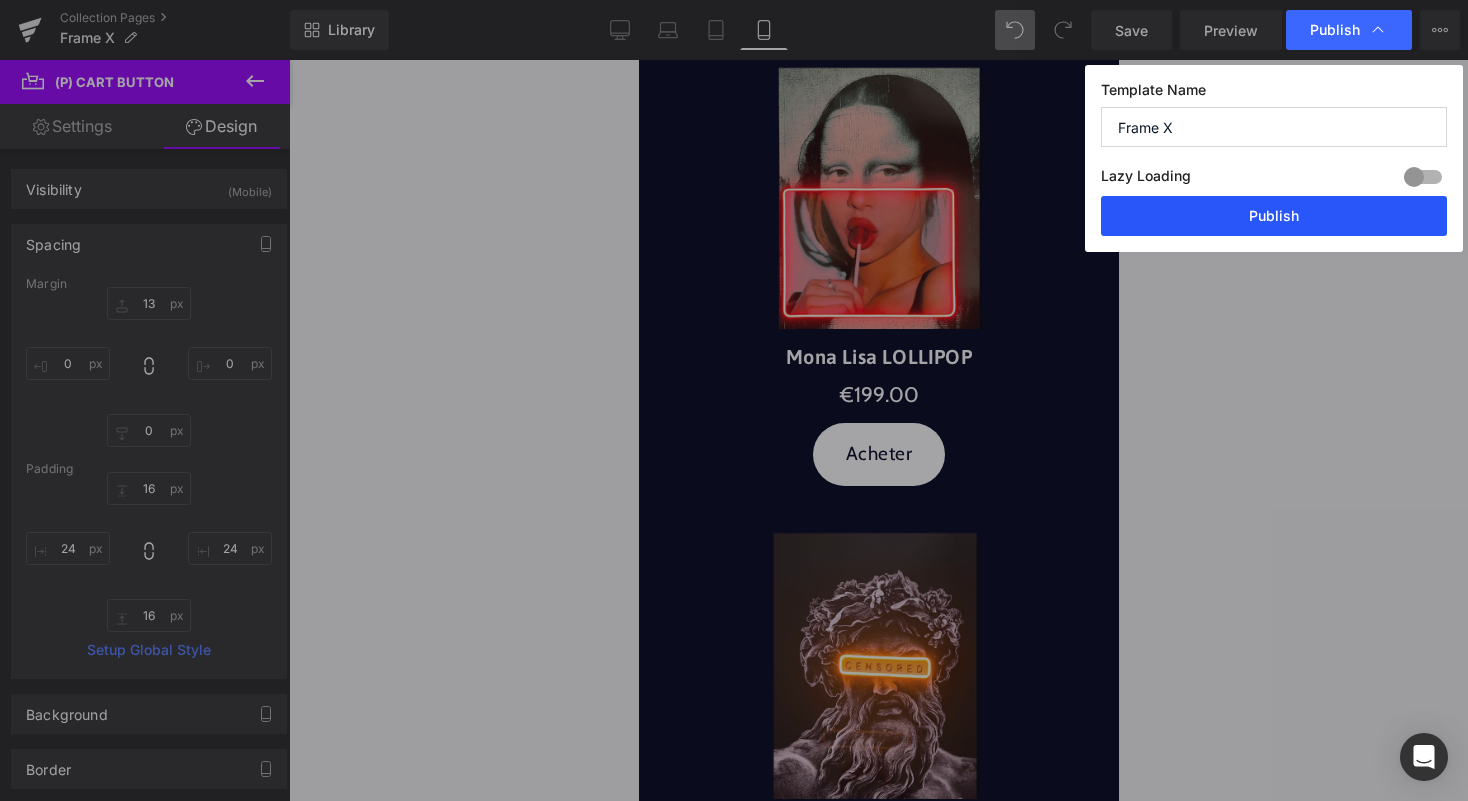 click on "Publish" at bounding box center (1274, 216) 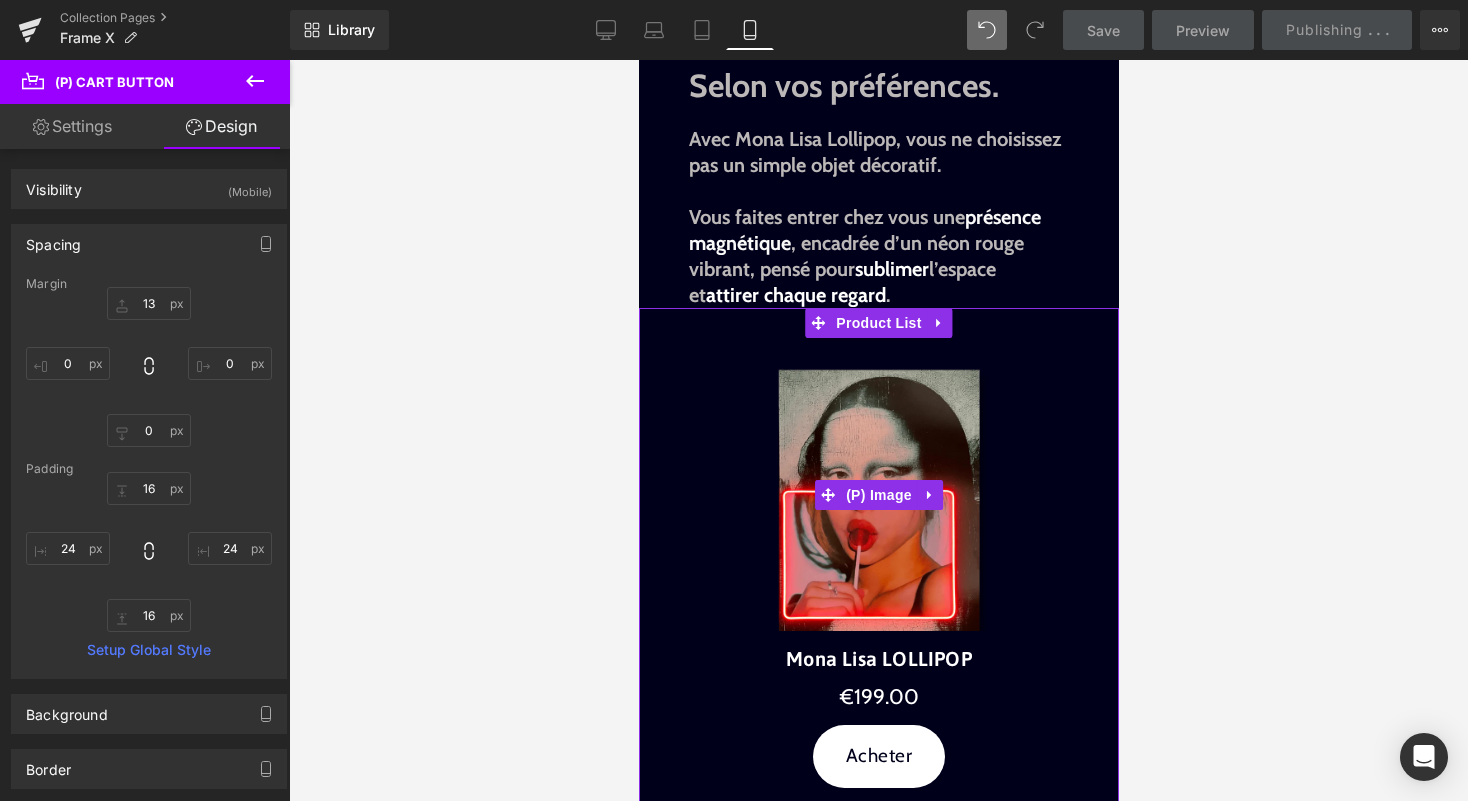 scroll, scrollTop: 0, scrollLeft: 0, axis: both 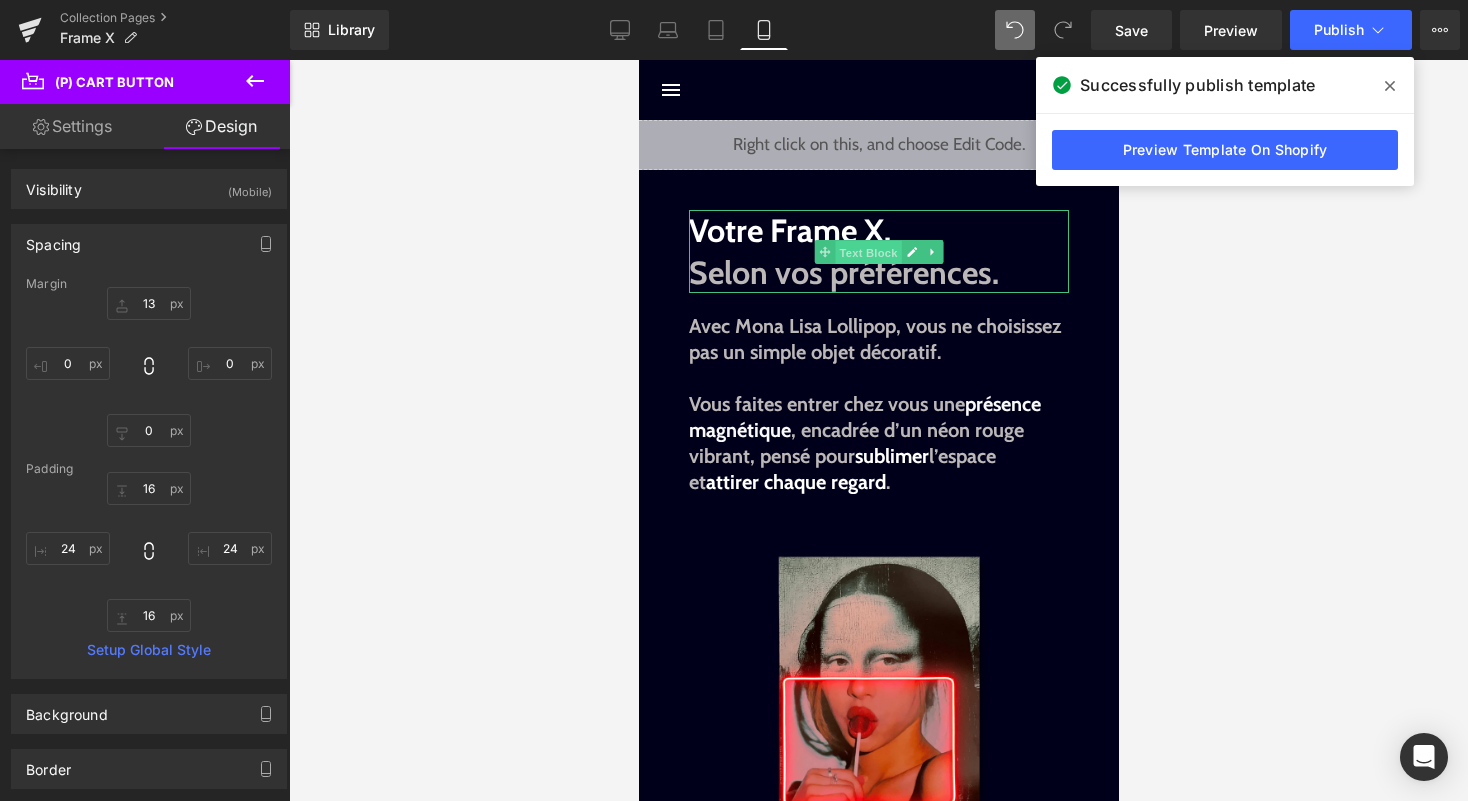 click on "Text Block" at bounding box center [867, 252] 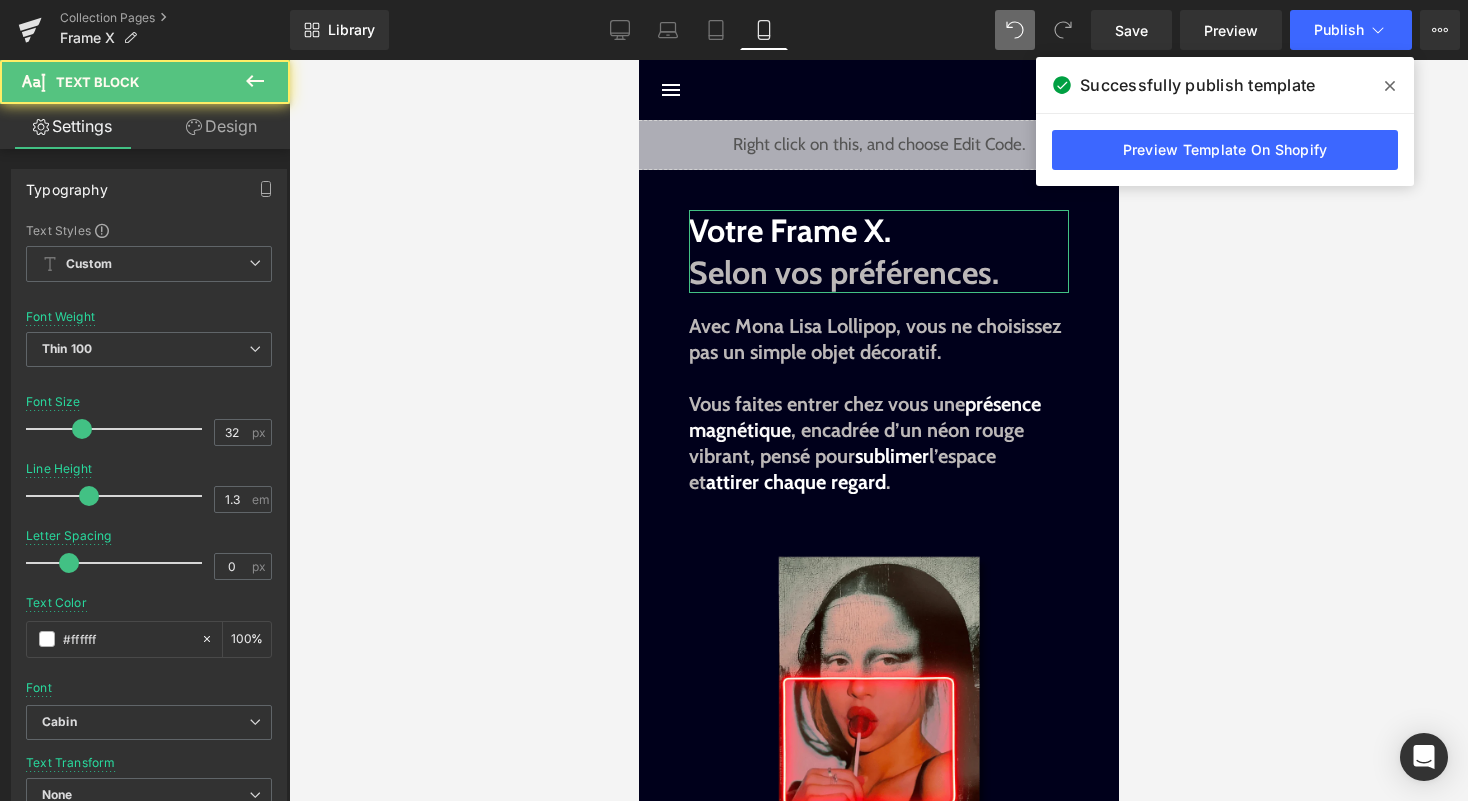 click on "Design" at bounding box center (221, 126) 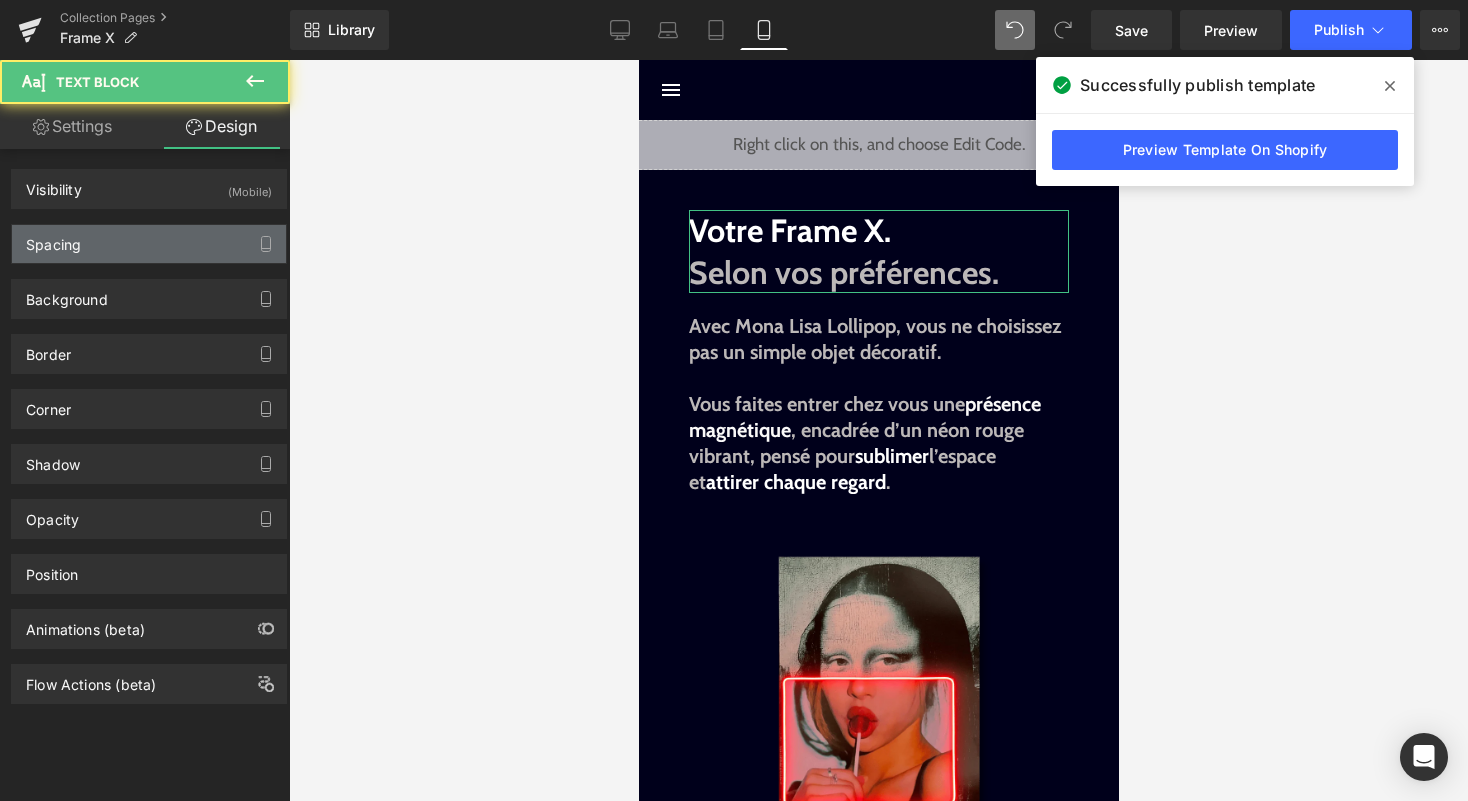 type on "40" 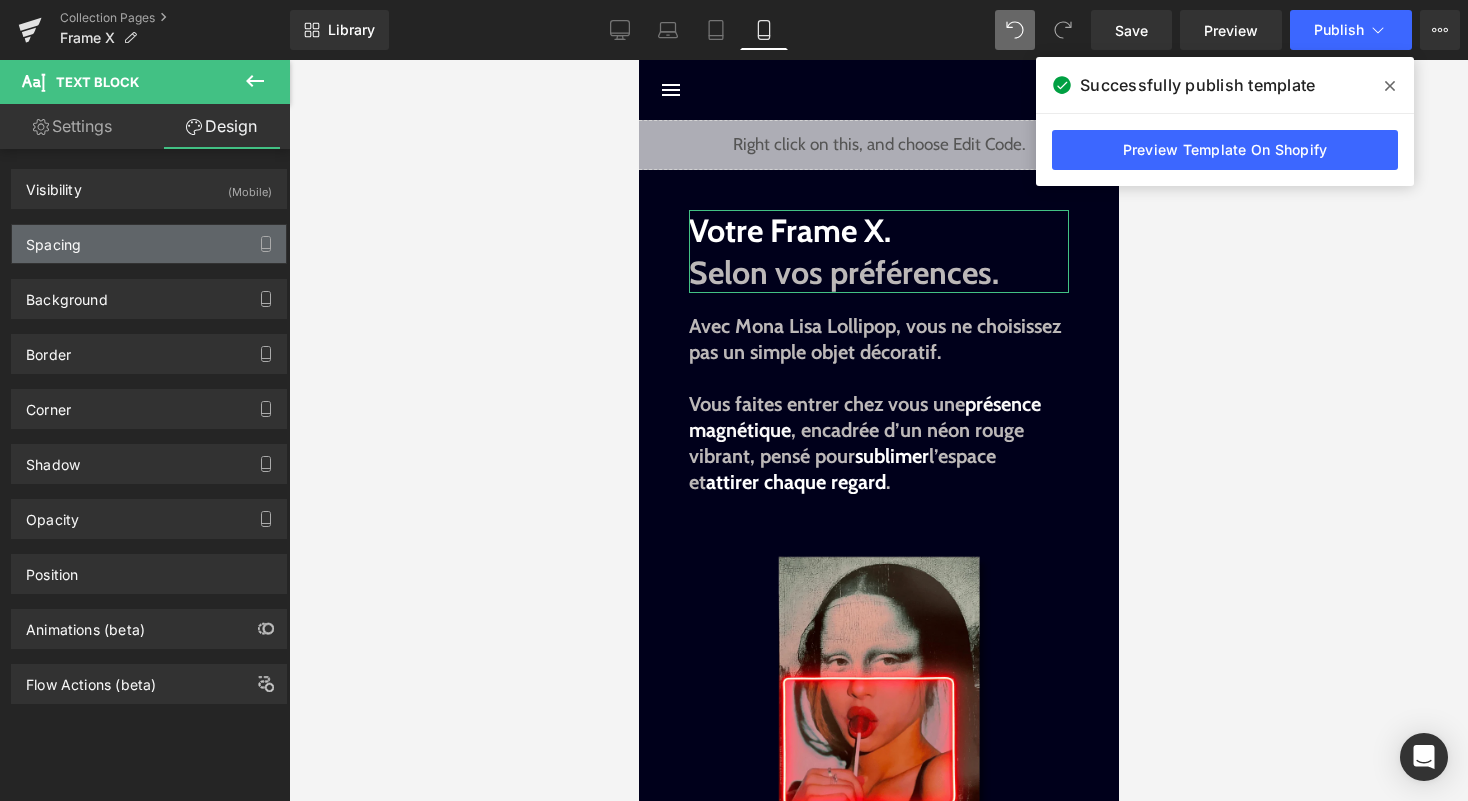 click on "Spacing" at bounding box center [149, 244] 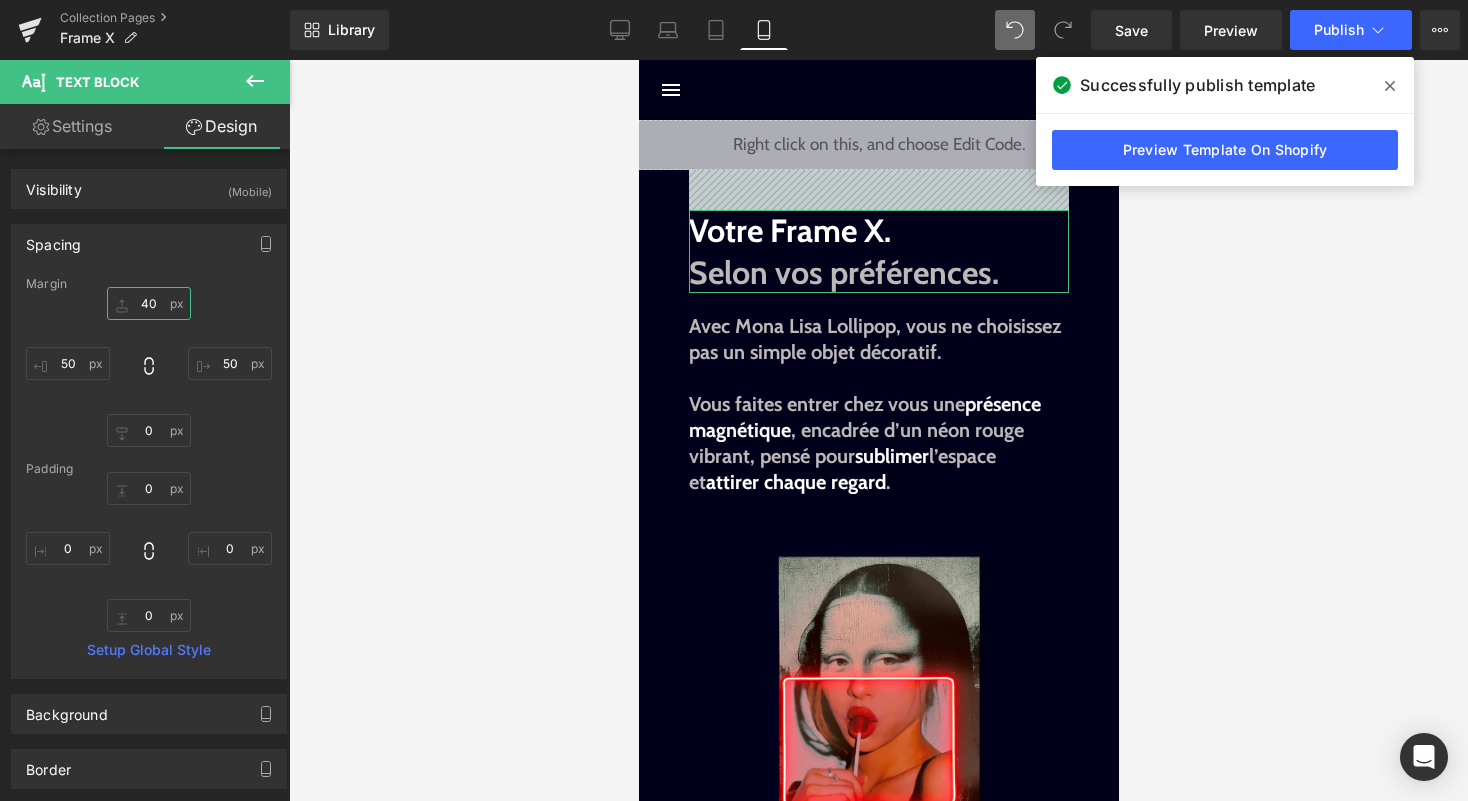 click on "40" at bounding box center (149, 303) 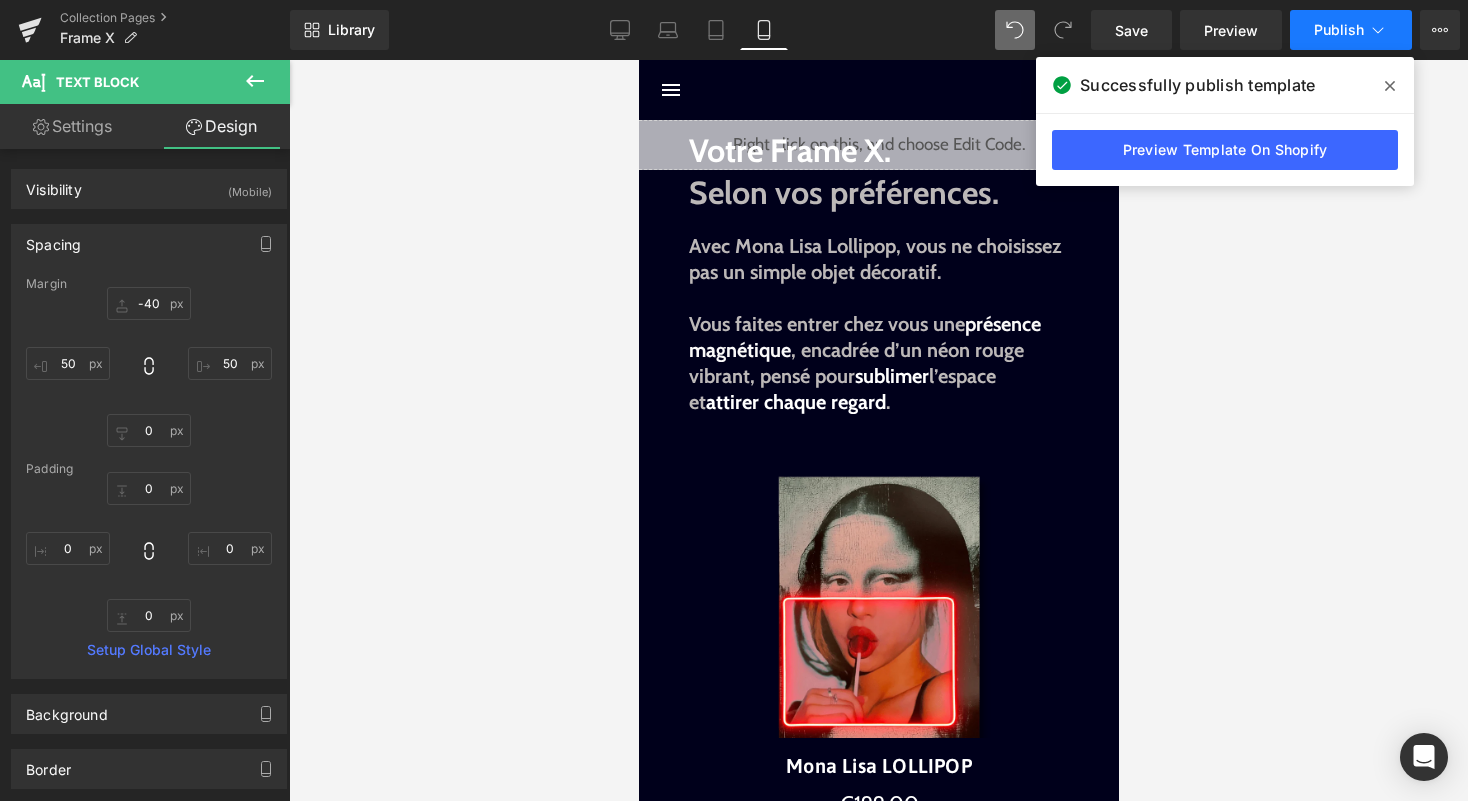 click on "Publish" at bounding box center (1339, 30) 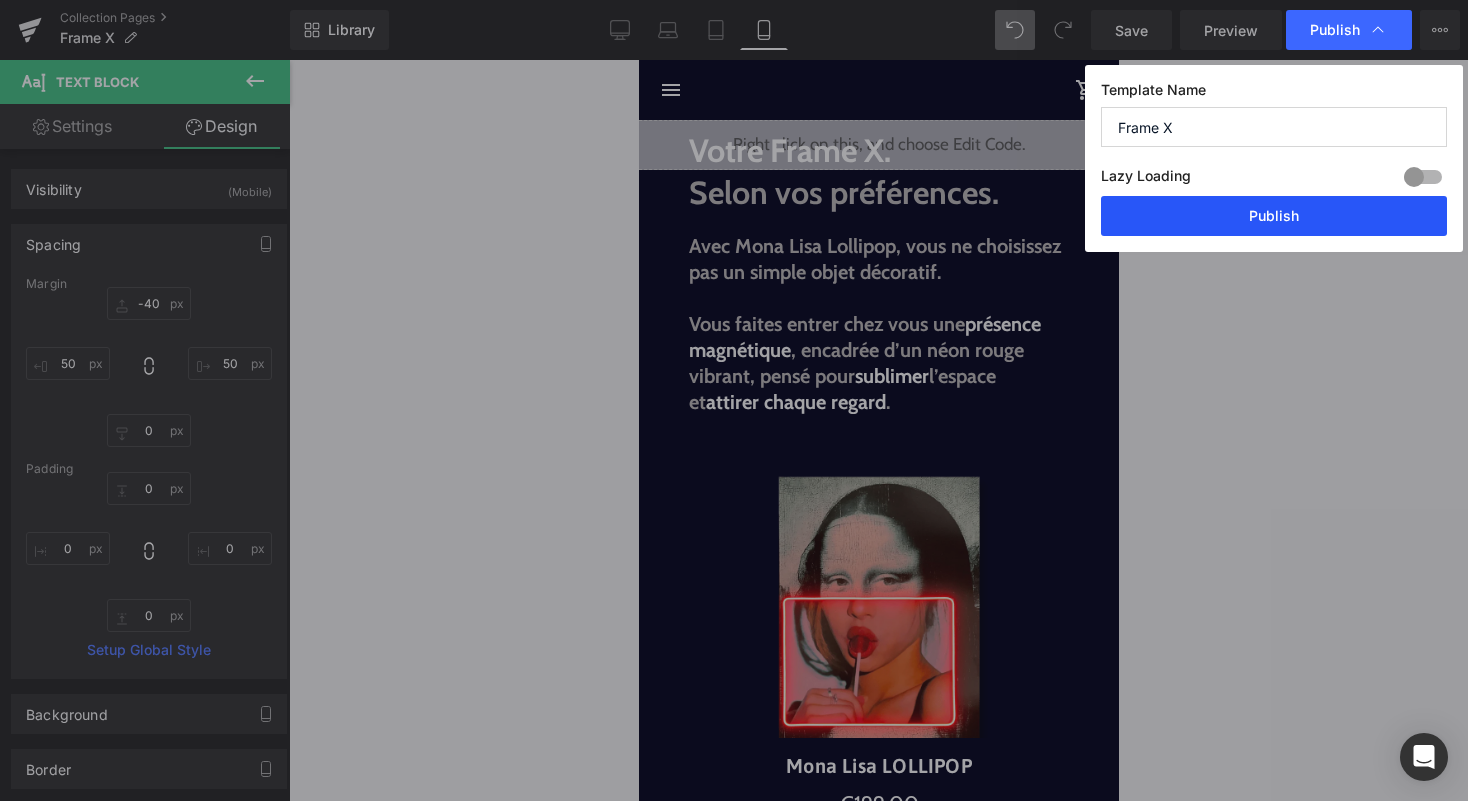 click on "Publish" at bounding box center [1274, 216] 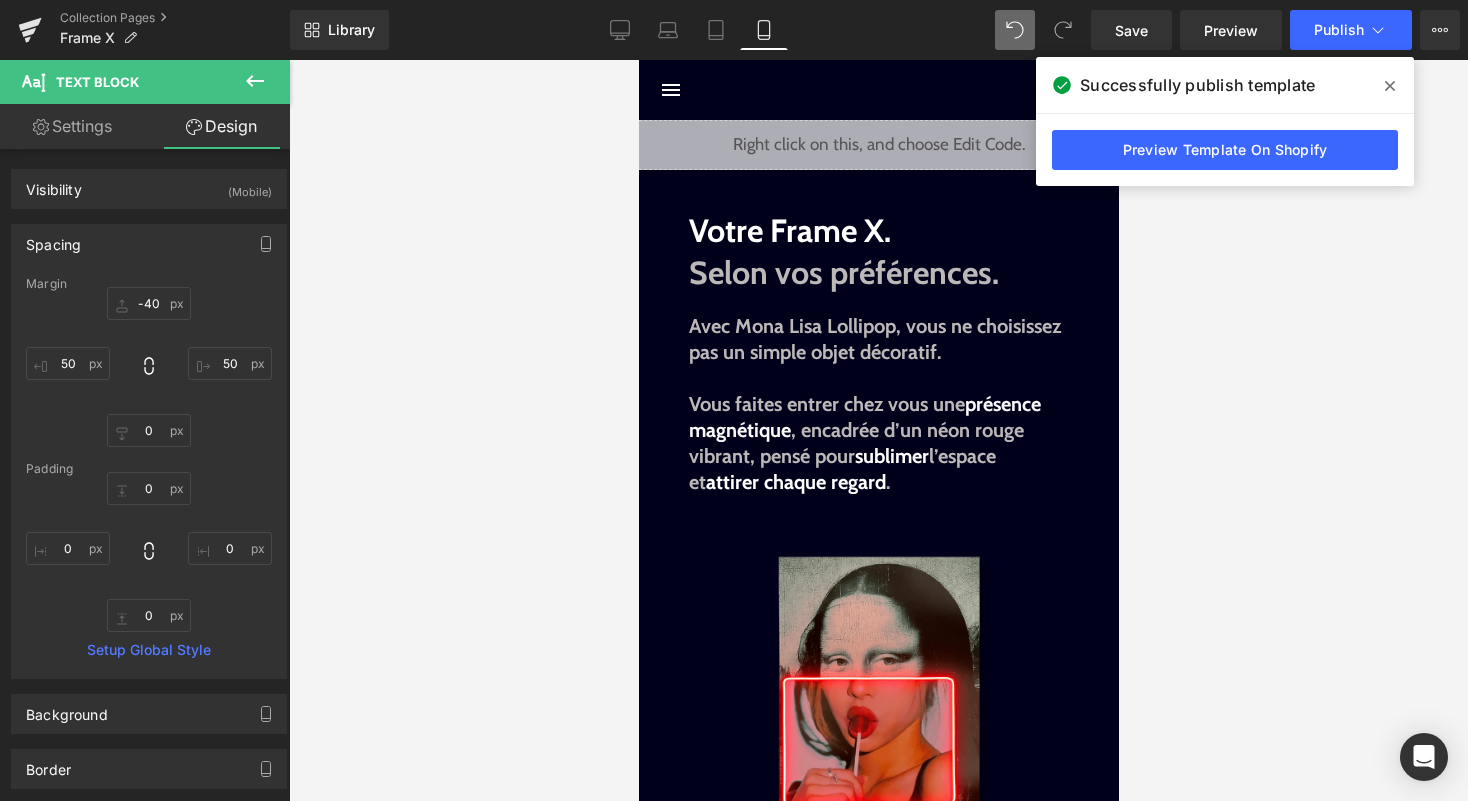 type on "40" 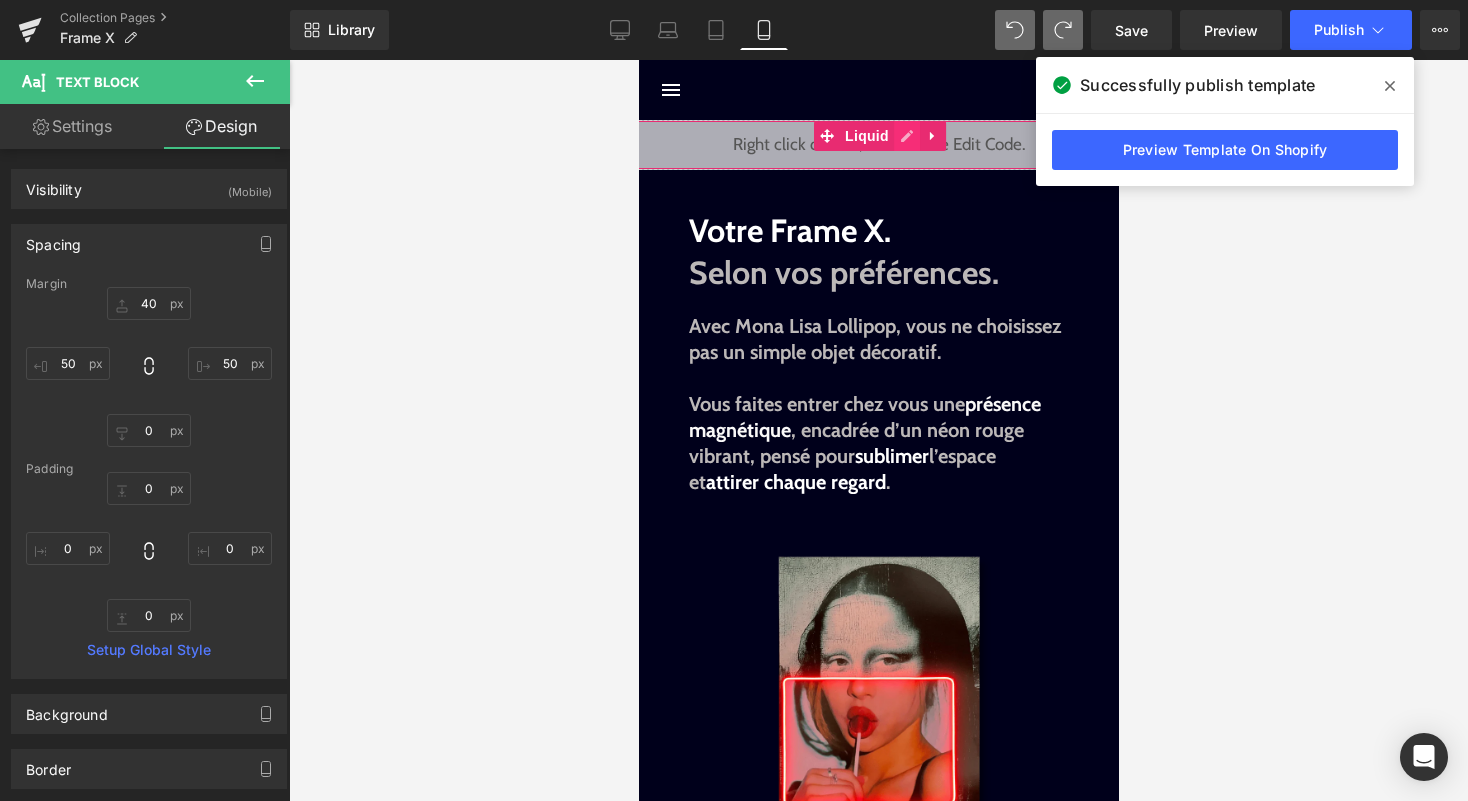 click on "Liquid" at bounding box center [878, 145] 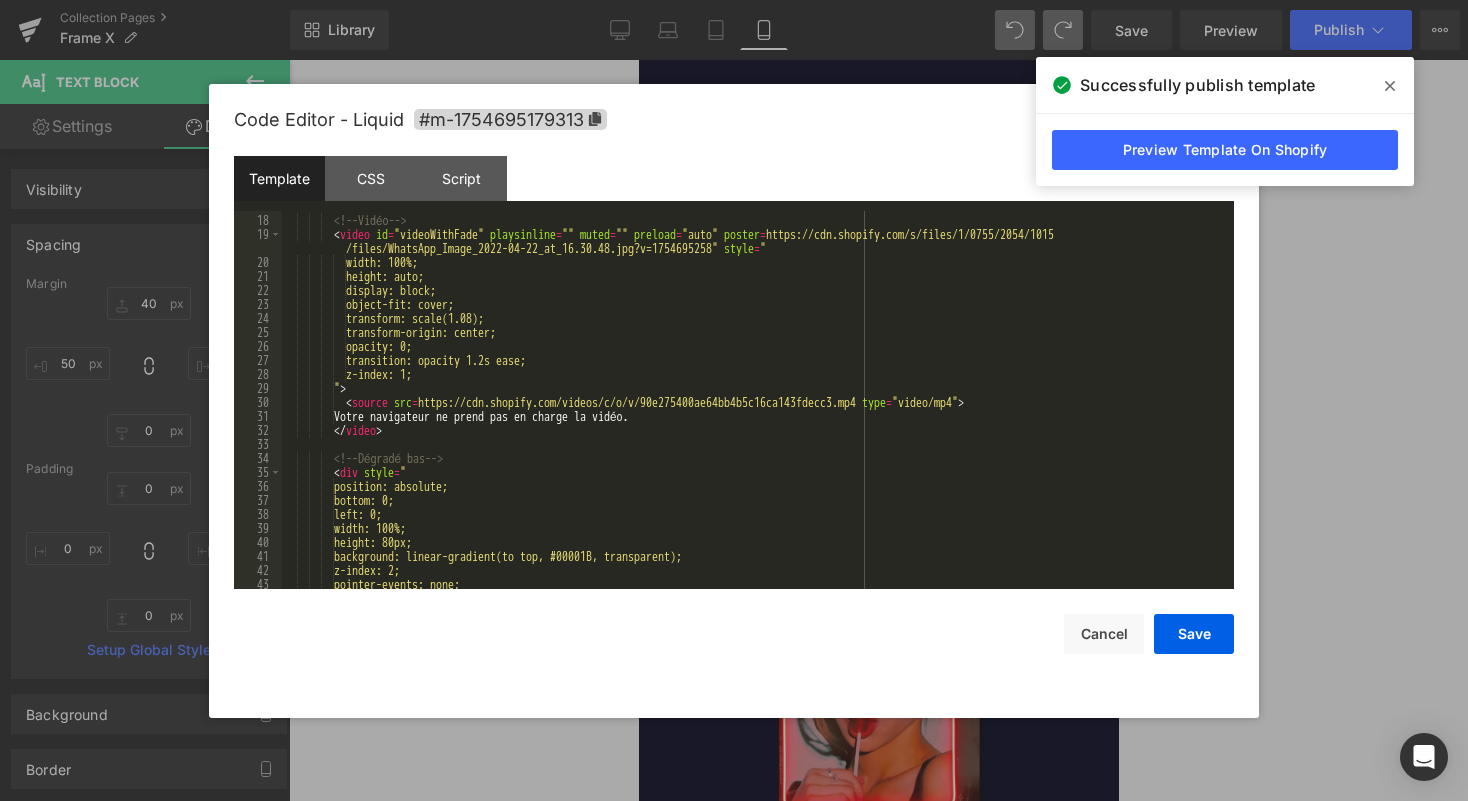 scroll, scrollTop: 283, scrollLeft: 0, axis: vertical 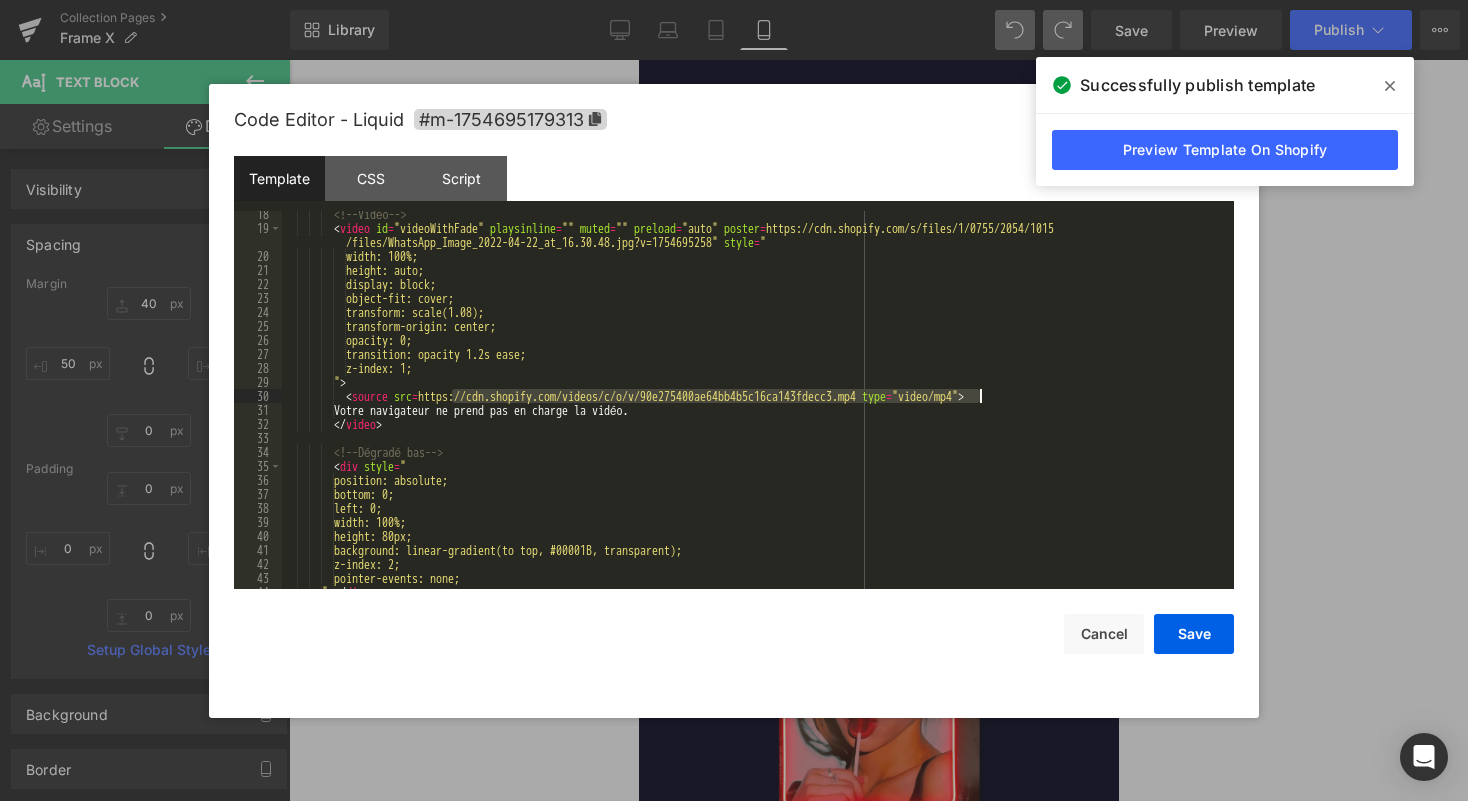 drag, startPoint x: 452, startPoint y: 399, endPoint x: 980, endPoint y: 401, distance: 528.0038 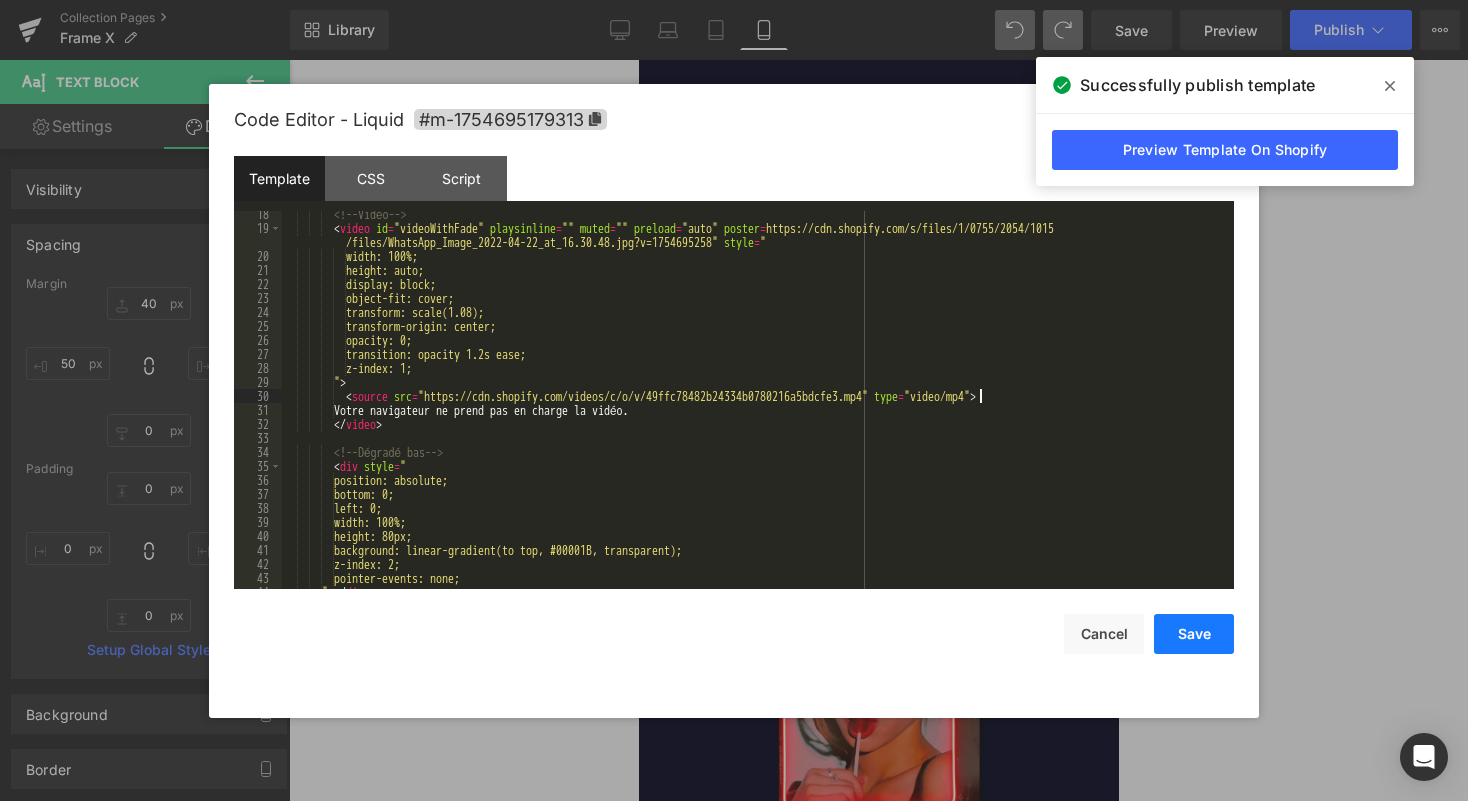 click on "Save" at bounding box center (1194, 634) 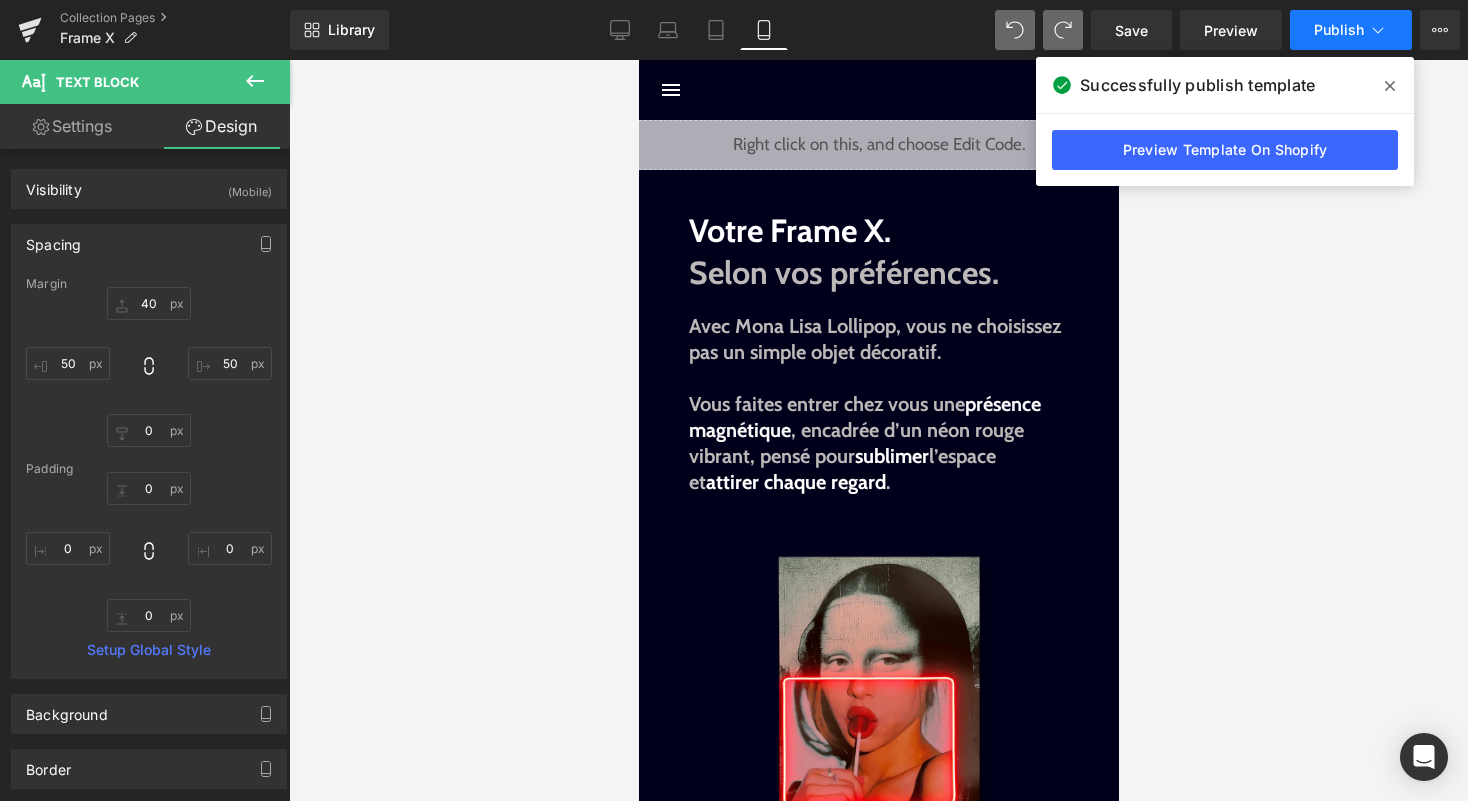click on "Publish" at bounding box center (1351, 30) 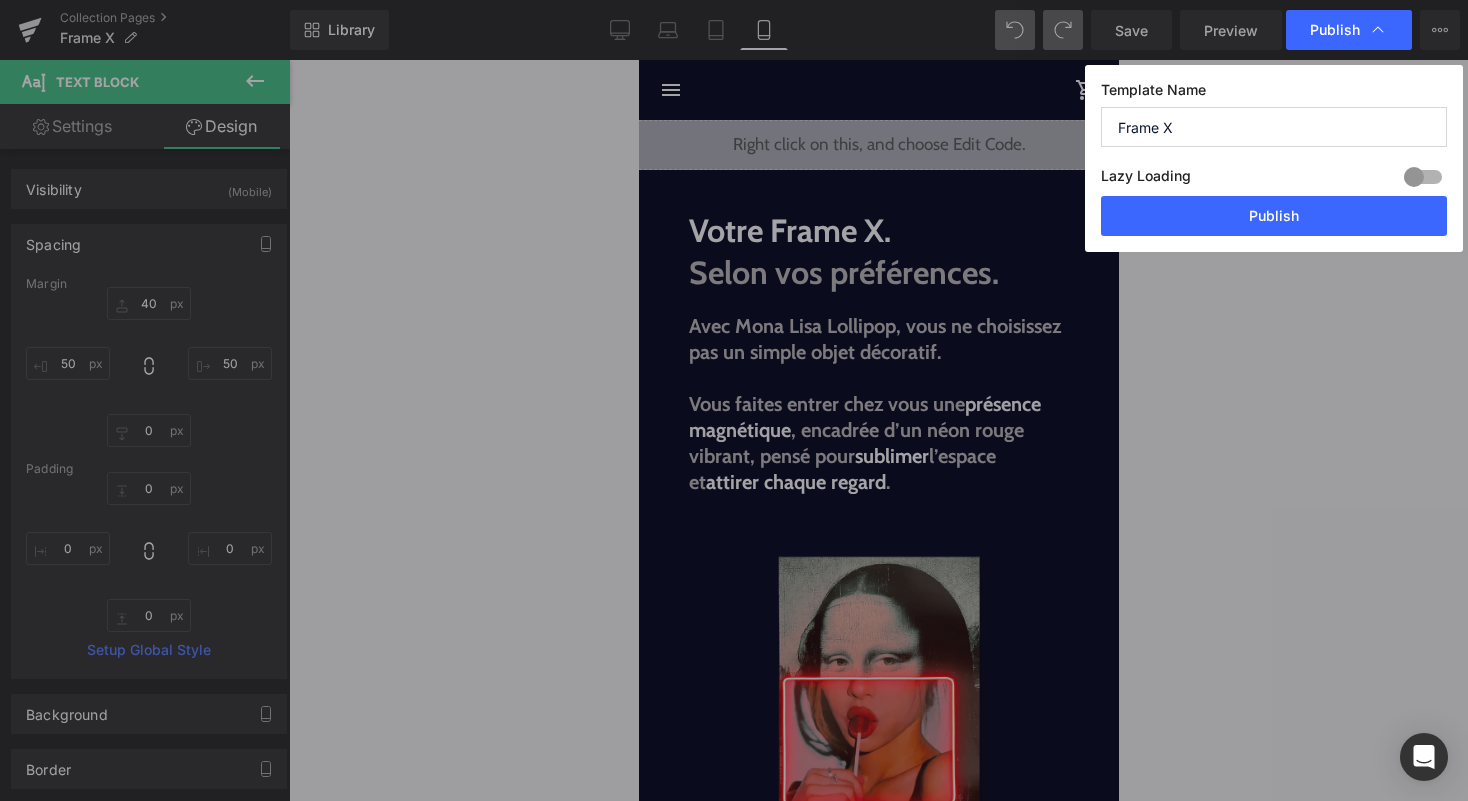 click on "Template Name Frame X
Lazy Loading
Build
Upgrade plan to unlock
Lazy loading helps you improve page loading time, enhance user experience & increase your SEO results.
Lazy loading is available on  Build, Optimize & Enterprise.
You’ve reached the maximum published page number of your plan  (25/999999) .
Upgrade plan to unlock more pages
Publish" at bounding box center [1274, 158] 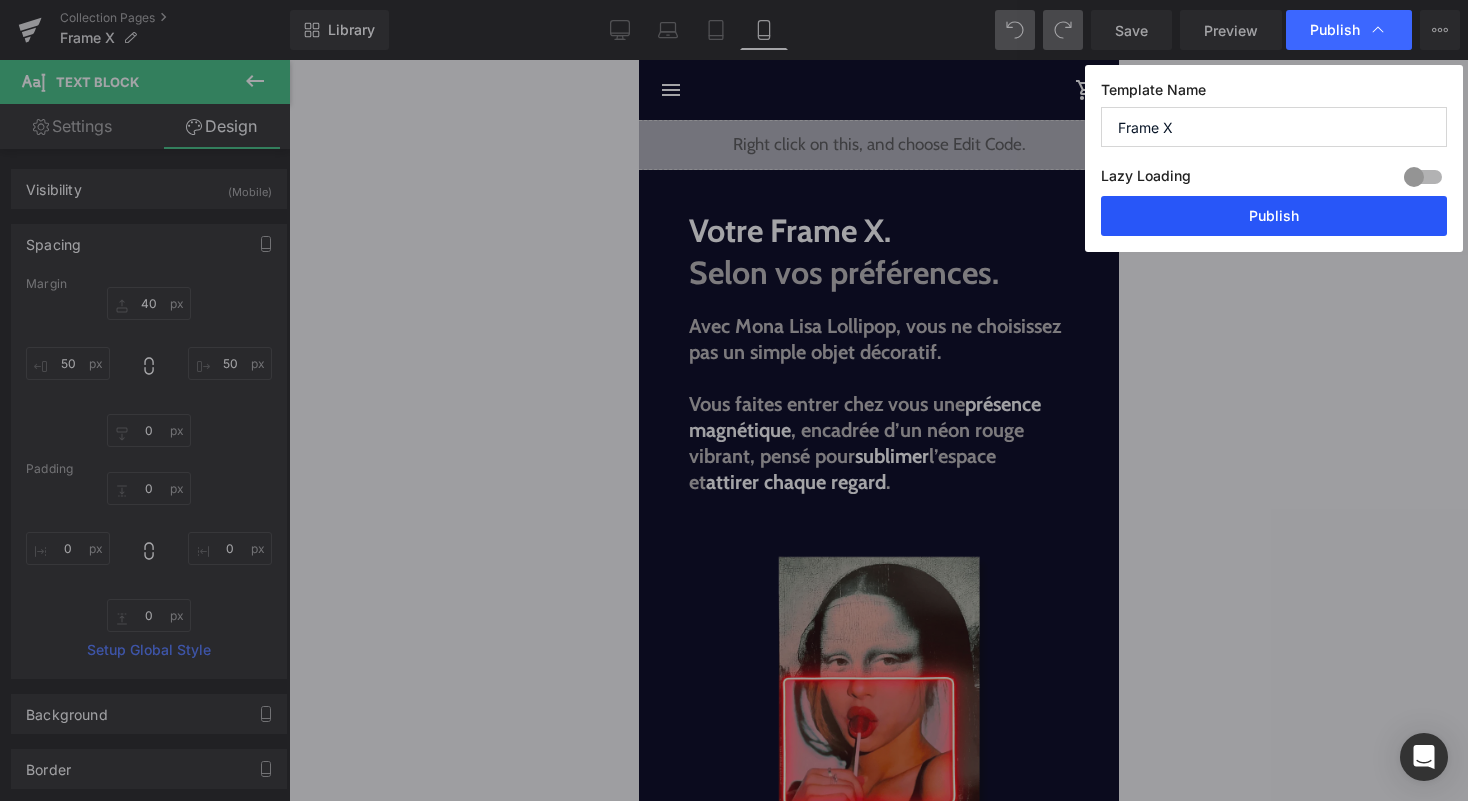 click on "Publish" at bounding box center (1274, 216) 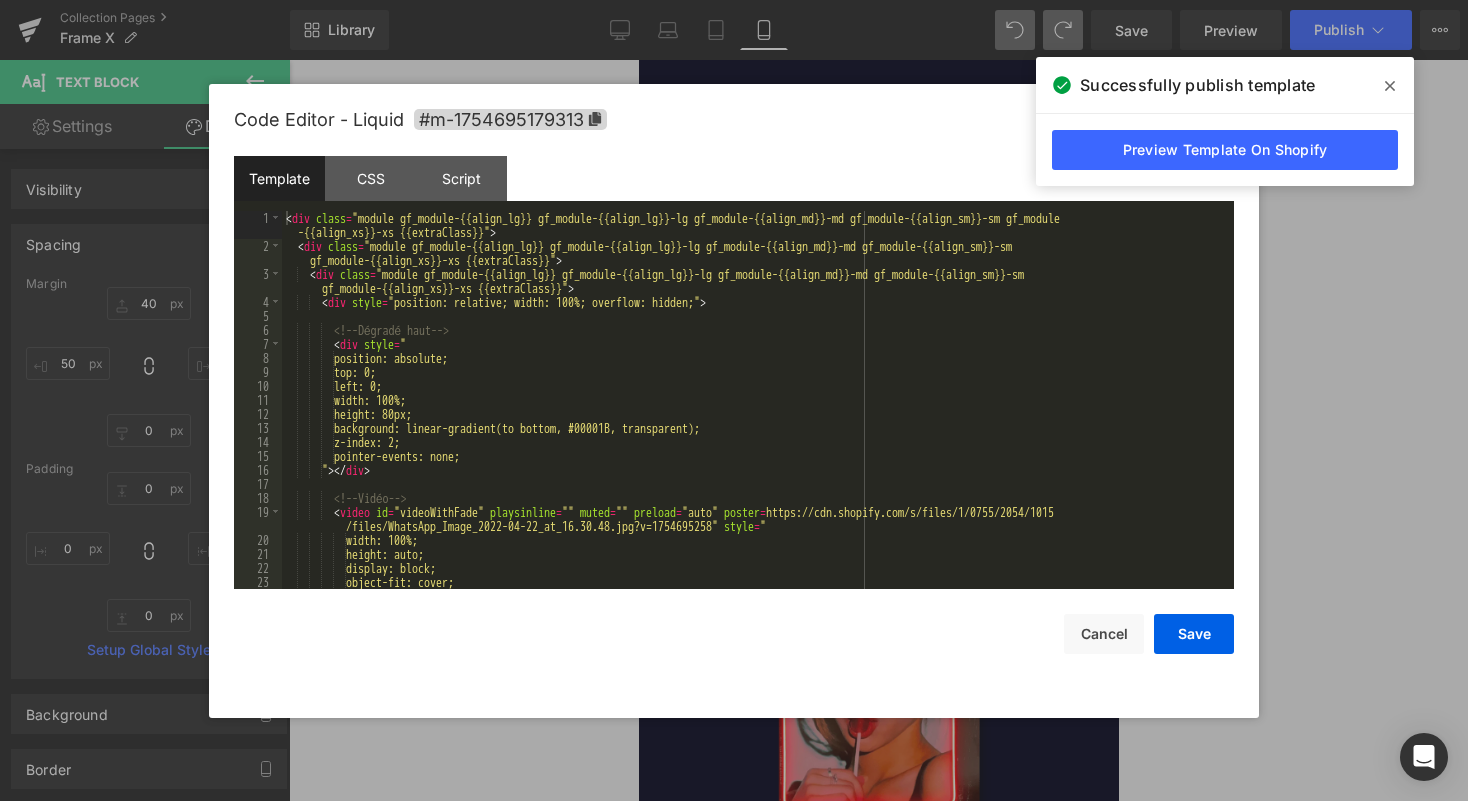 click 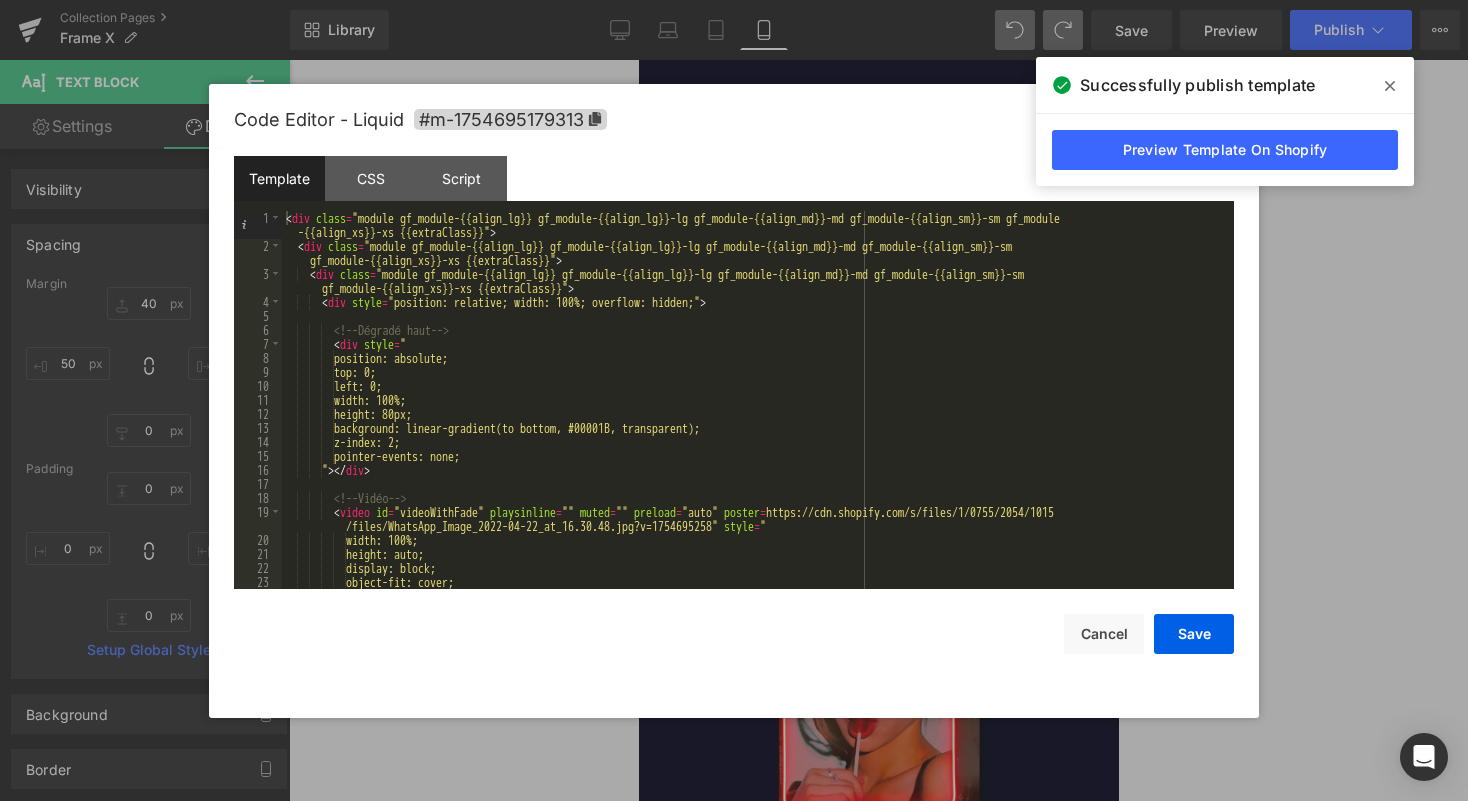 click on "< div   class = "module gf_module-{{align_lg}} gf_module-{{align_lg}}-lg gf_module-{{align_md}}-md gf_module-{{align_sm}}-sm gf_module    -{{align_xs}}-xs {{extraClass}}" >    < div   class = "module gf_module-{{align_lg}} gf_module-{{align_lg}}-lg gf_module-{{align_md}}-md gf_module-{{align_sm}}-sm       gf_module-{{align_xs}}-xs {{extraClass}}" >       < div   class = "module gf_module-{{align_lg}} gf_module-{{align_lg}}-lg gf_module-{{align_md}}-md gf_module-{{align_sm}}-sm         gf_module-{{align_xs}}-xs {{extraClass}}" >          < div   style = "position: relative; width: 100%; overflow: hidden;" >             <!--  Dégradé haut  -->             < div   style = "               position: absolute;               top: 0;               left: 0;               width: 100%;               height: 80px;               background: linear-gradient(to bottom, #00001B, transparent);               z-index: 2;               pointer-events: none;            " > </ div >             <!--  Vidéo  -->    <" at bounding box center [754, 421] 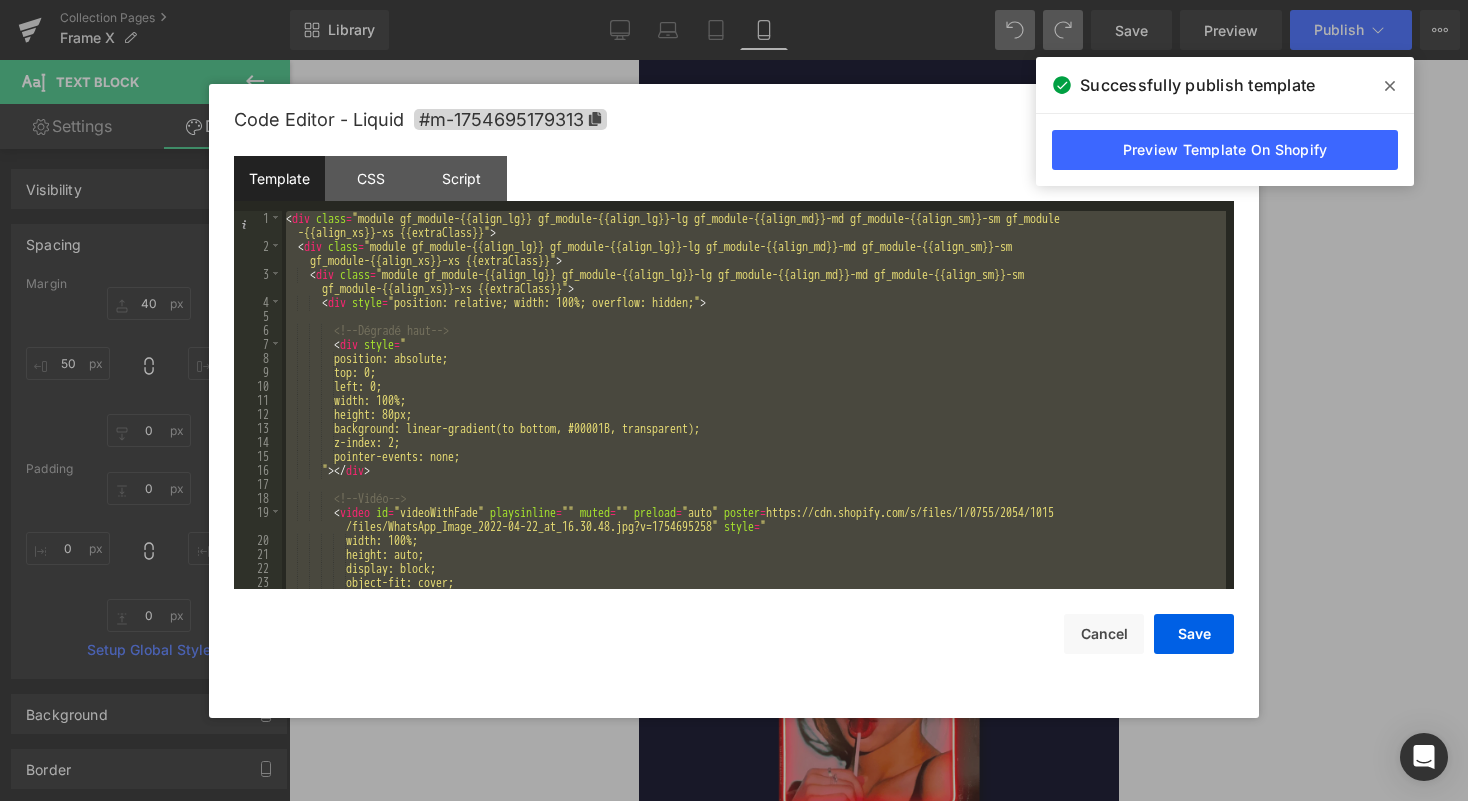 click at bounding box center [734, 400] 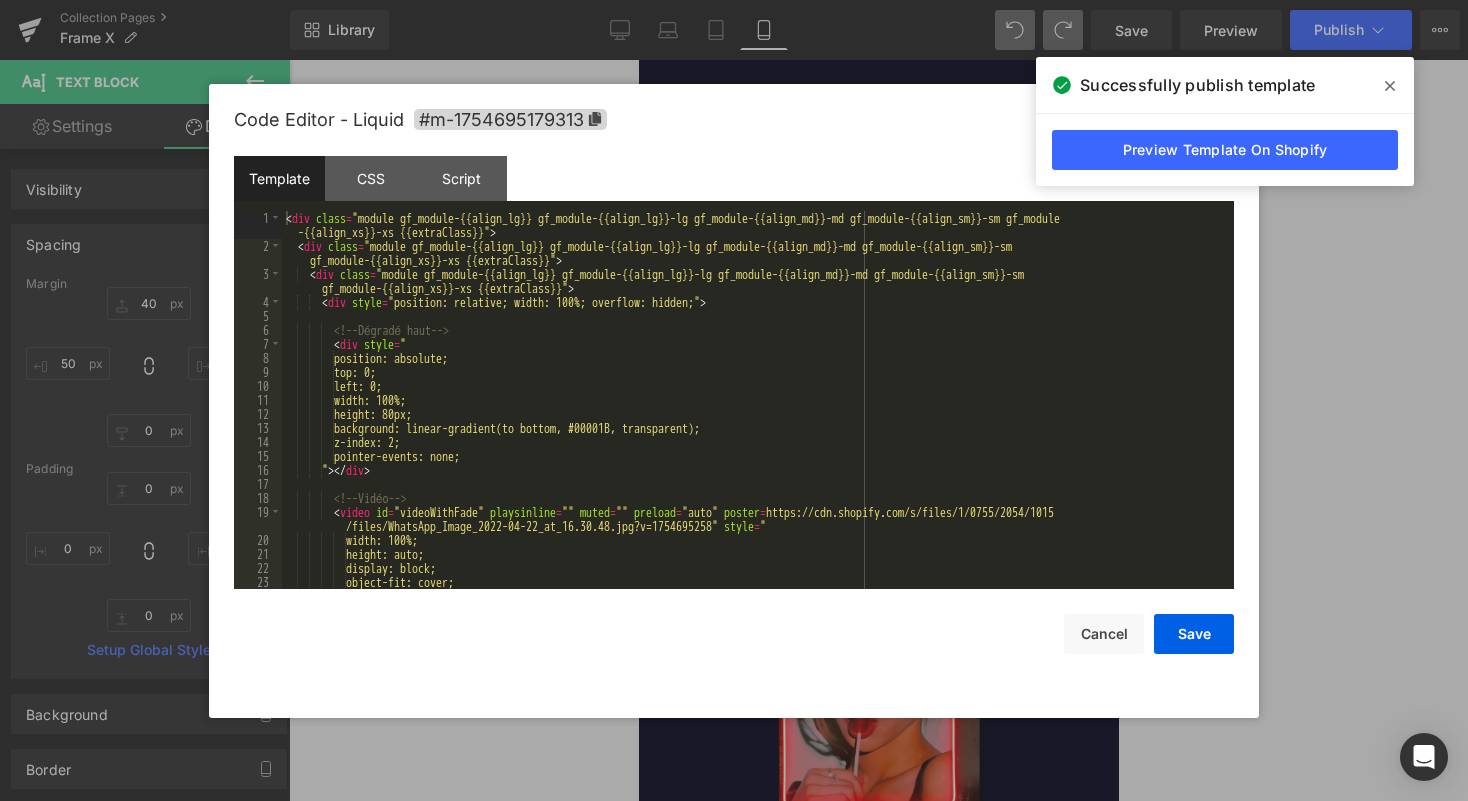 click on "Liquid" at bounding box center (878, 145) 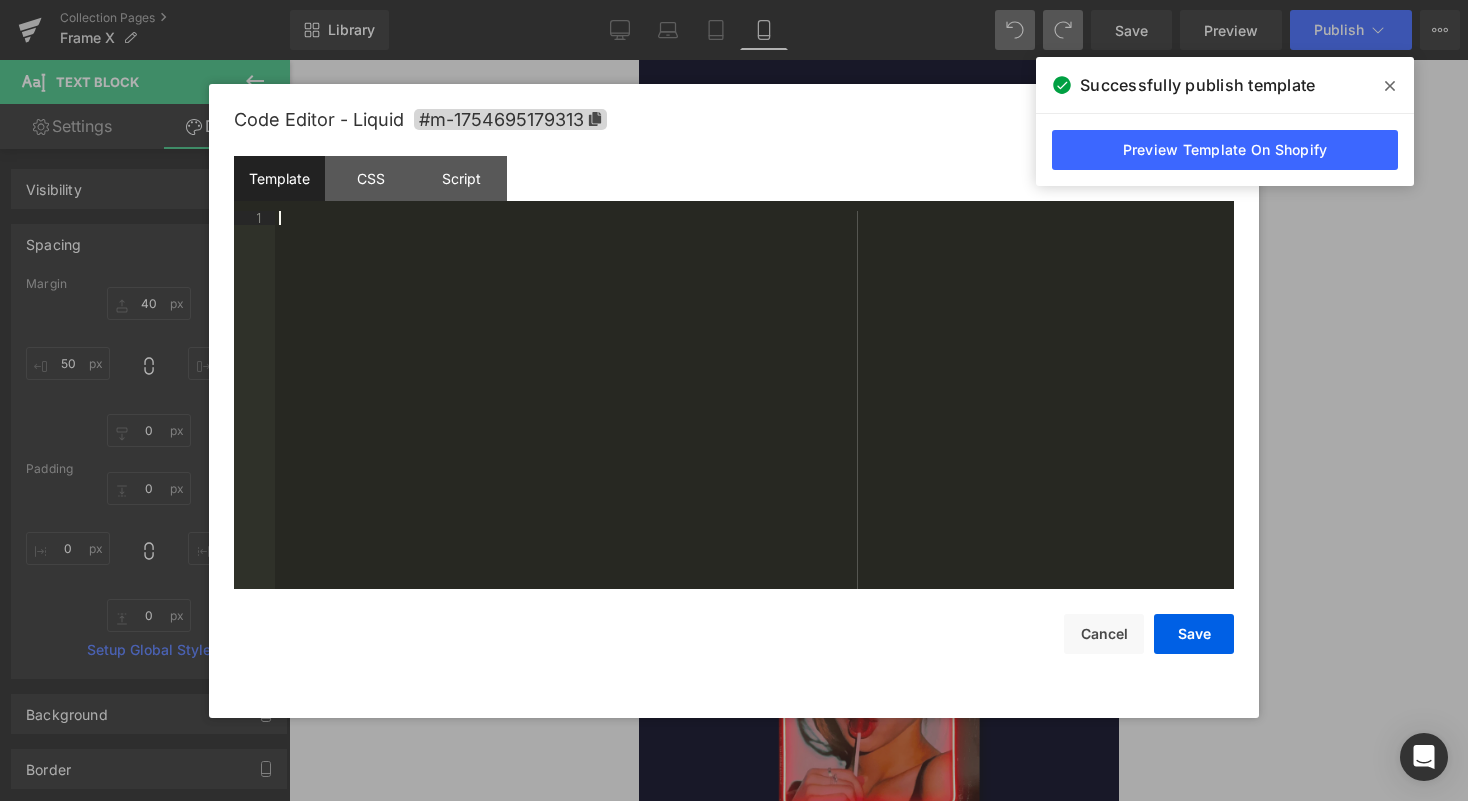scroll, scrollTop: 504, scrollLeft: 0, axis: vertical 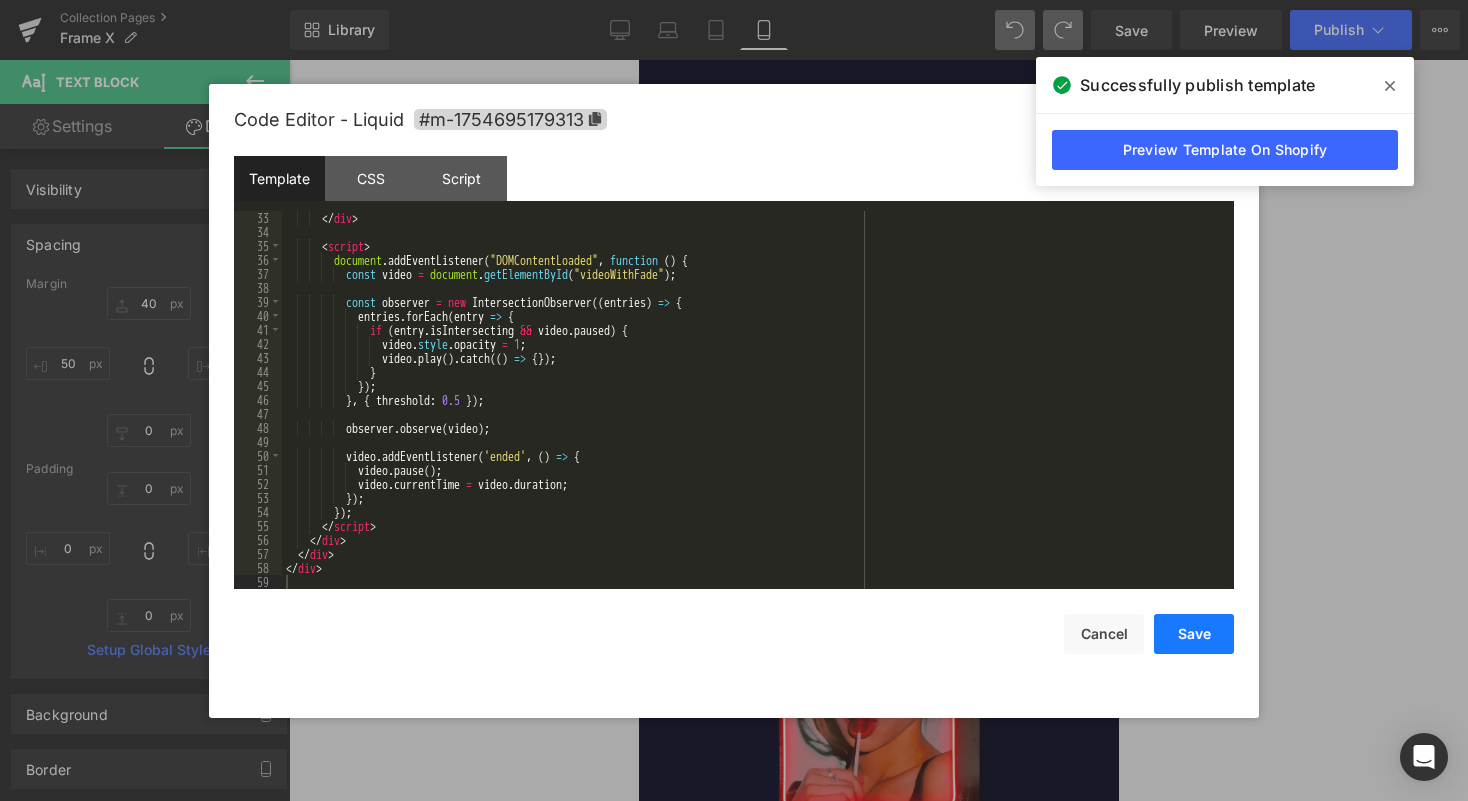 click on "Save" at bounding box center [1194, 634] 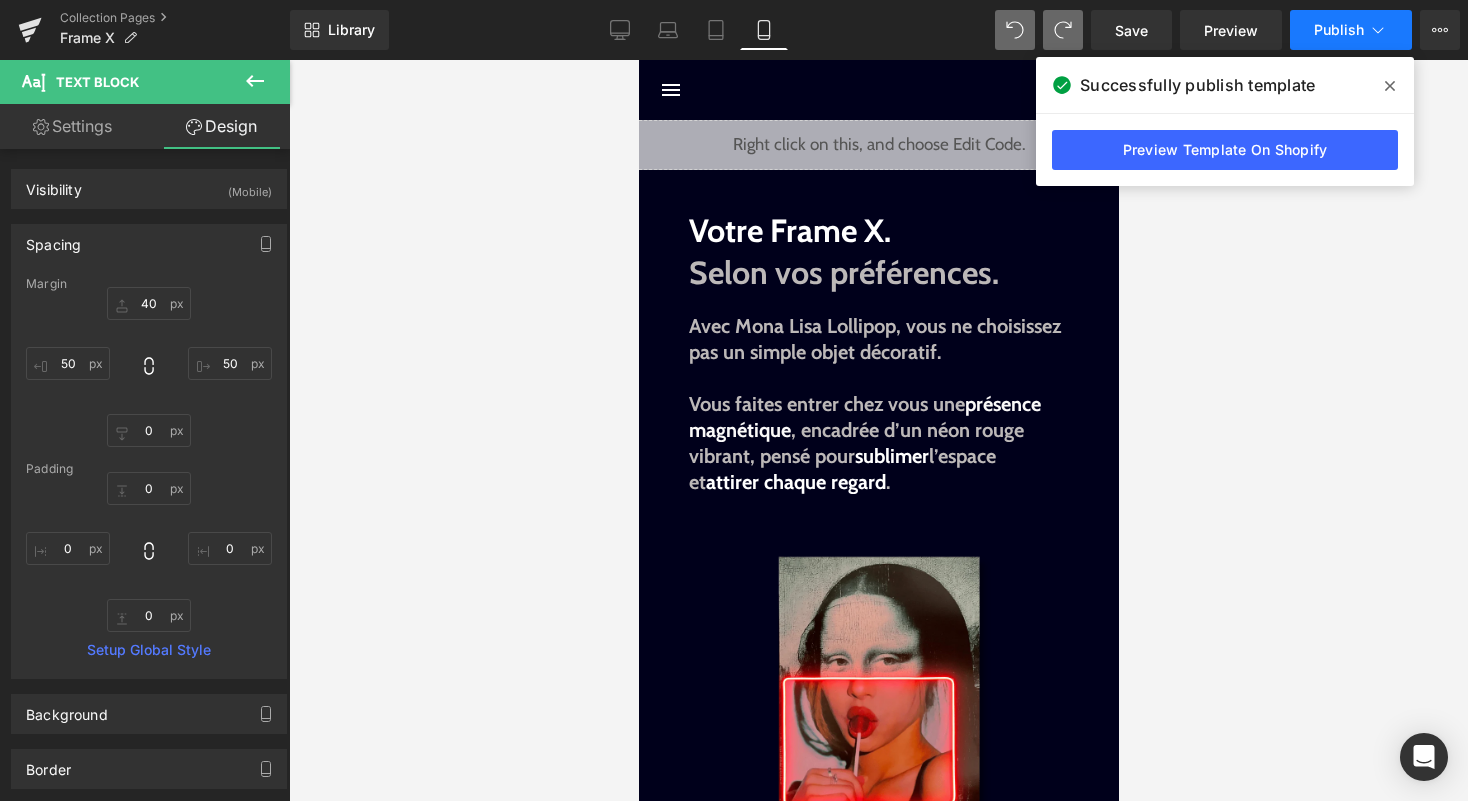 click on "Publish" at bounding box center [1339, 30] 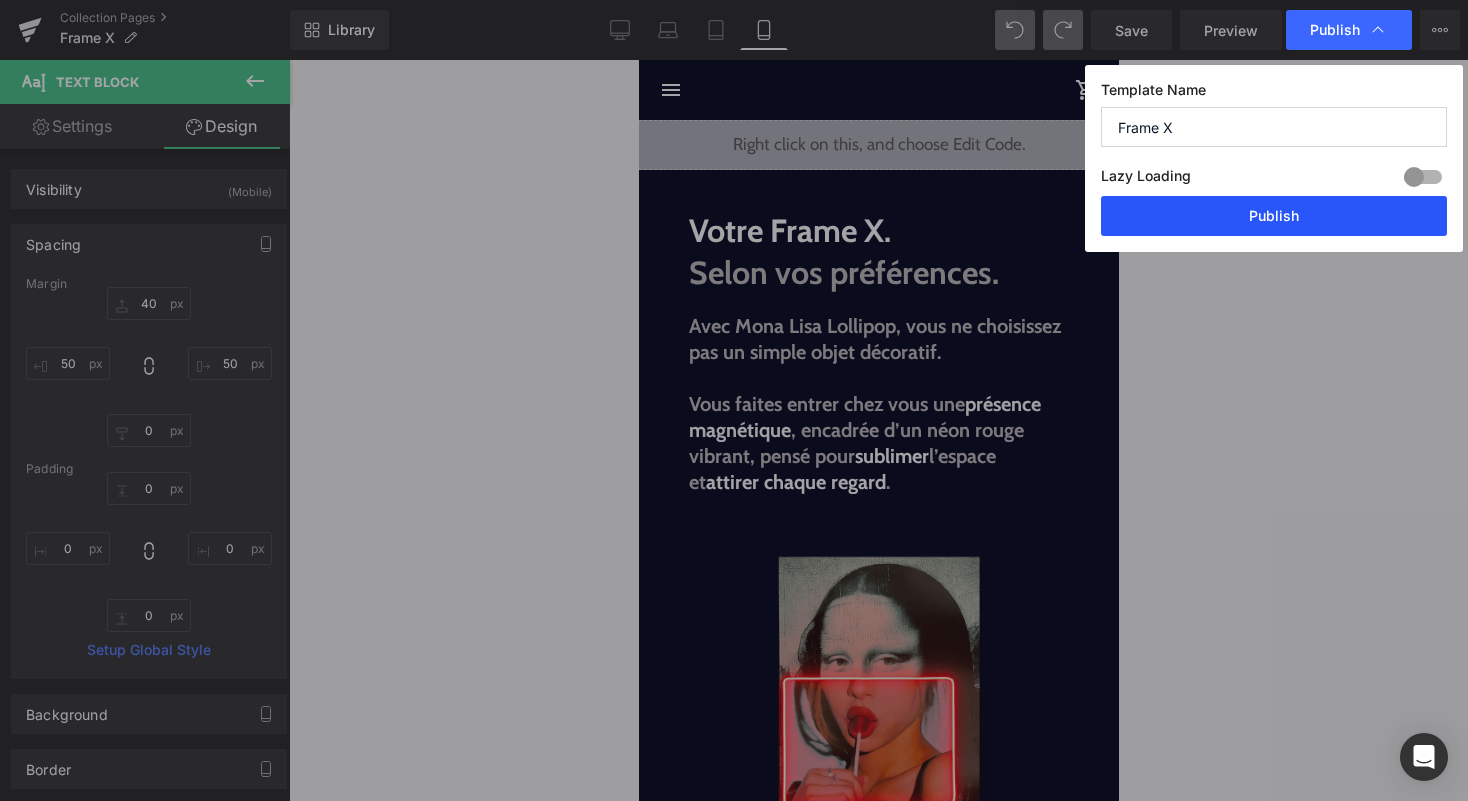 click on "Publish" at bounding box center (1274, 216) 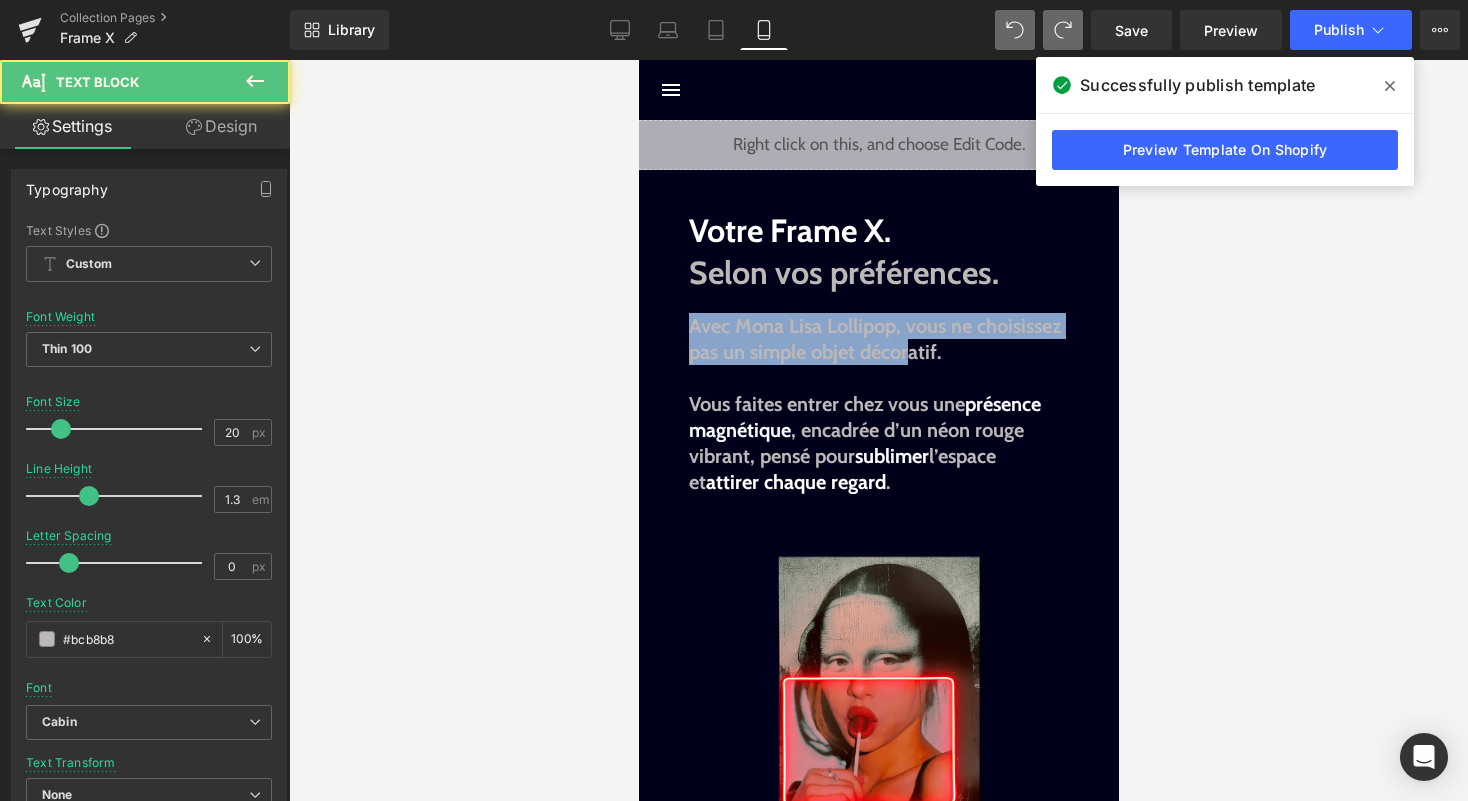 drag, startPoint x: 852, startPoint y: 362, endPoint x: 692, endPoint y: 303, distance: 170.53152 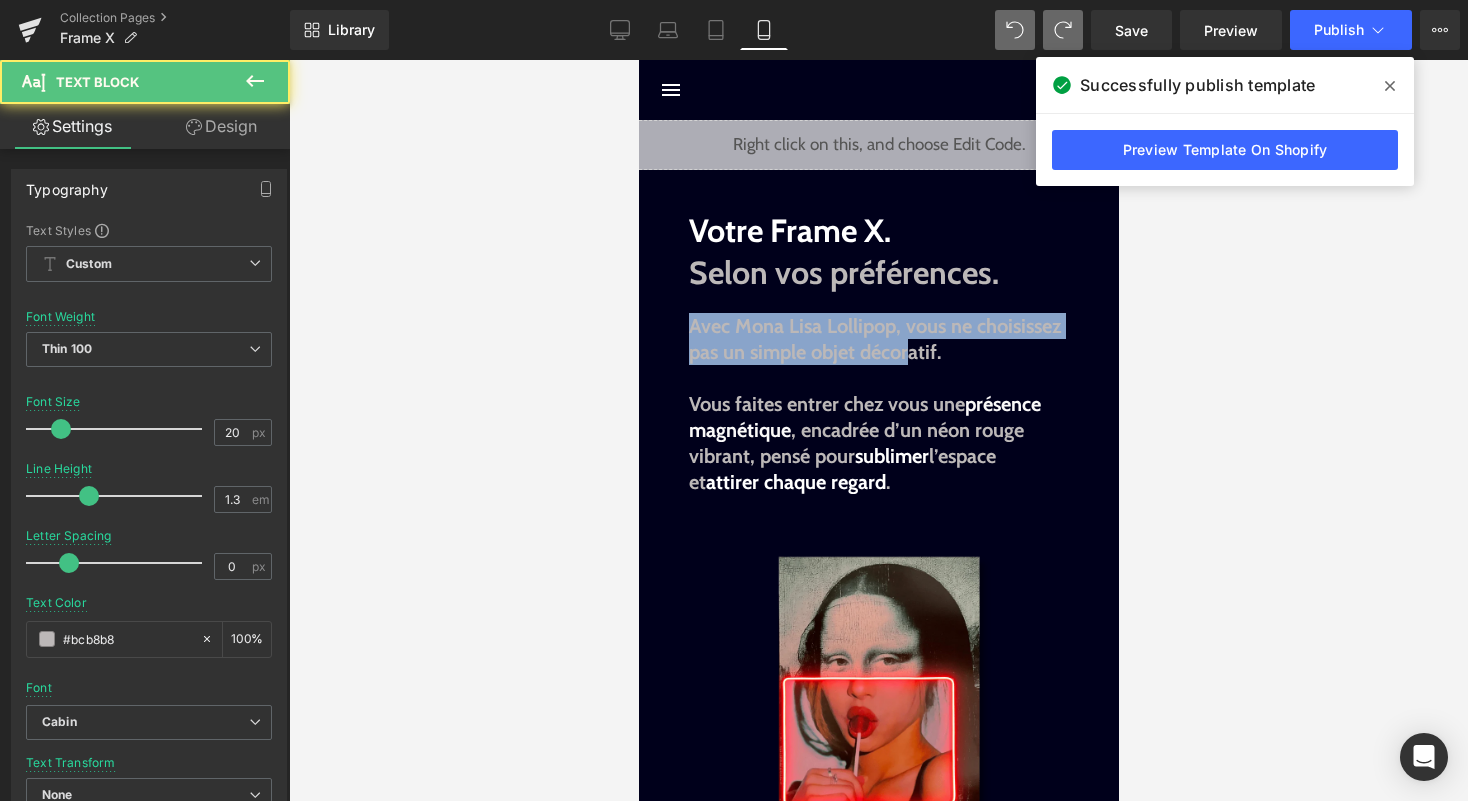 click on "Liquid         Image         Image         Votre Frame X. Selon vos préférences. Text Block         Avec Mona Lisa Lollipop, vous ne choisissez pas un simple objet décoratif. Vous faites entrer chez vous une  présence magnétique , encadrée d’un néon rouge vibrant, pensé pour  sublimer  l’espace et  attirer   chaque regard . Text Block
Sale Off
(P) Image" at bounding box center (878, 1477) 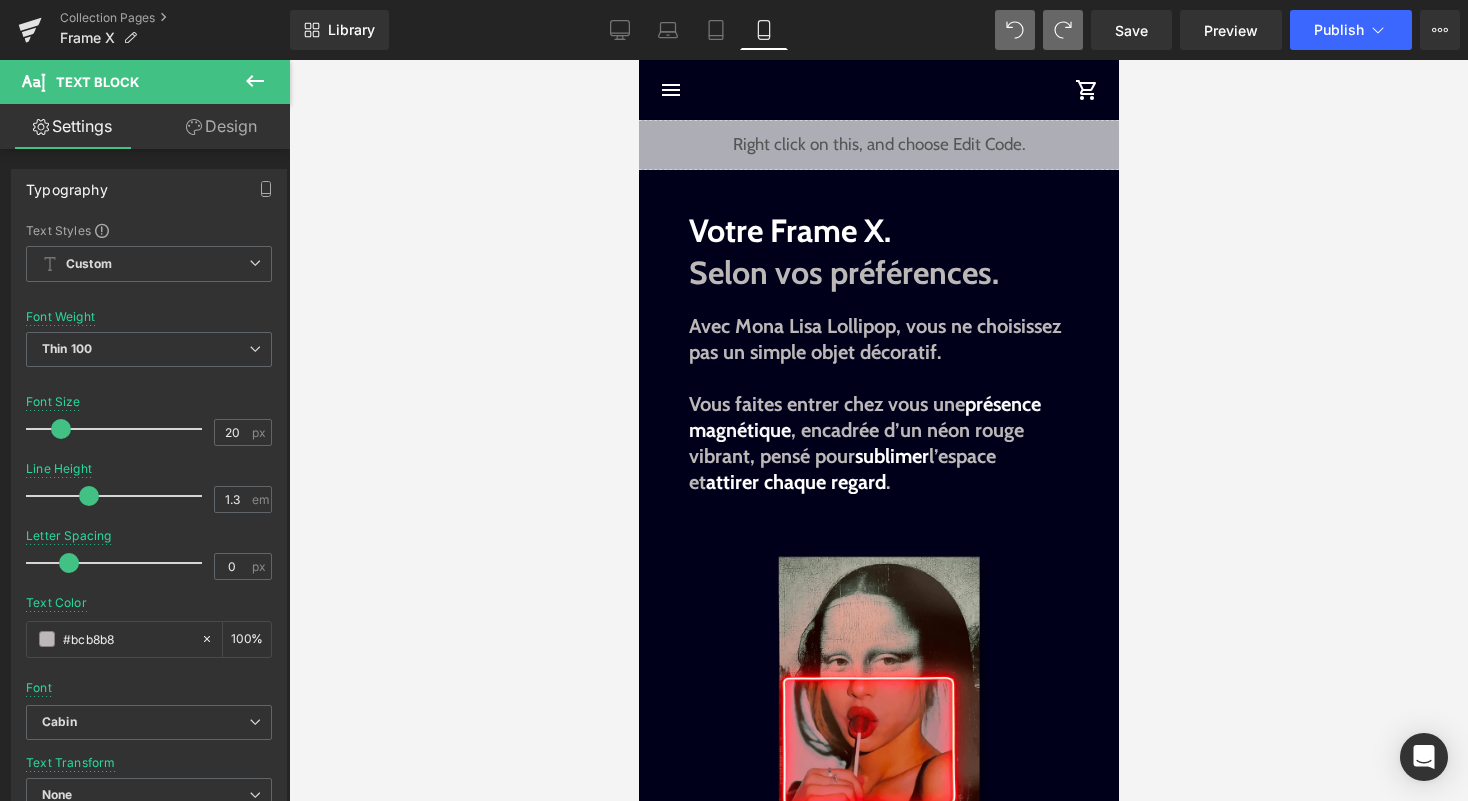 click on "Avec Mona Lisa Lollipop, vous ne choisissez pas un simple objet décoratif." at bounding box center (878, 352) 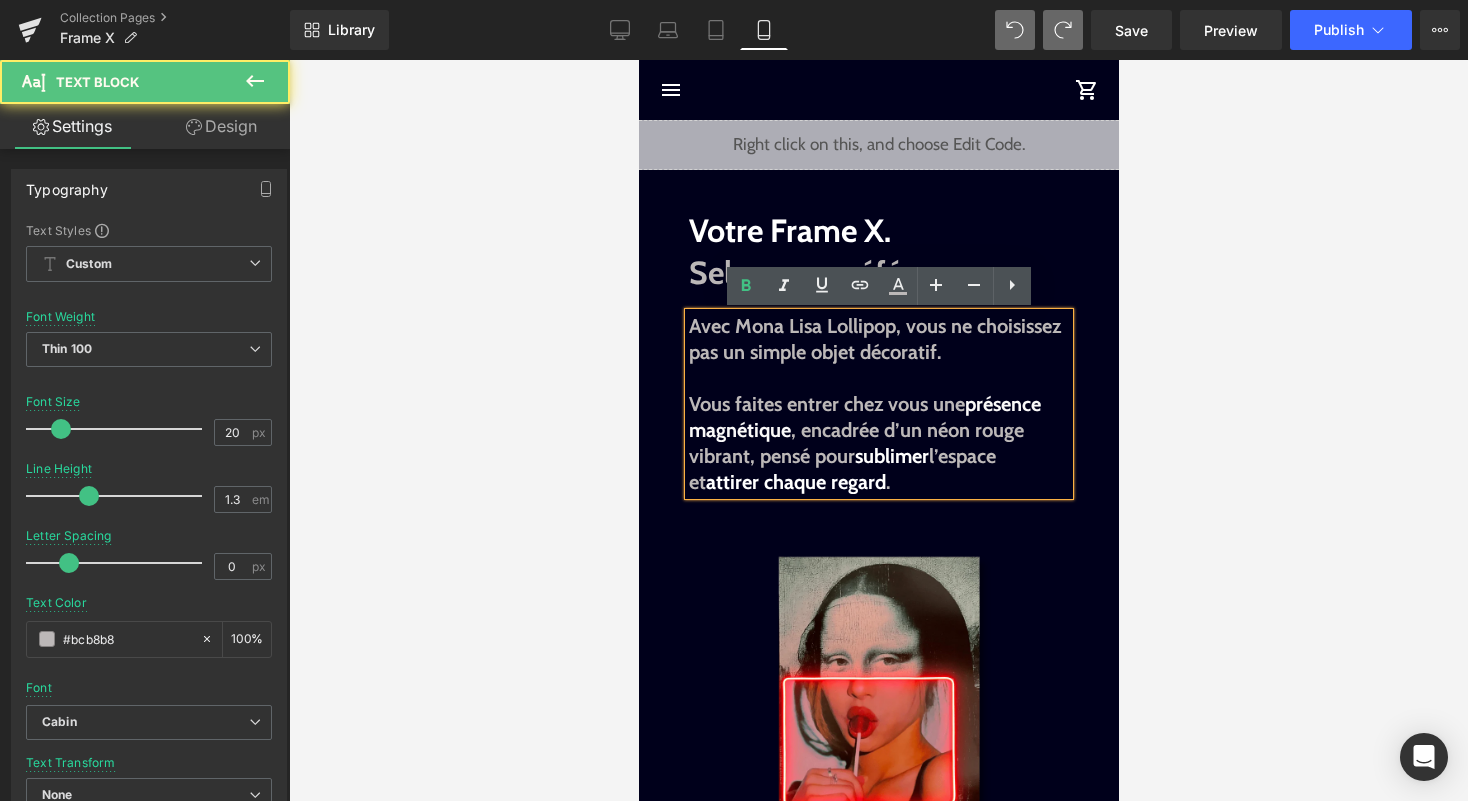 click on "Vous faites entrer chez vous une  présence magnétique , encadrée d’un néon rouge vibrant, pensé pour  sublimer  l’espace et  attirer   chaque regard ." at bounding box center [864, 443] 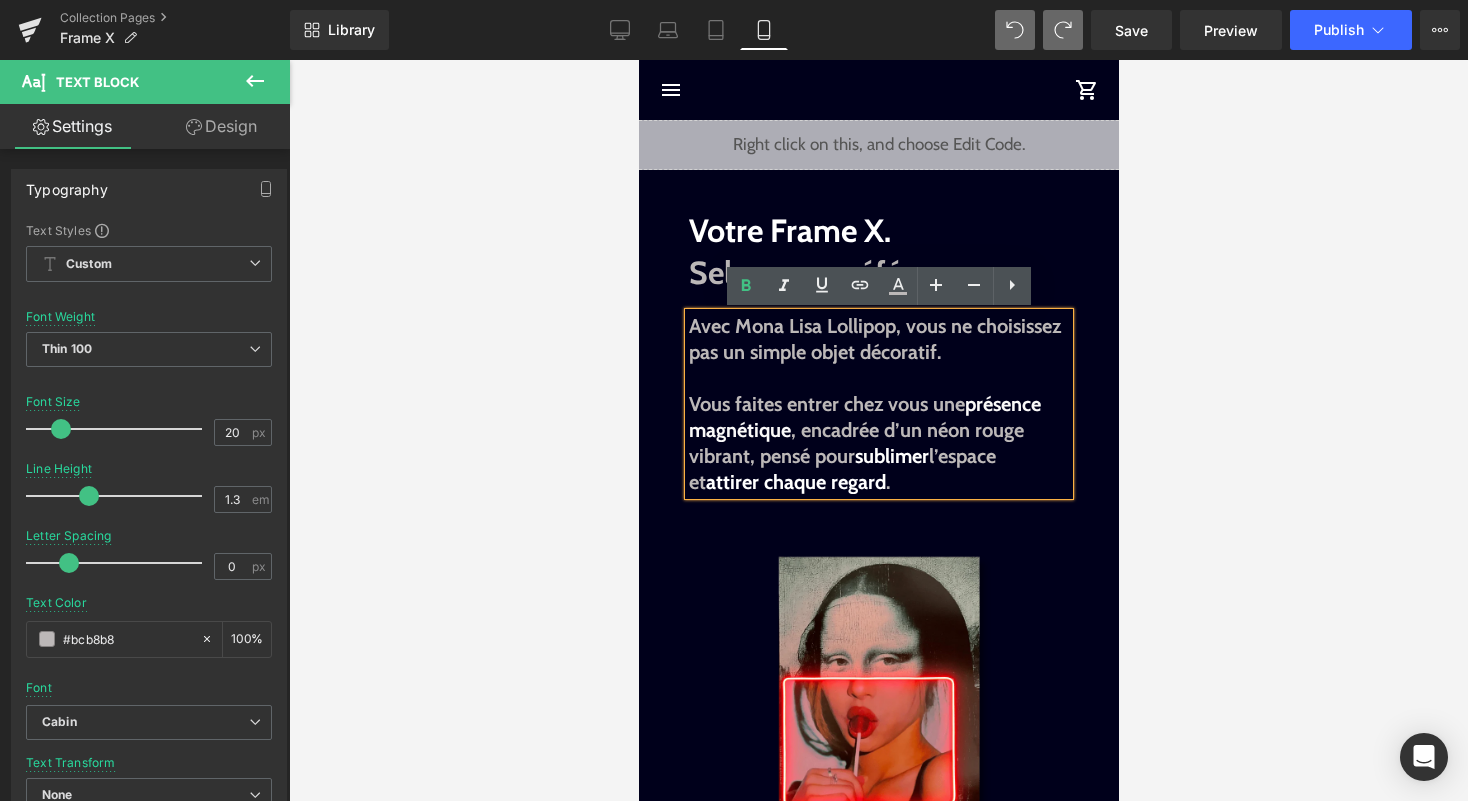 type 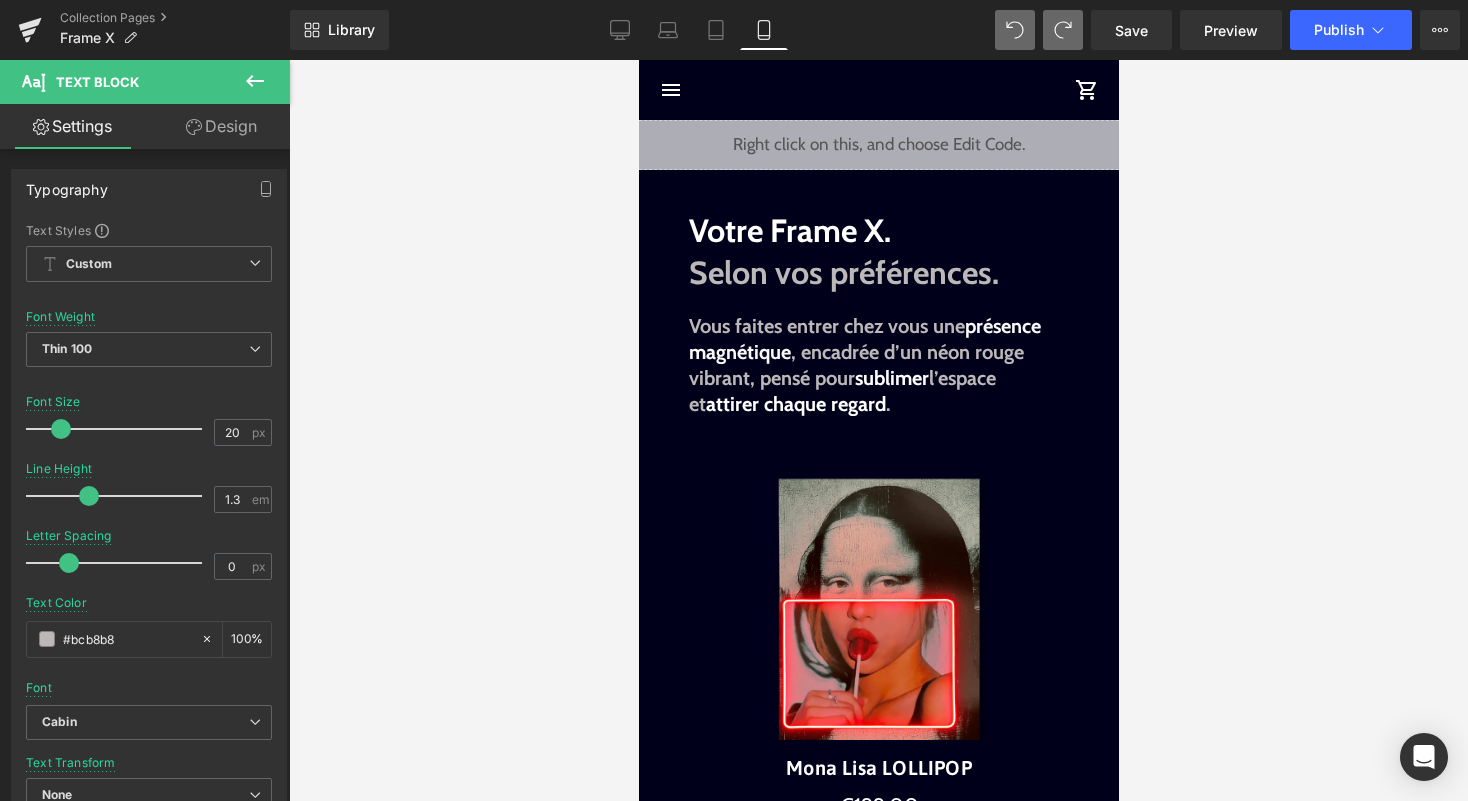 click at bounding box center [878, 430] 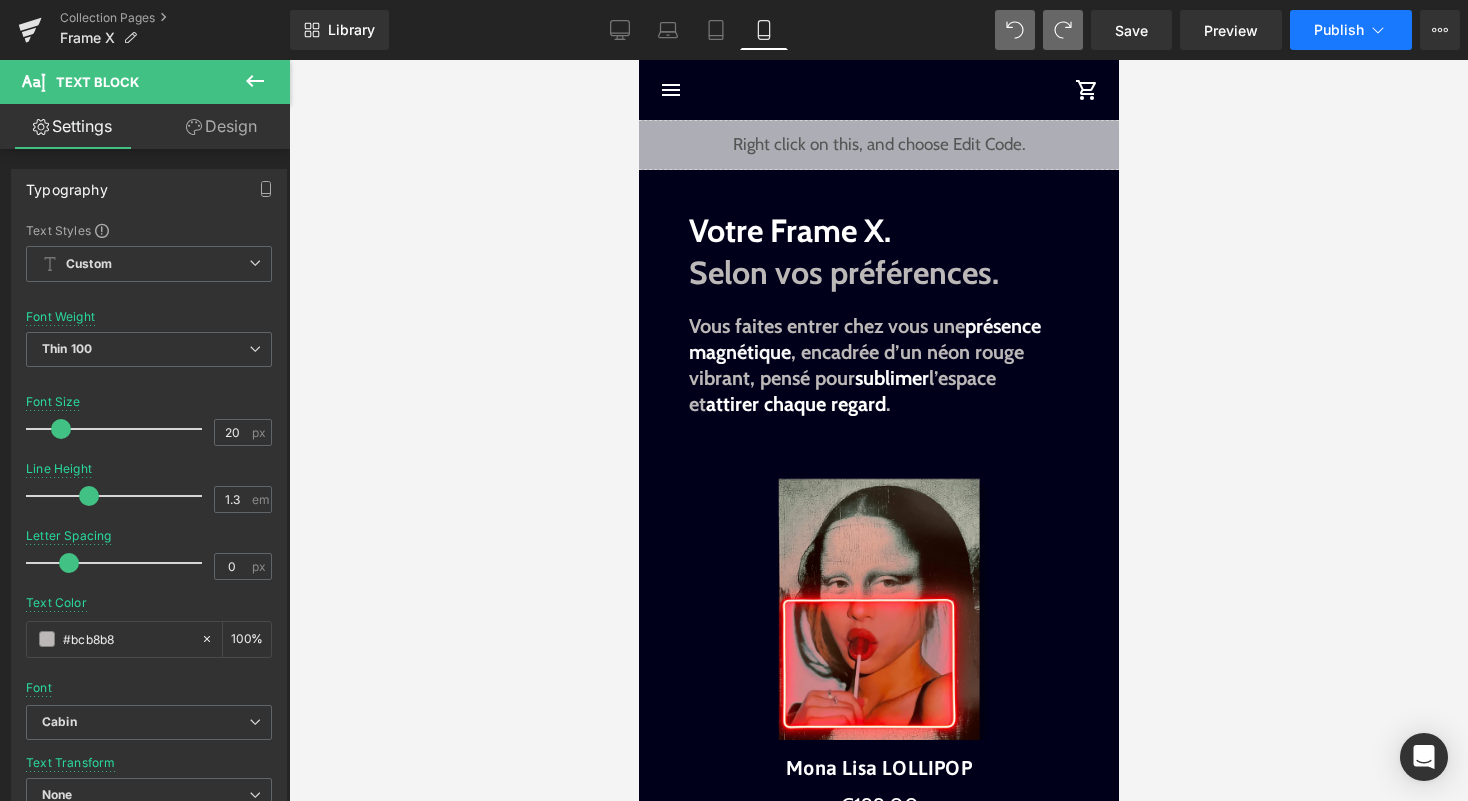 click 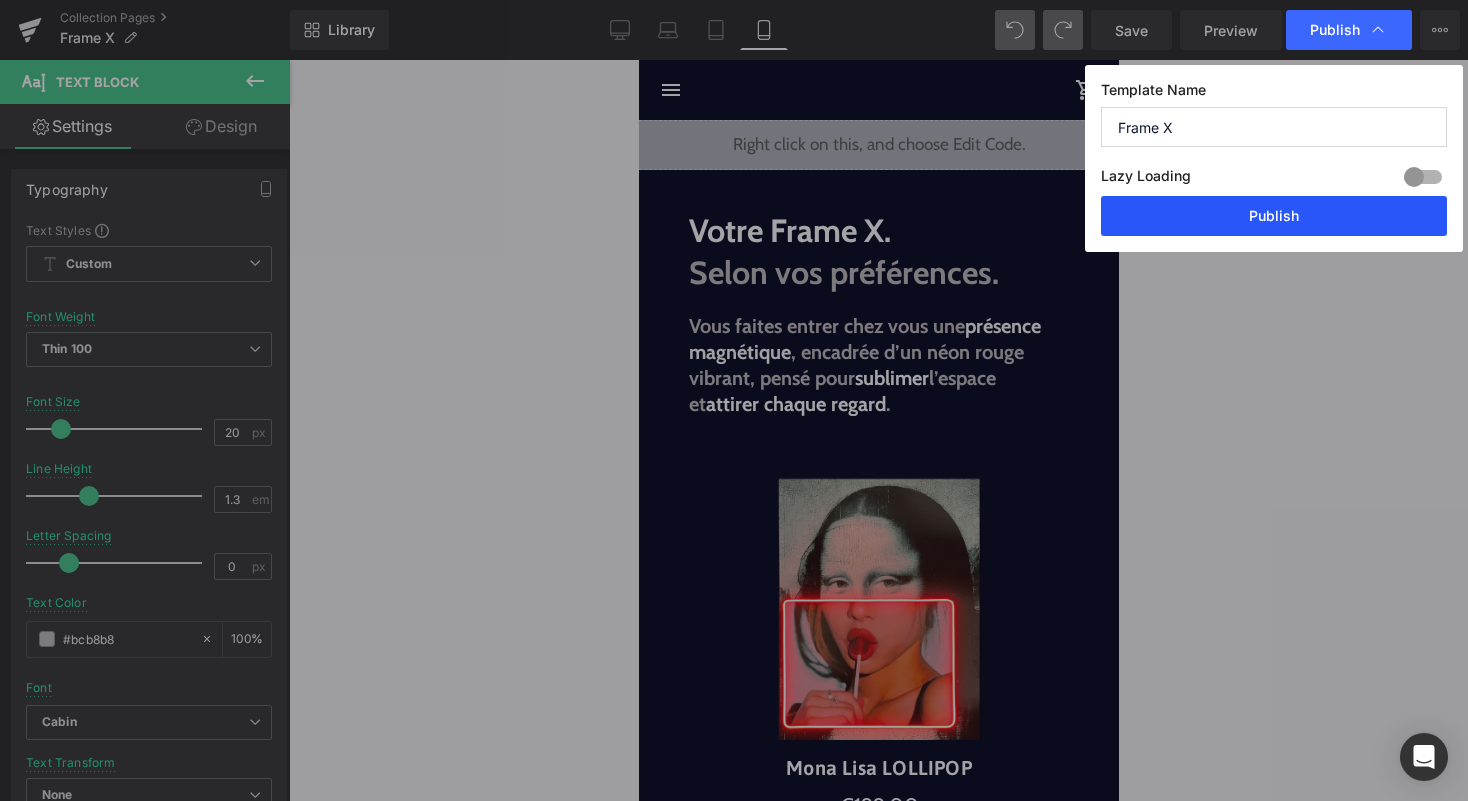 click on "Publish" at bounding box center [1274, 216] 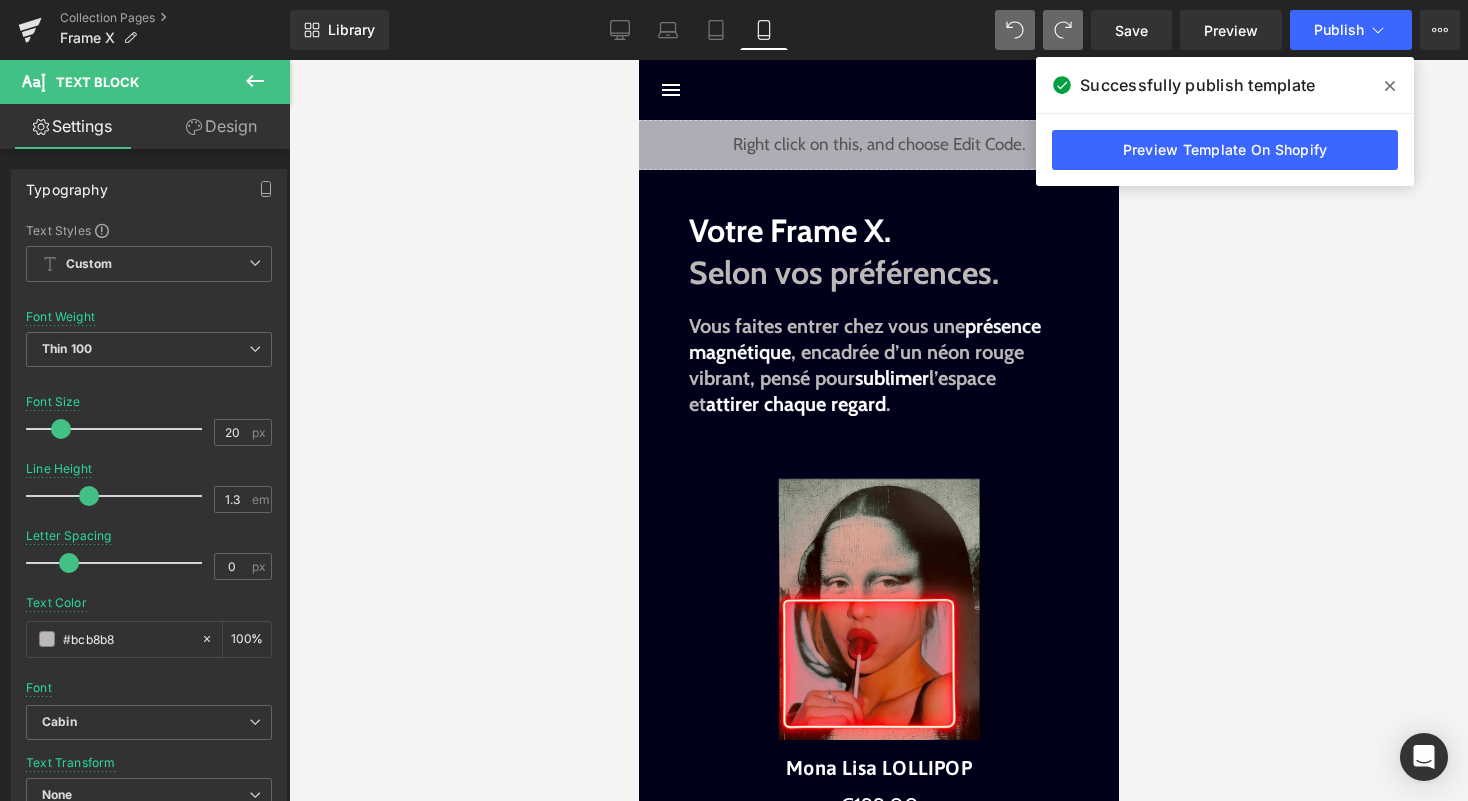 click 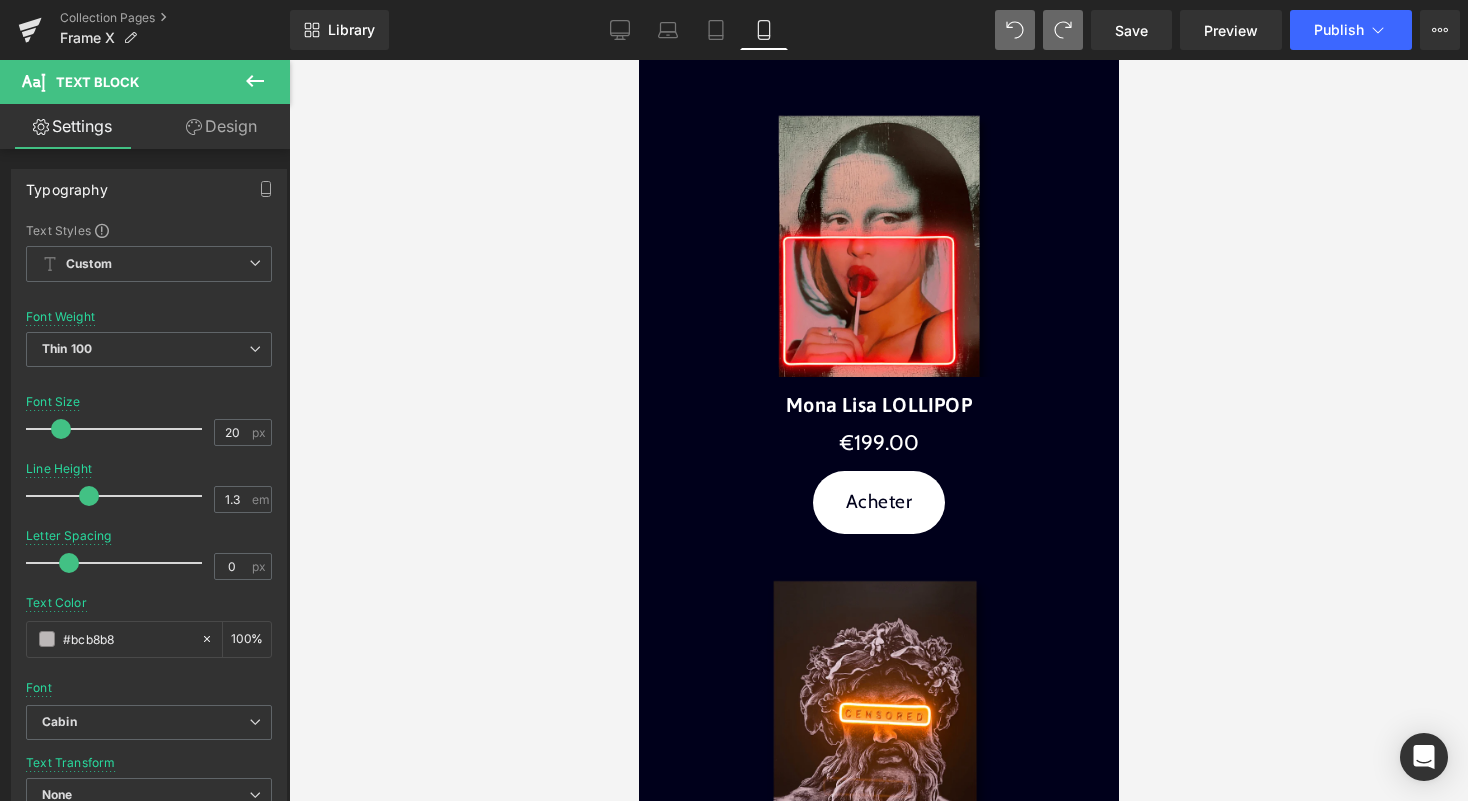 scroll, scrollTop: 321, scrollLeft: 0, axis: vertical 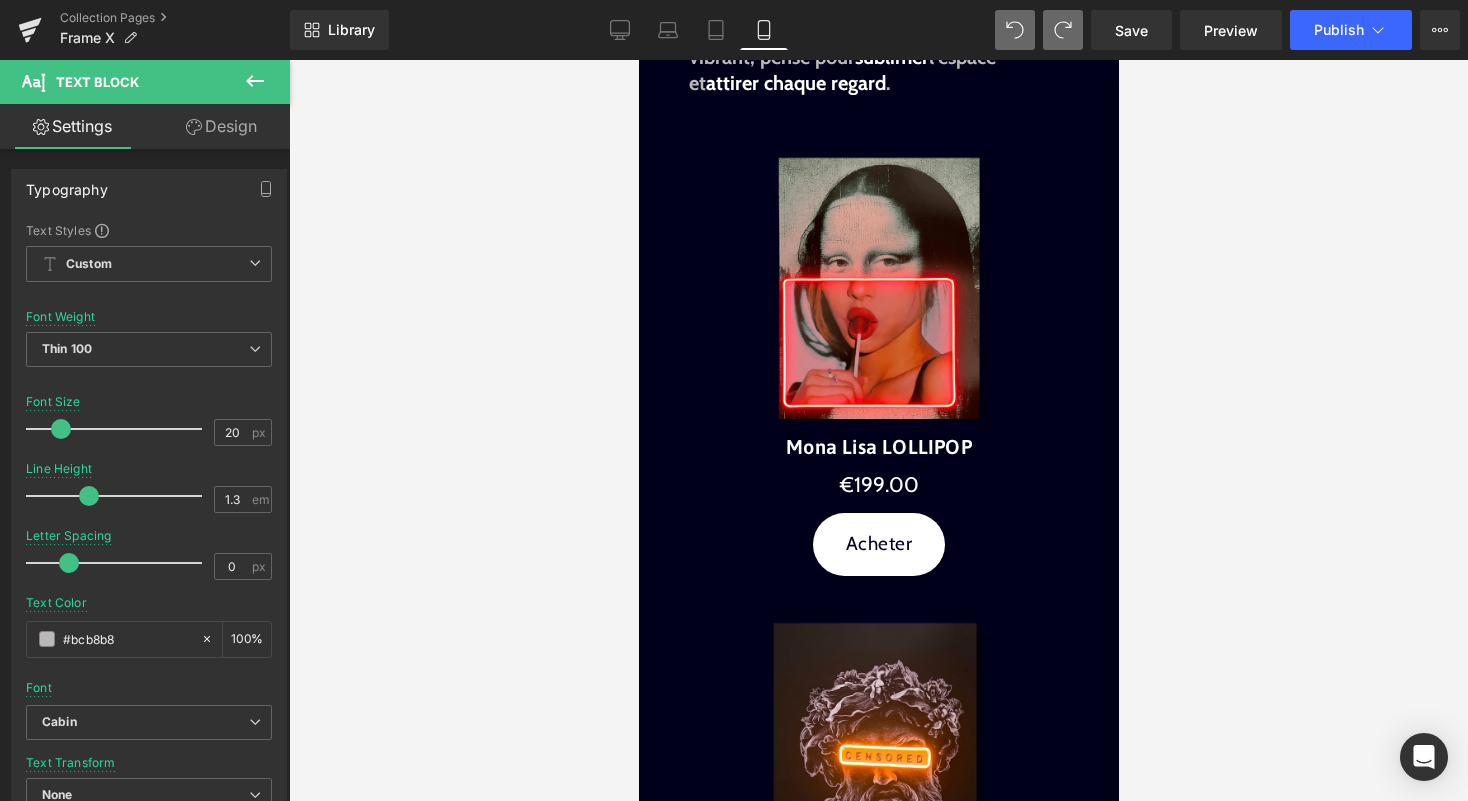 click at bounding box center (878, 311) 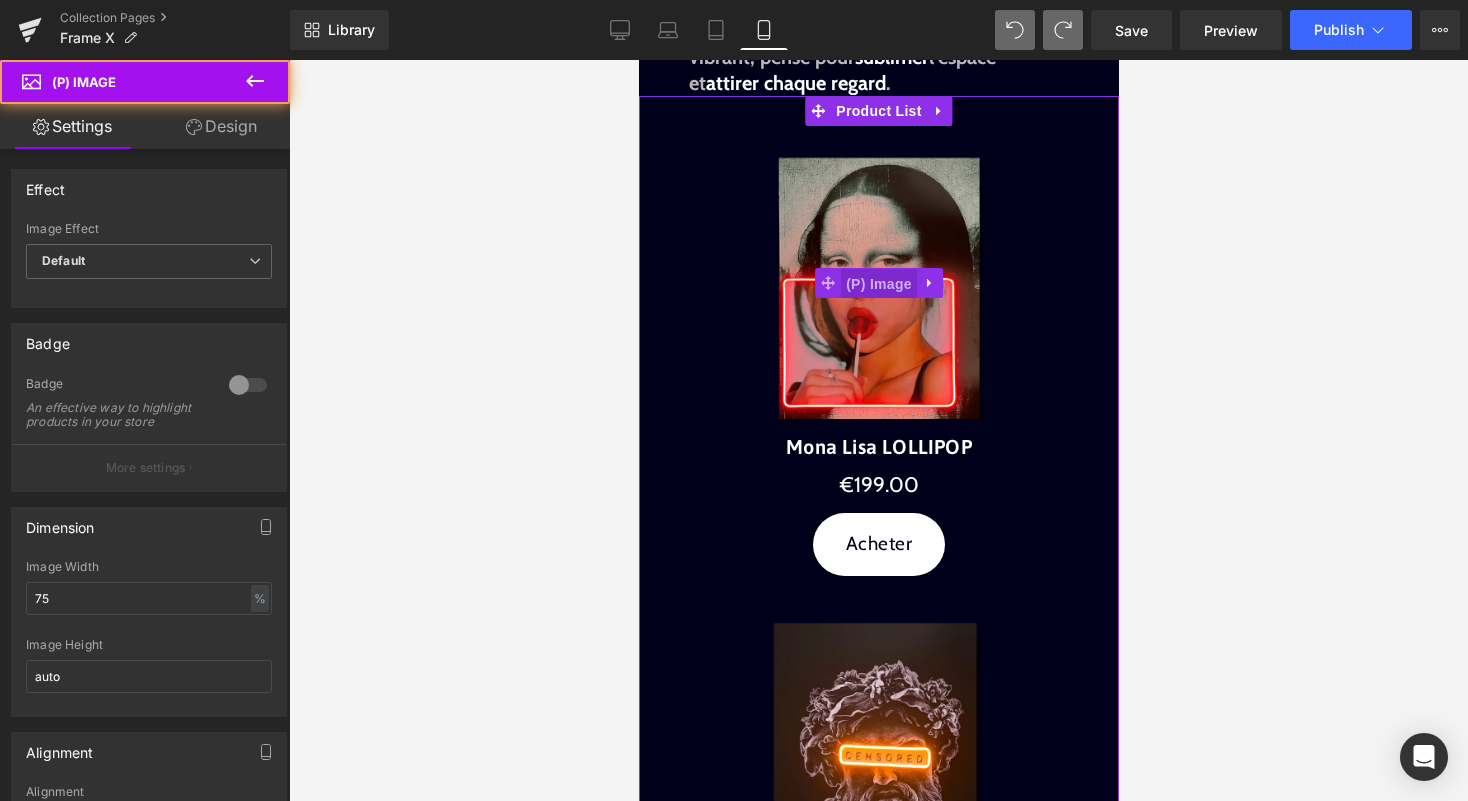 click on "(P) Image" at bounding box center [878, 284] 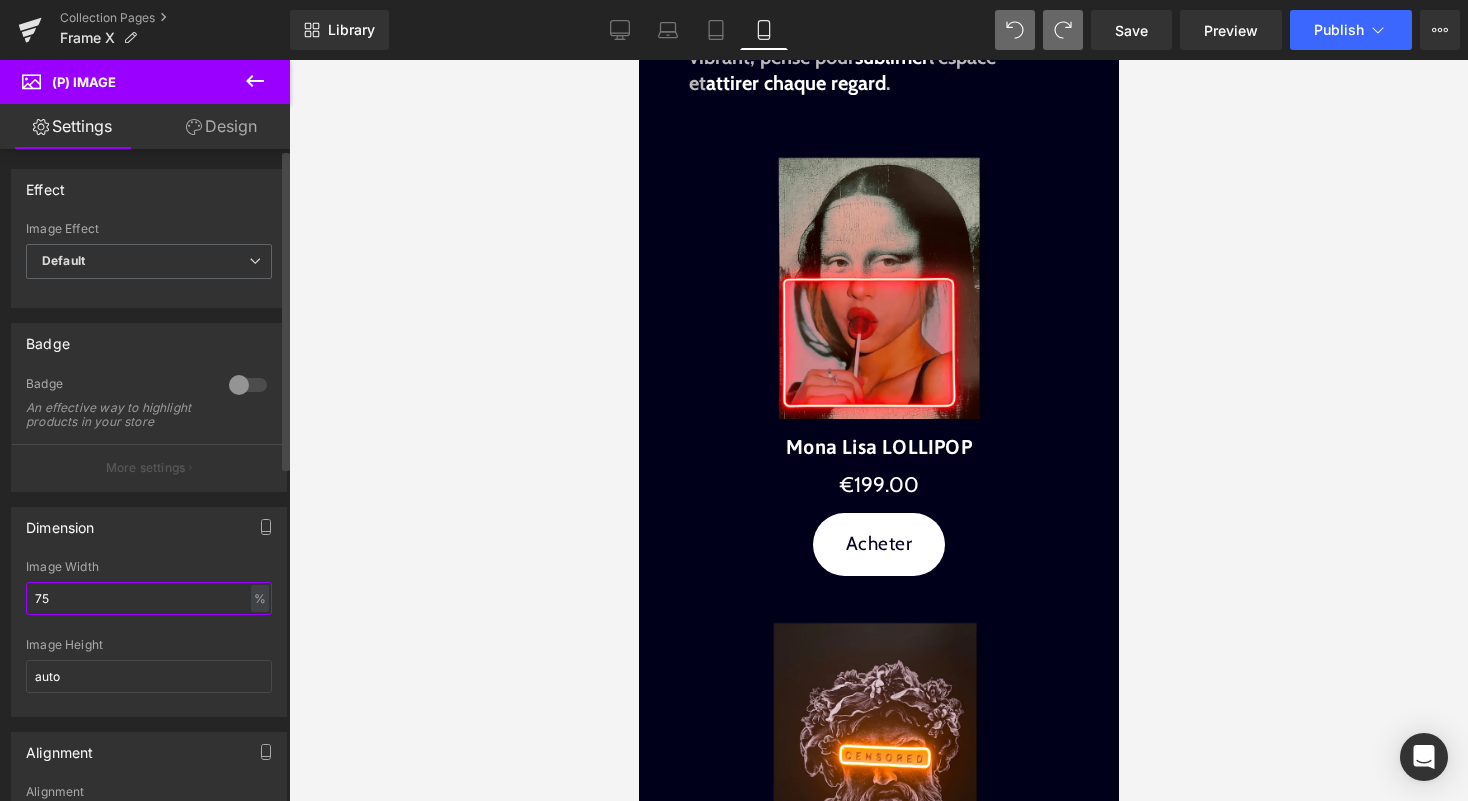 click on "75" at bounding box center [149, 598] 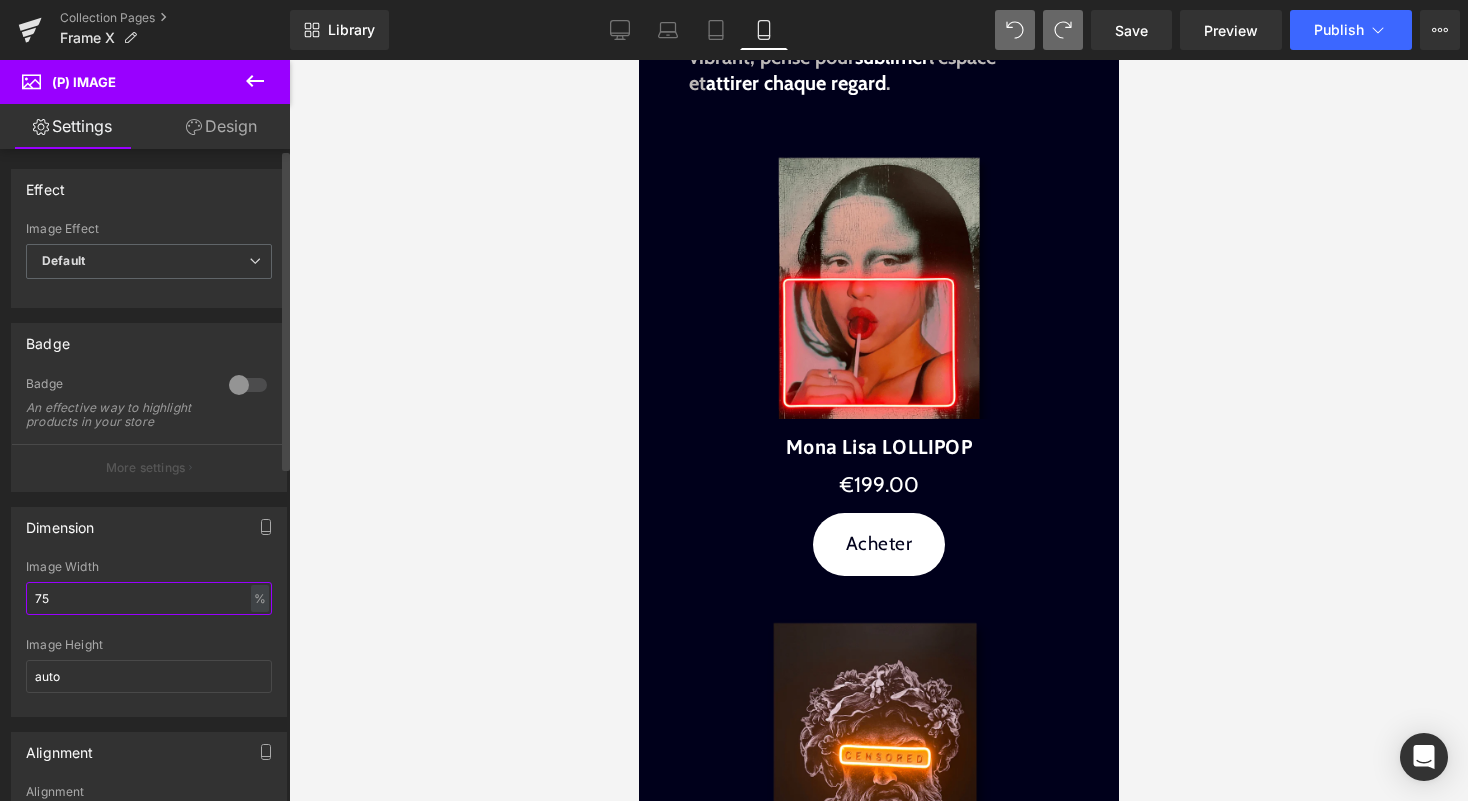type on "7" 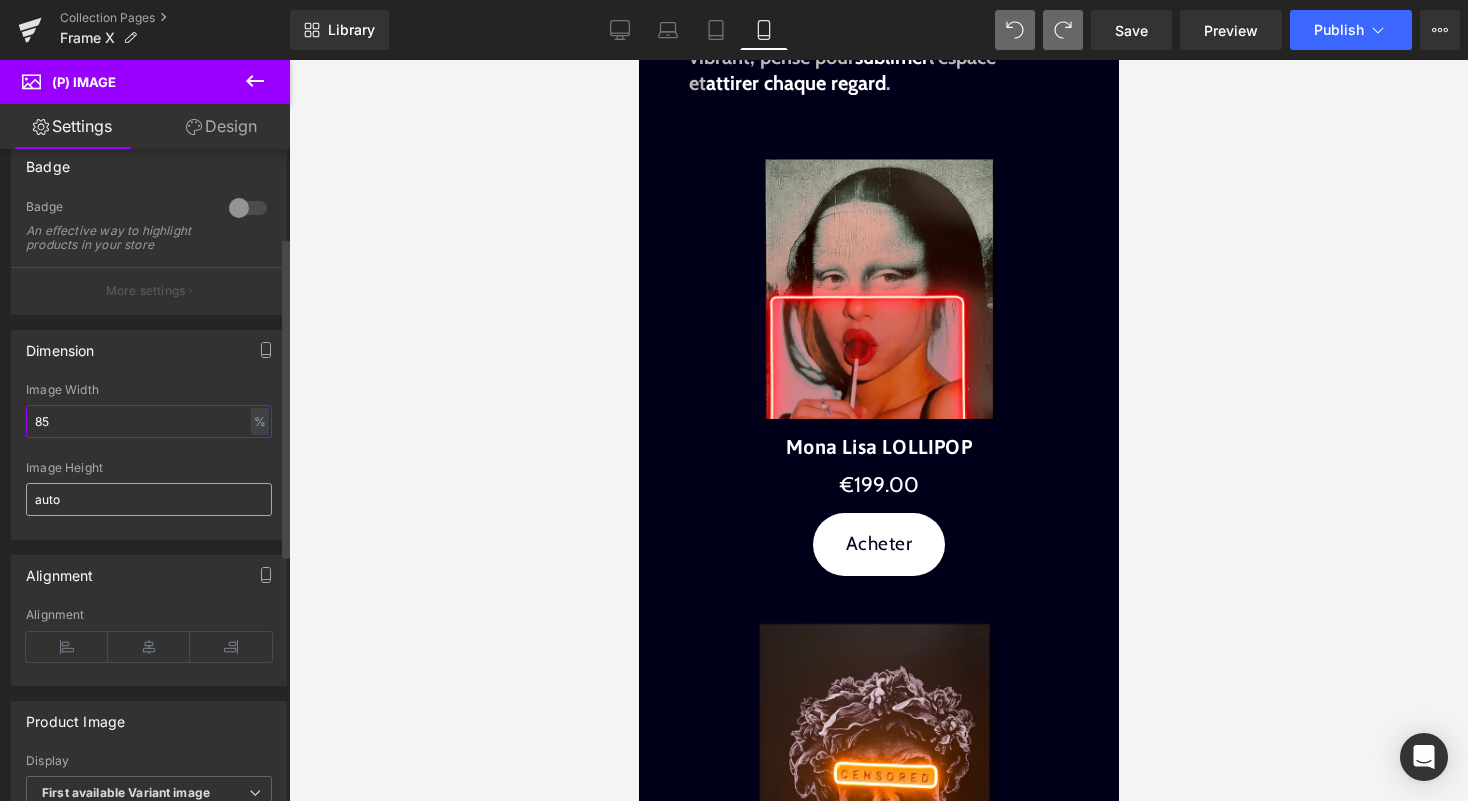 scroll, scrollTop: 178, scrollLeft: 0, axis: vertical 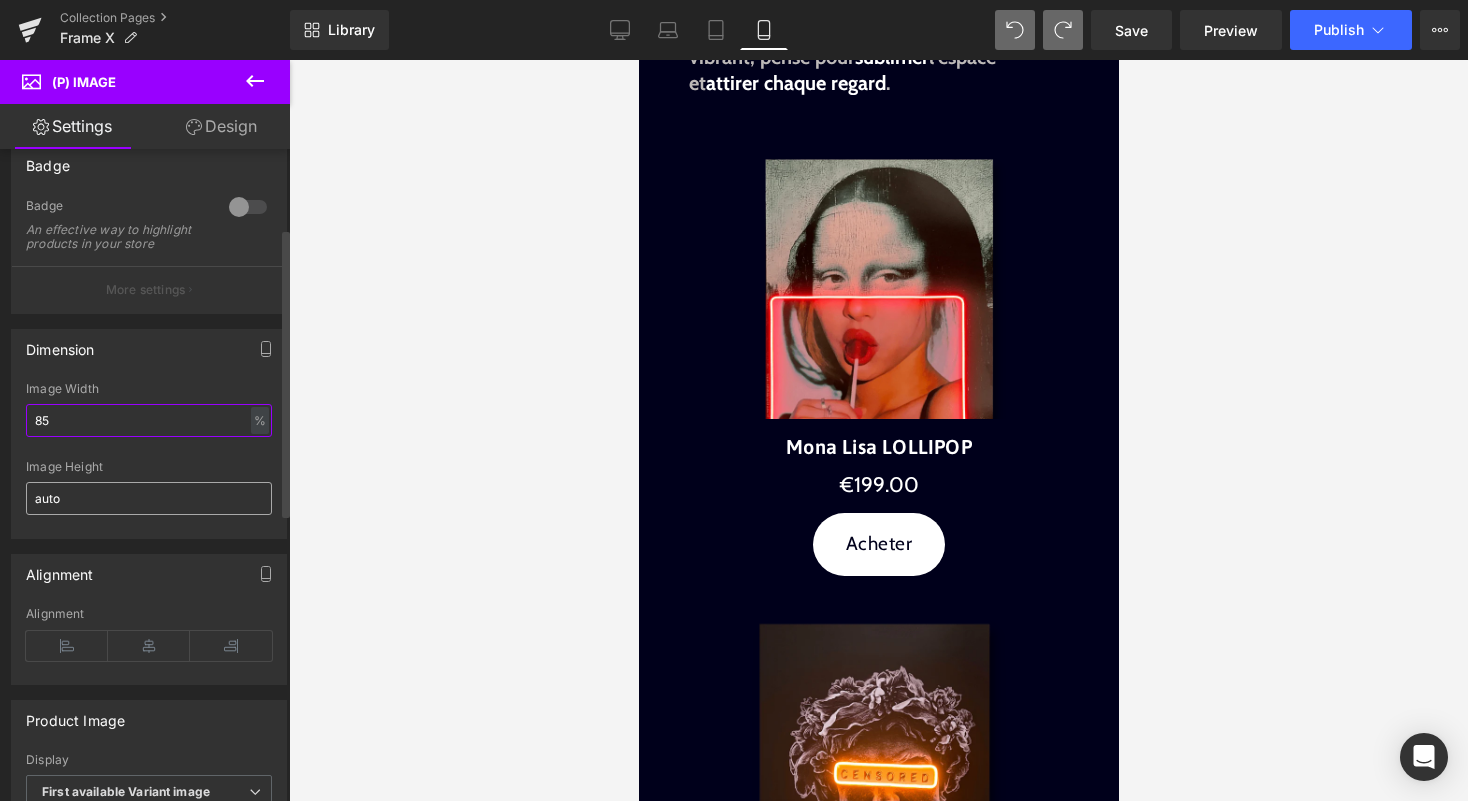 type on "85" 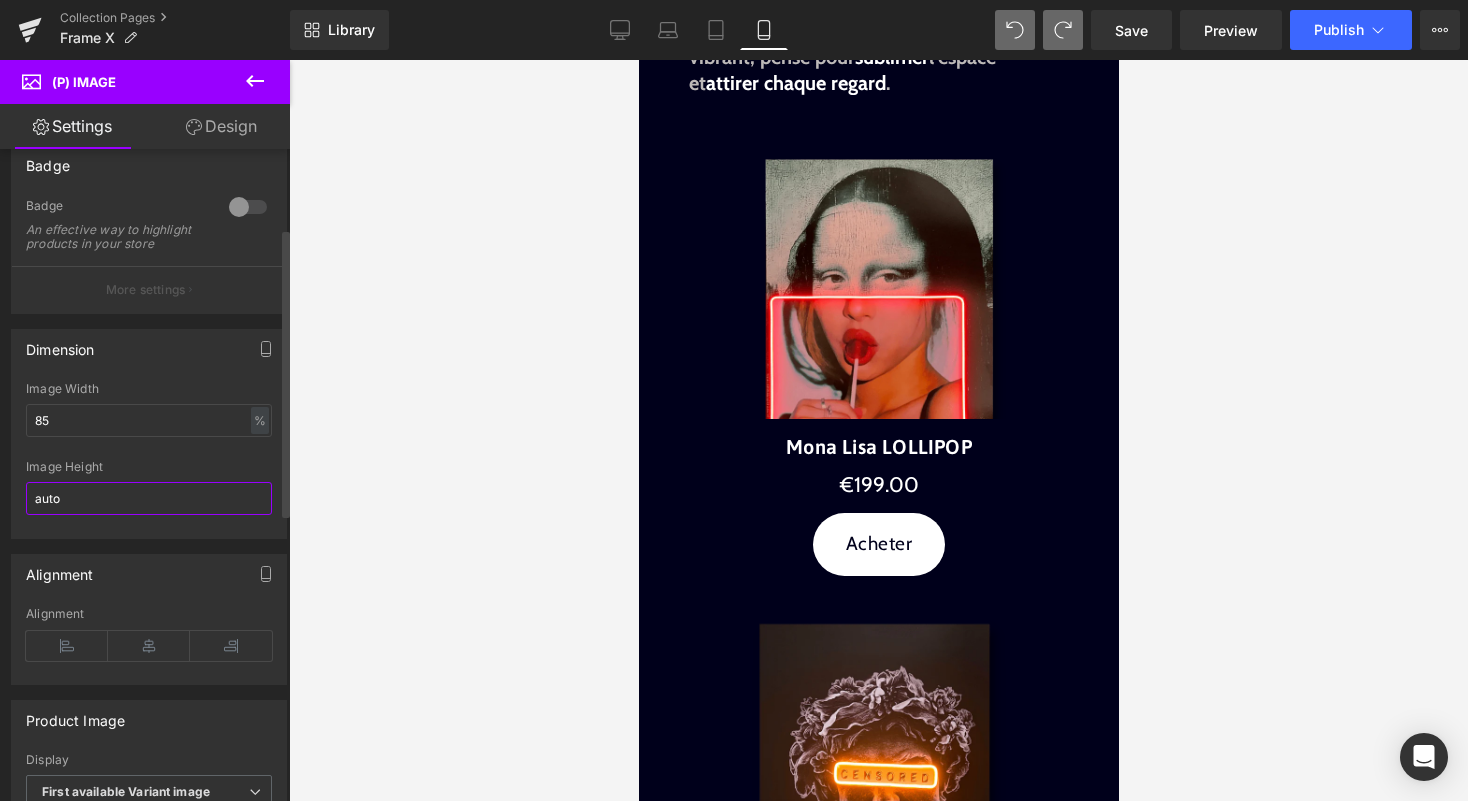 click on "auto" at bounding box center (149, 498) 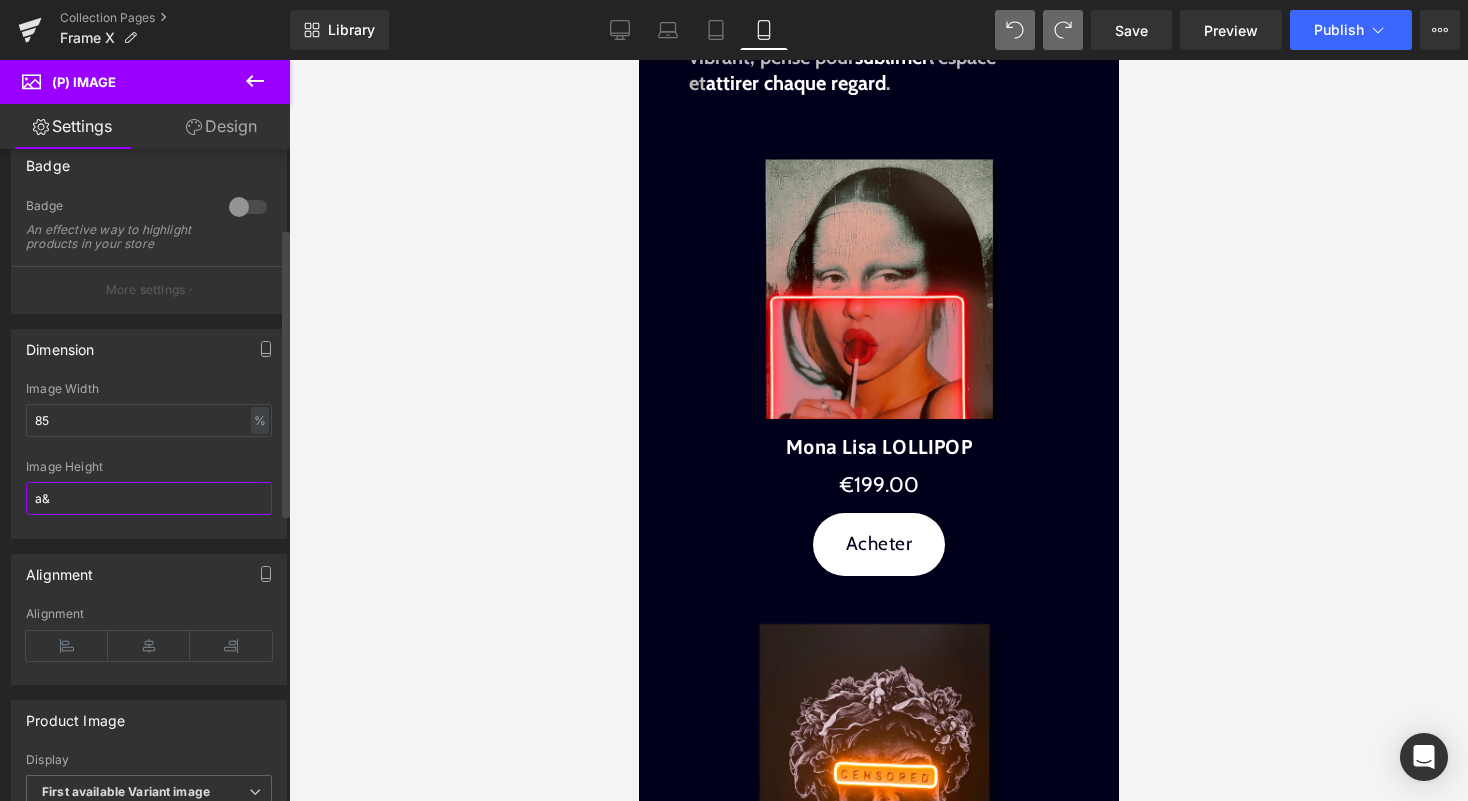 type on "a" 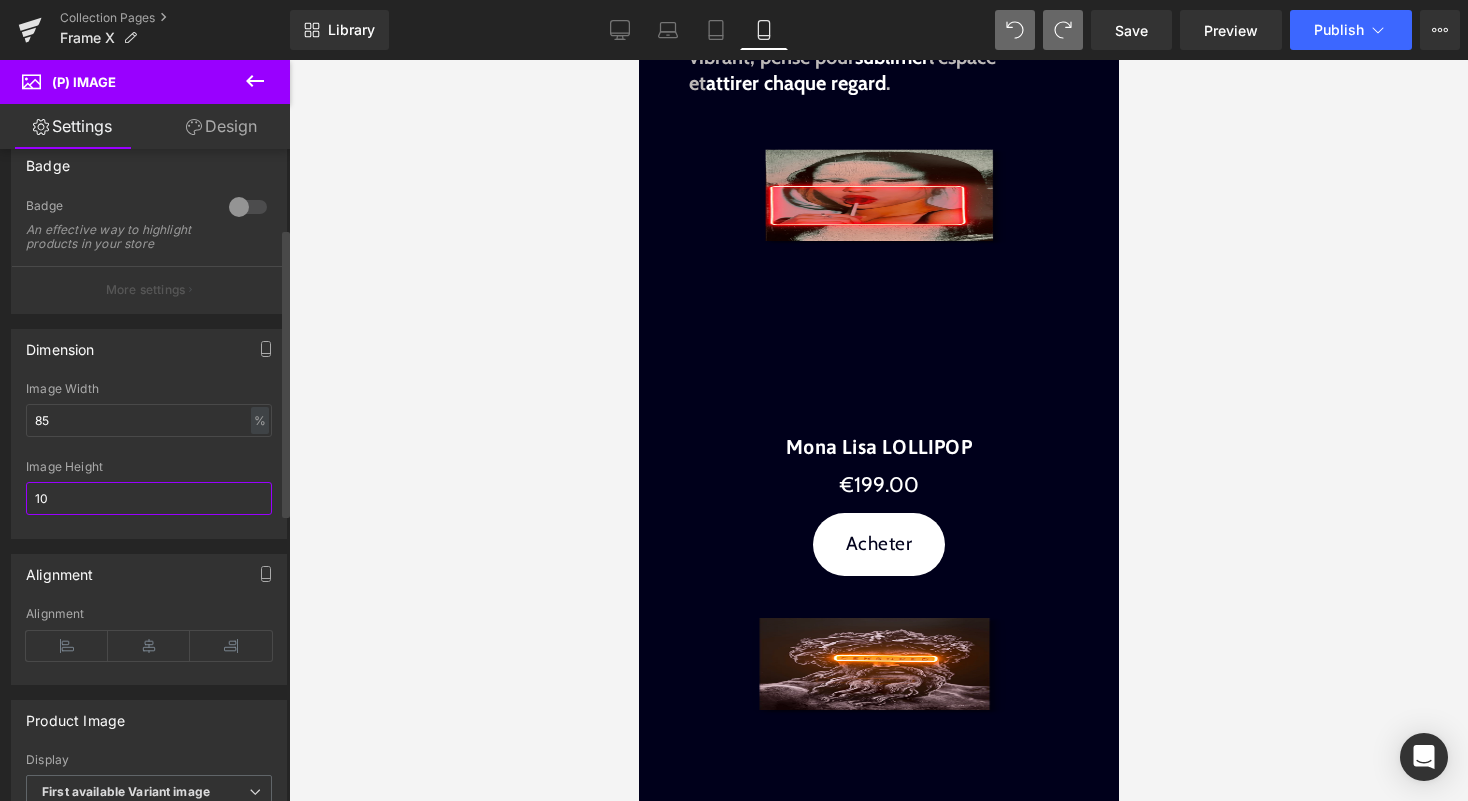 type on "1" 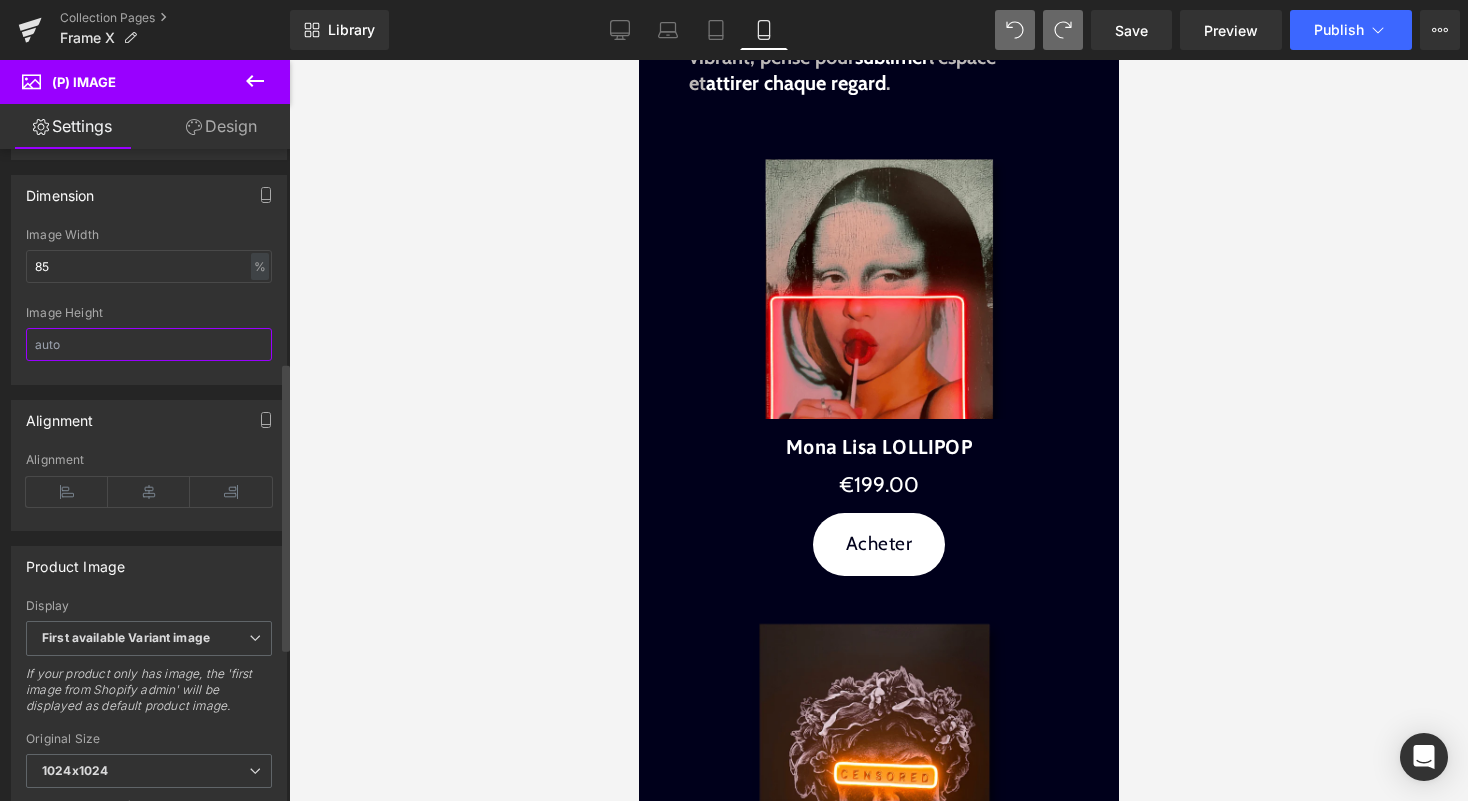 scroll, scrollTop: 0, scrollLeft: 0, axis: both 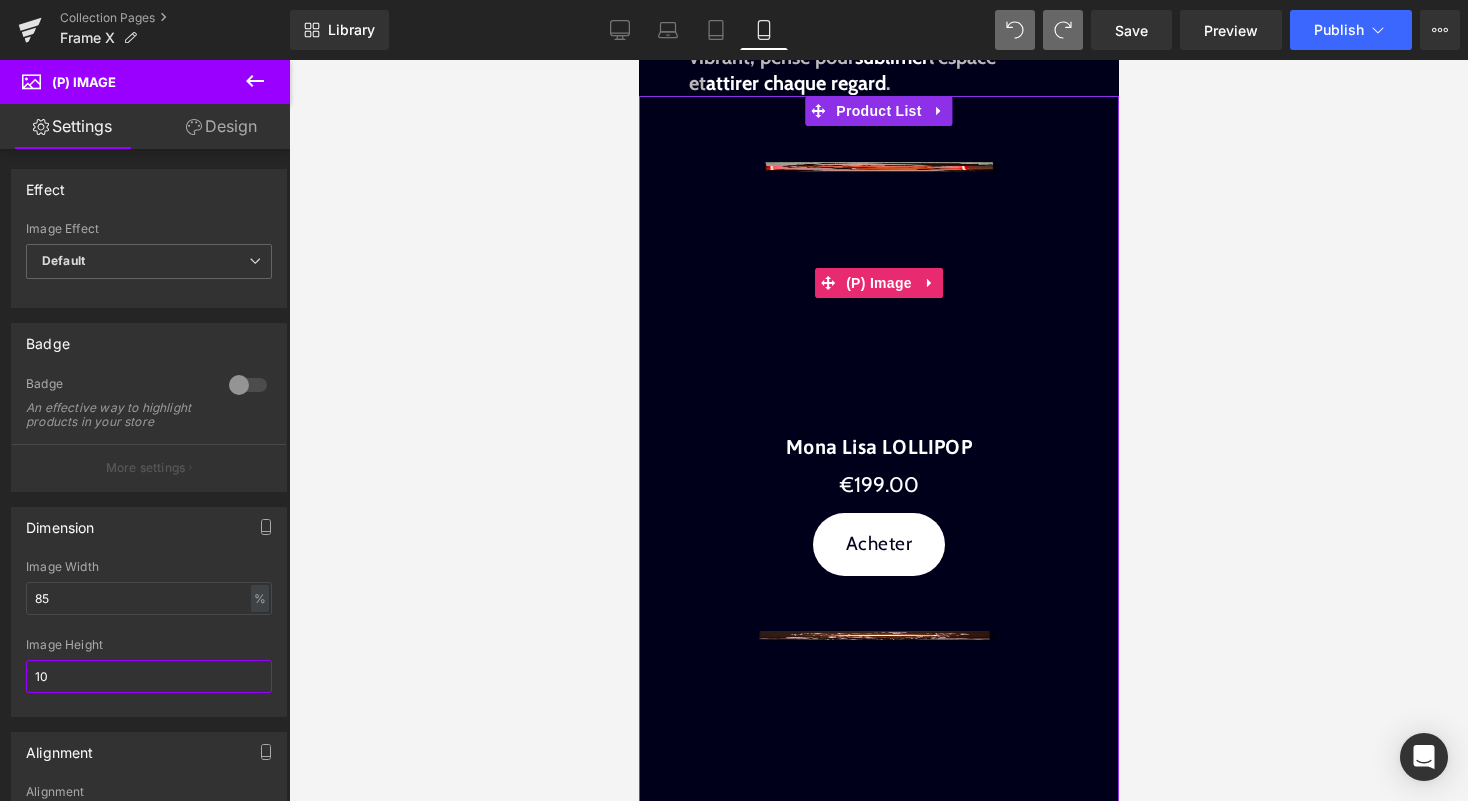 type on "1" 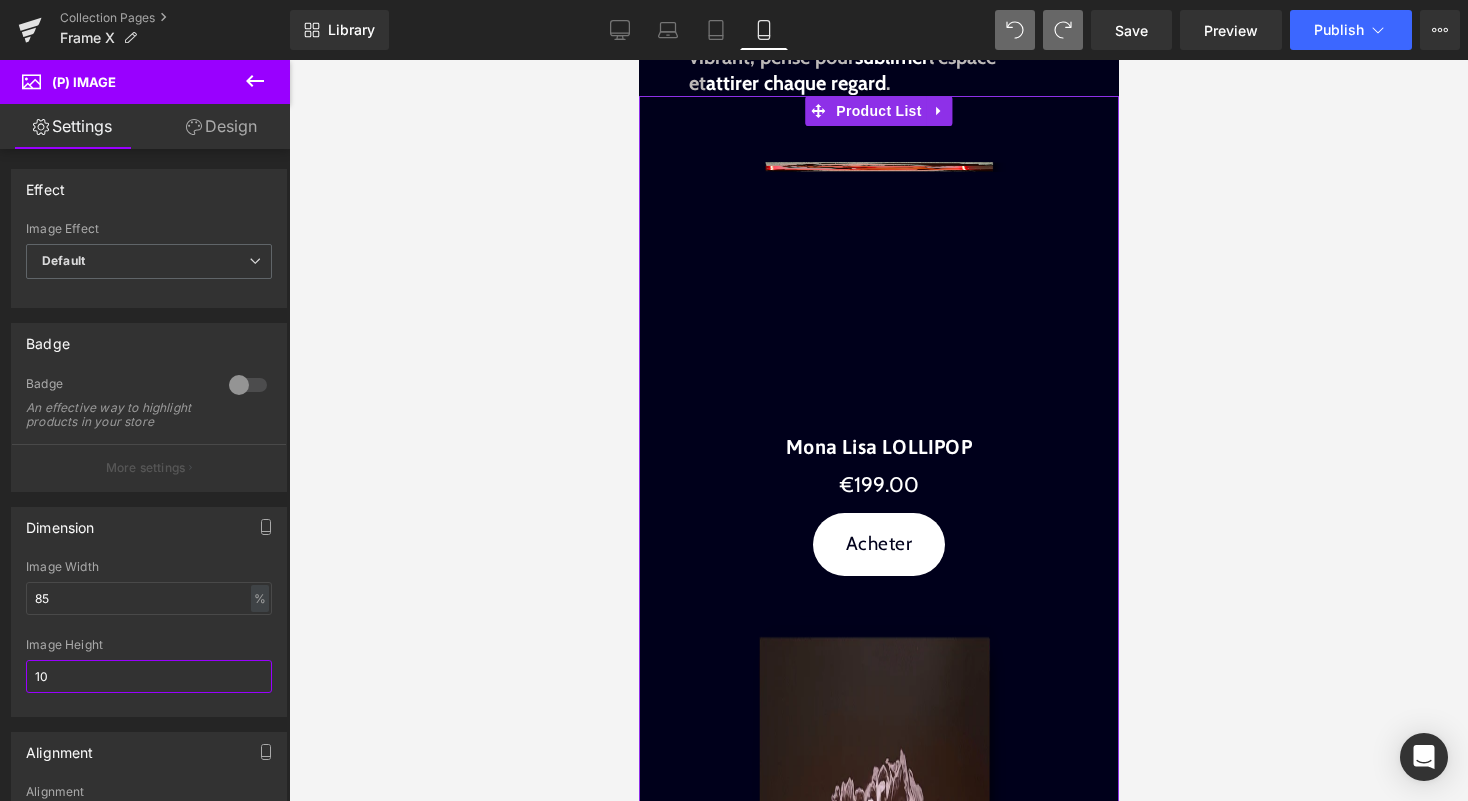 type on "1" 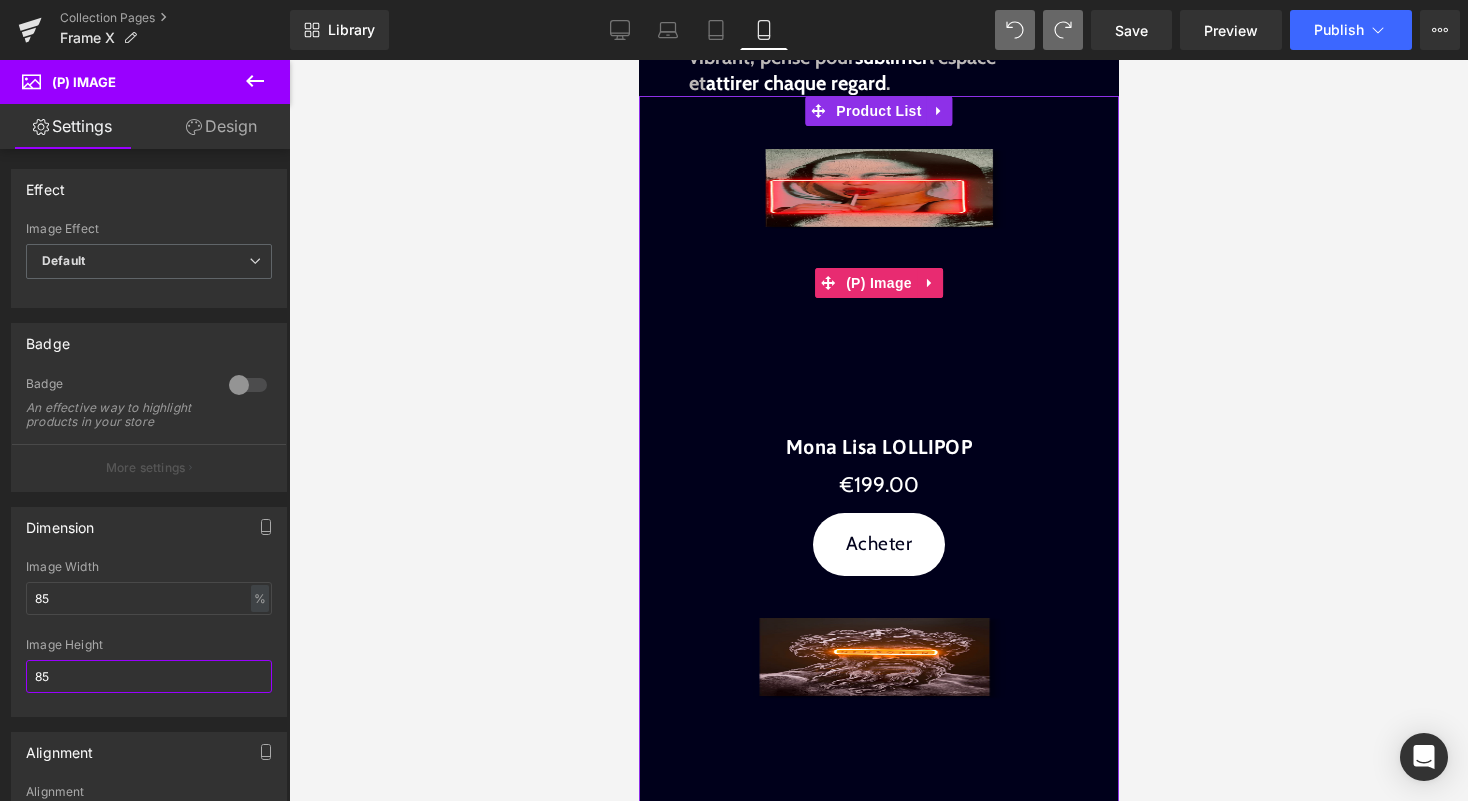 type on "8" 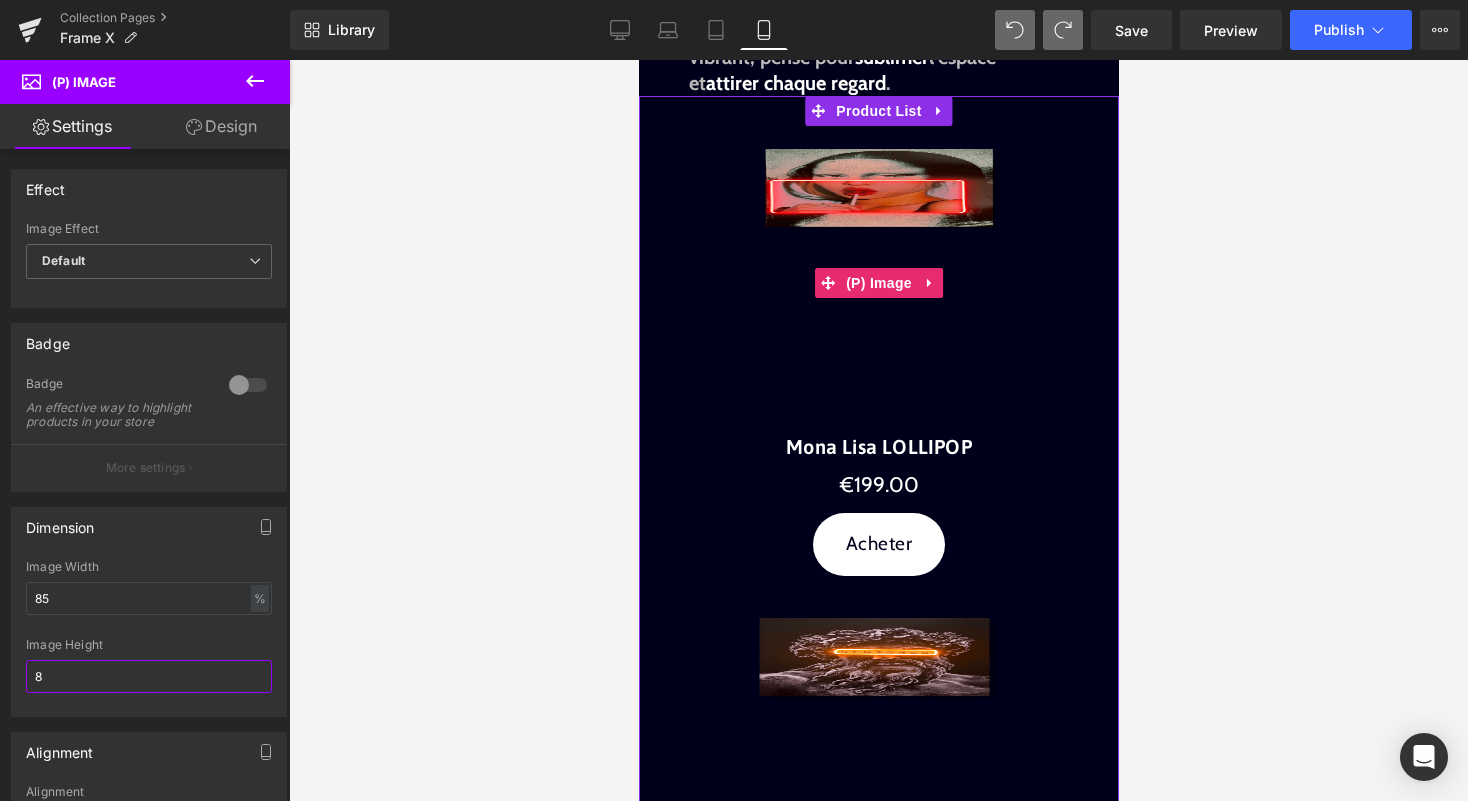 type 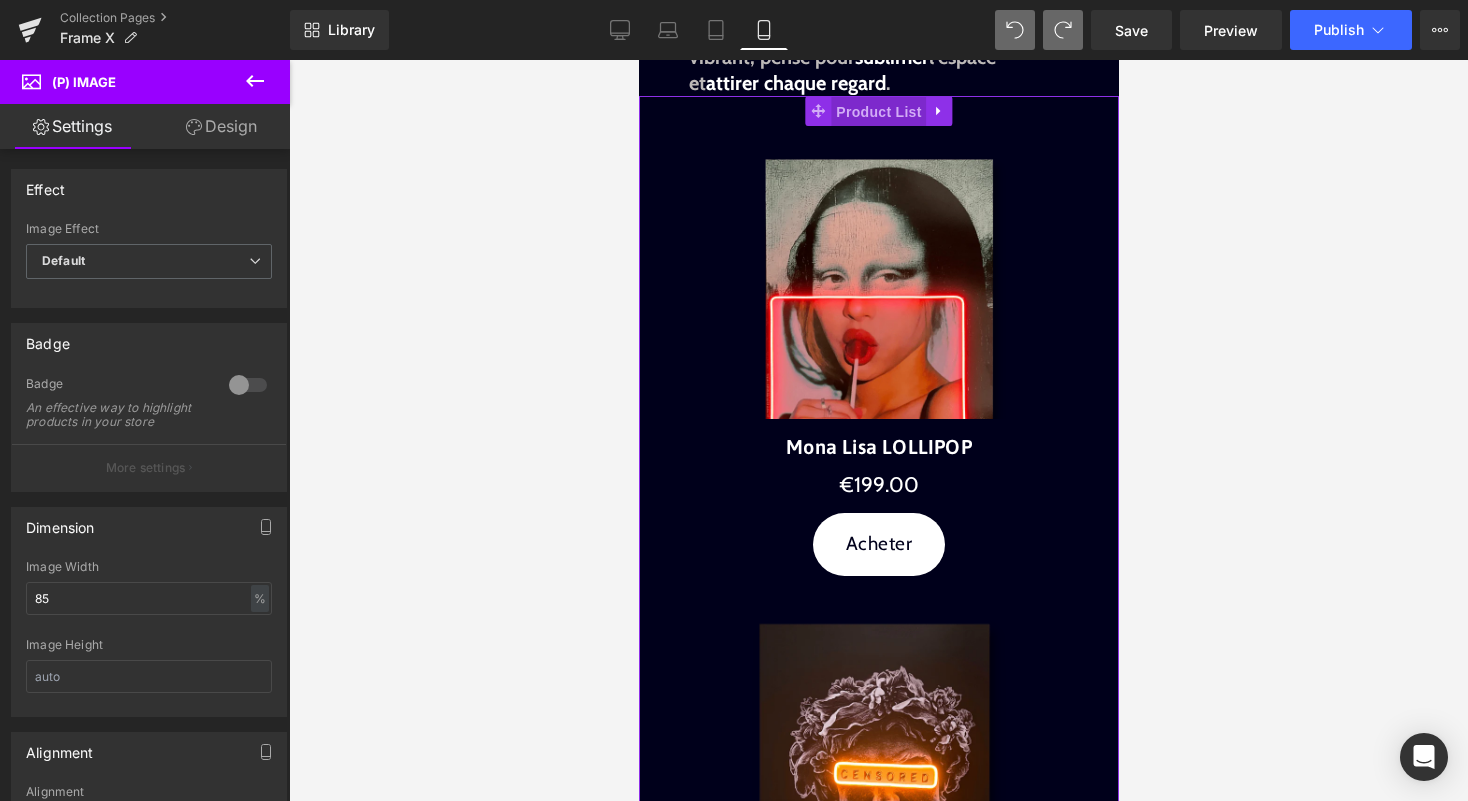 click on "Product List" at bounding box center [877, 112] 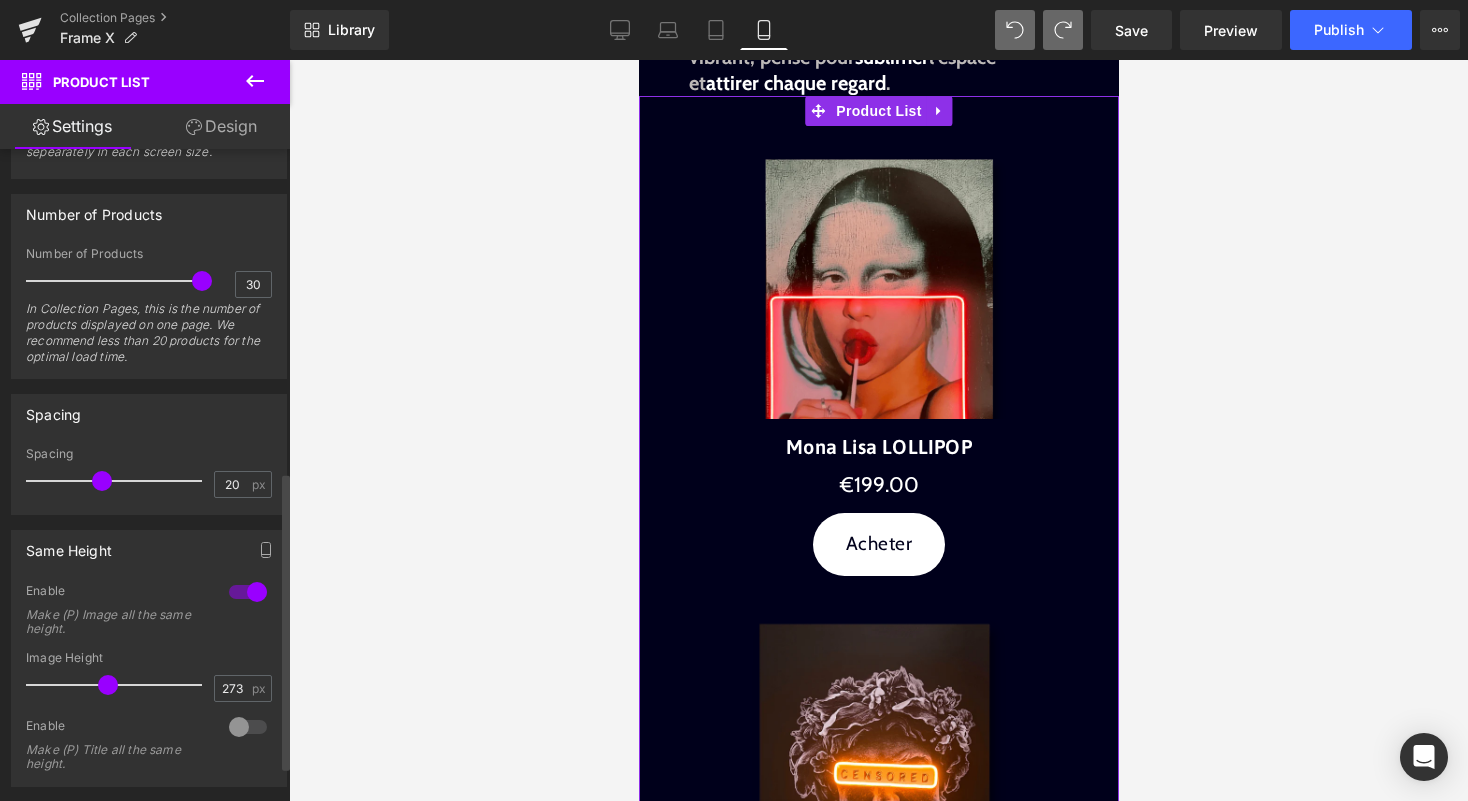 scroll, scrollTop: 781, scrollLeft: 0, axis: vertical 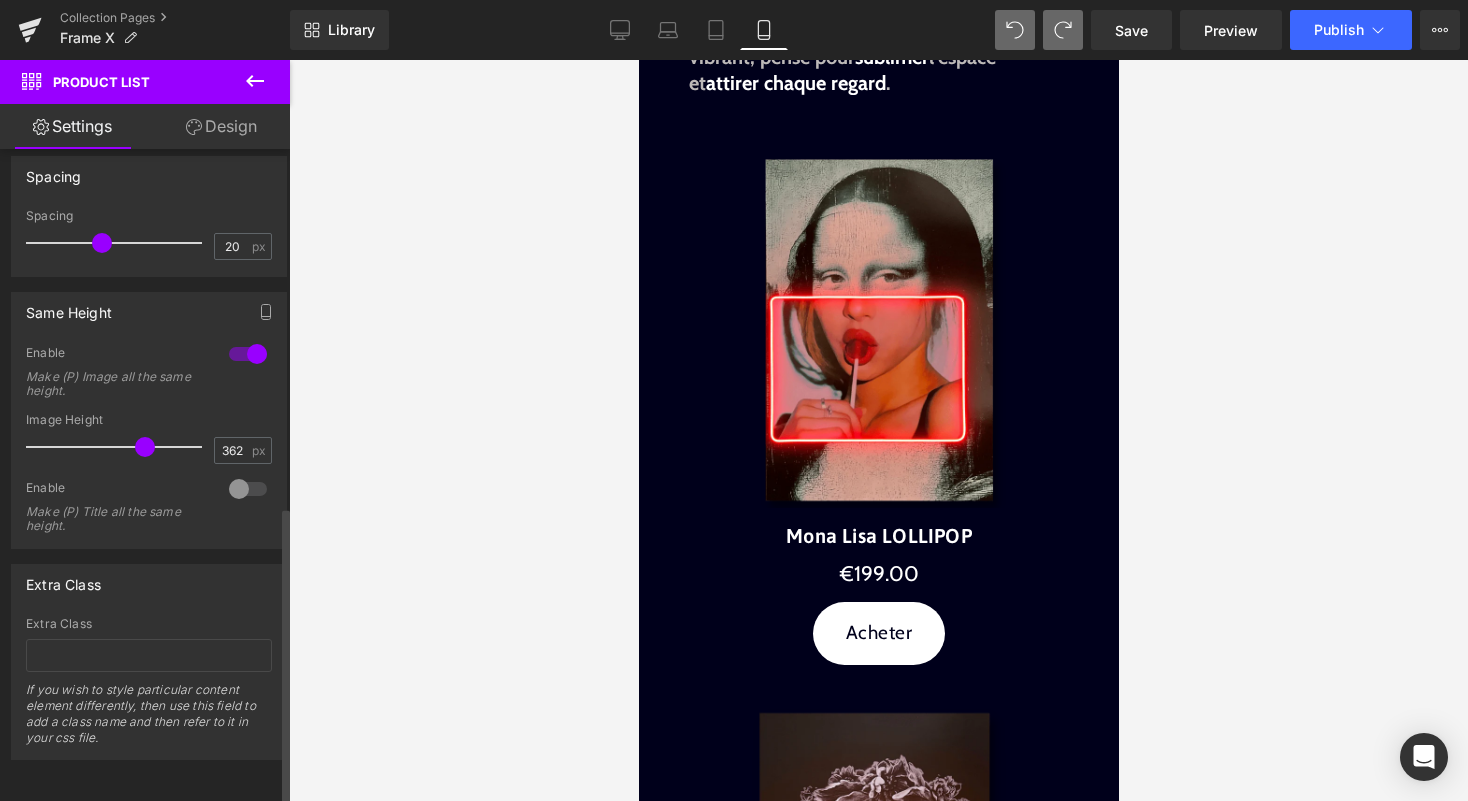 type on "364" 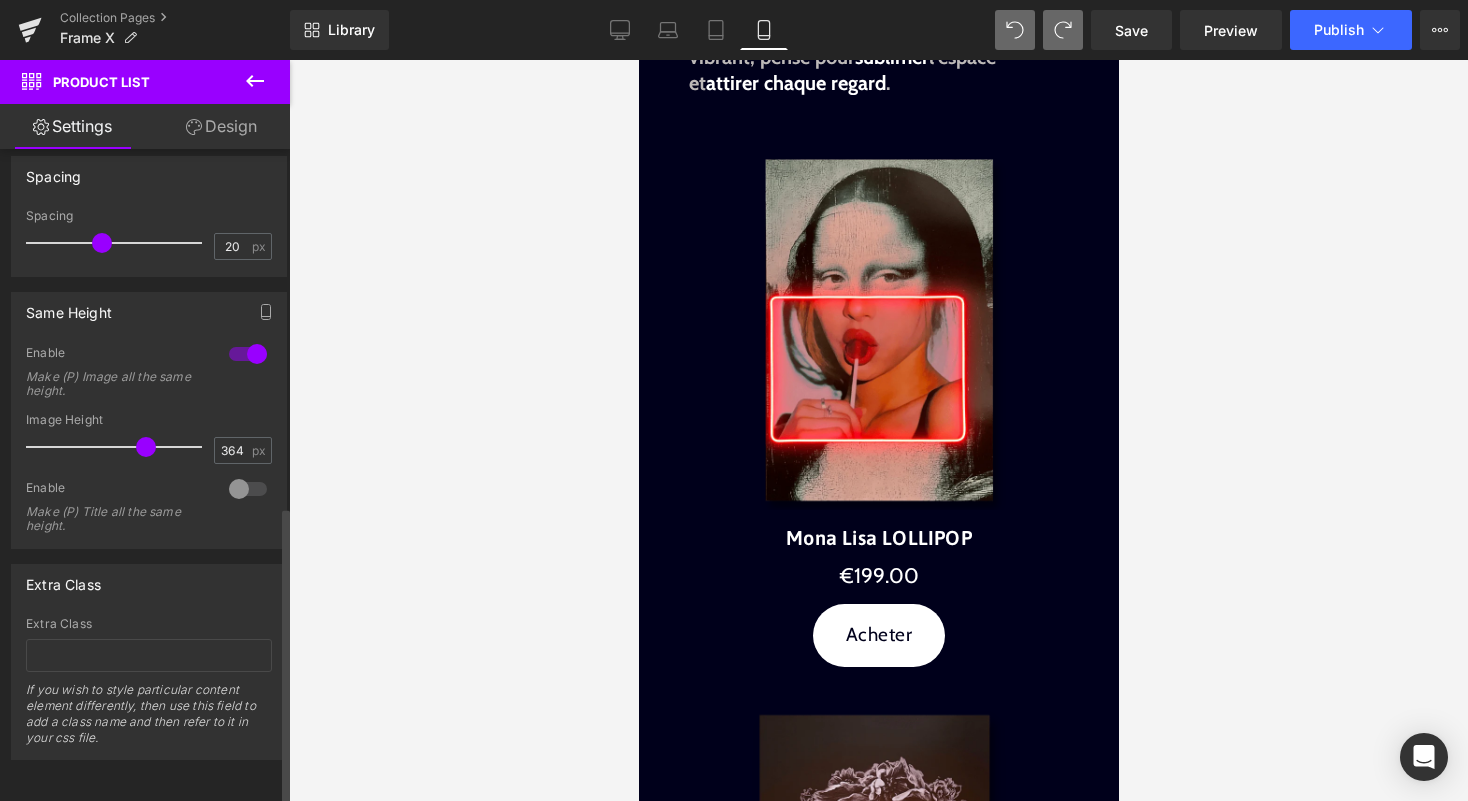 drag, startPoint x: 110, startPoint y: 436, endPoint x: 146, endPoint y: 438, distance: 36.05551 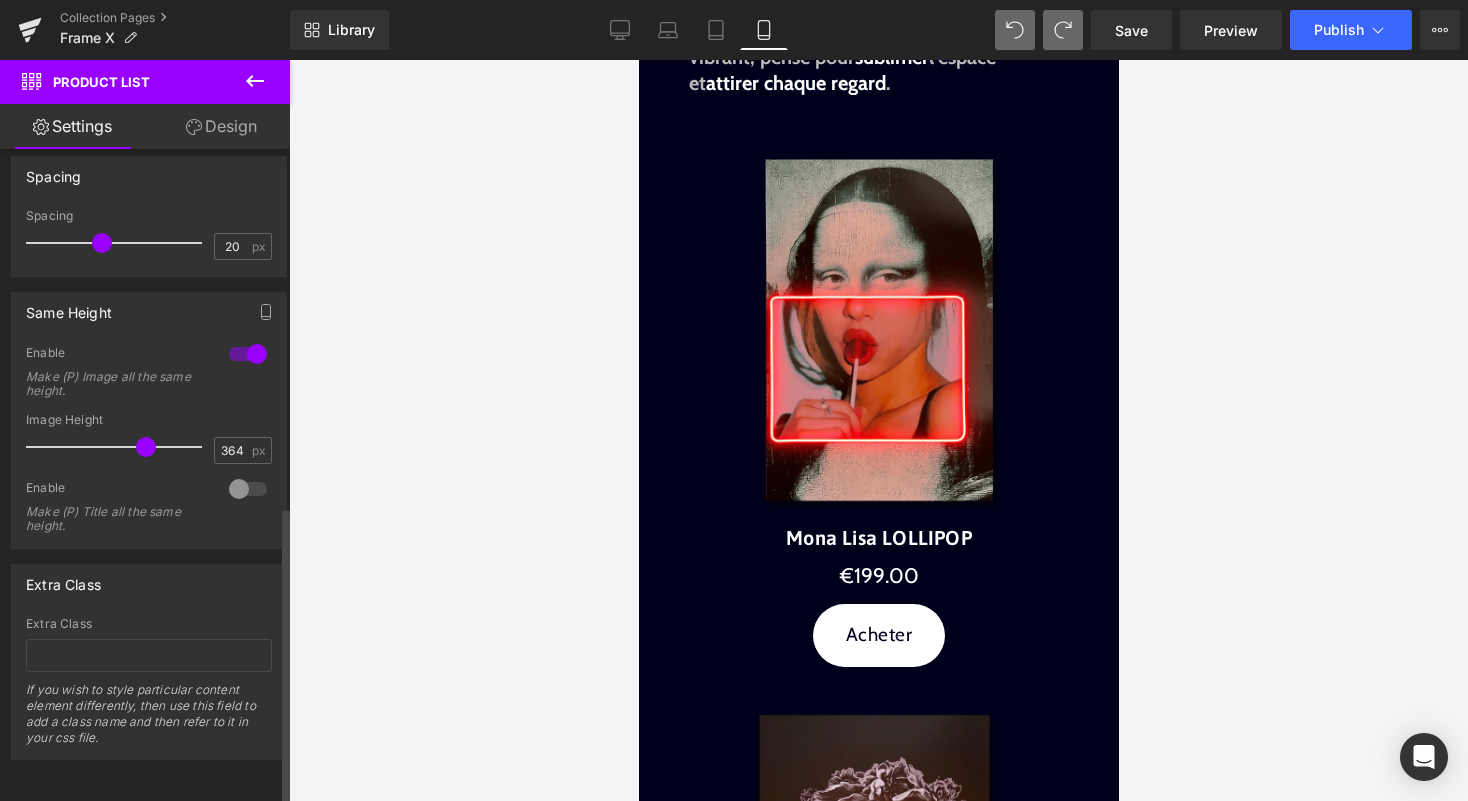 click at bounding box center (146, 447) 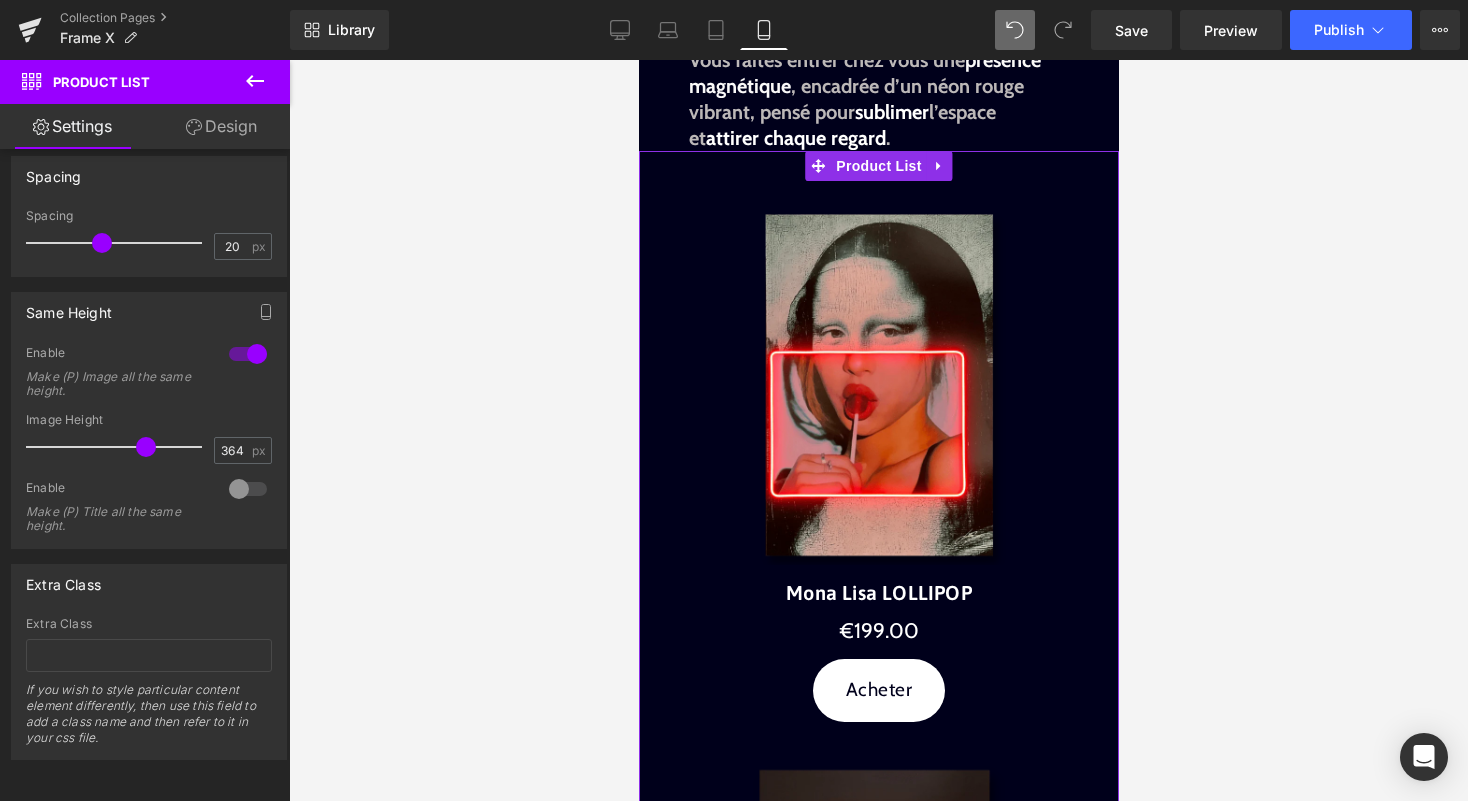 scroll, scrollTop: 196, scrollLeft: 0, axis: vertical 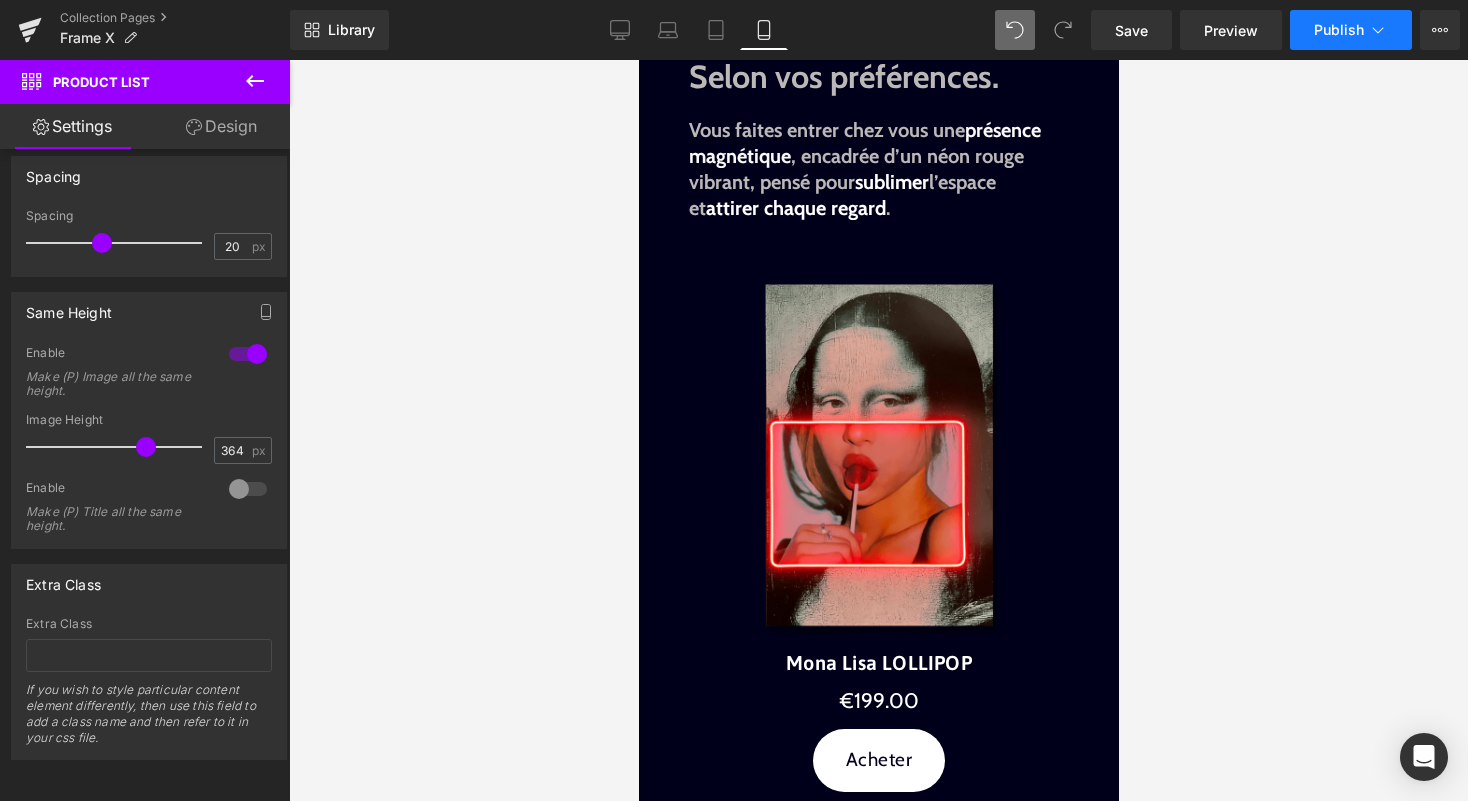 click on "Publish" at bounding box center (1351, 30) 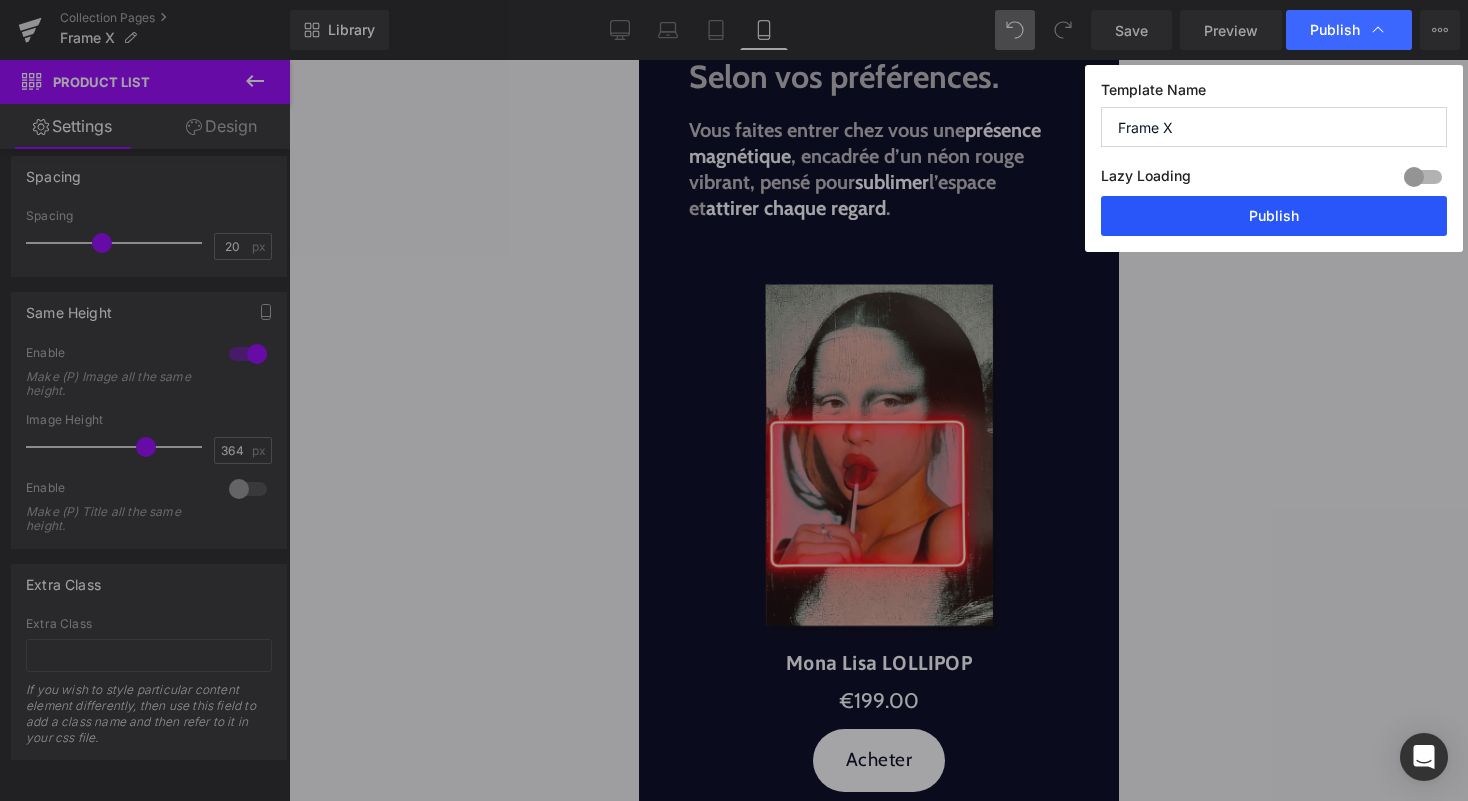 click on "Publish" at bounding box center [1274, 216] 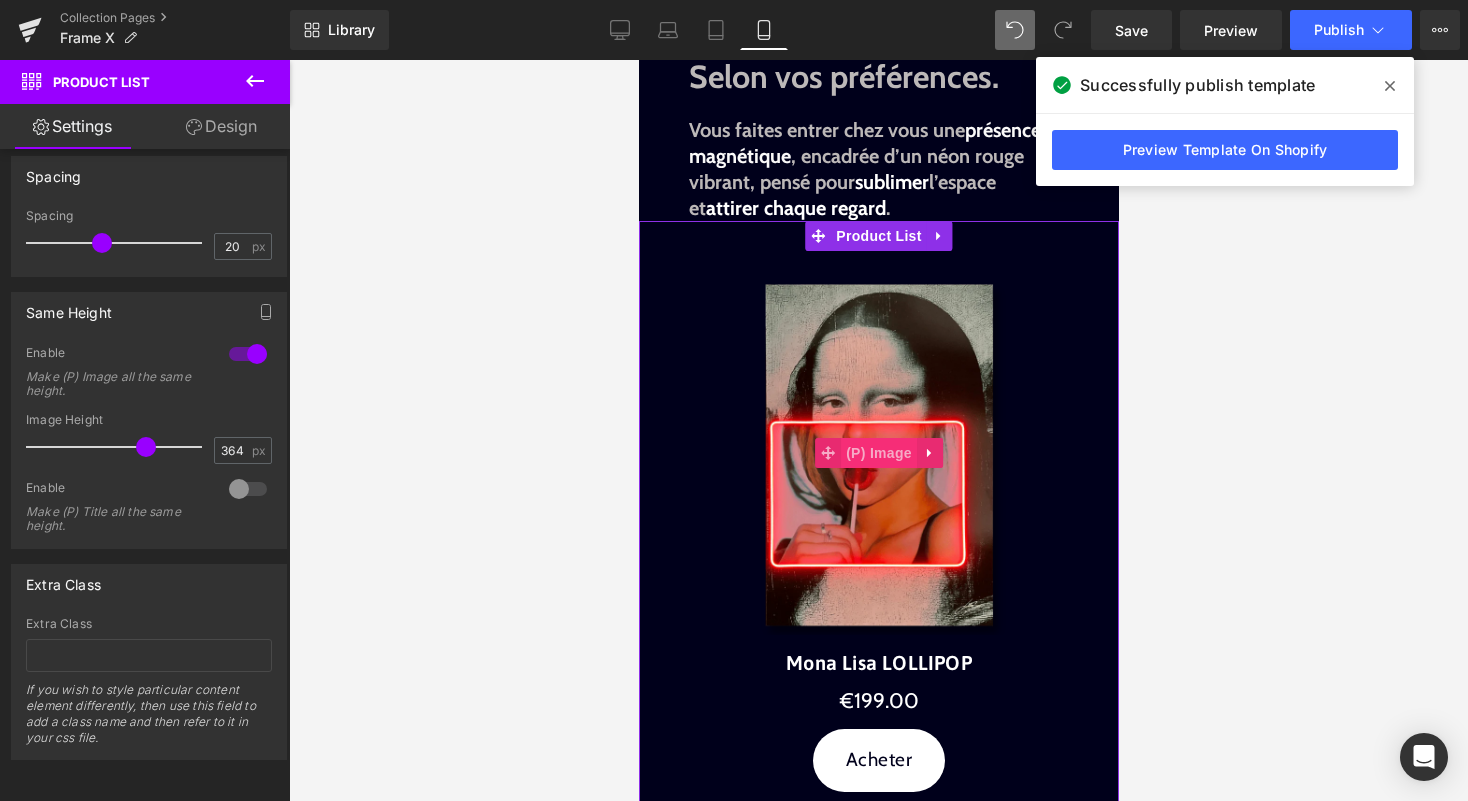 click on "(P) Image" at bounding box center [878, 453] 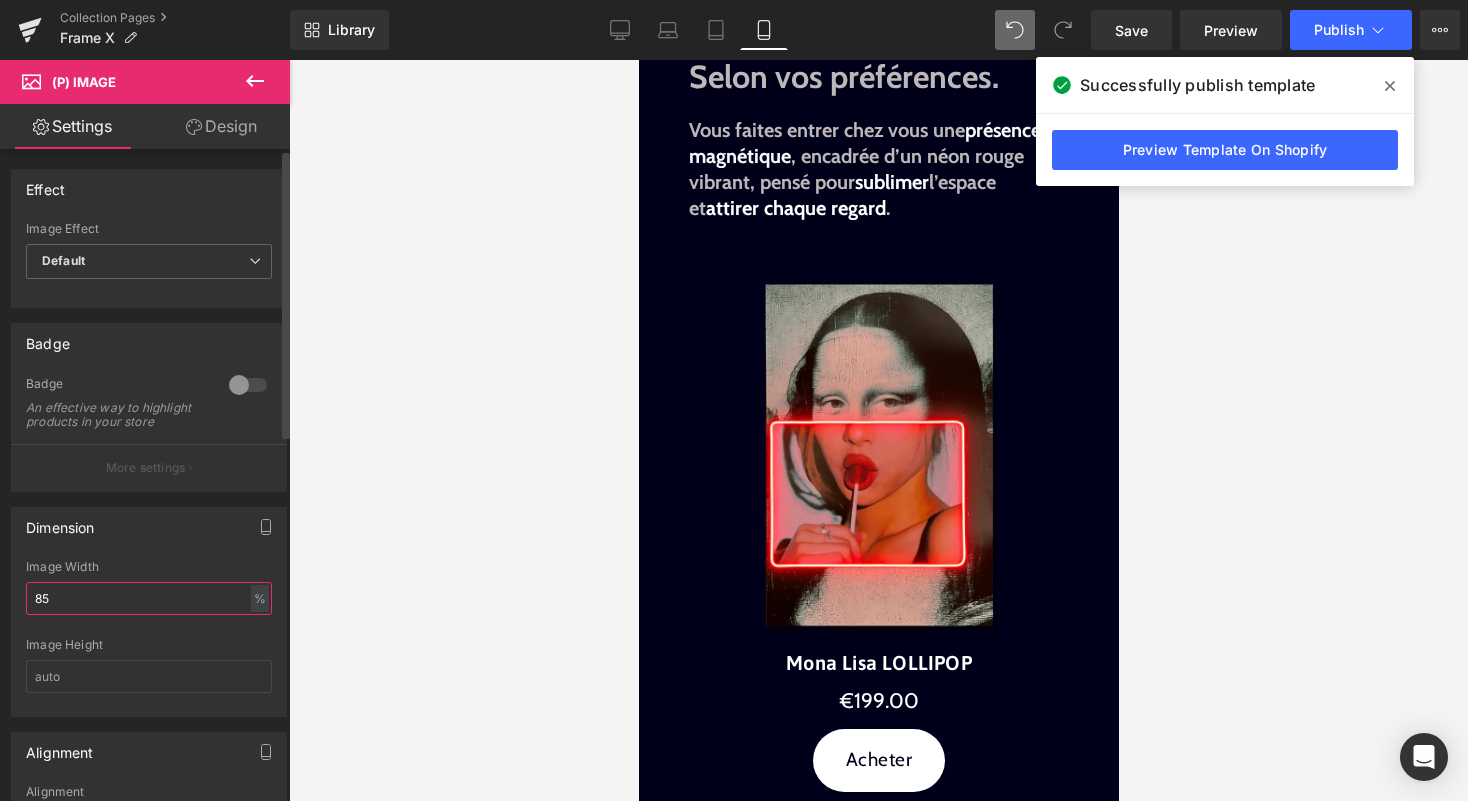 click on "85" at bounding box center [149, 598] 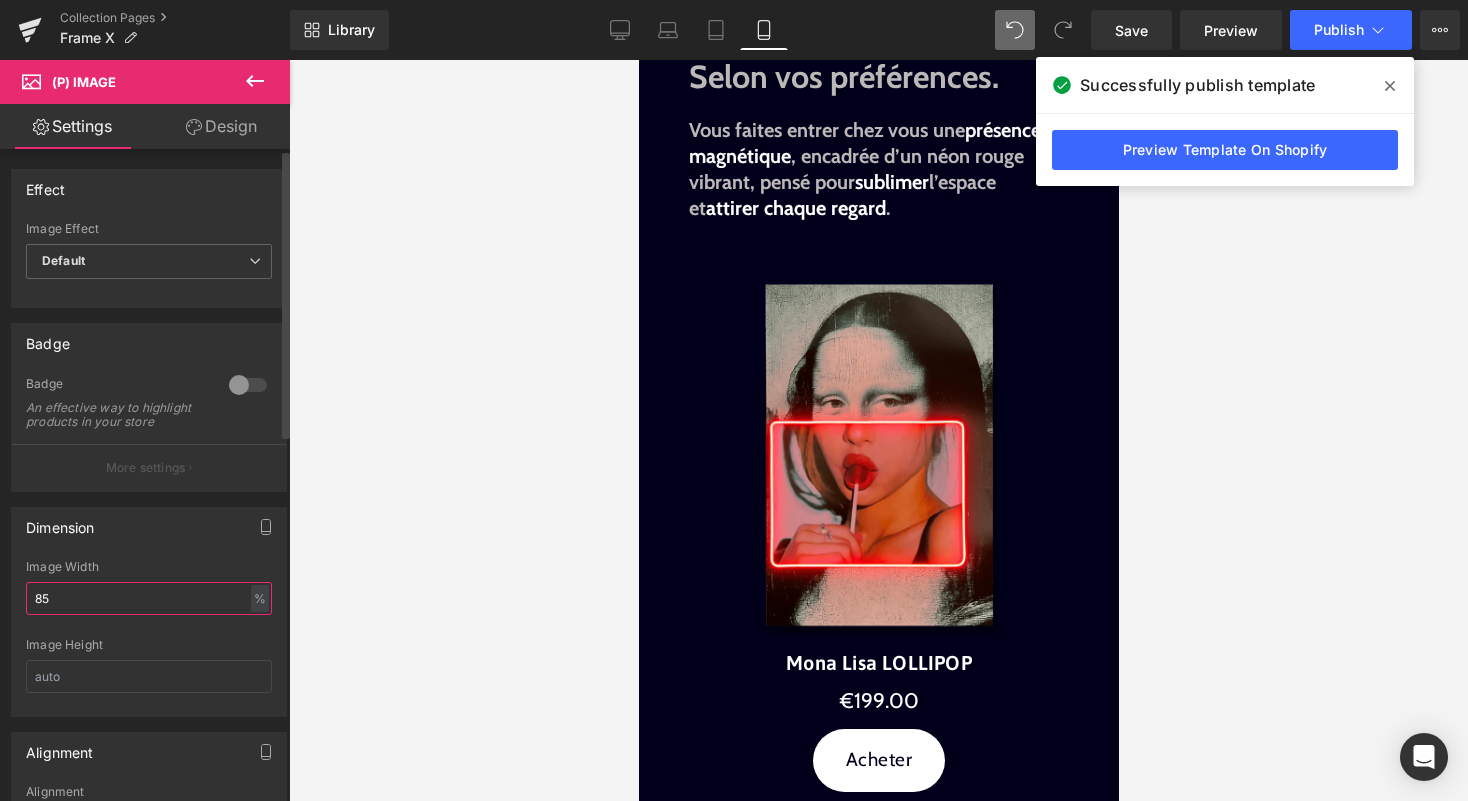 type on "5" 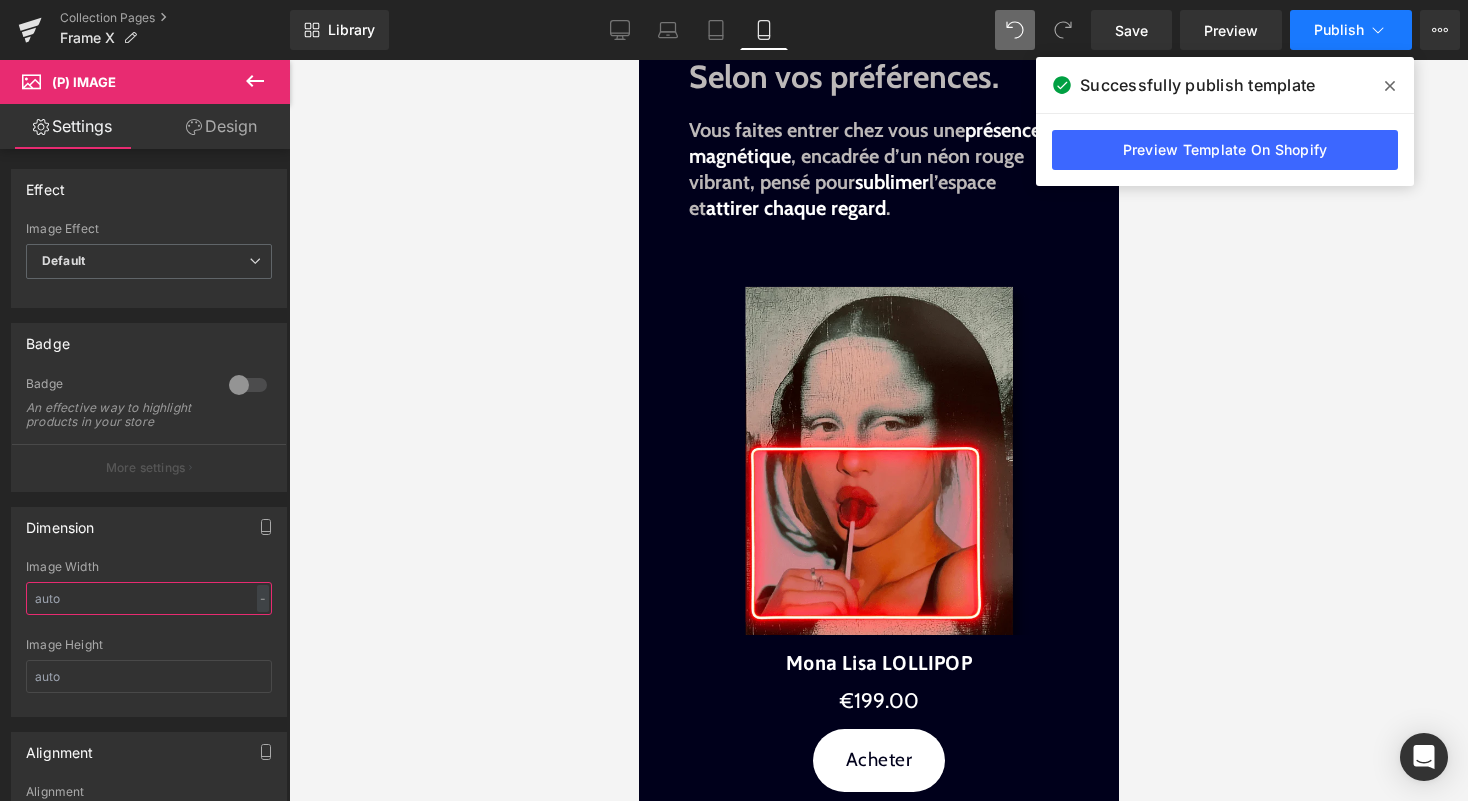 type 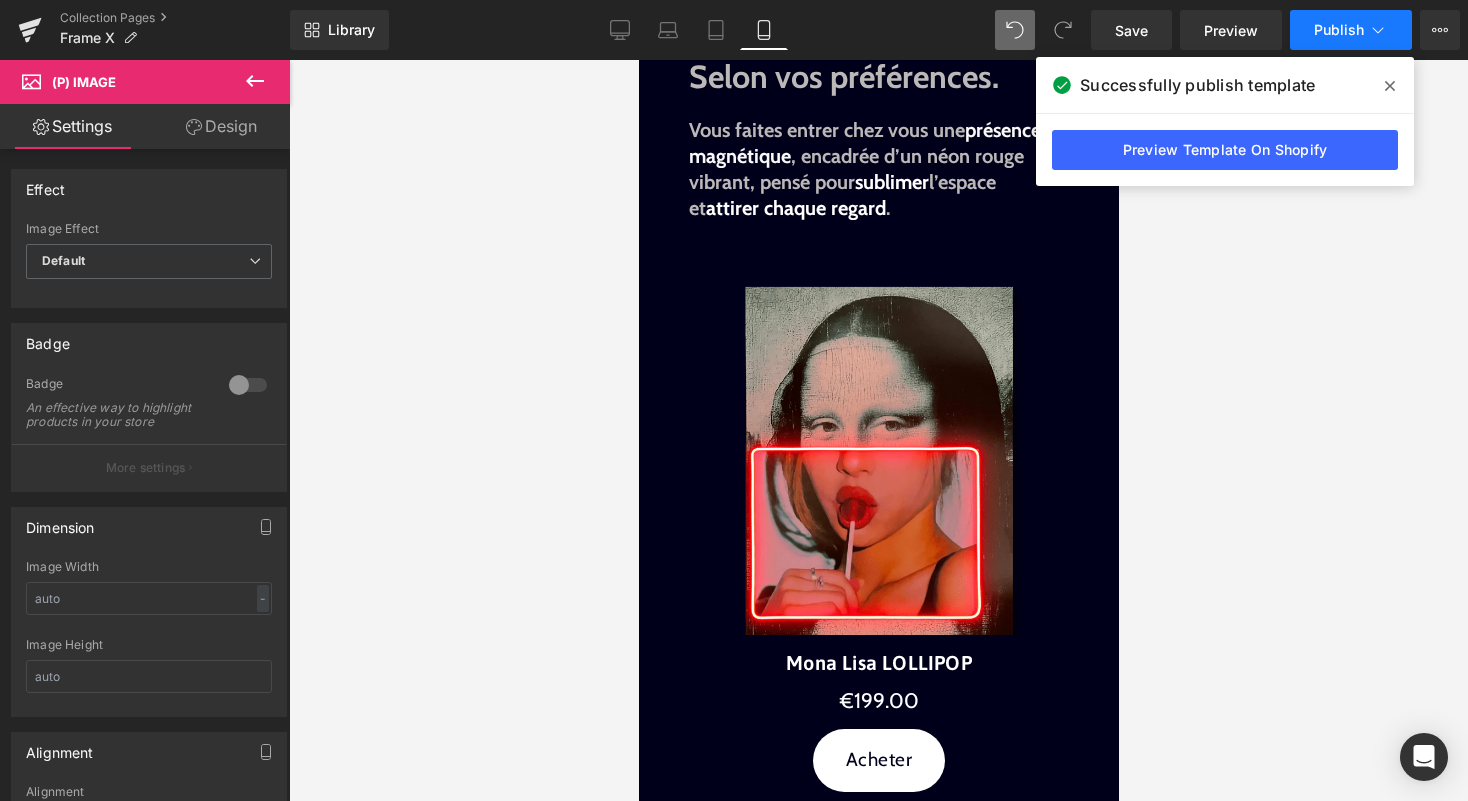 click on "Publish" at bounding box center (1351, 30) 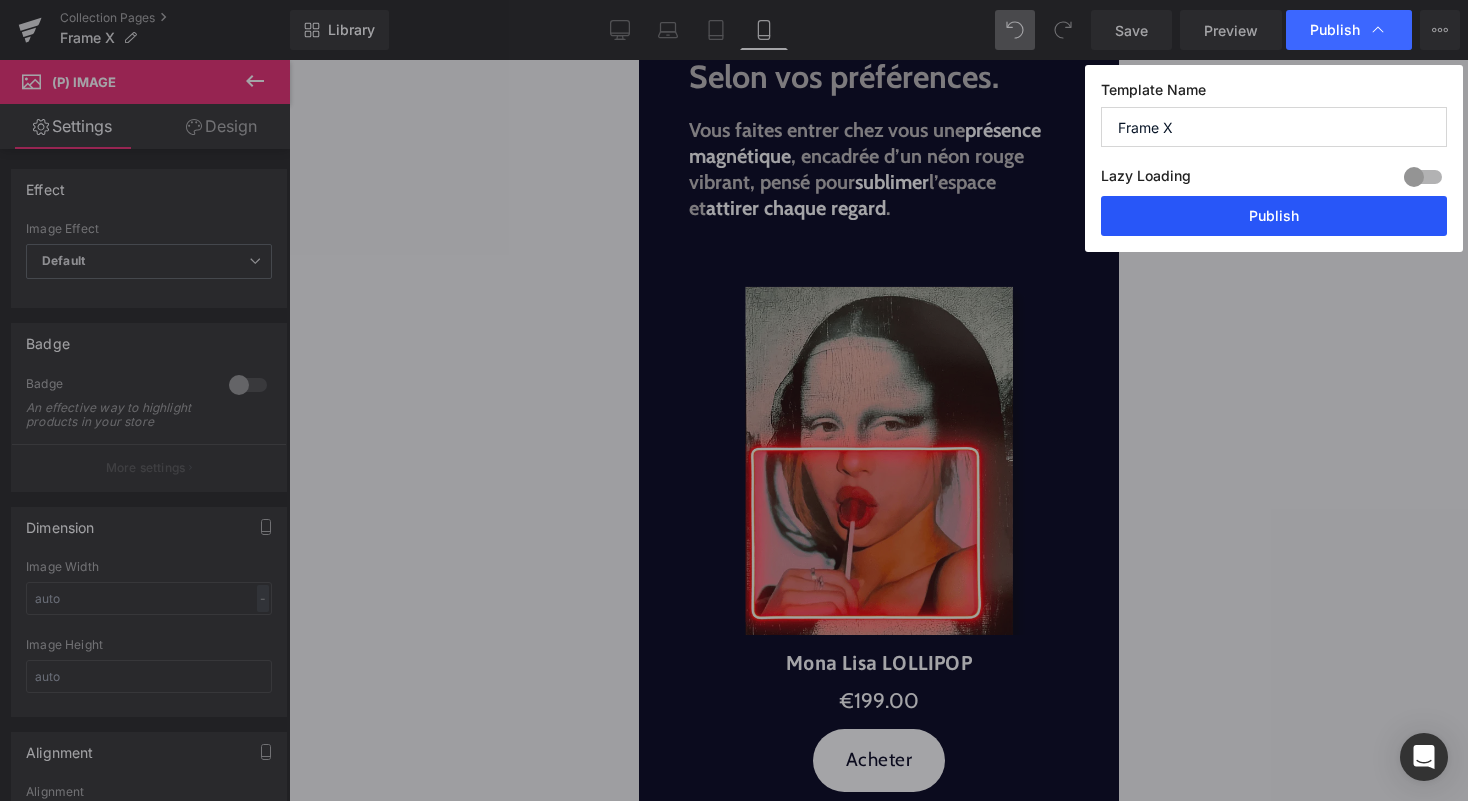 click on "Publish" at bounding box center [1274, 216] 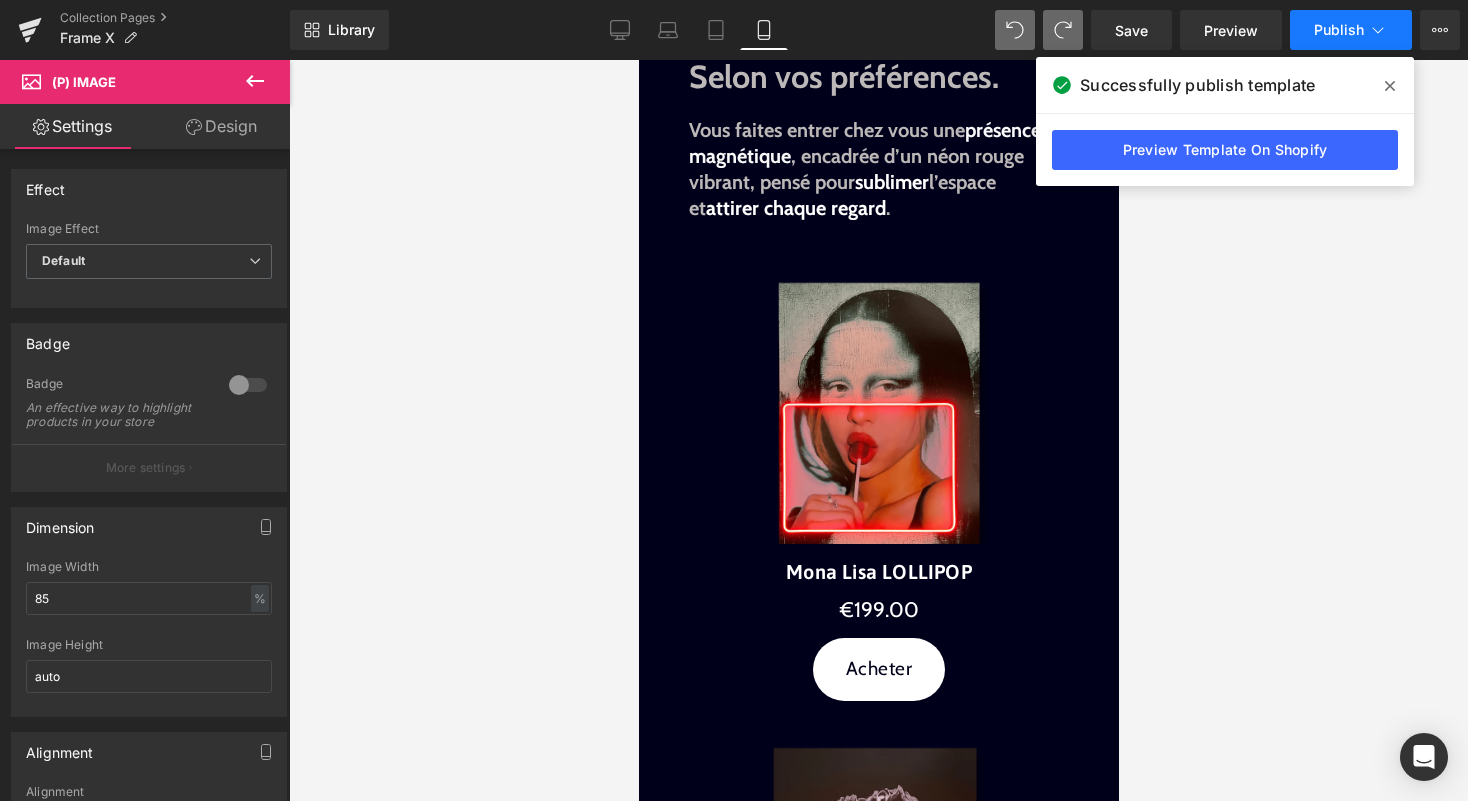 click on "Publish" at bounding box center (1351, 30) 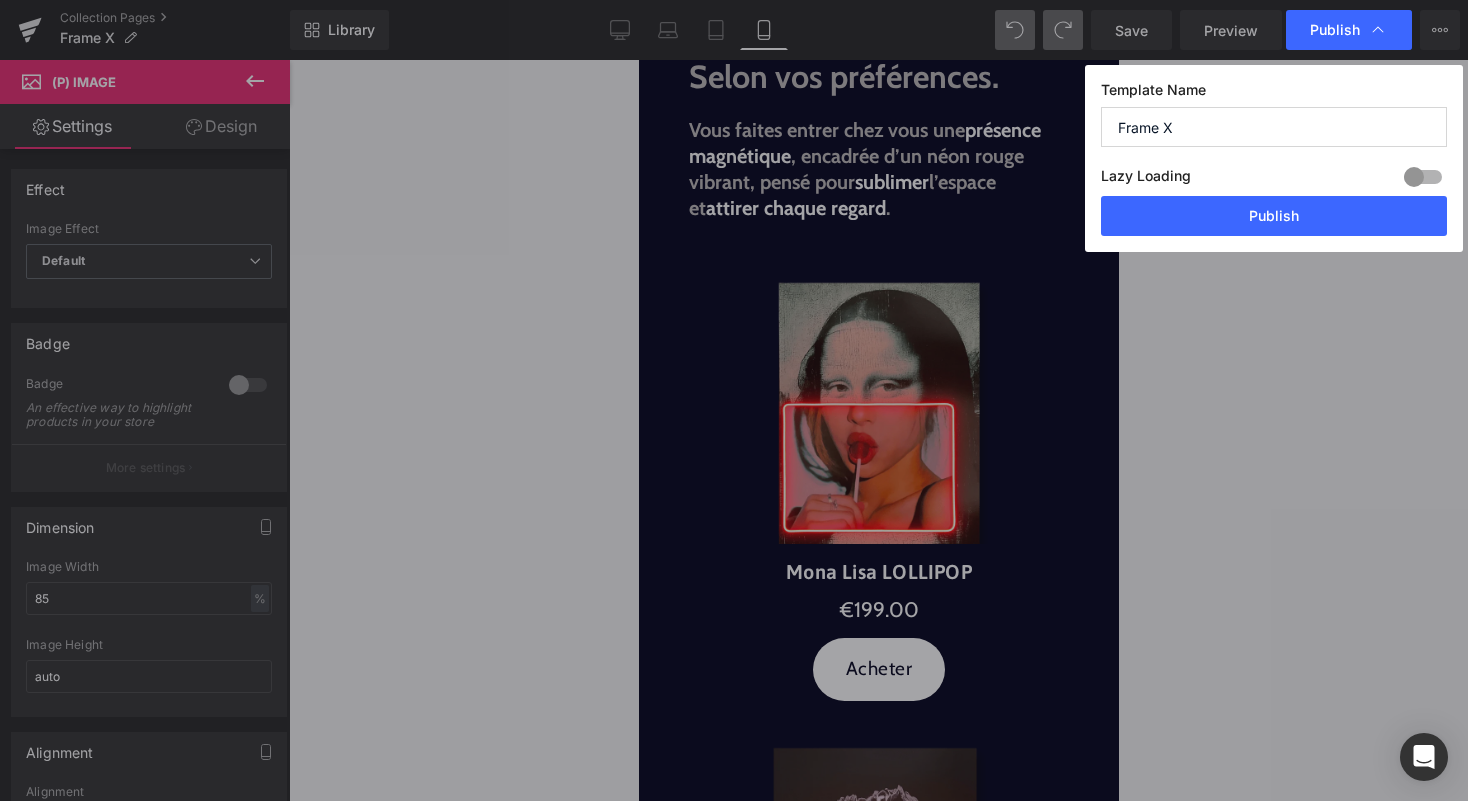 click on "Lazy Loading
Build
Upgrade plan to unlock" at bounding box center [1274, 179] 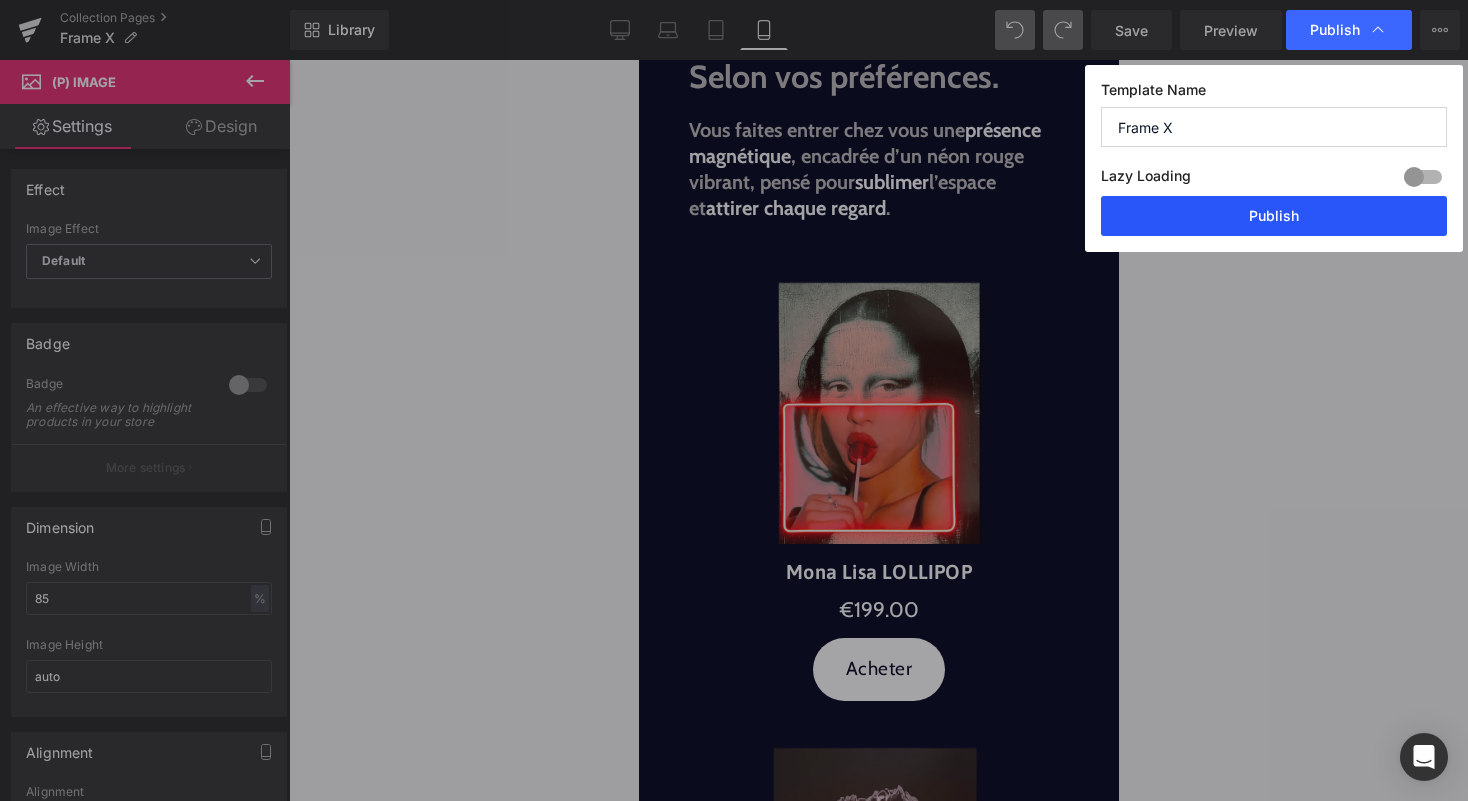 click on "Publish" at bounding box center [1274, 216] 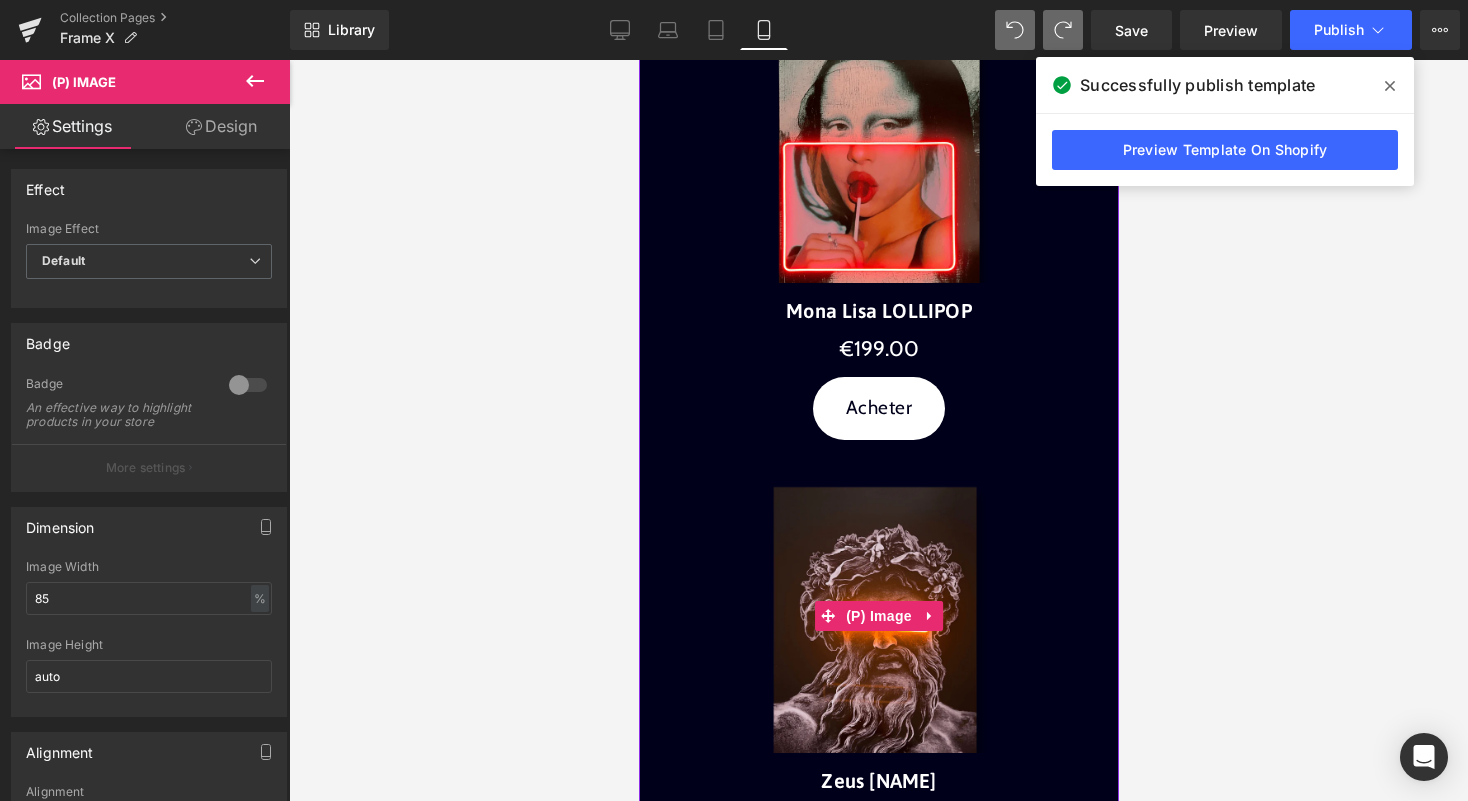 scroll, scrollTop: 173, scrollLeft: 0, axis: vertical 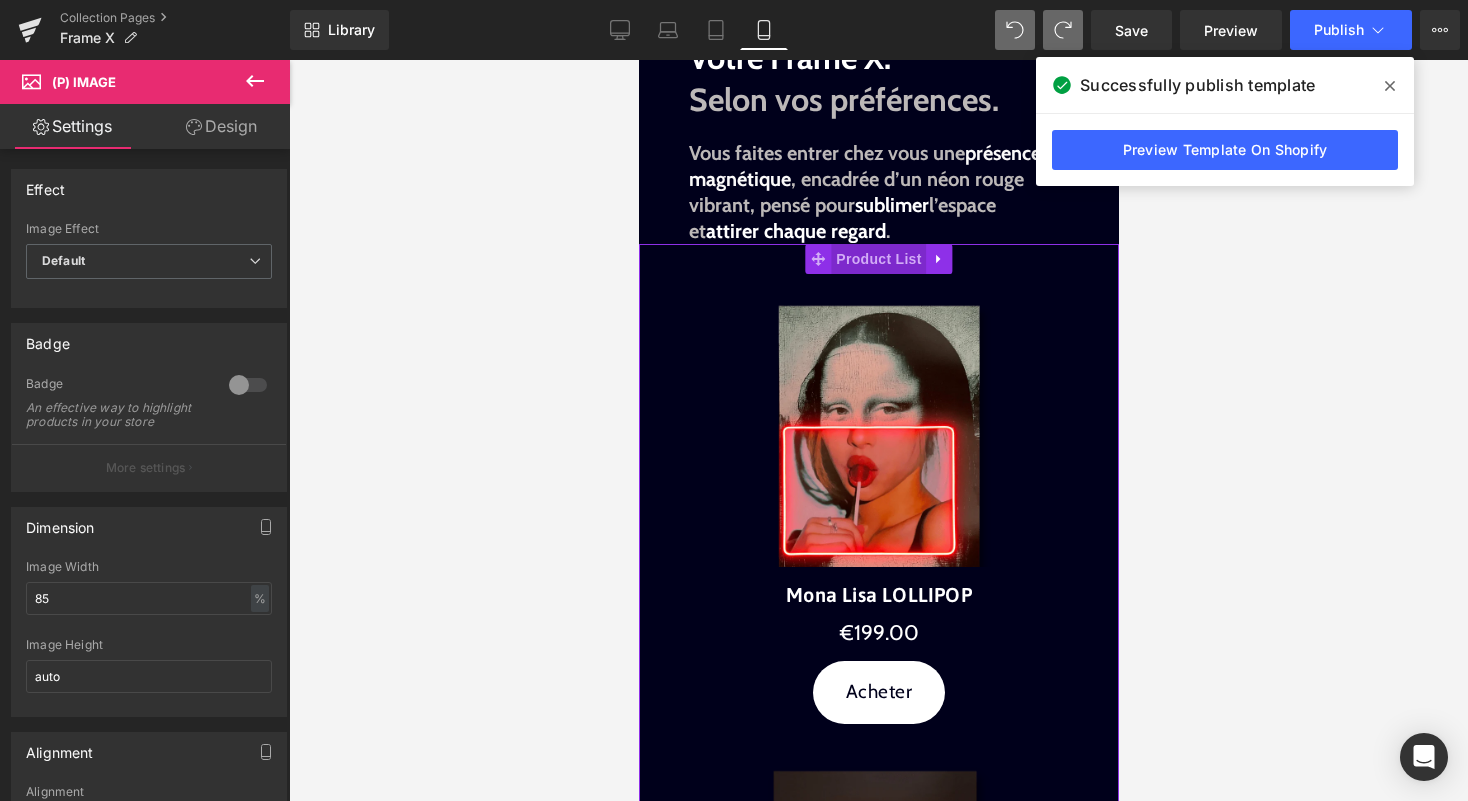 click on "Product List" at bounding box center (877, 259) 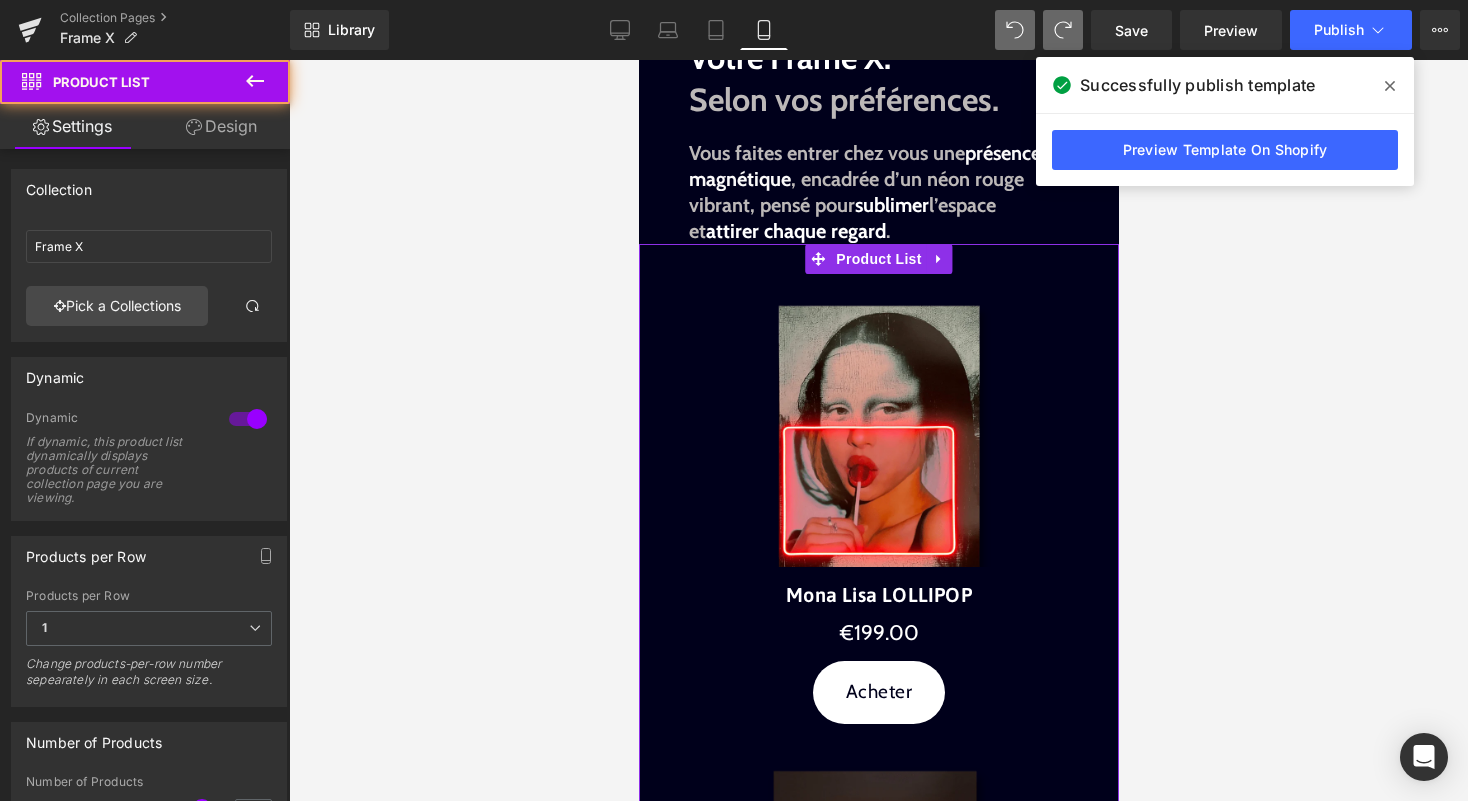 click on "Design" at bounding box center [221, 126] 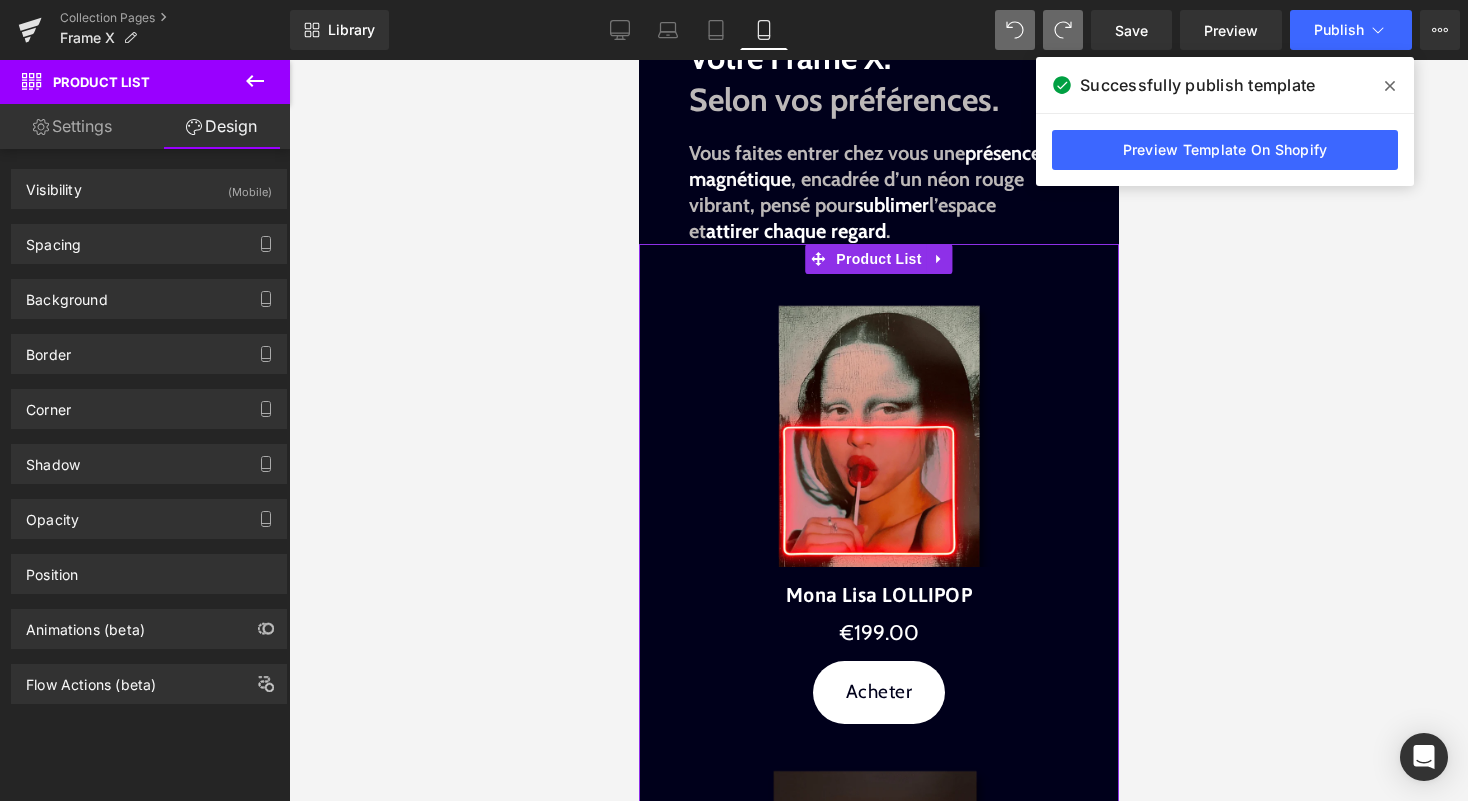 click on "Flow Actions (beta)" at bounding box center (149, 676) 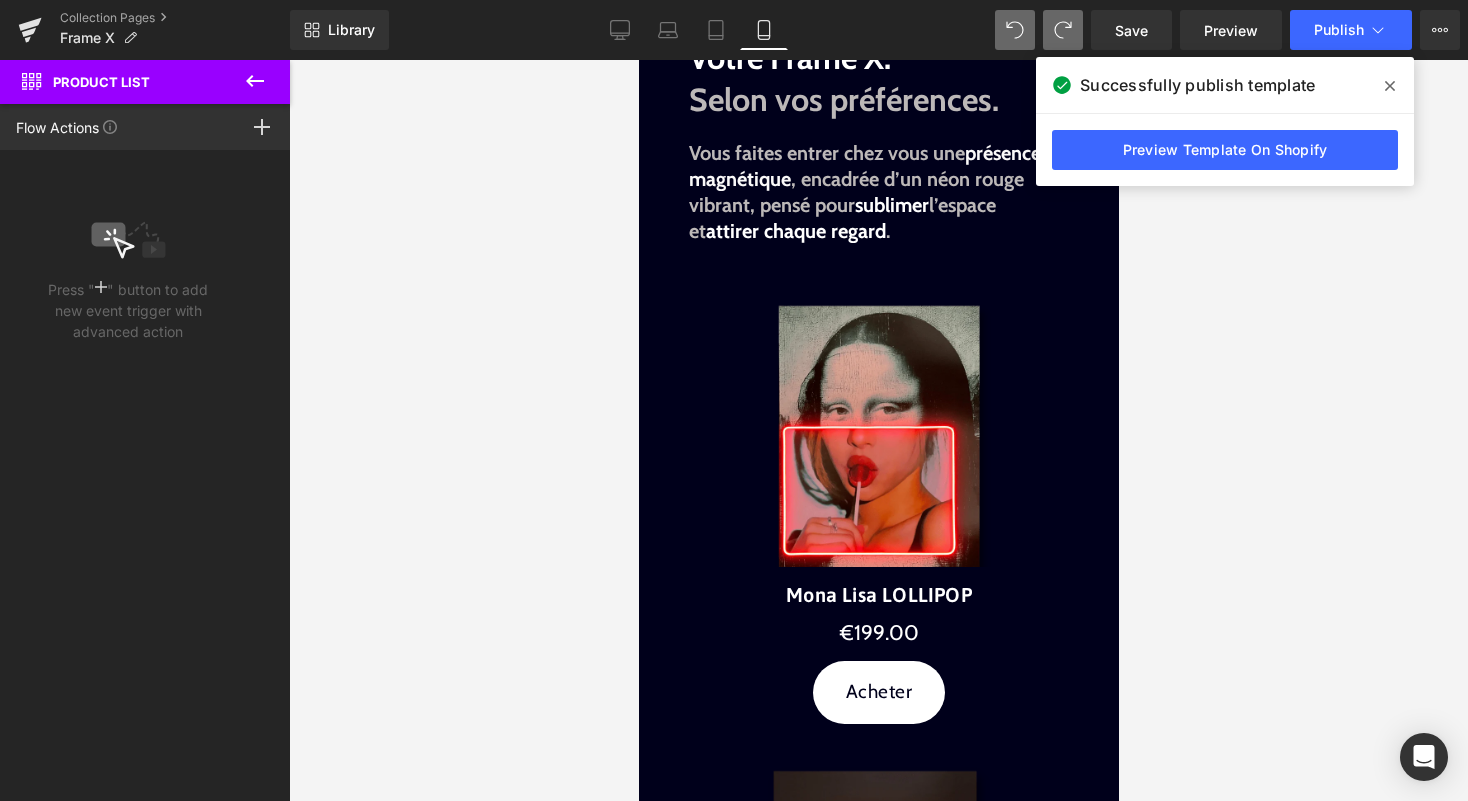click 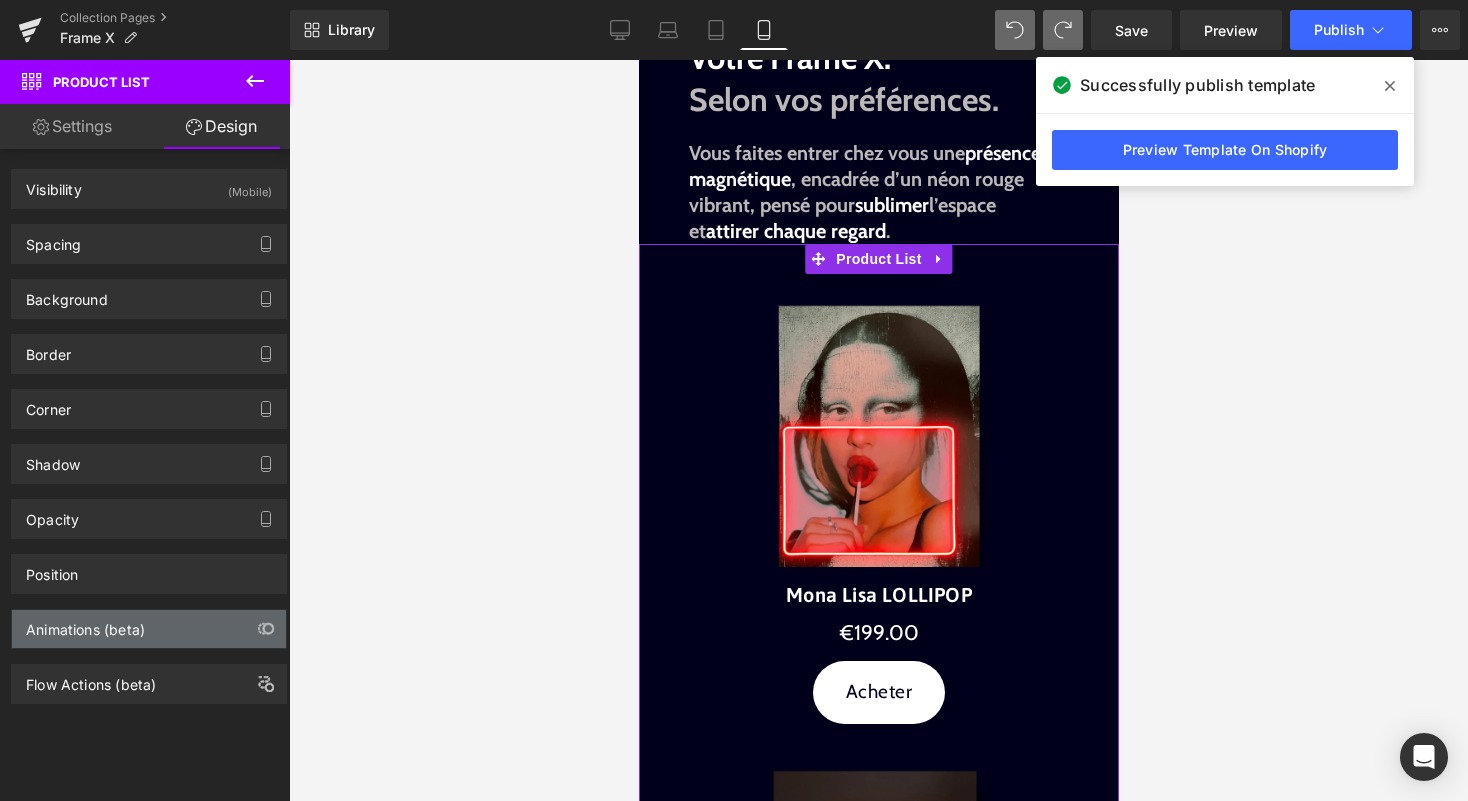 click on "Animations (beta)" at bounding box center [149, 629] 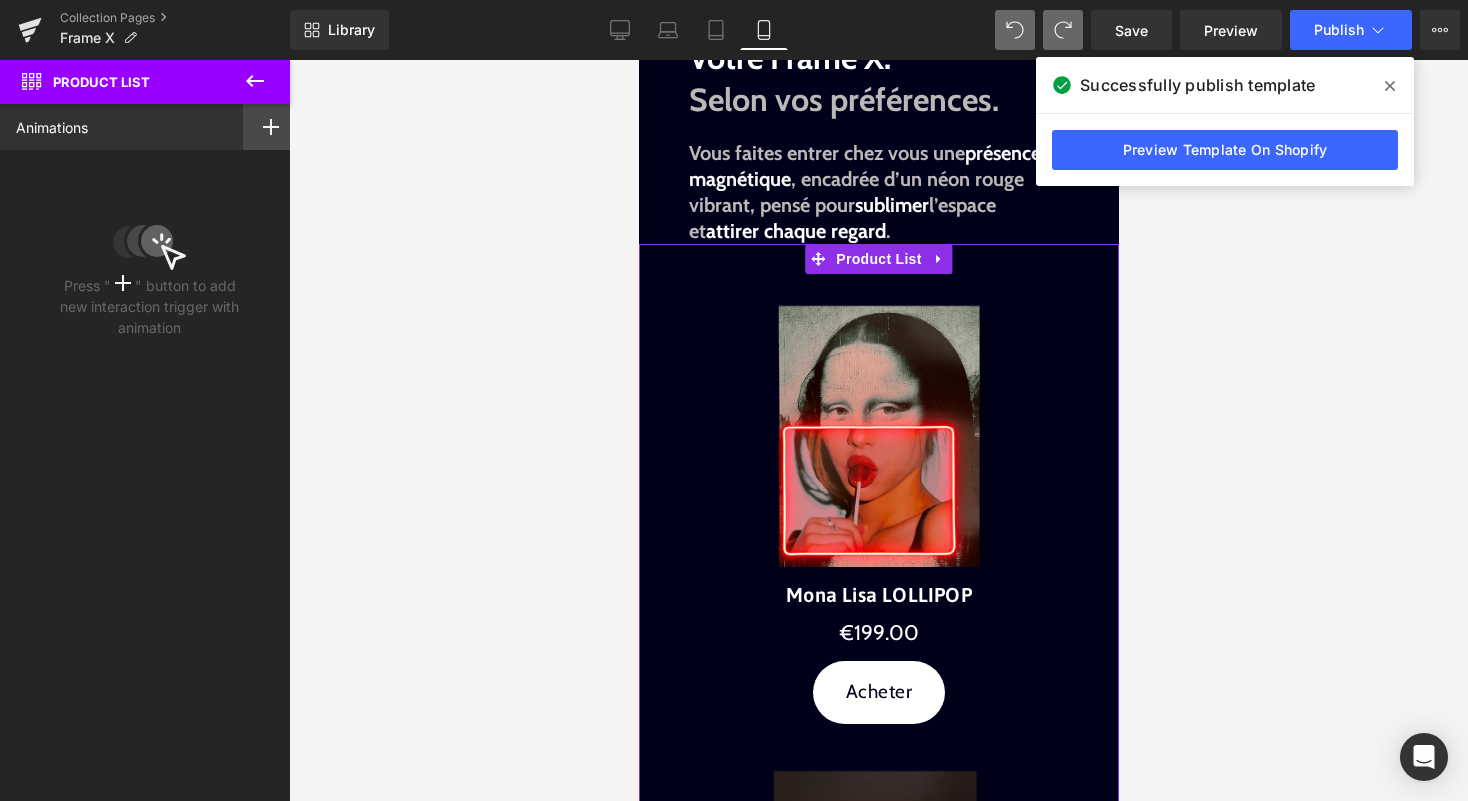click 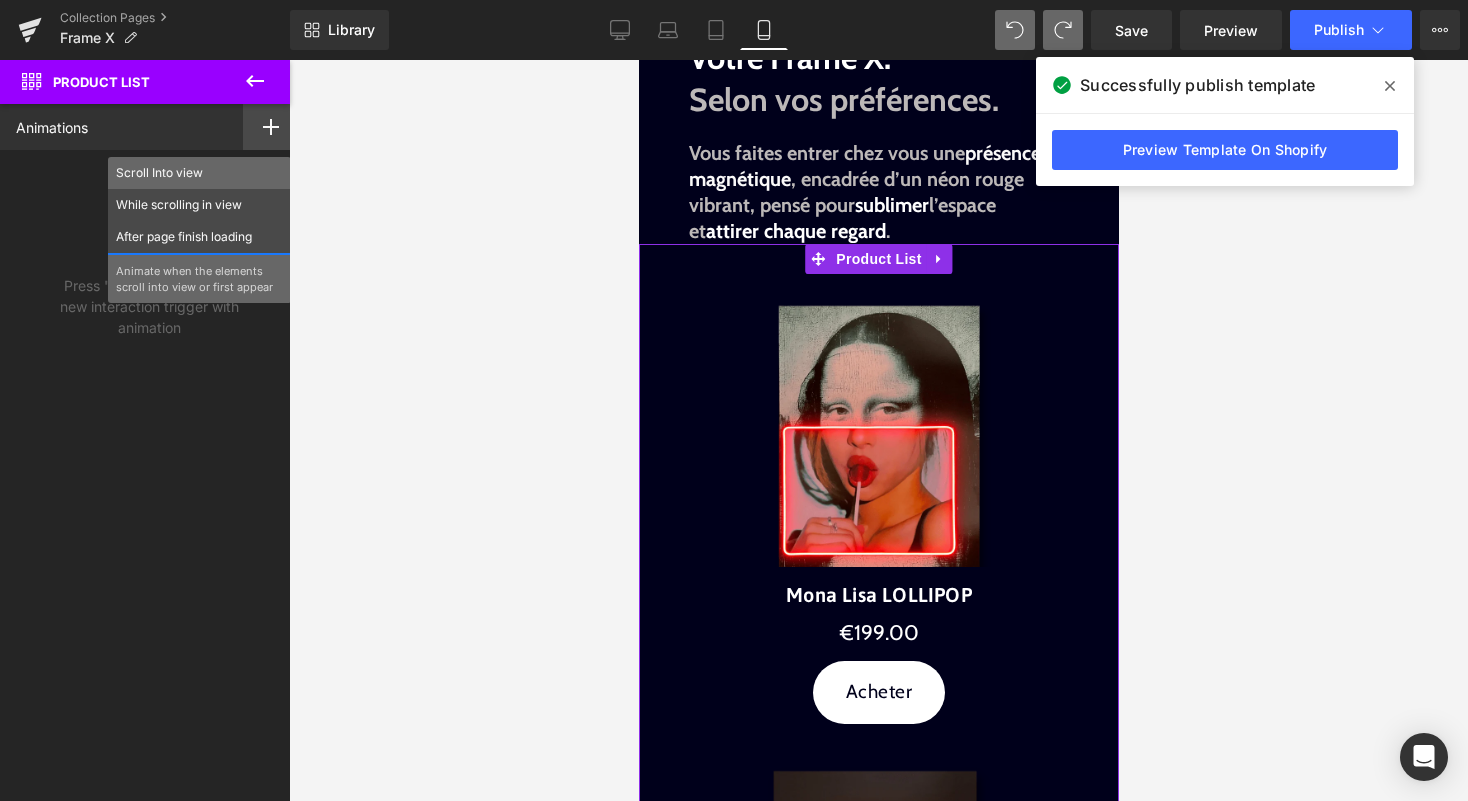 click on "Scroll Into view" at bounding box center [199, 173] 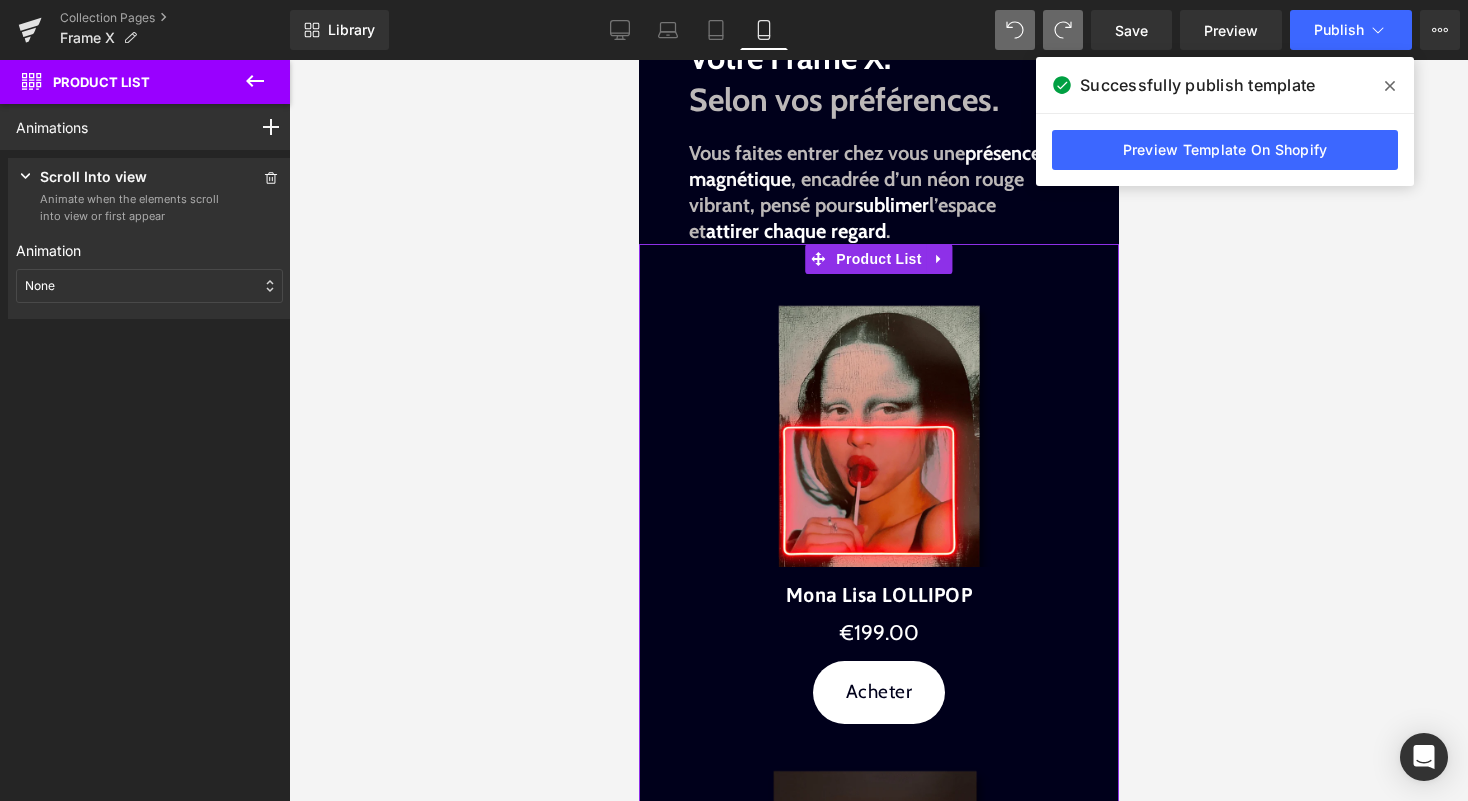 click on "None" at bounding box center [149, 286] 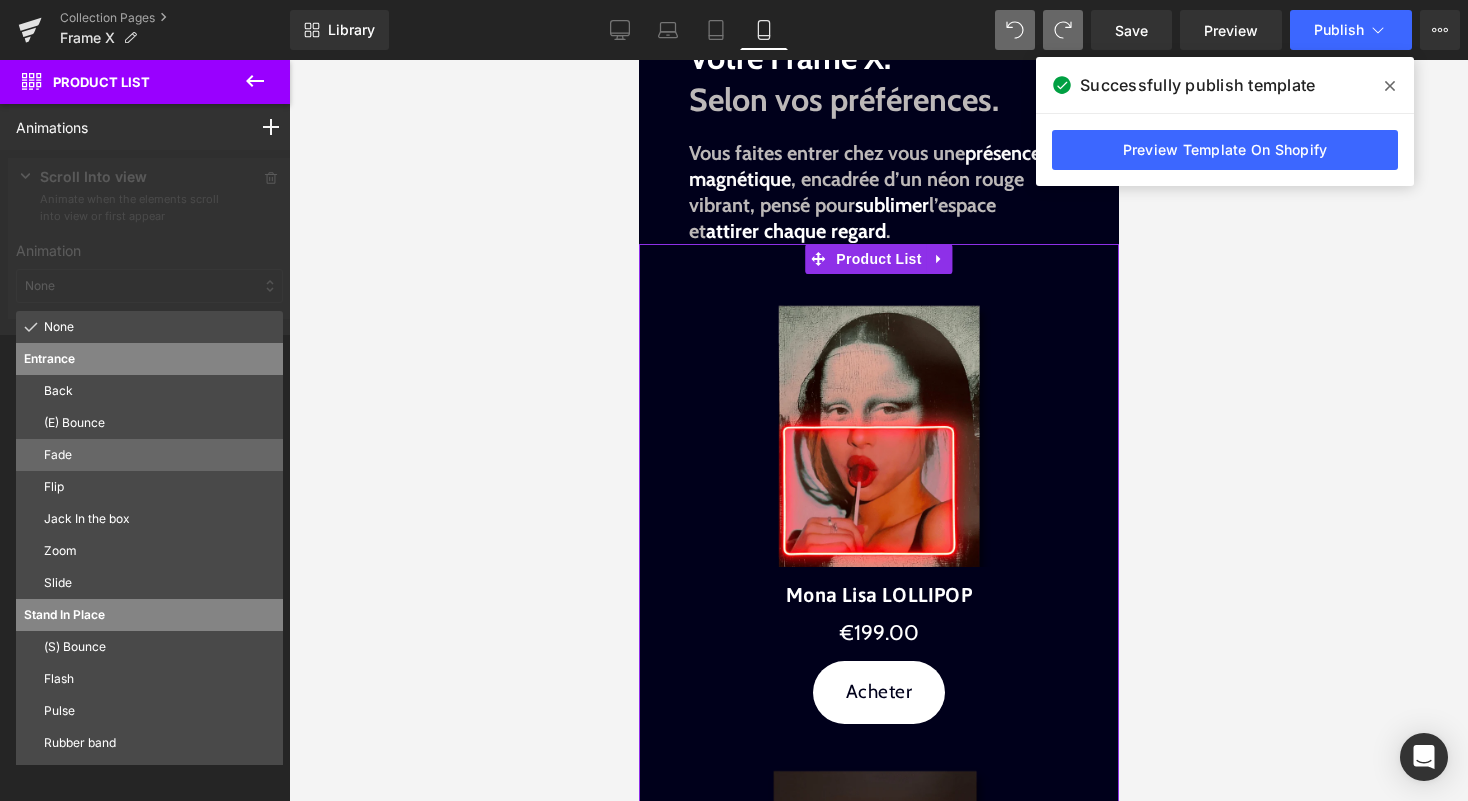 click on "Fade" at bounding box center [149, 455] 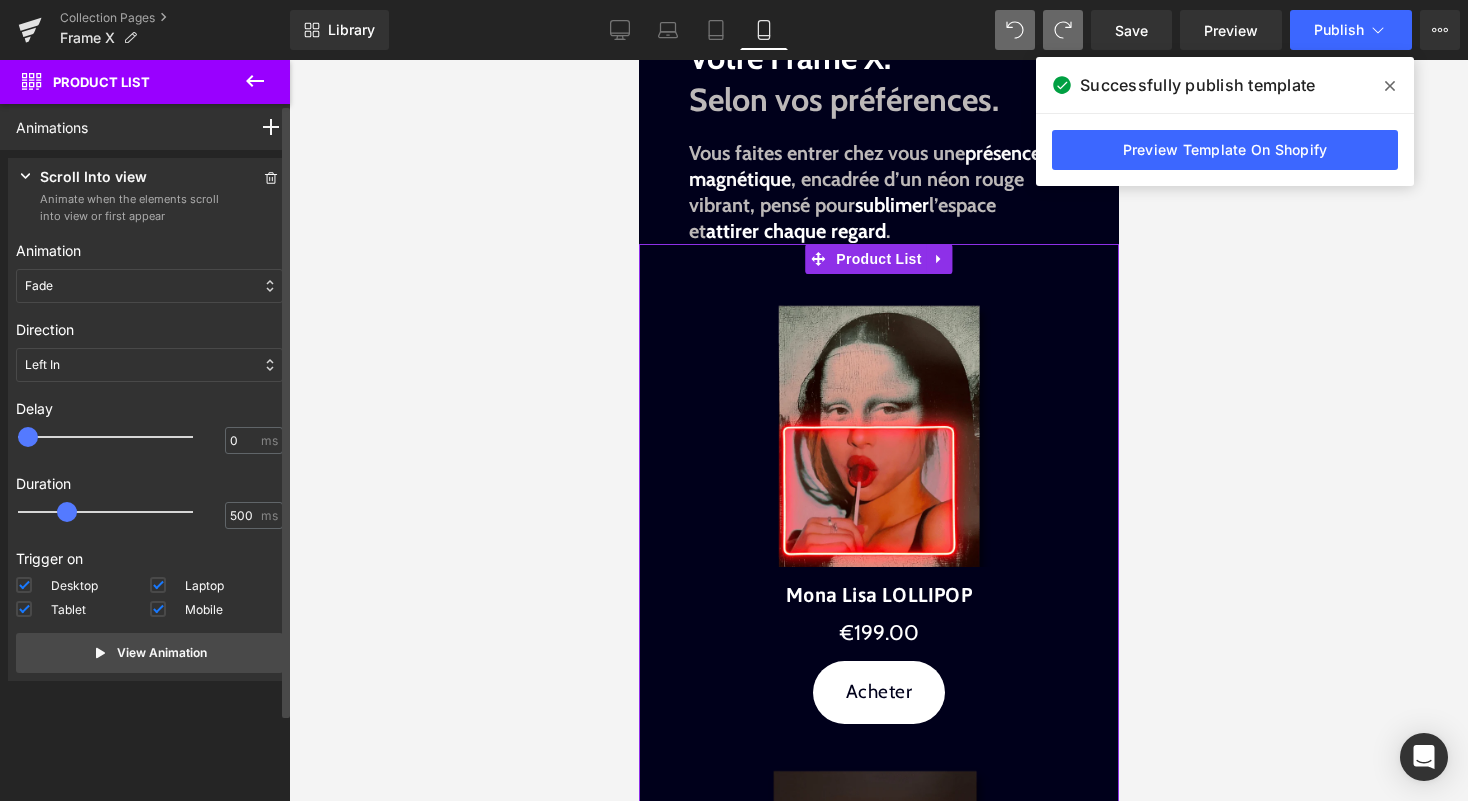 click on "Fade" at bounding box center (149, 286) 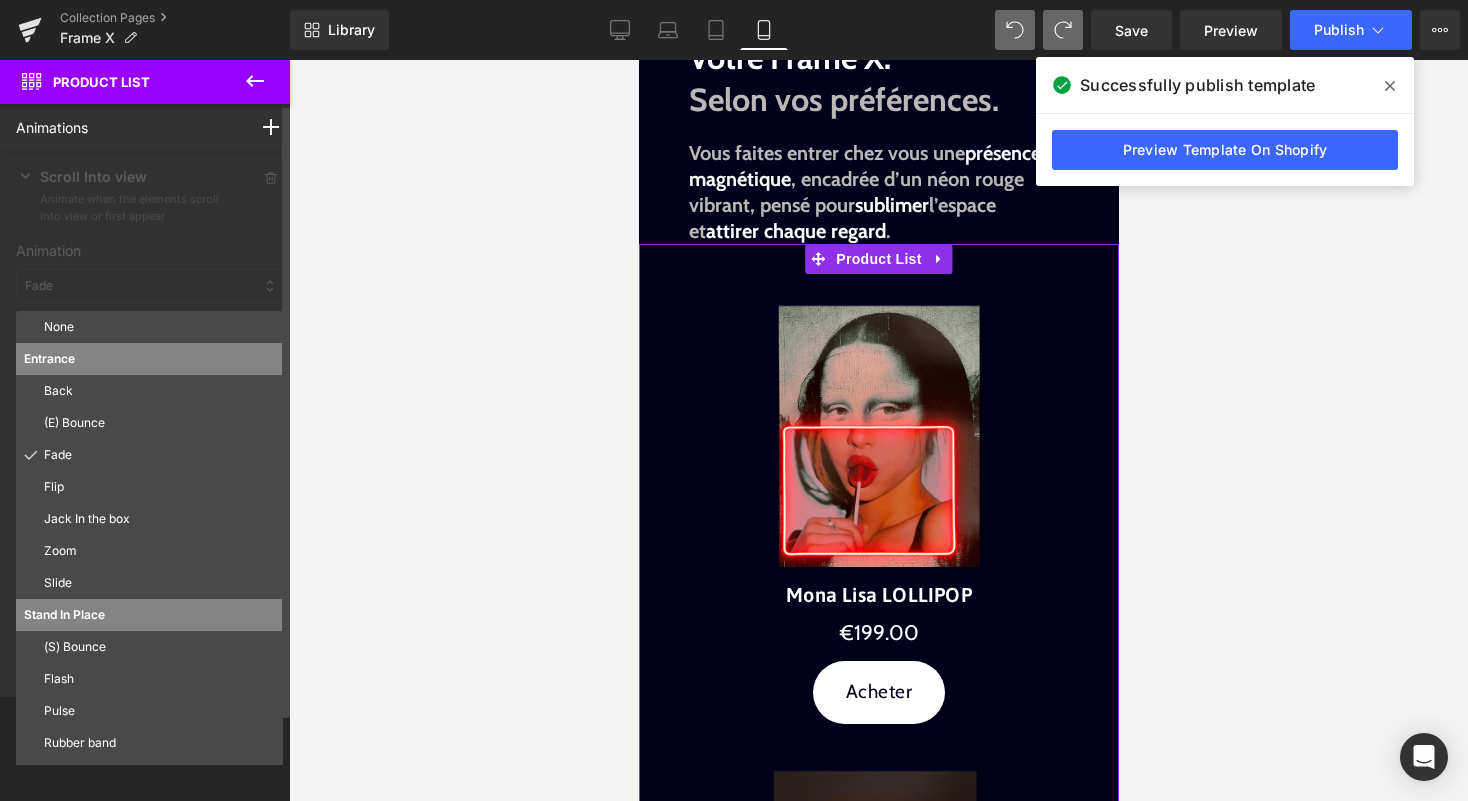 click at bounding box center [149, 423] 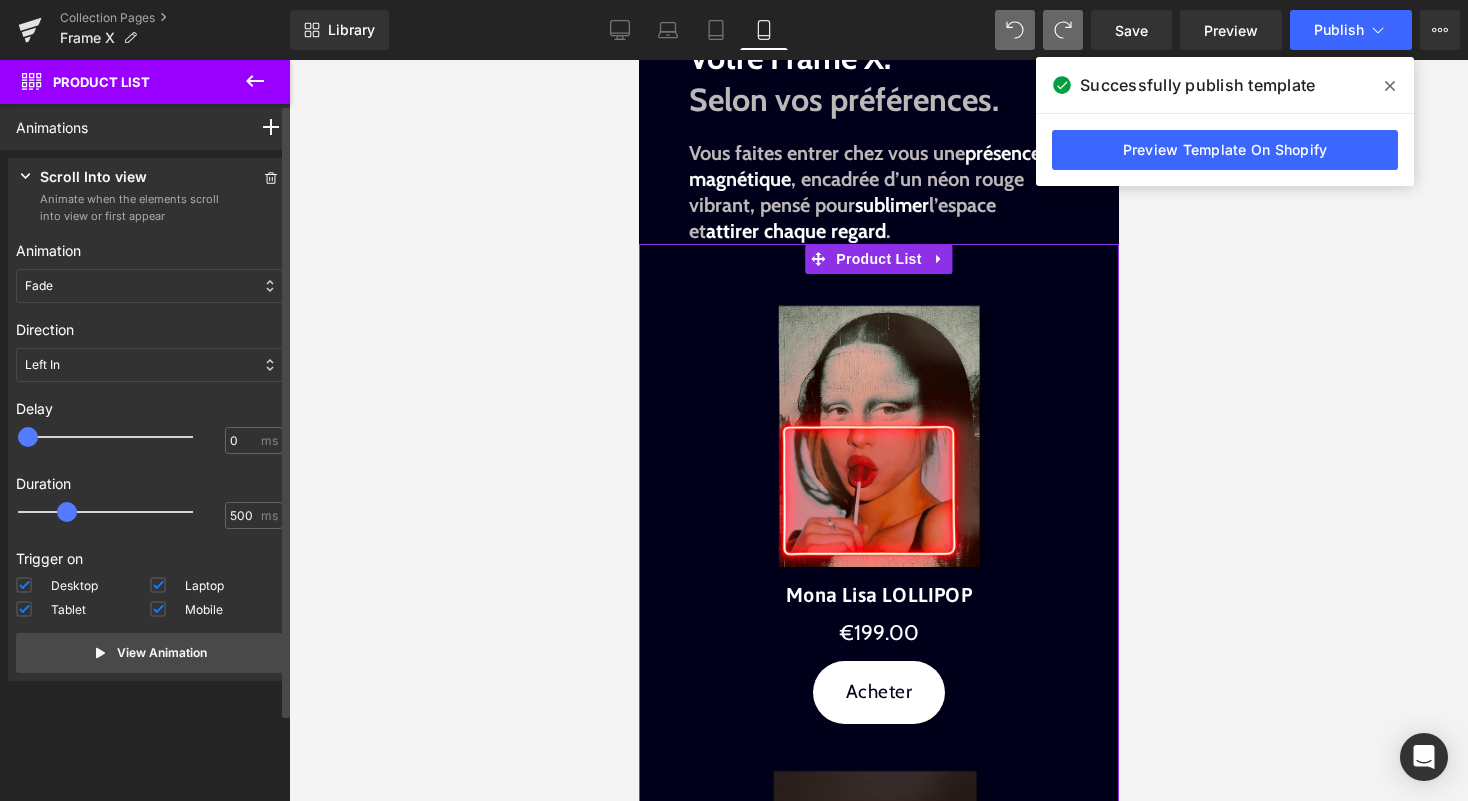 click on "Left In" at bounding box center [149, 365] 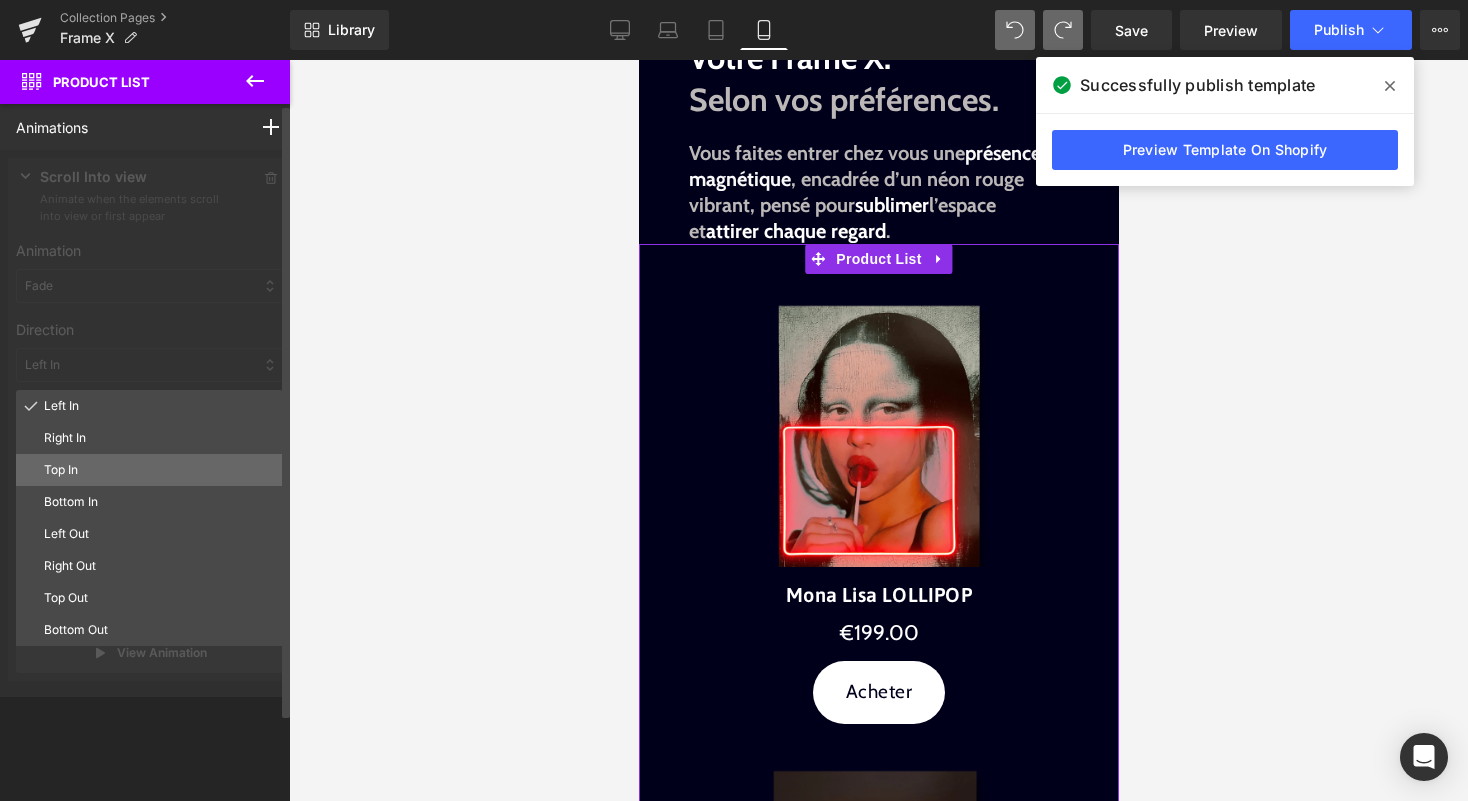 click on "Top In" at bounding box center [159, 470] 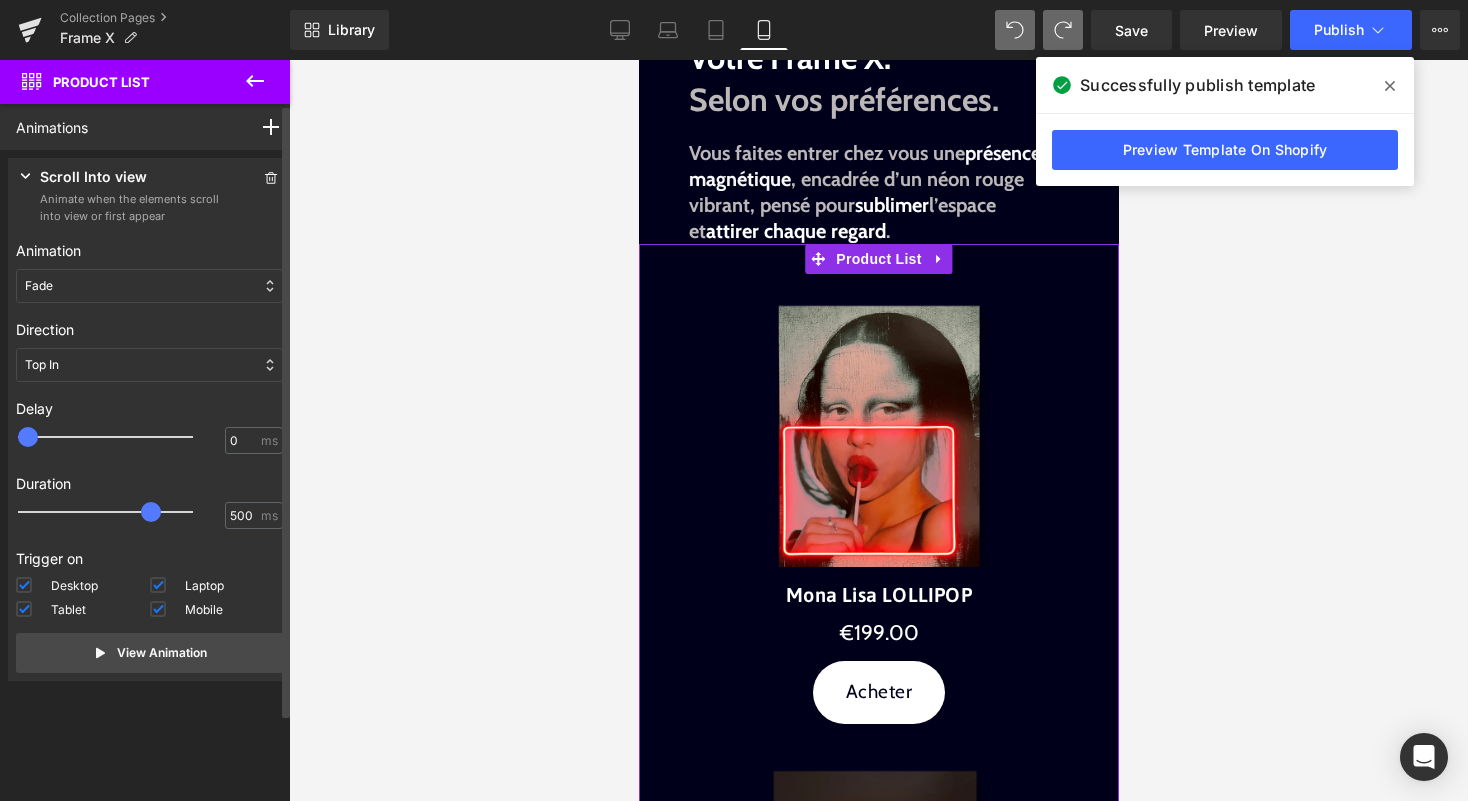 drag, startPoint x: 65, startPoint y: 512, endPoint x: 152, endPoint y: 520, distance: 87.36704 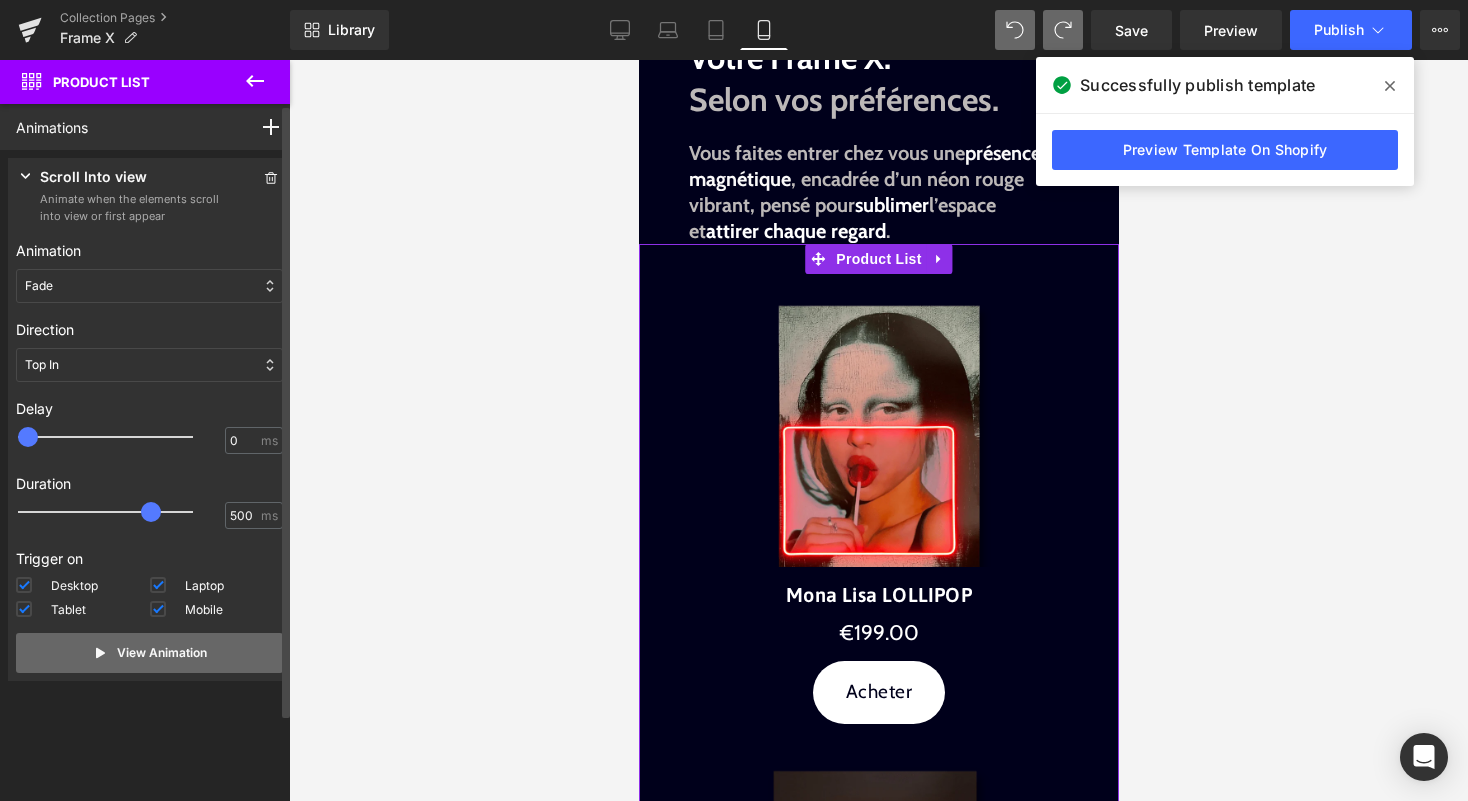 click on "View Animation" at bounding box center (162, 653) 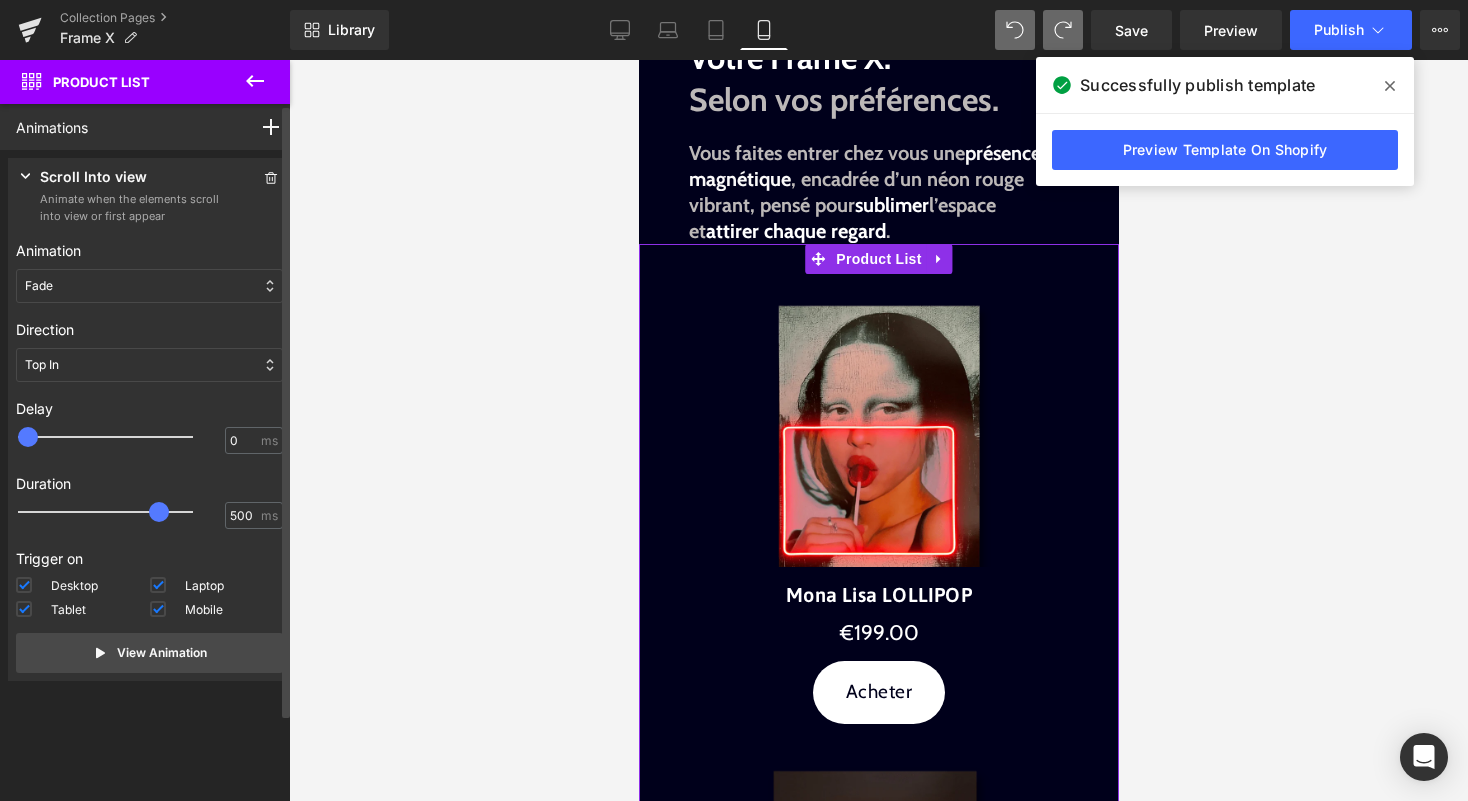 drag, startPoint x: 146, startPoint y: 512, endPoint x: 157, endPoint y: 512, distance: 11 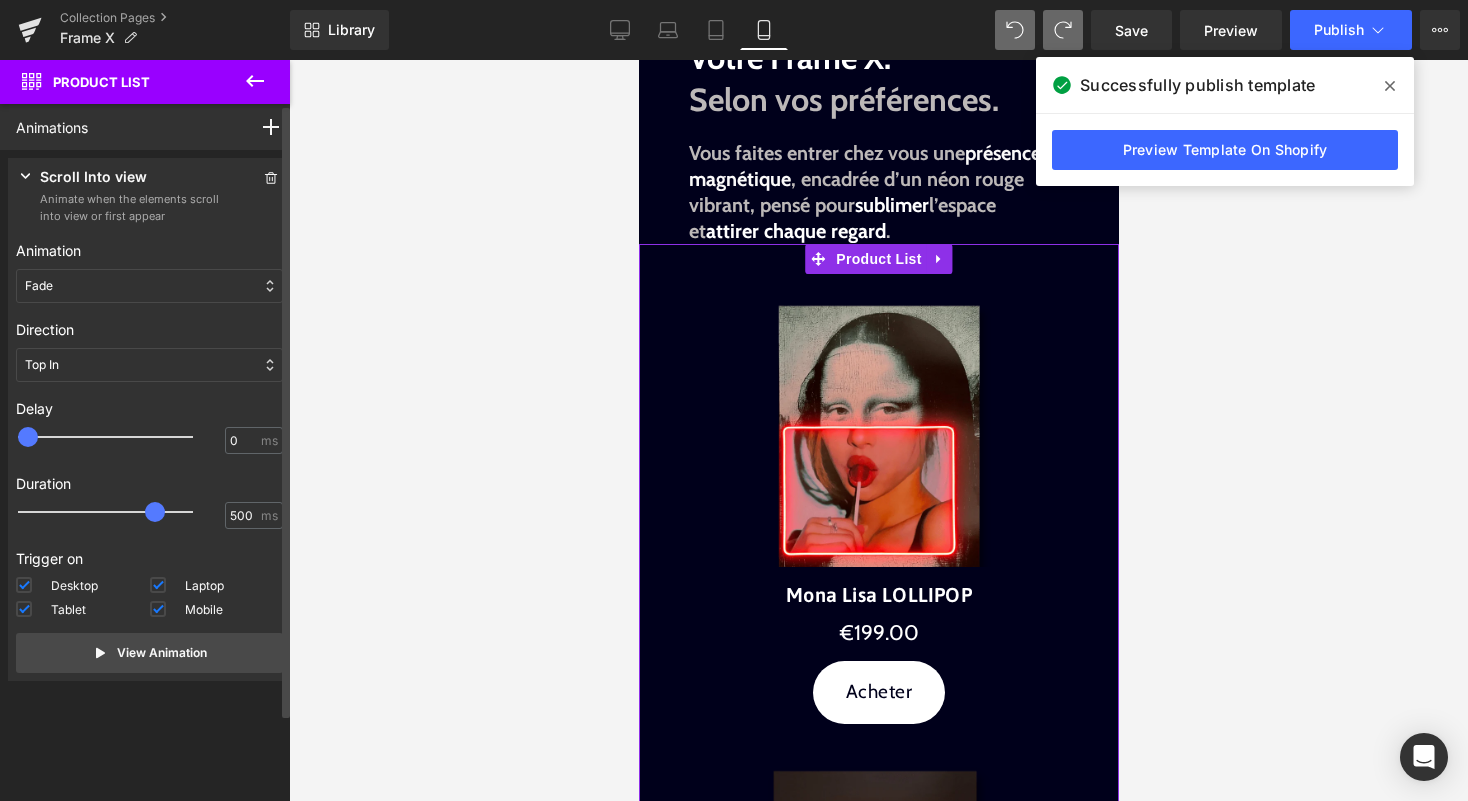 click at bounding box center (155, 512) 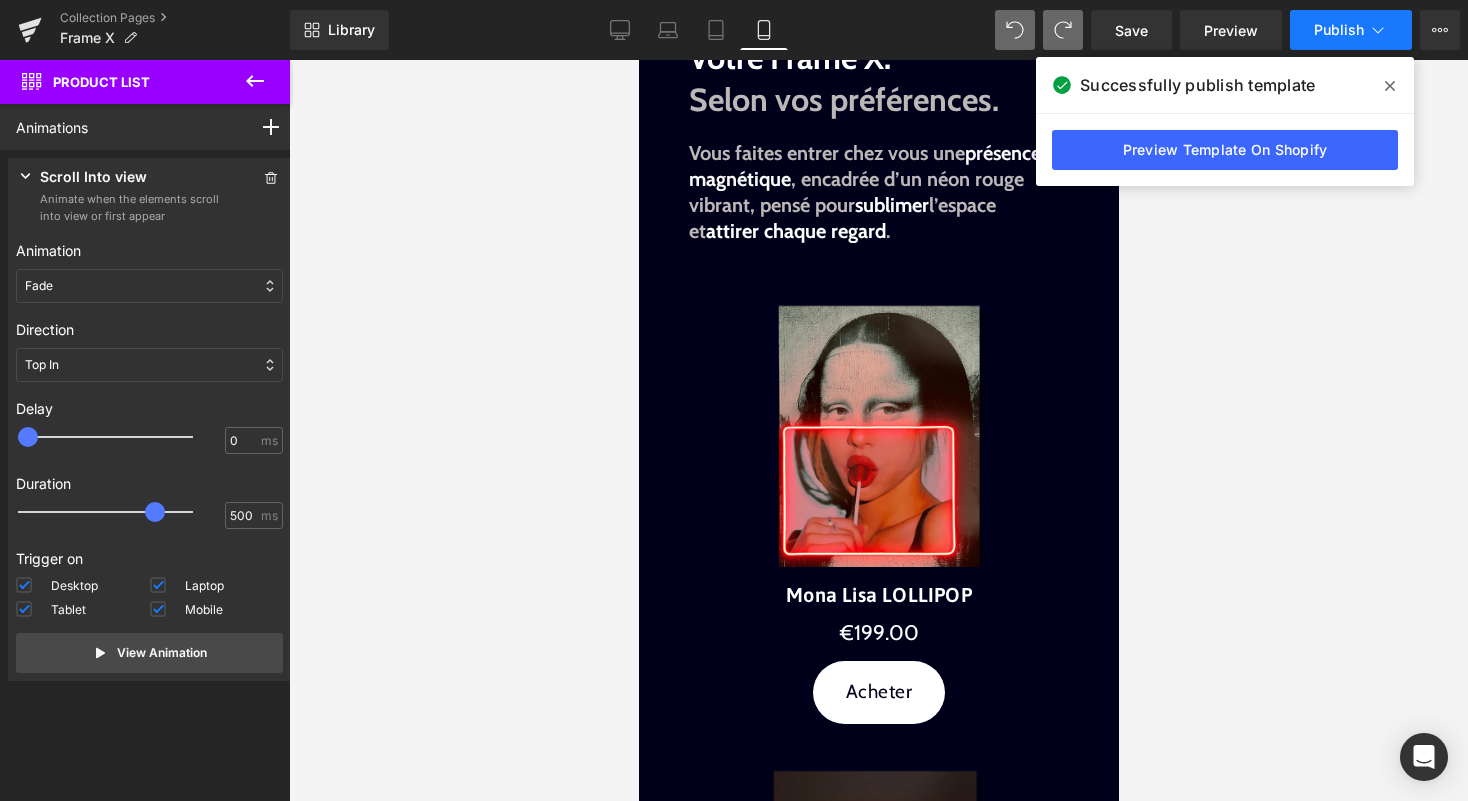 click on "Publish" at bounding box center (1339, 30) 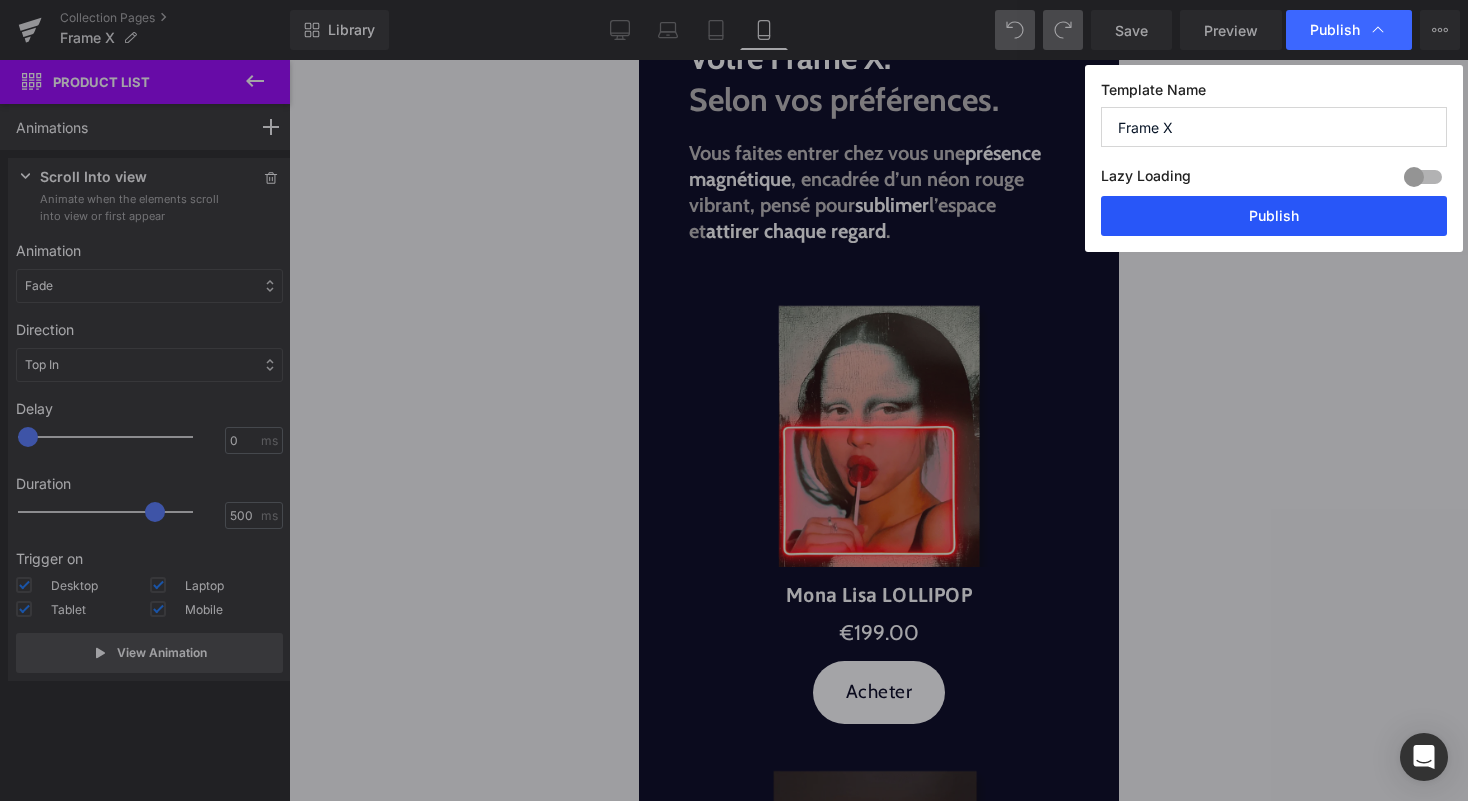 click on "Publish" at bounding box center (1274, 216) 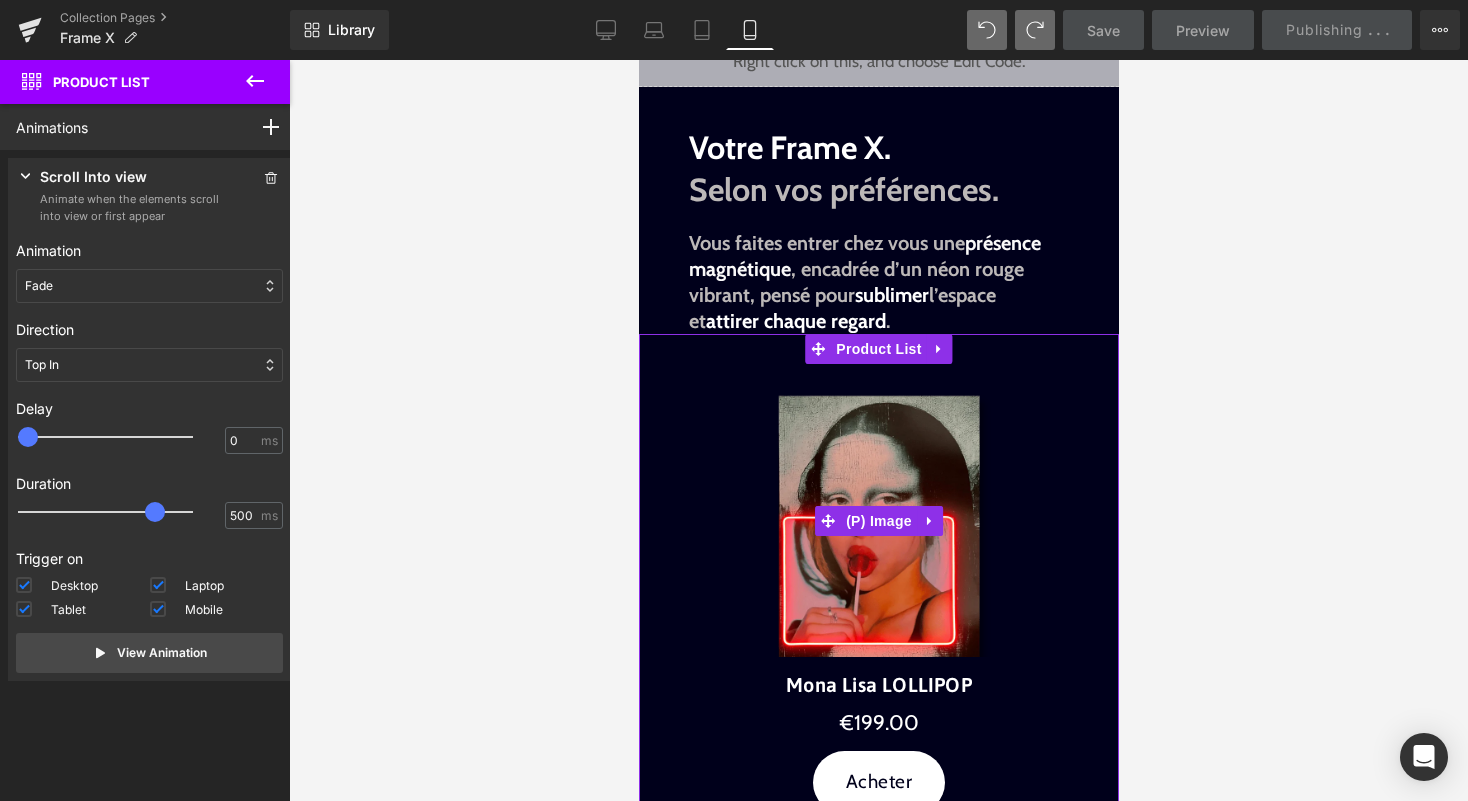 scroll, scrollTop: 0, scrollLeft: 0, axis: both 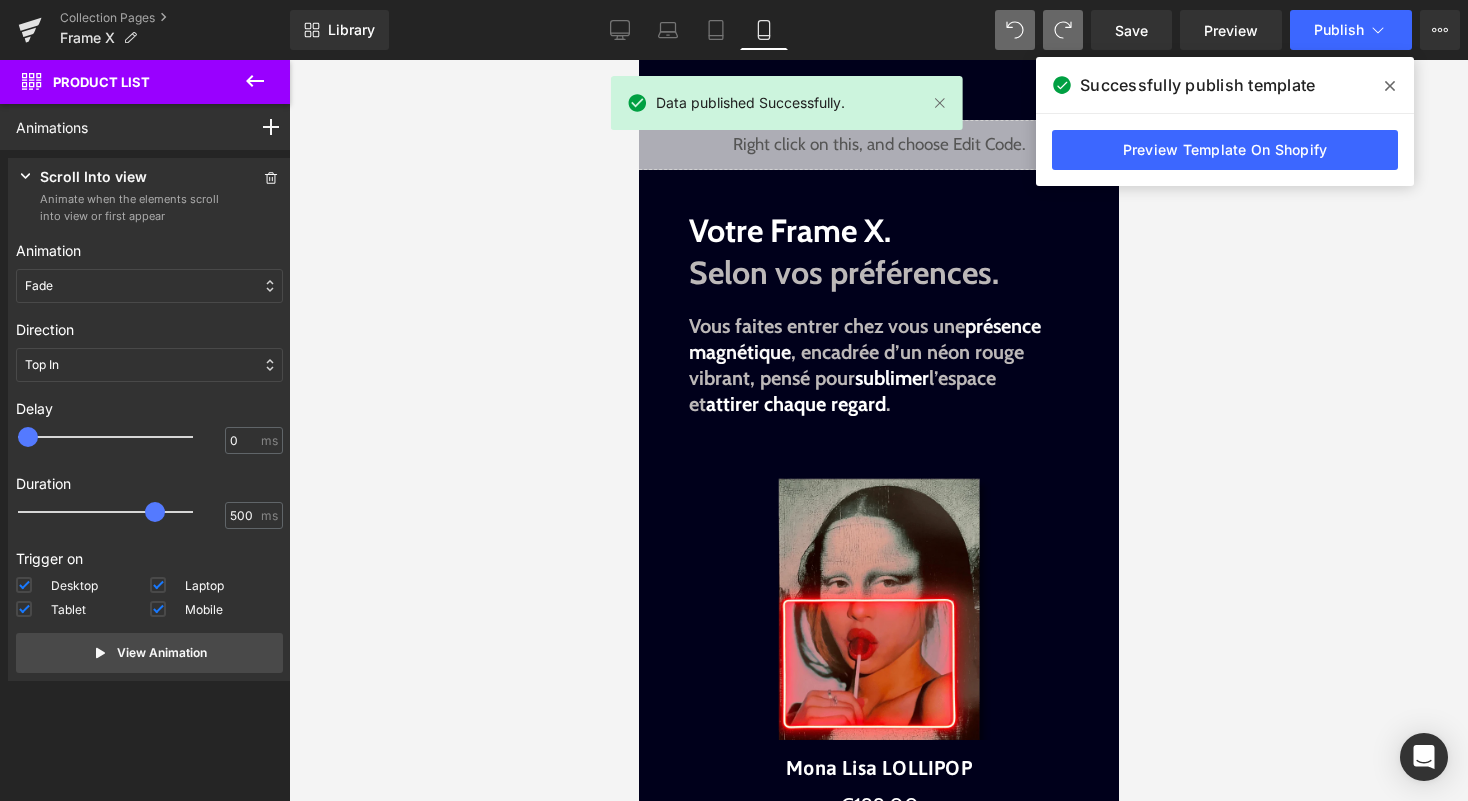 click at bounding box center (878, 430) 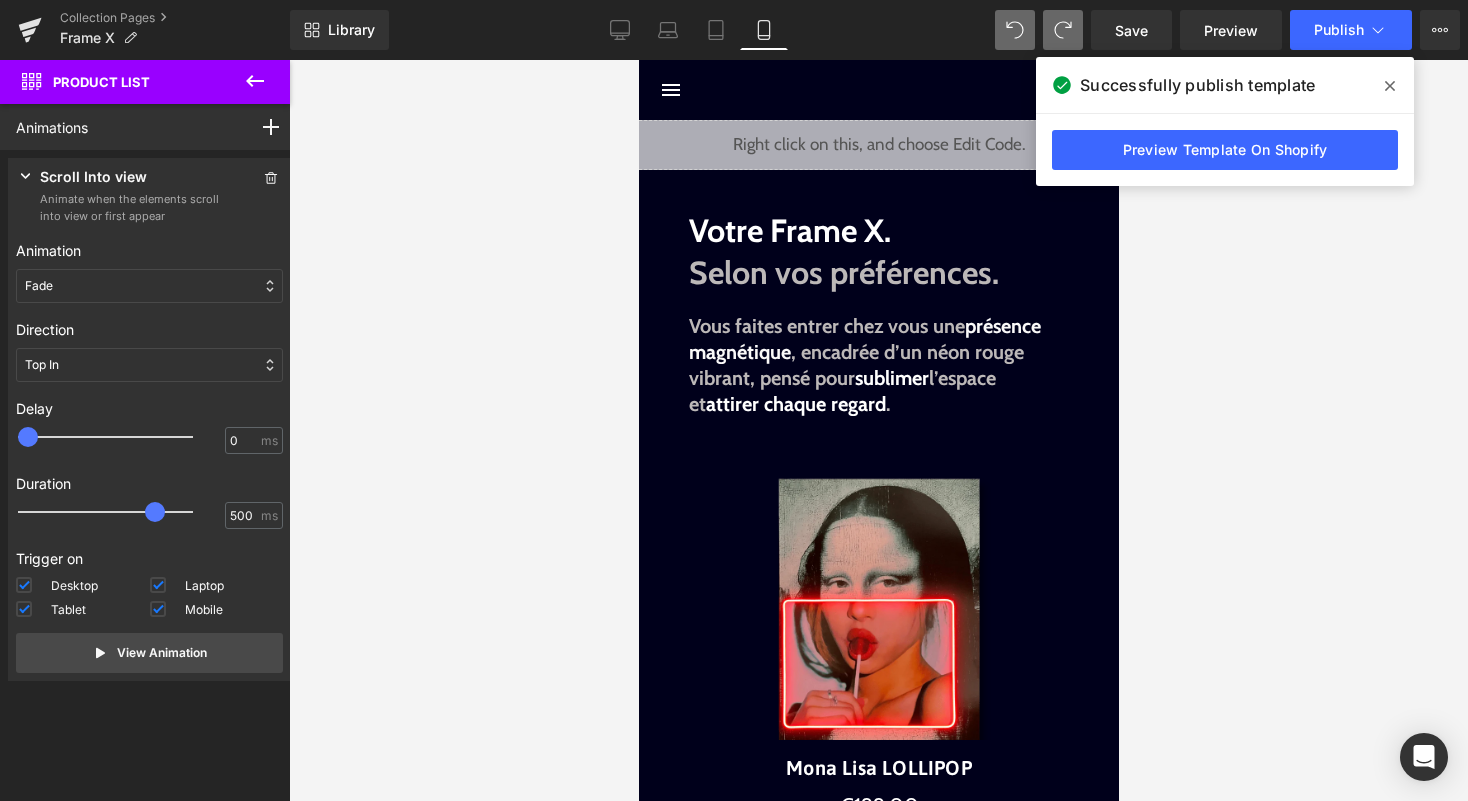 click 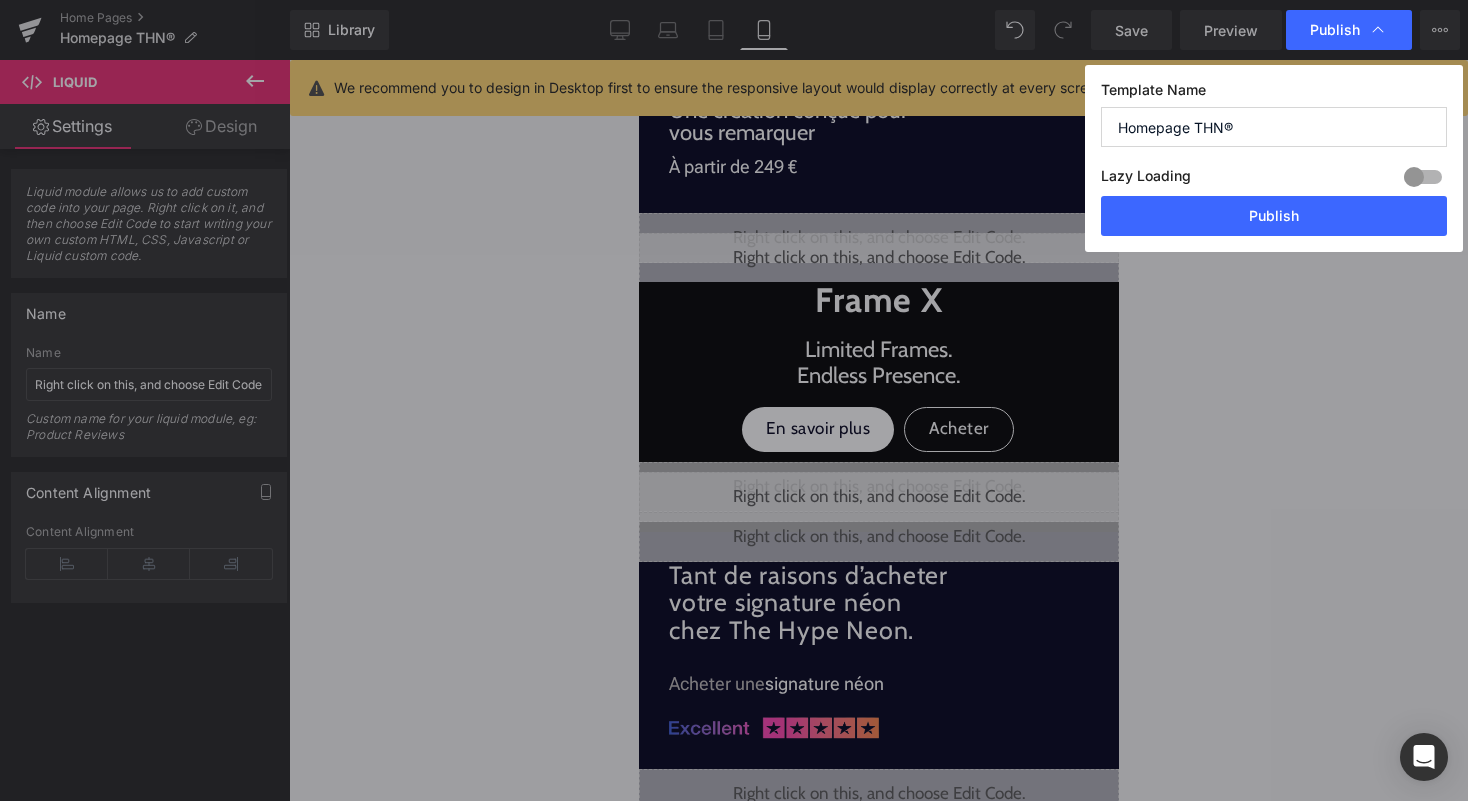 scroll, scrollTop: 0, scrollLeft: 0, axis: both 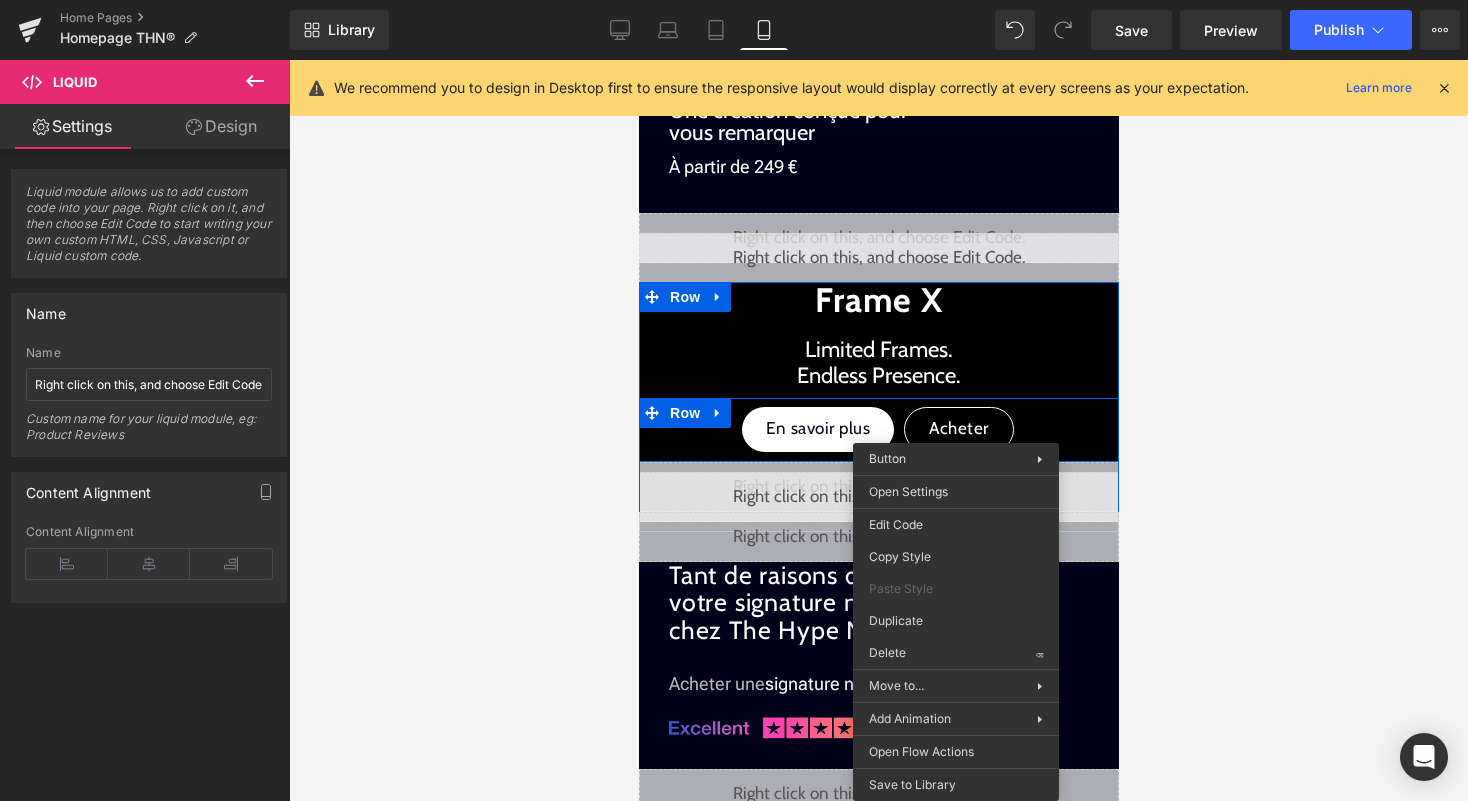 click on "Acheter Button" at bounding box center (1003, 429) 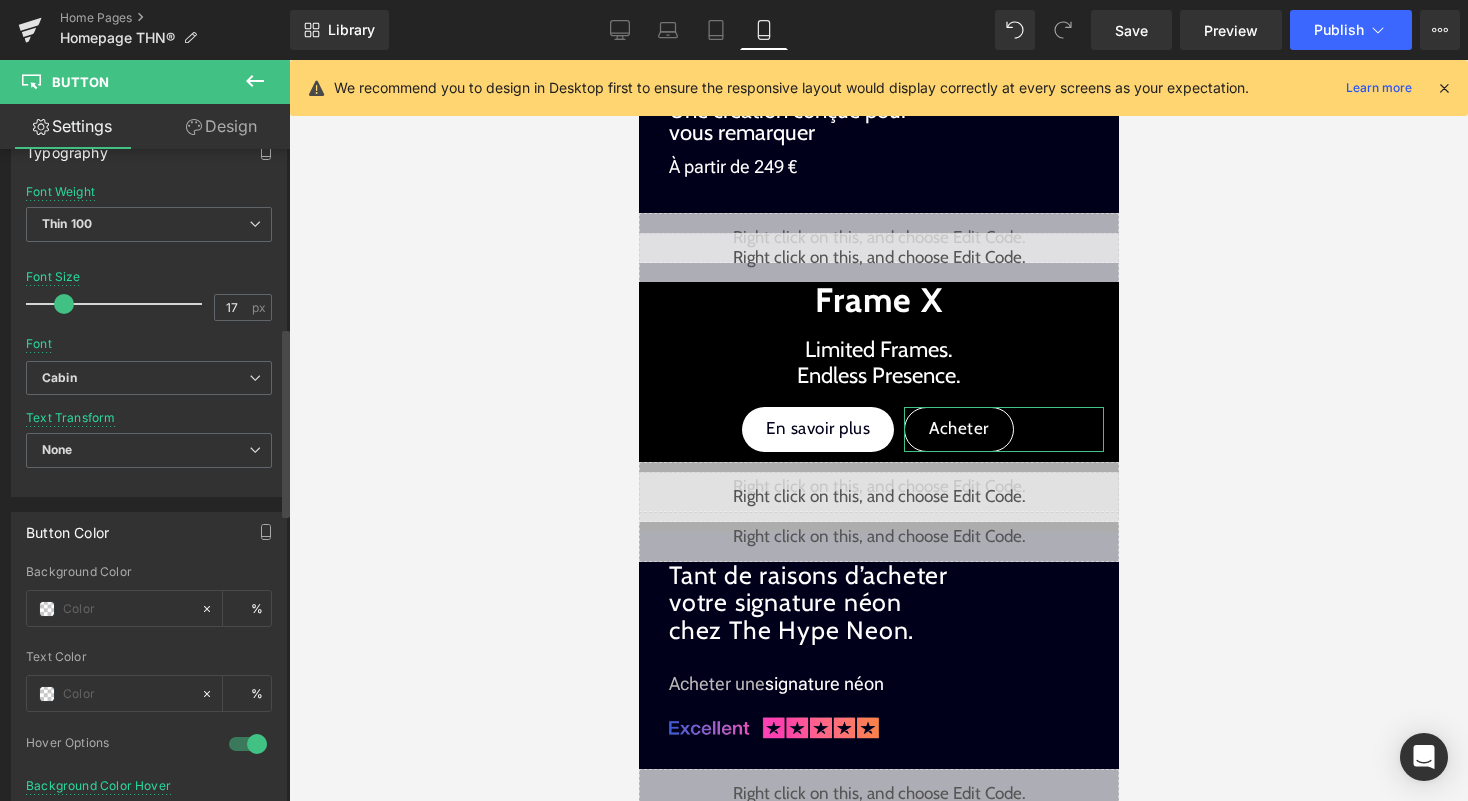 scroll, scrollTop: 614, scrollLeft: 0, axis: vertical 